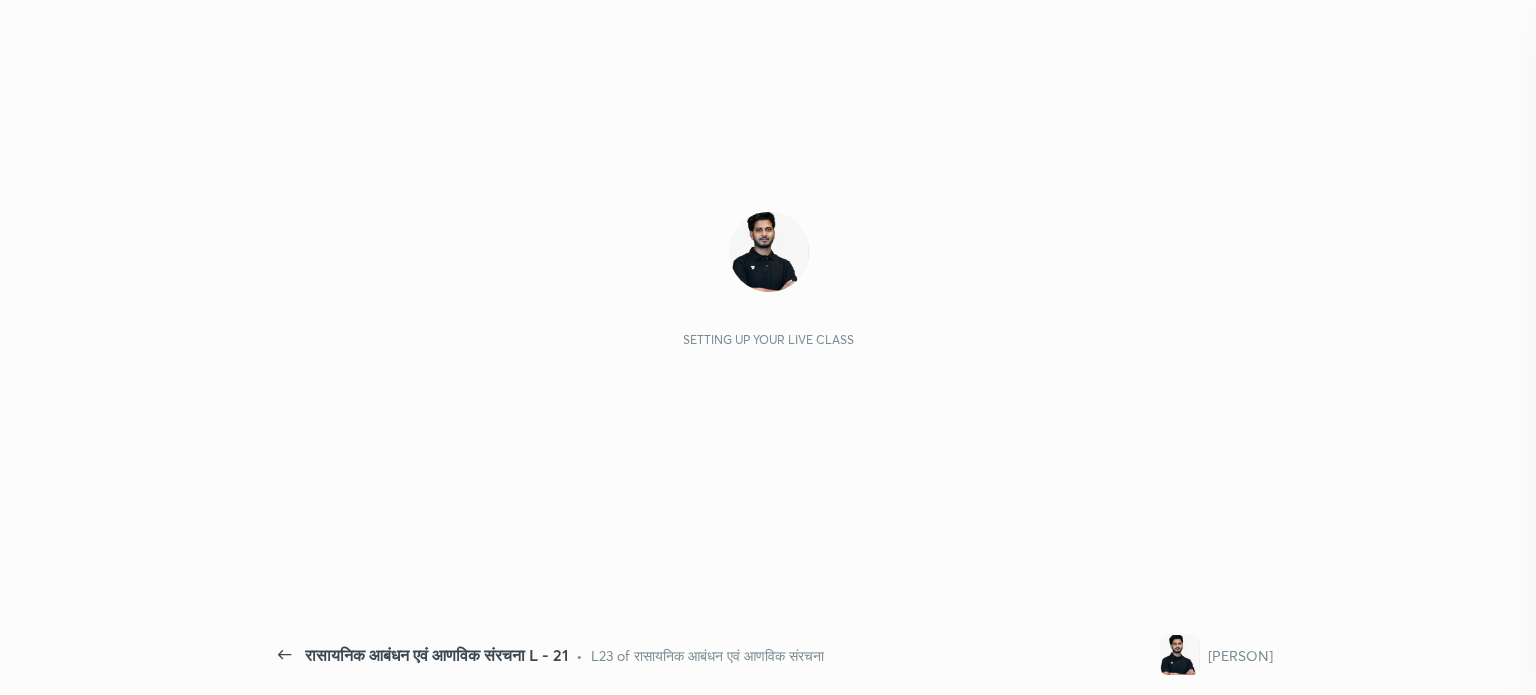 scroll, scrollTop: 0, scrollLeft: 0, axis: both 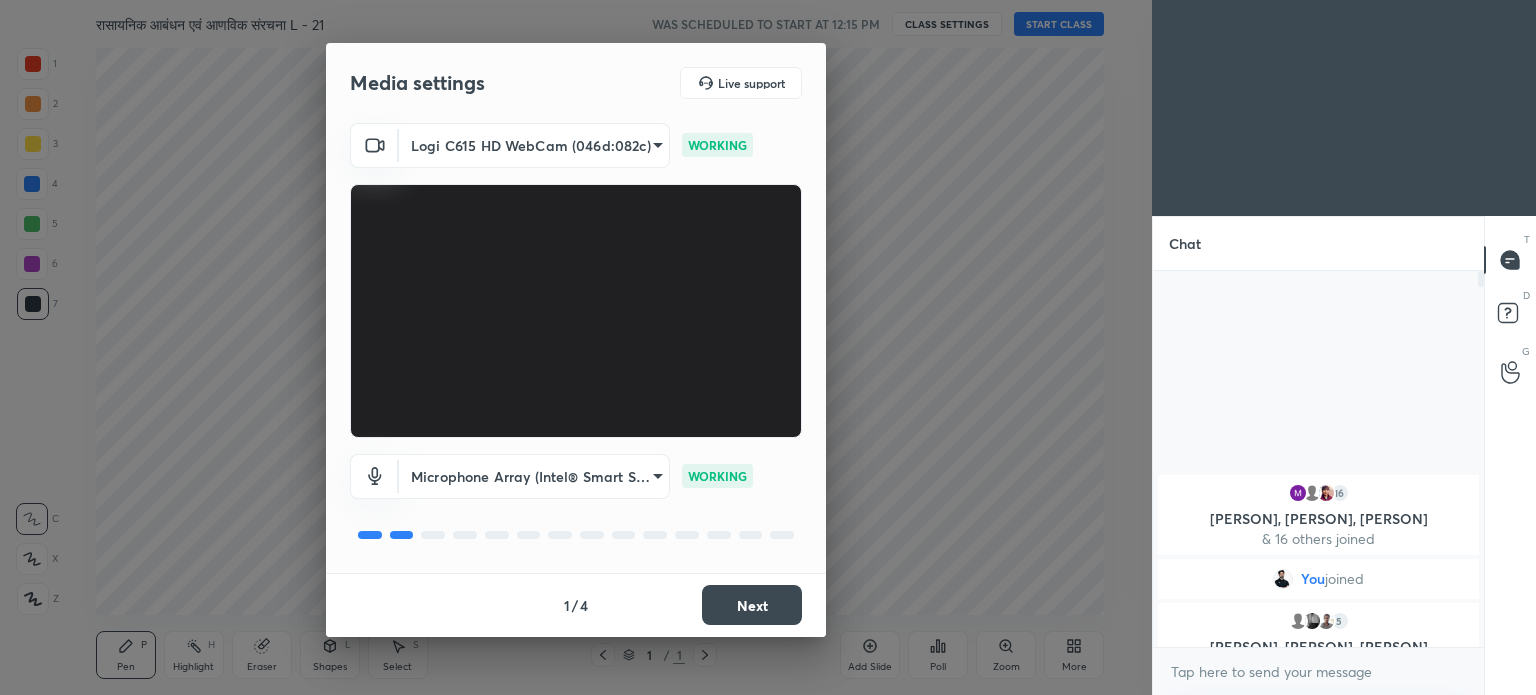 click on "Next" at bounding box center [752, 605] 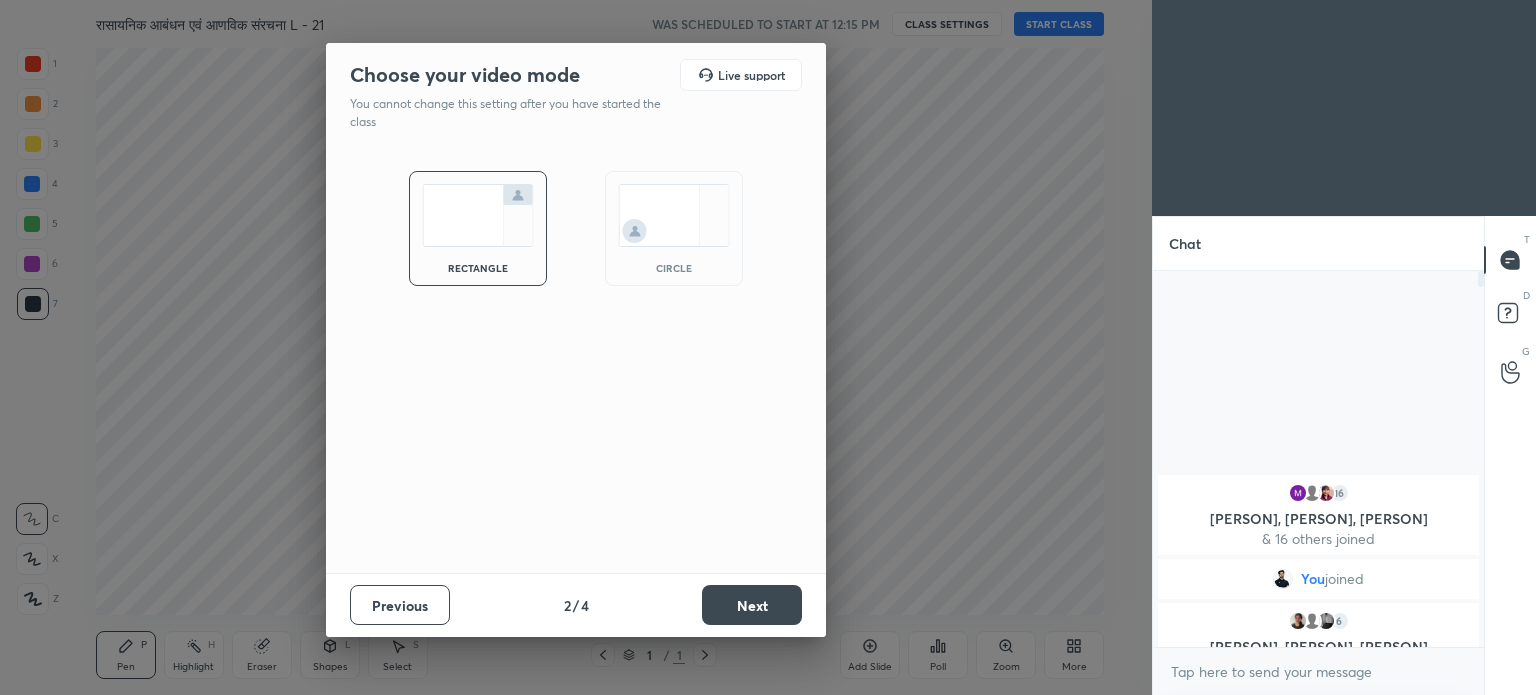 click on "Next" at bounding box center [752, 605] 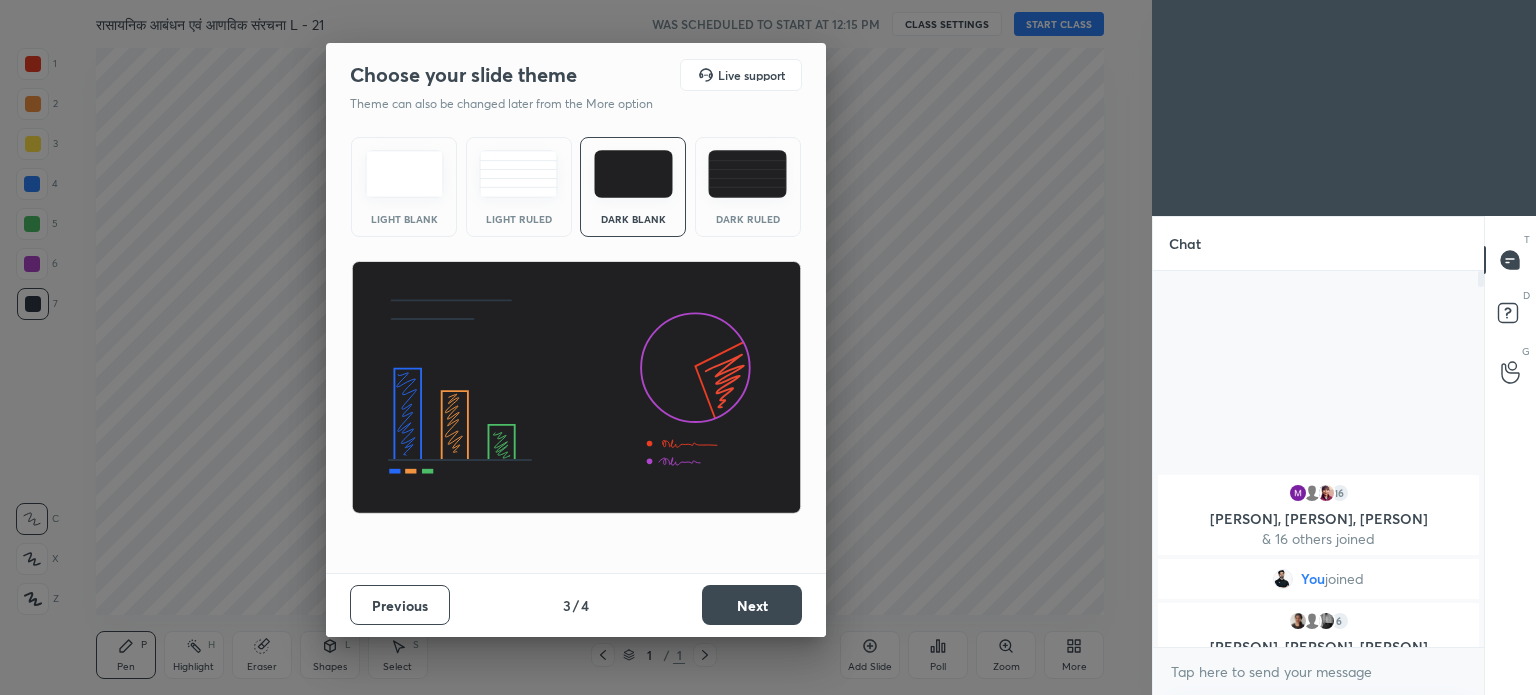 click at bounding box center (747, 174) 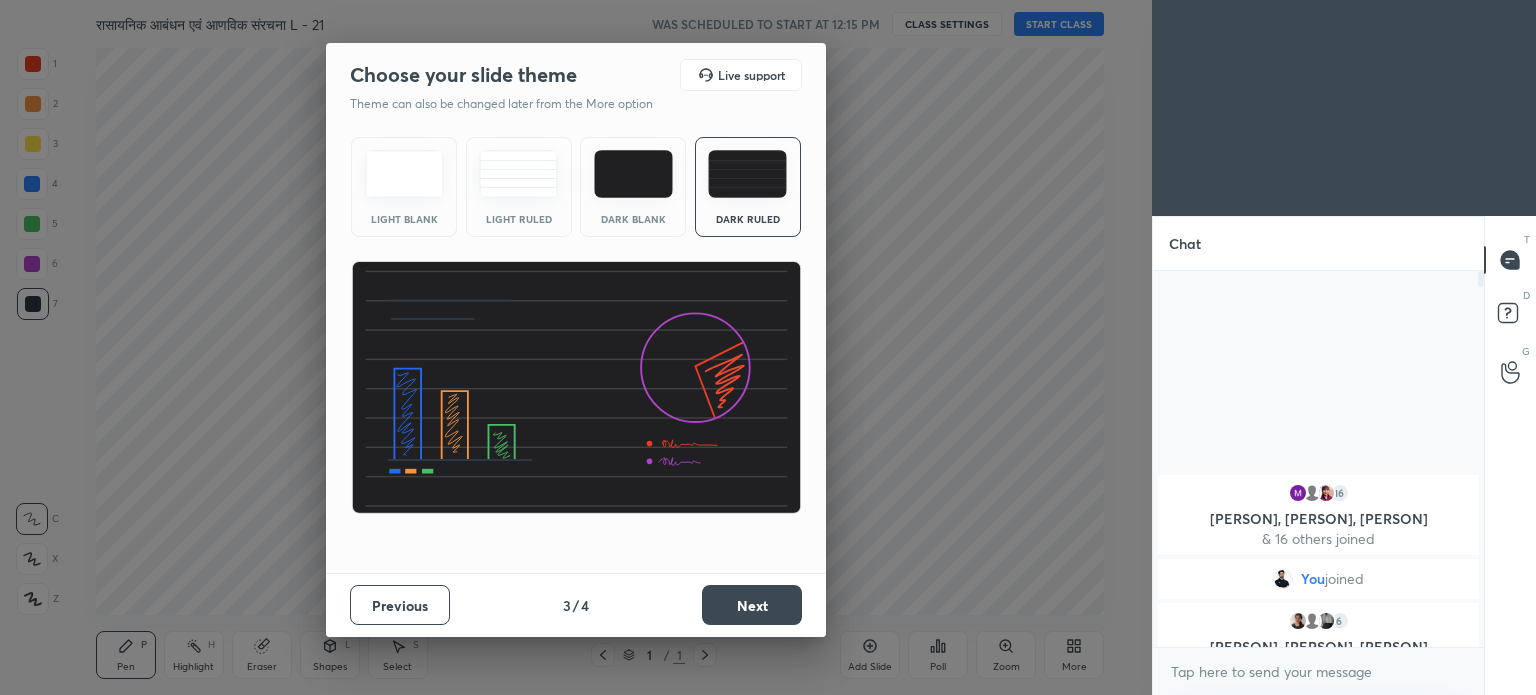 click on "Next" at bounding box center [752, 605] 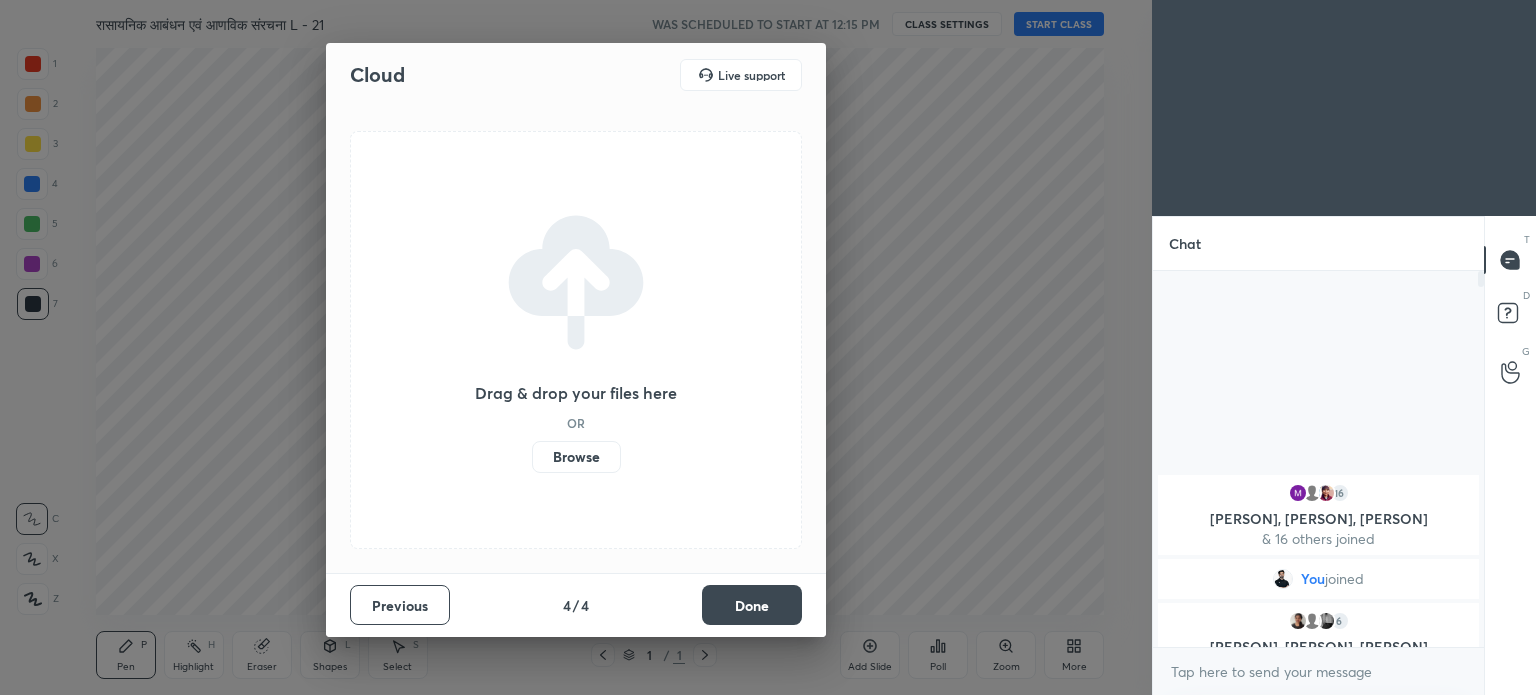 click on "Done" at bounding box center (752, 605) 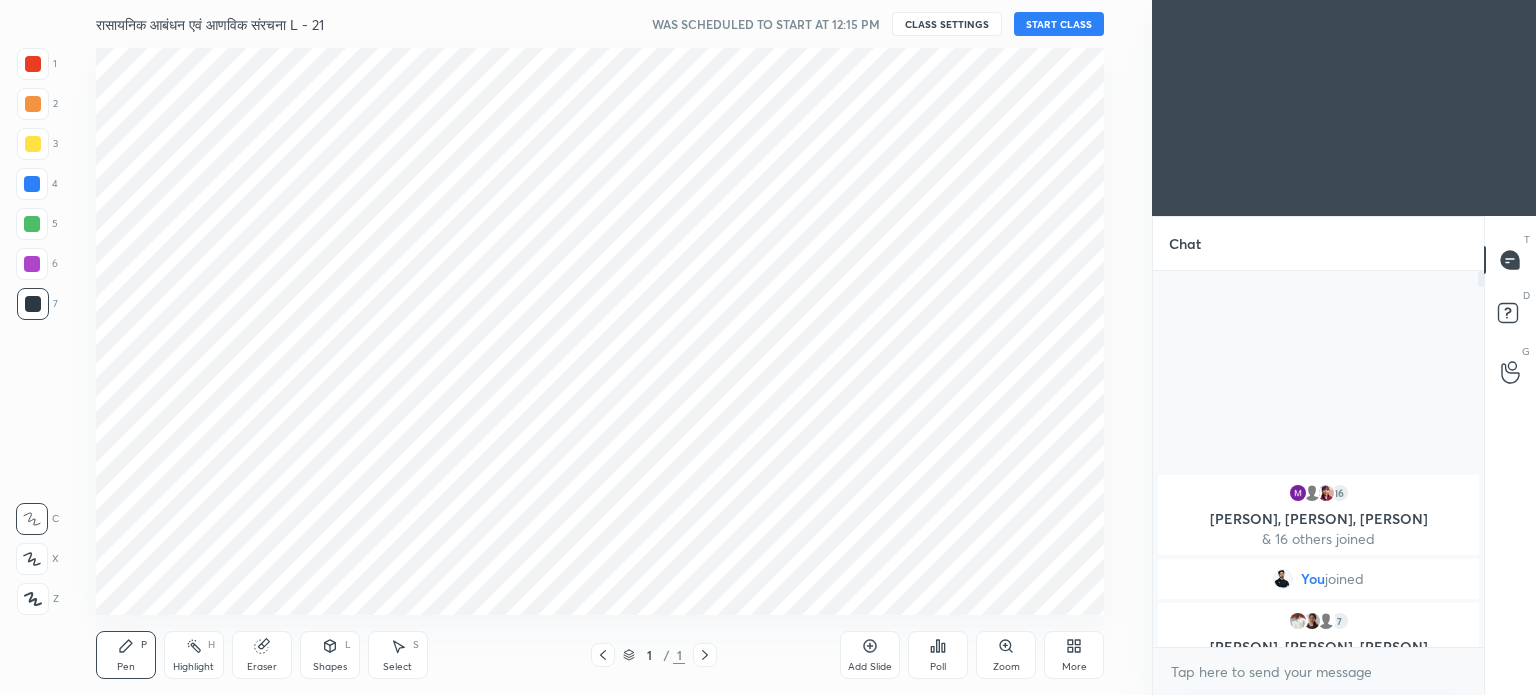 scroll, scrollTop: 330, scrollLeft: 325, axis: both 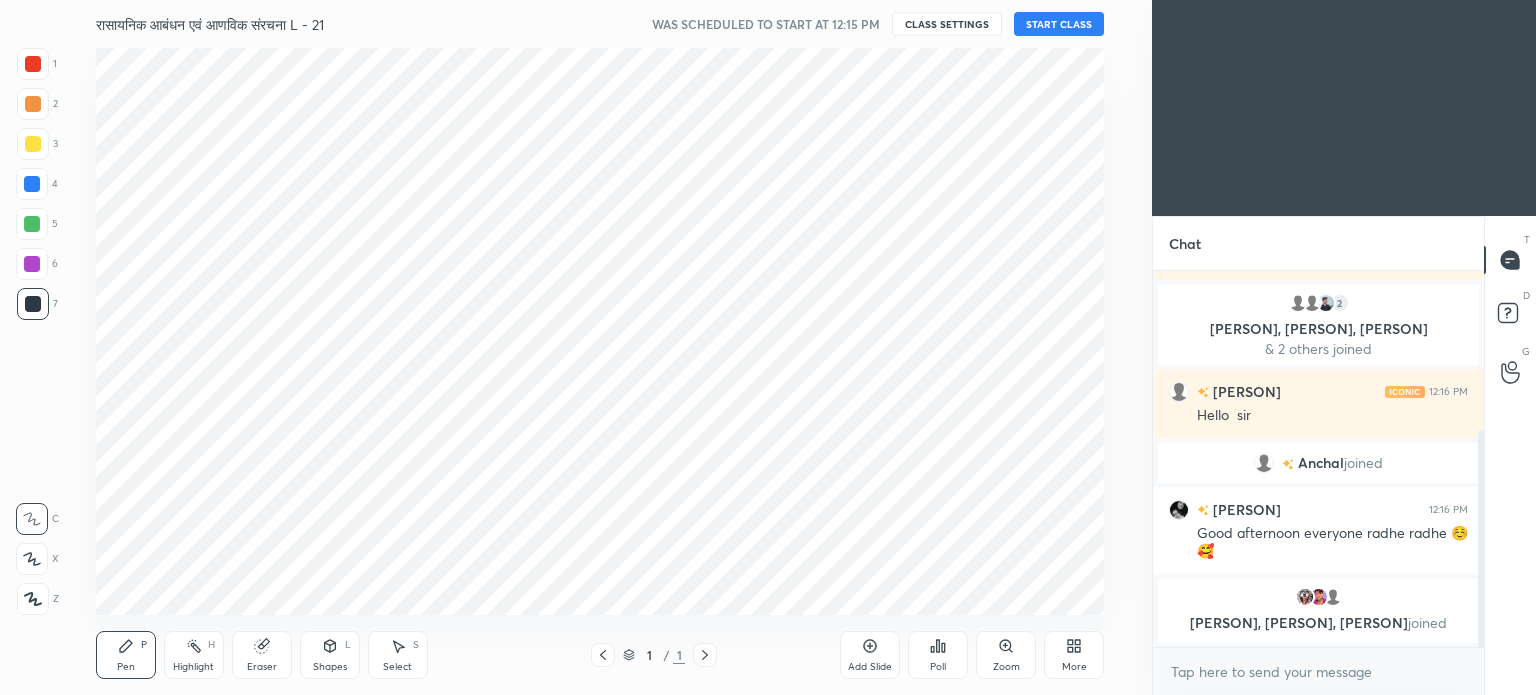 click 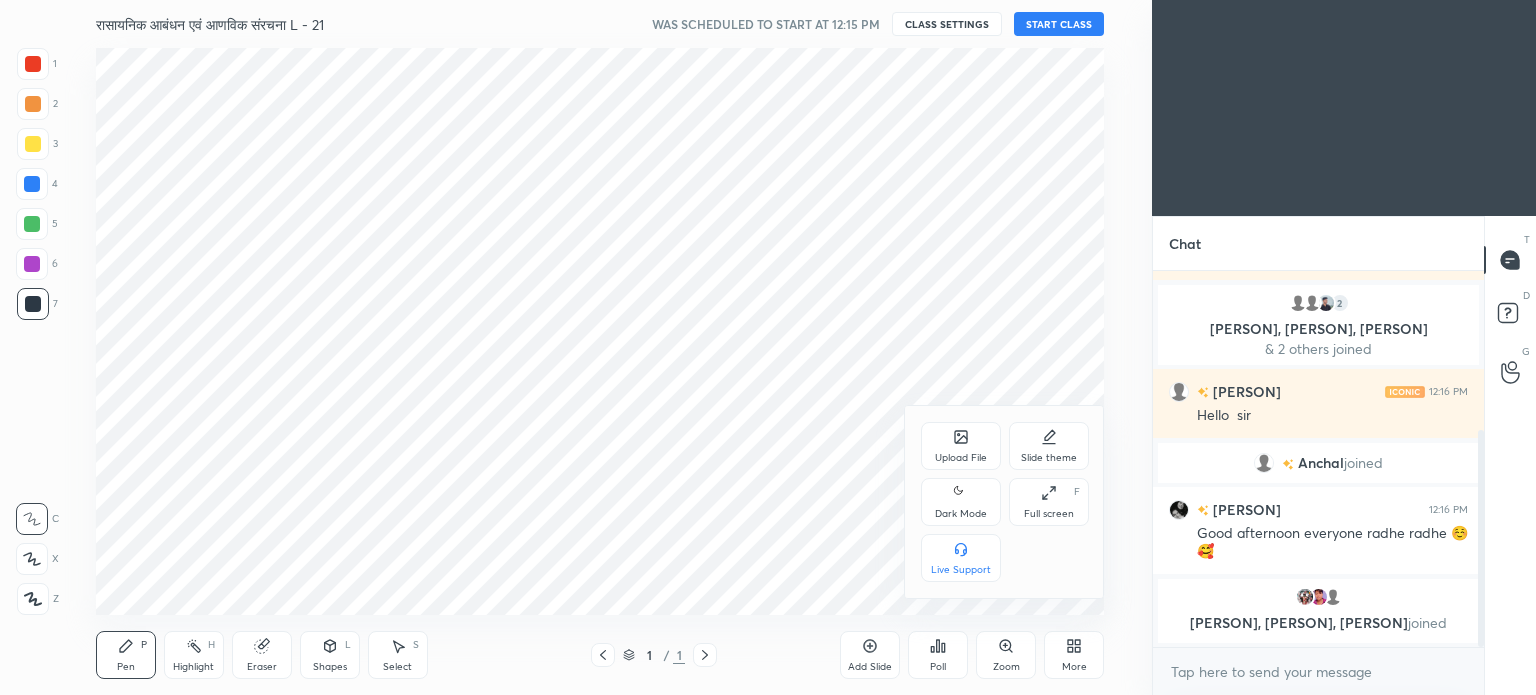 click on "Upload File" at bounding box center [961, 446] 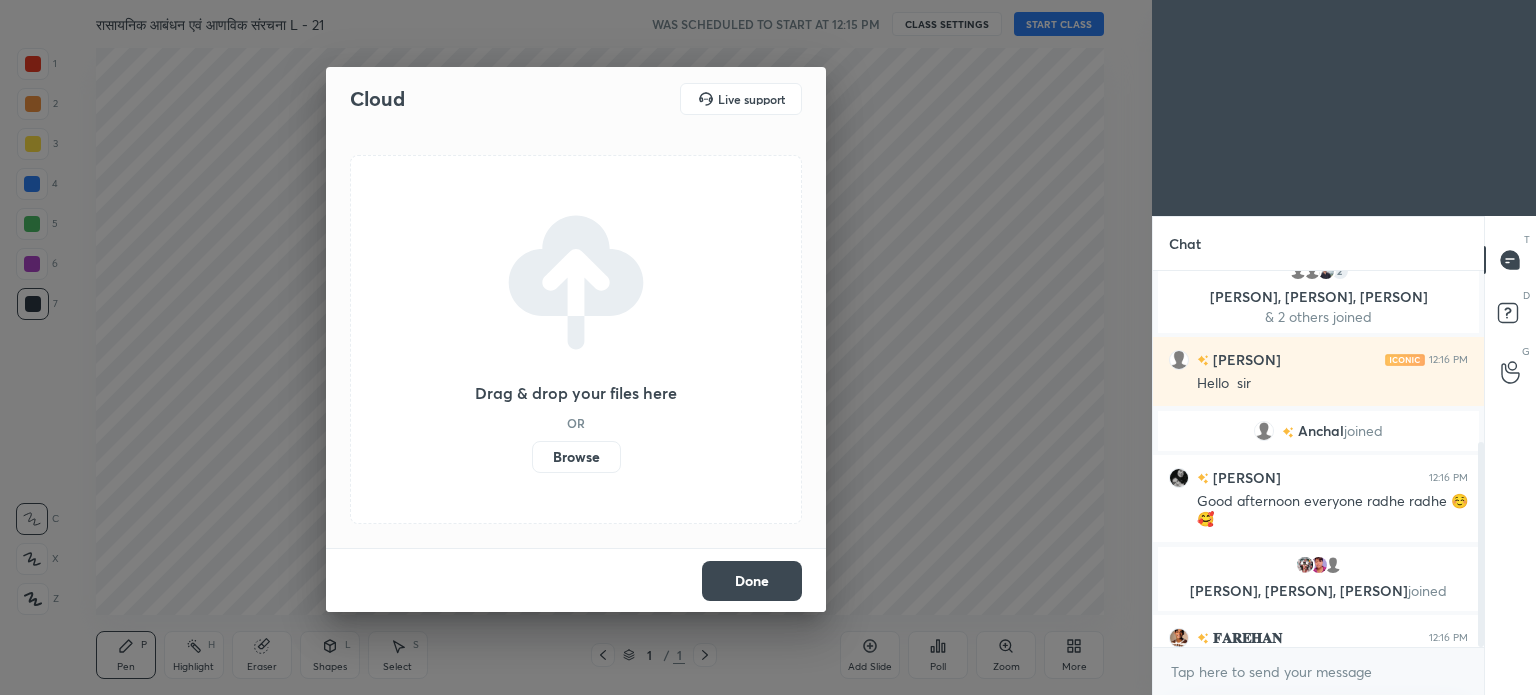 scroll, scrollTop: 314, scrollLeft: 0, axis: vertical 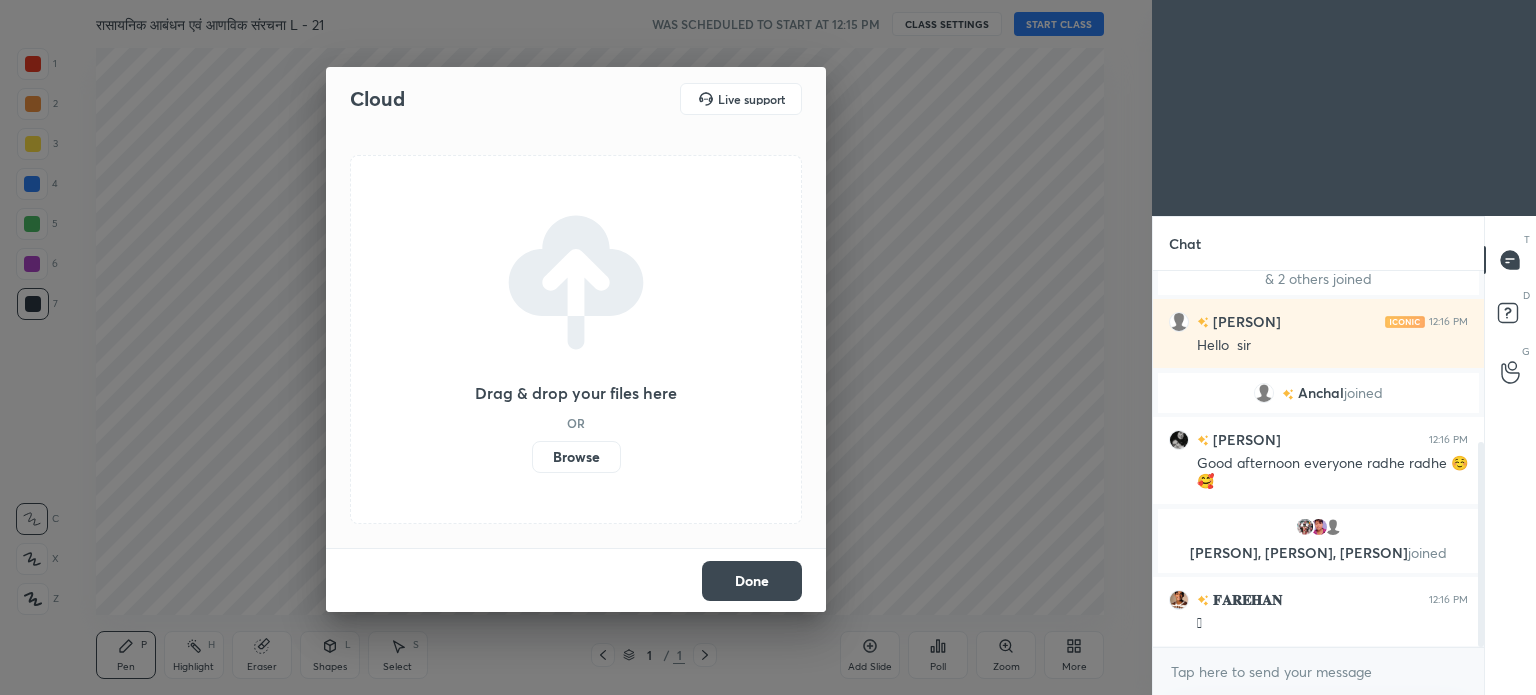 click on "Browse" at bounding box center (576, 457) 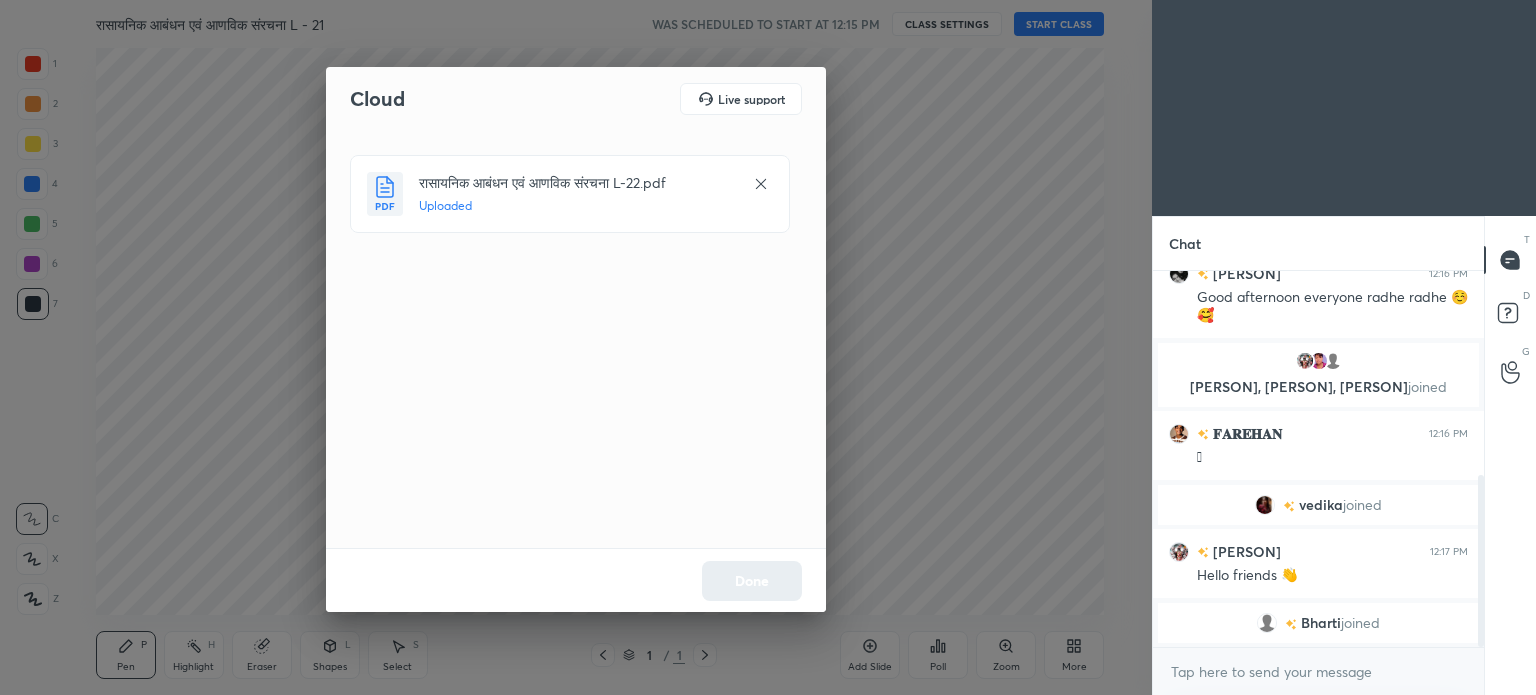scroll, scrollTop: 582, scrollLeft: 0, axis: vertical 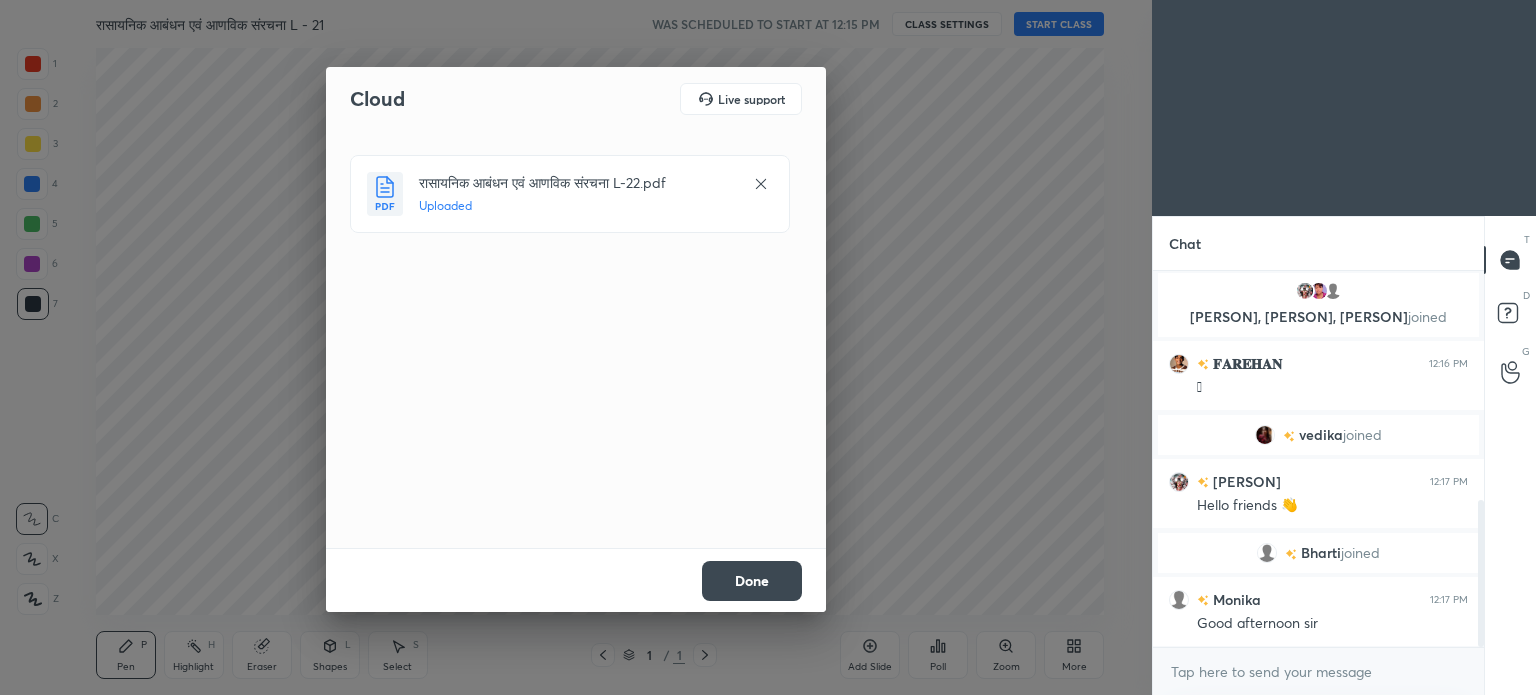click on "Done" at bounding box center (752, 581) 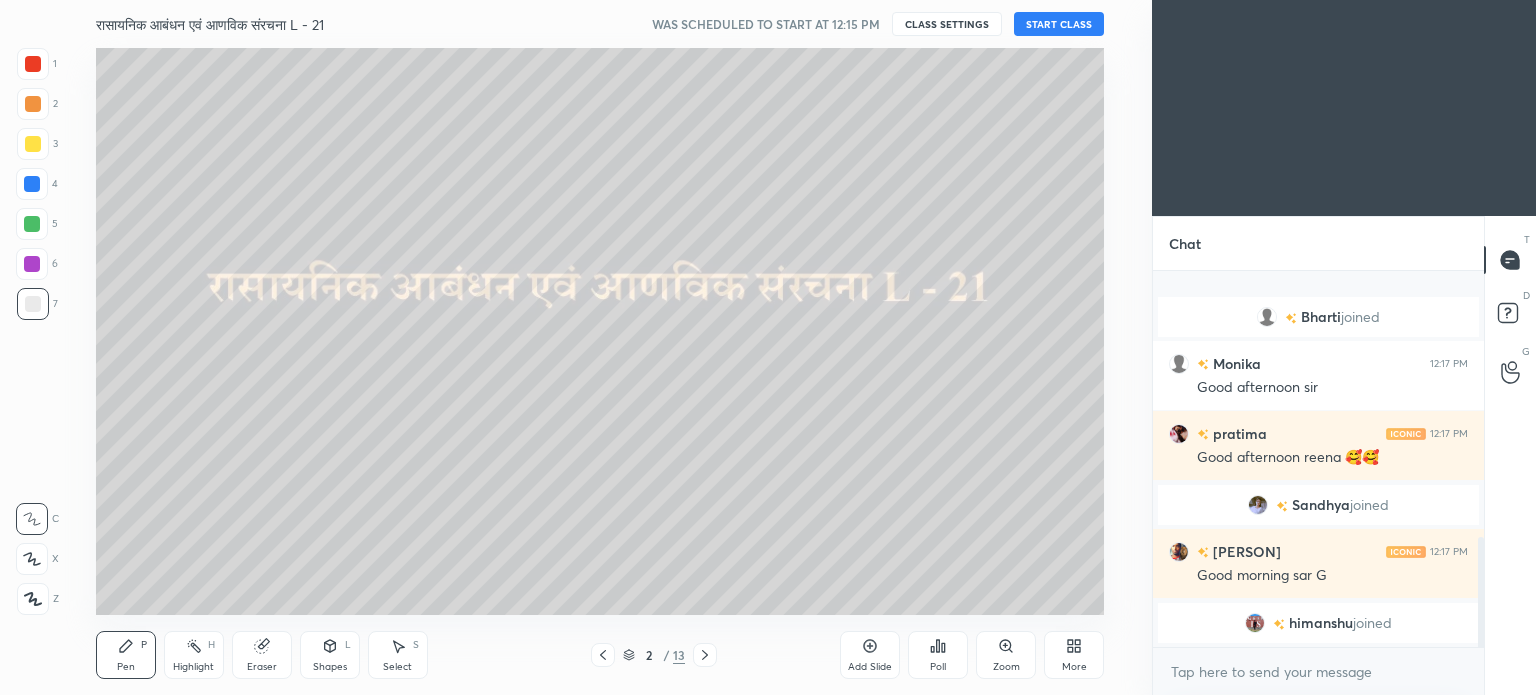 scroll, scrollTop: 906, scrollLeft: 0, axis: vertical 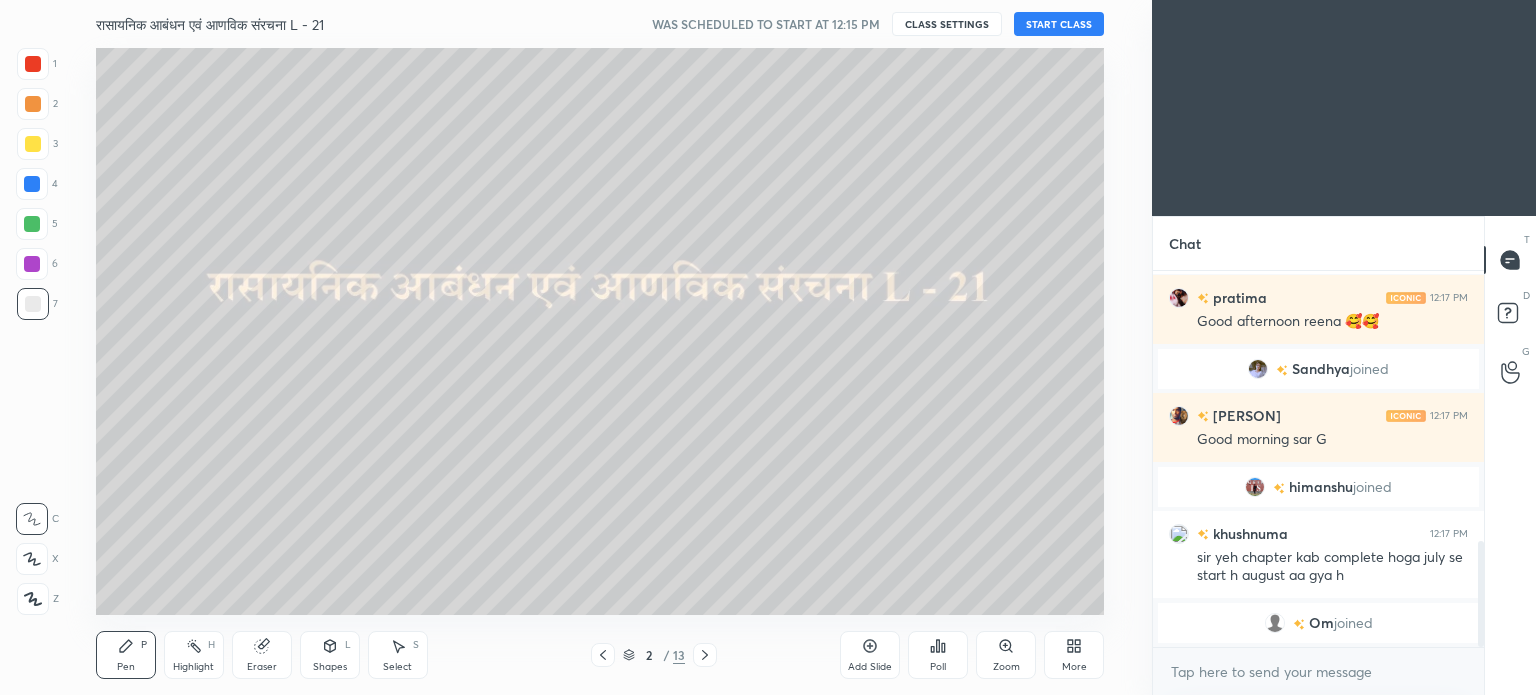 click on "START CLASS" at bounding box center [1059, 24] 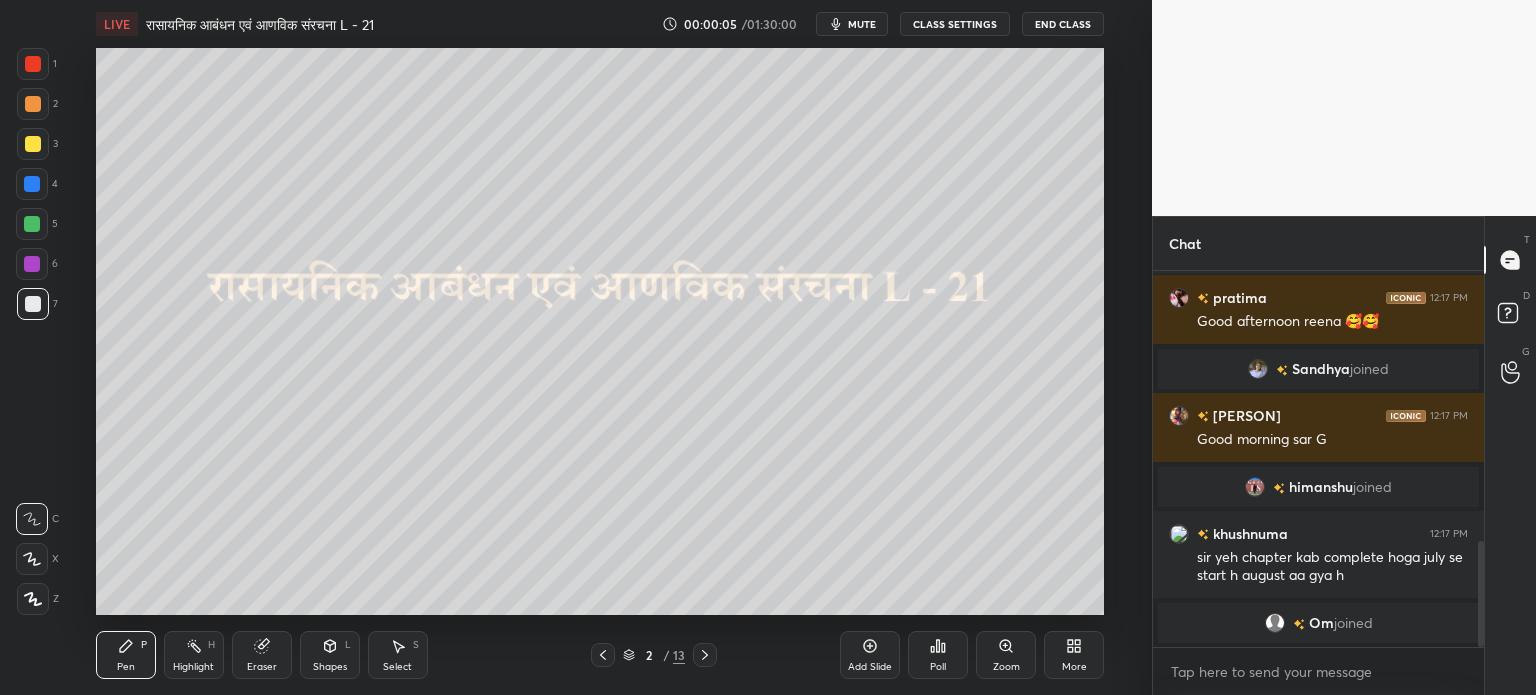 scroll, scrollTop: 986, scrollLeft: 0, axis: vertical 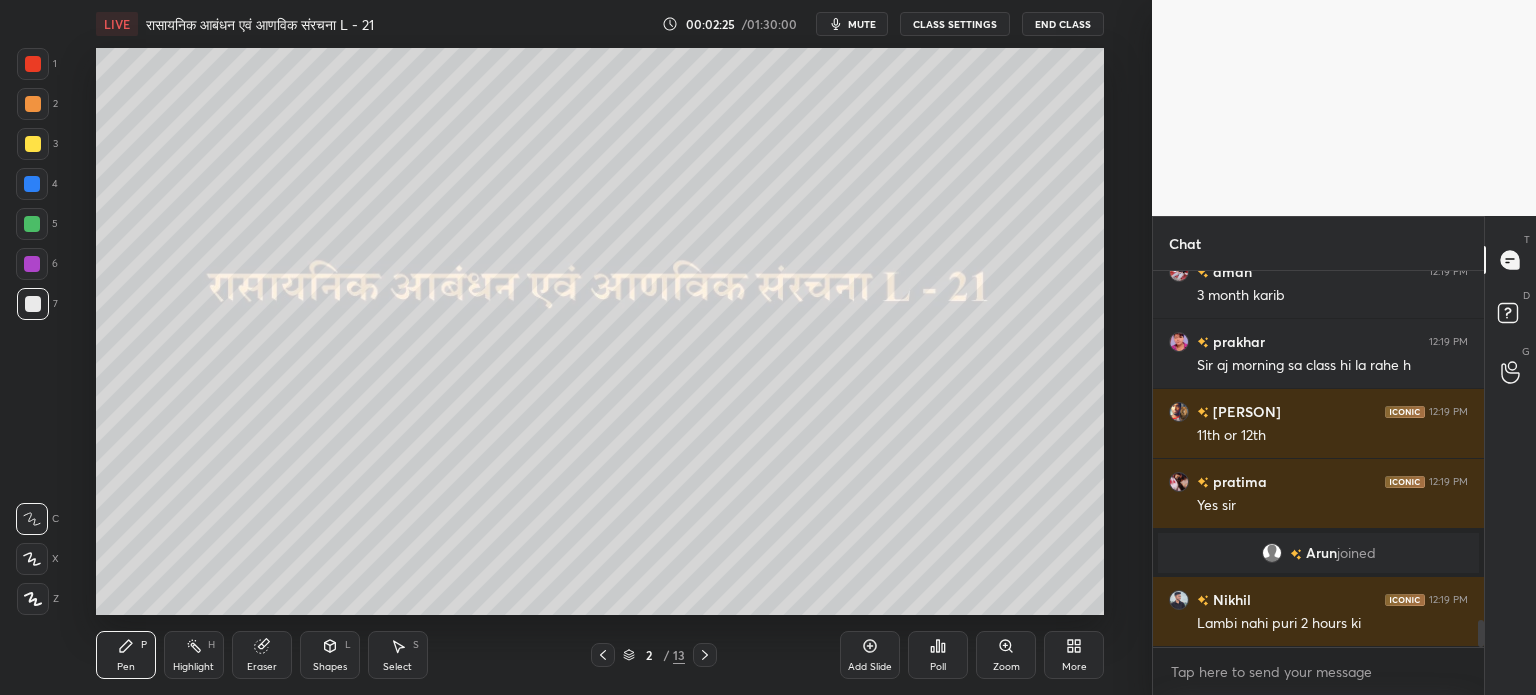click 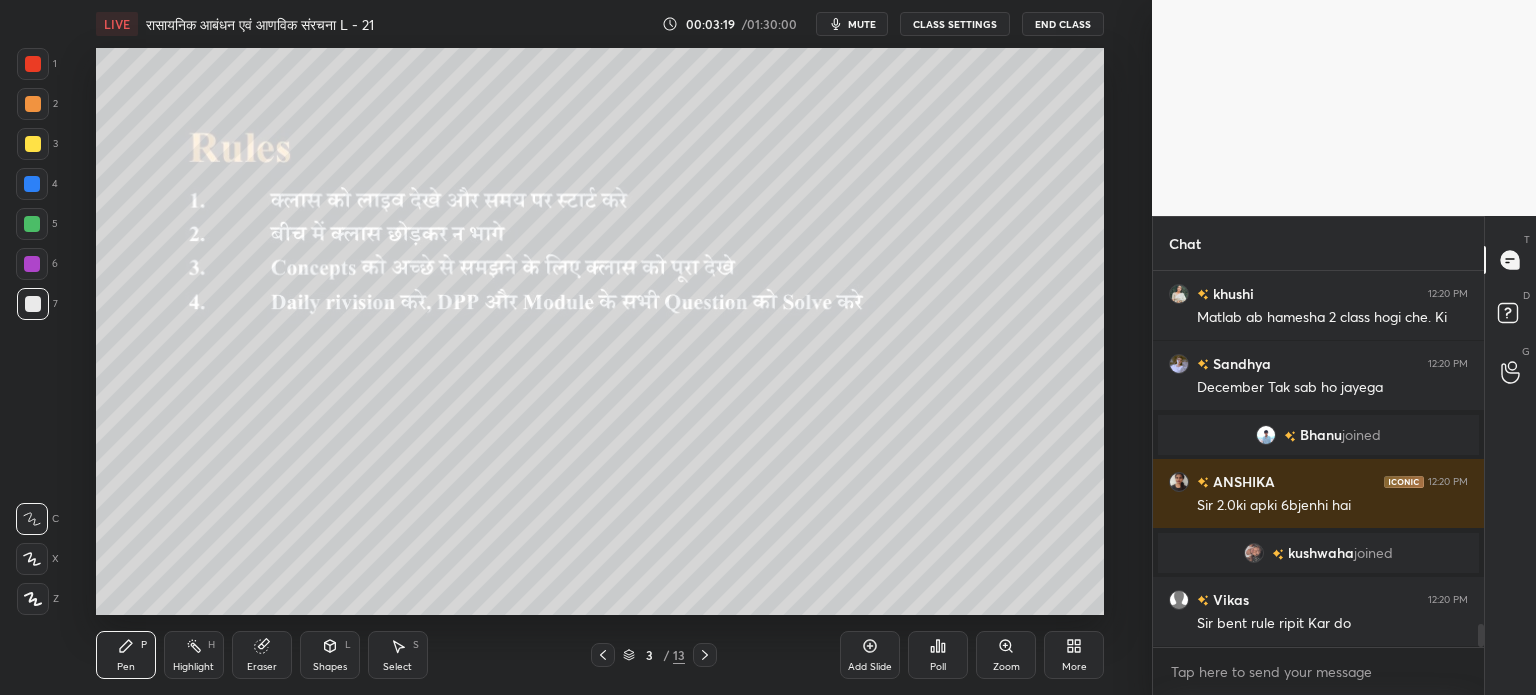 scroll, scrollTop: 5726, scrollLeft: 0, axis: vertical 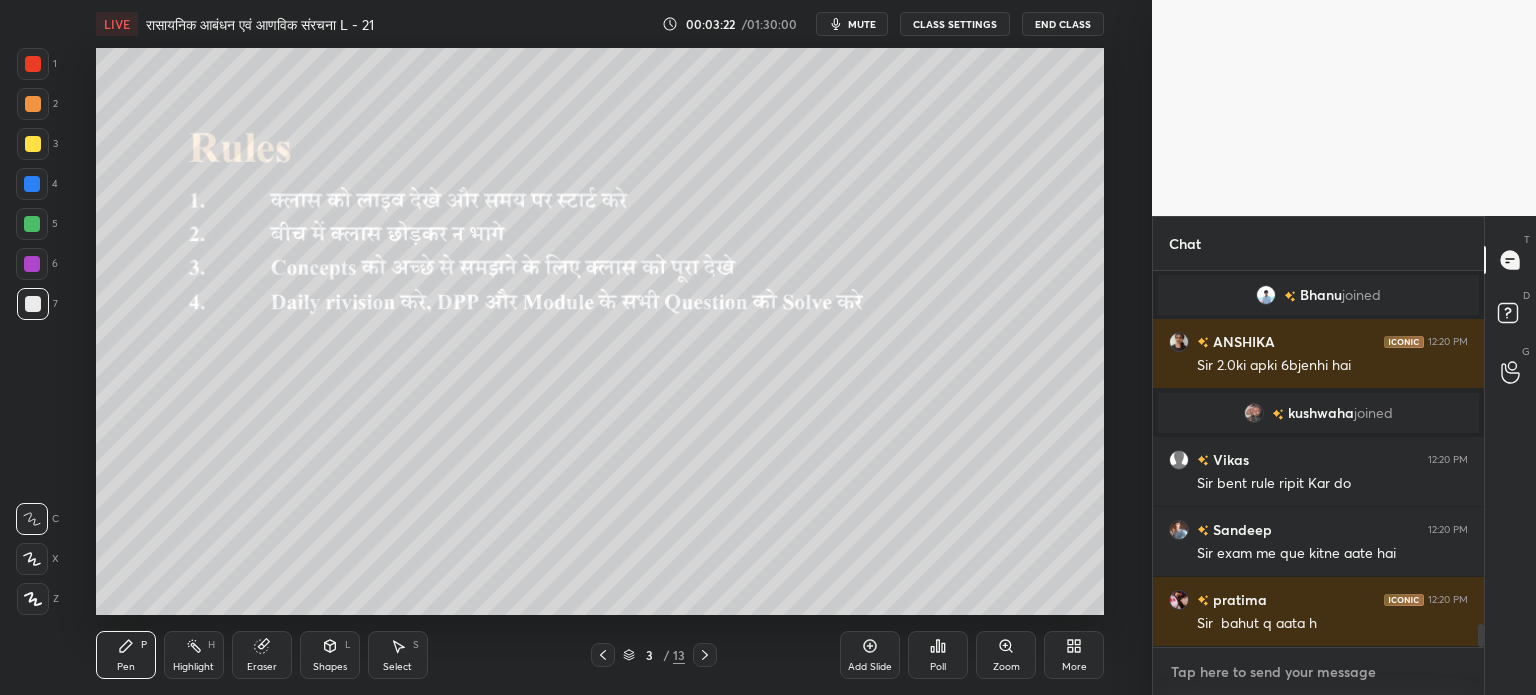 type on "x" 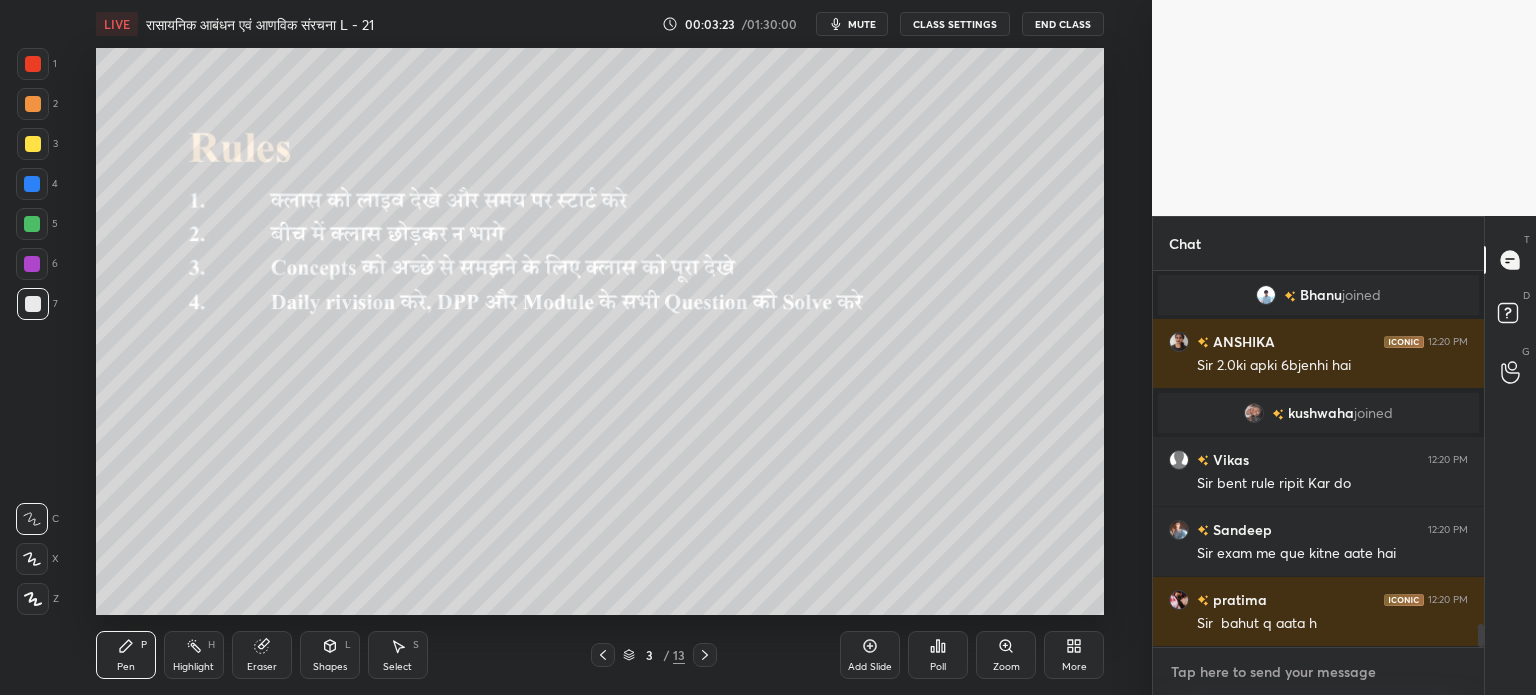 paste on "https://t.me/example" 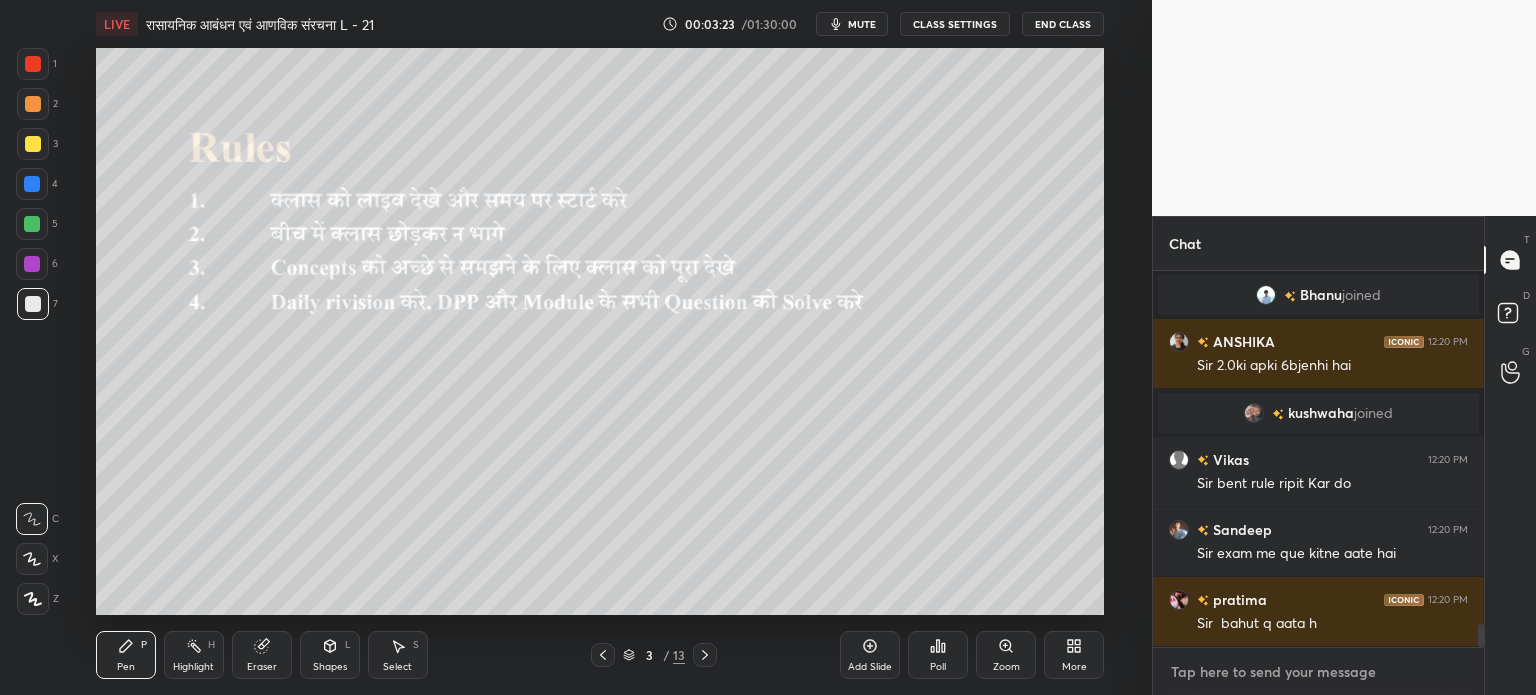 type on "https://t.me/example" 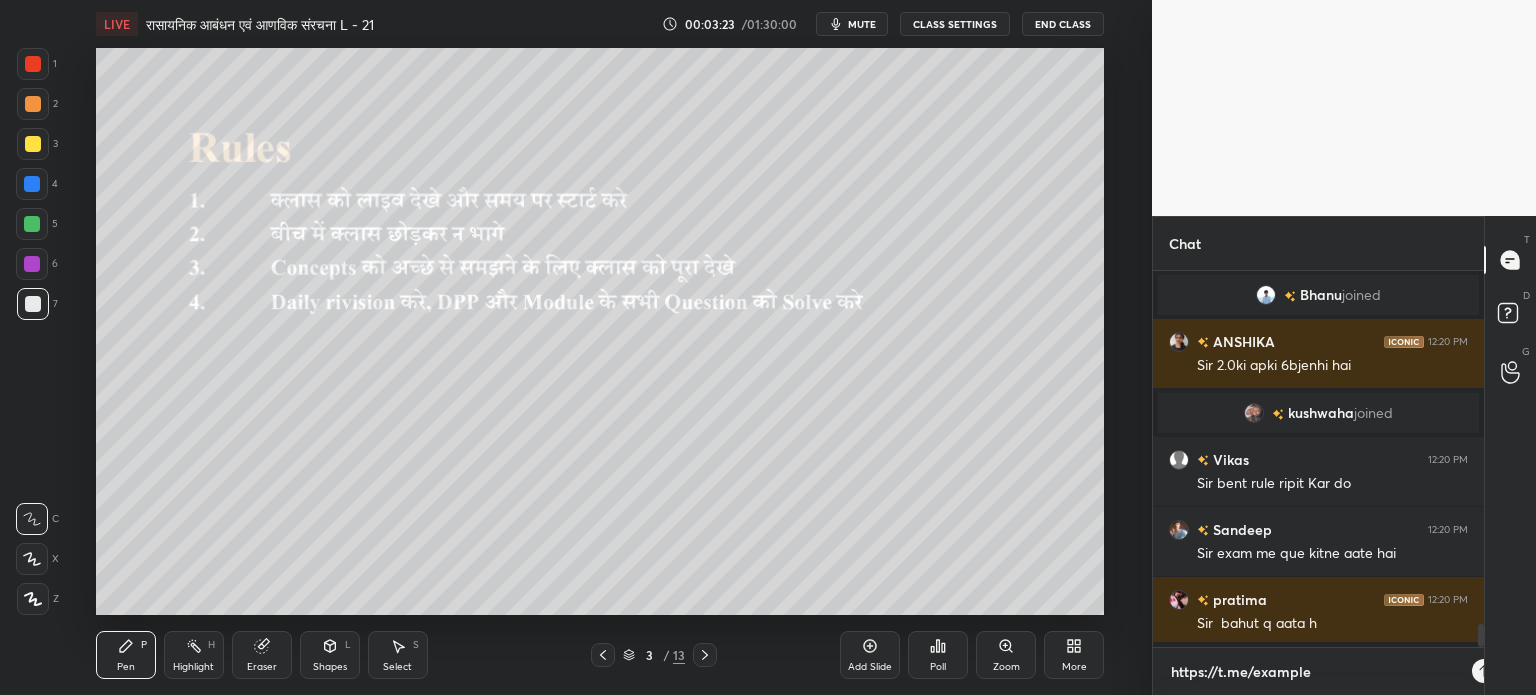 scroll, scrollTop: 364, scrollLeft: 325, axis: both 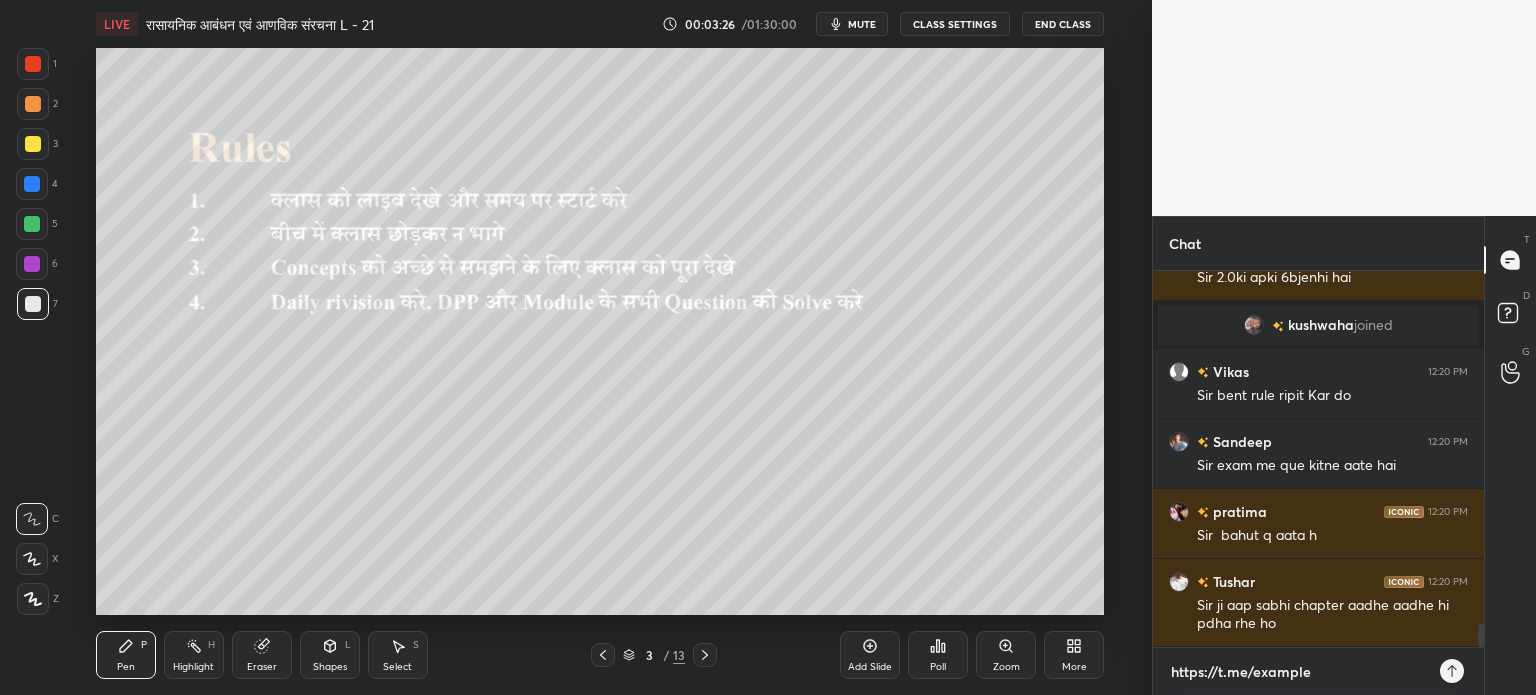 type 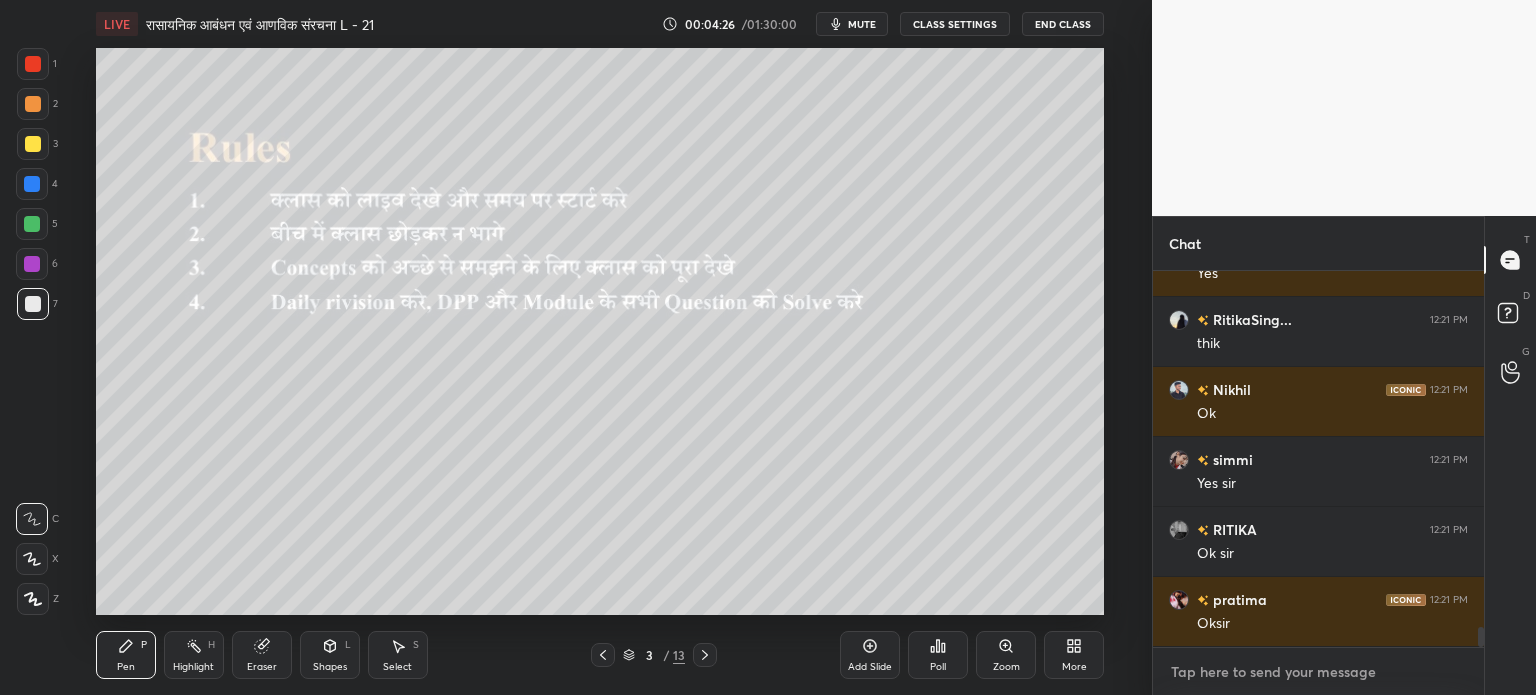 scroll, scrollTop: 6830, scrollLeft: 0, axis: vertical 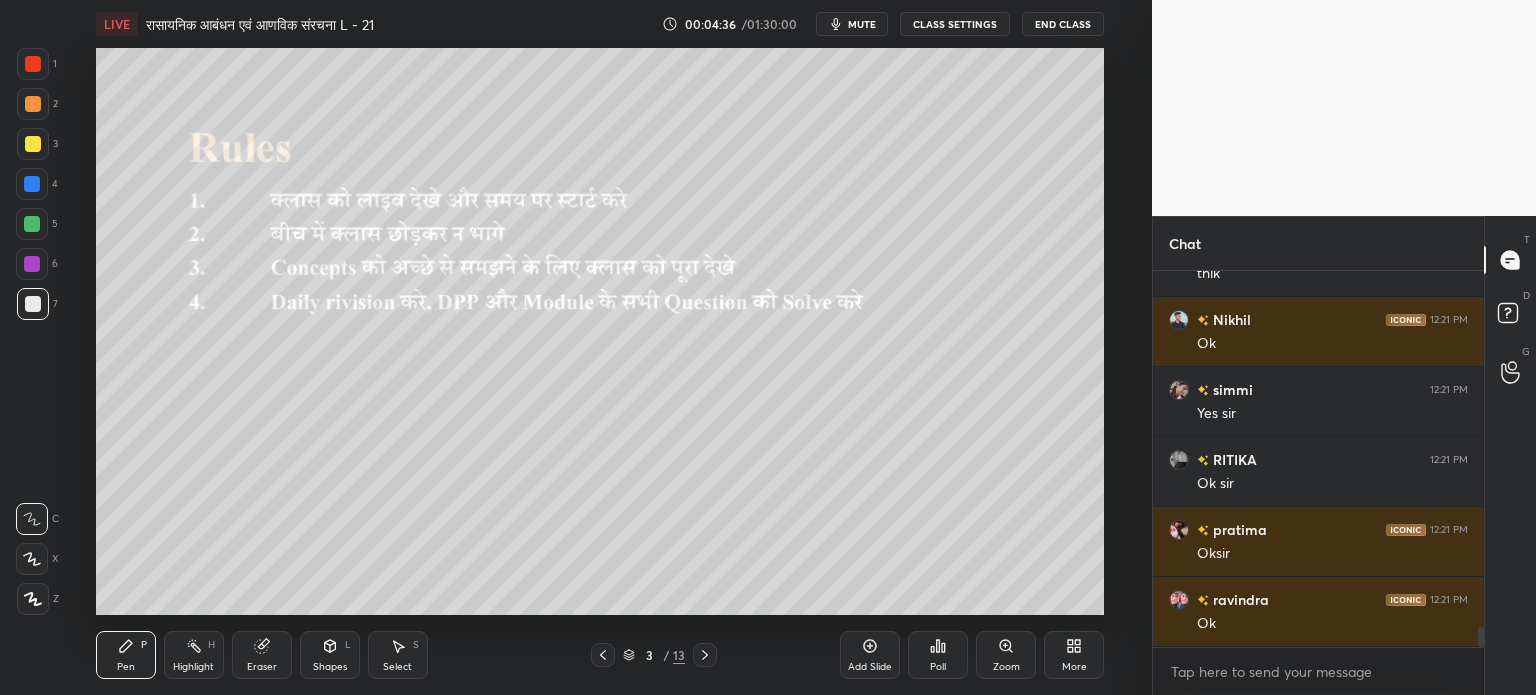 click 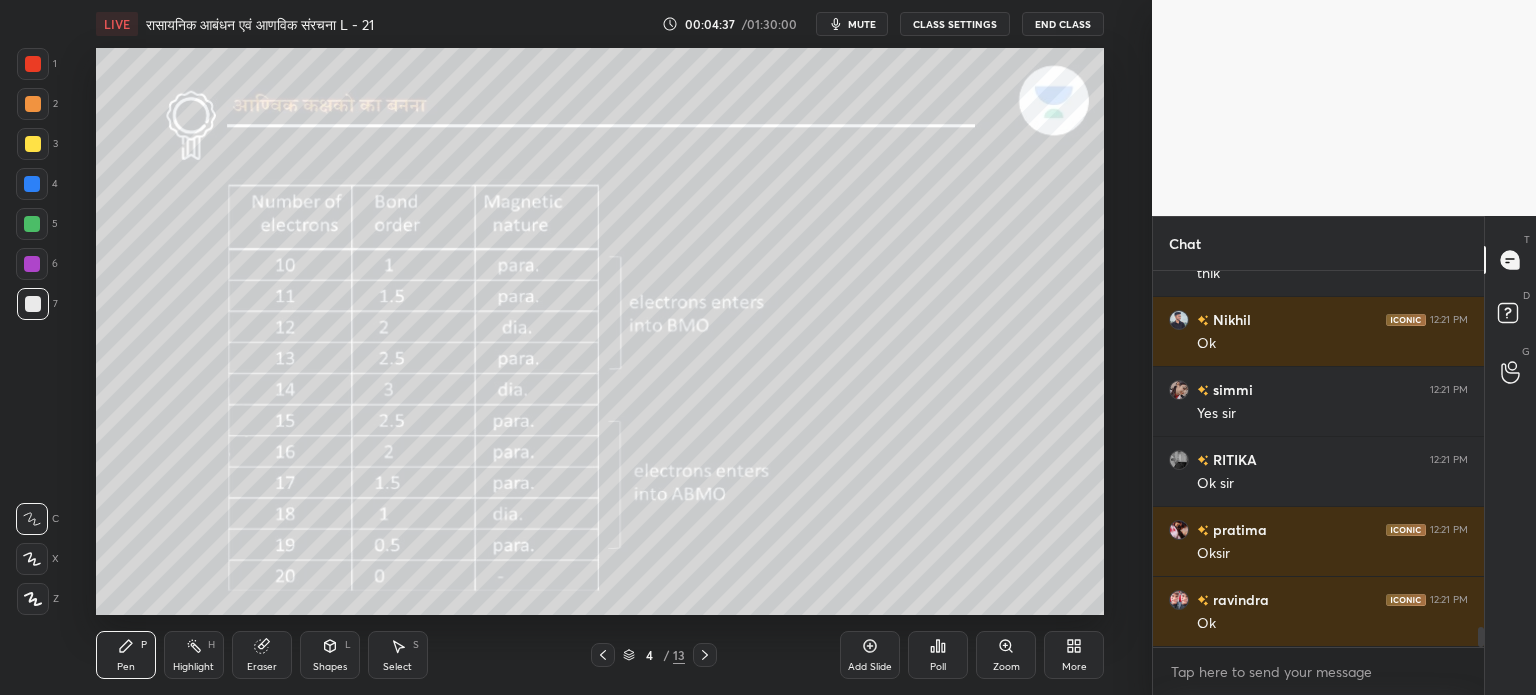 click 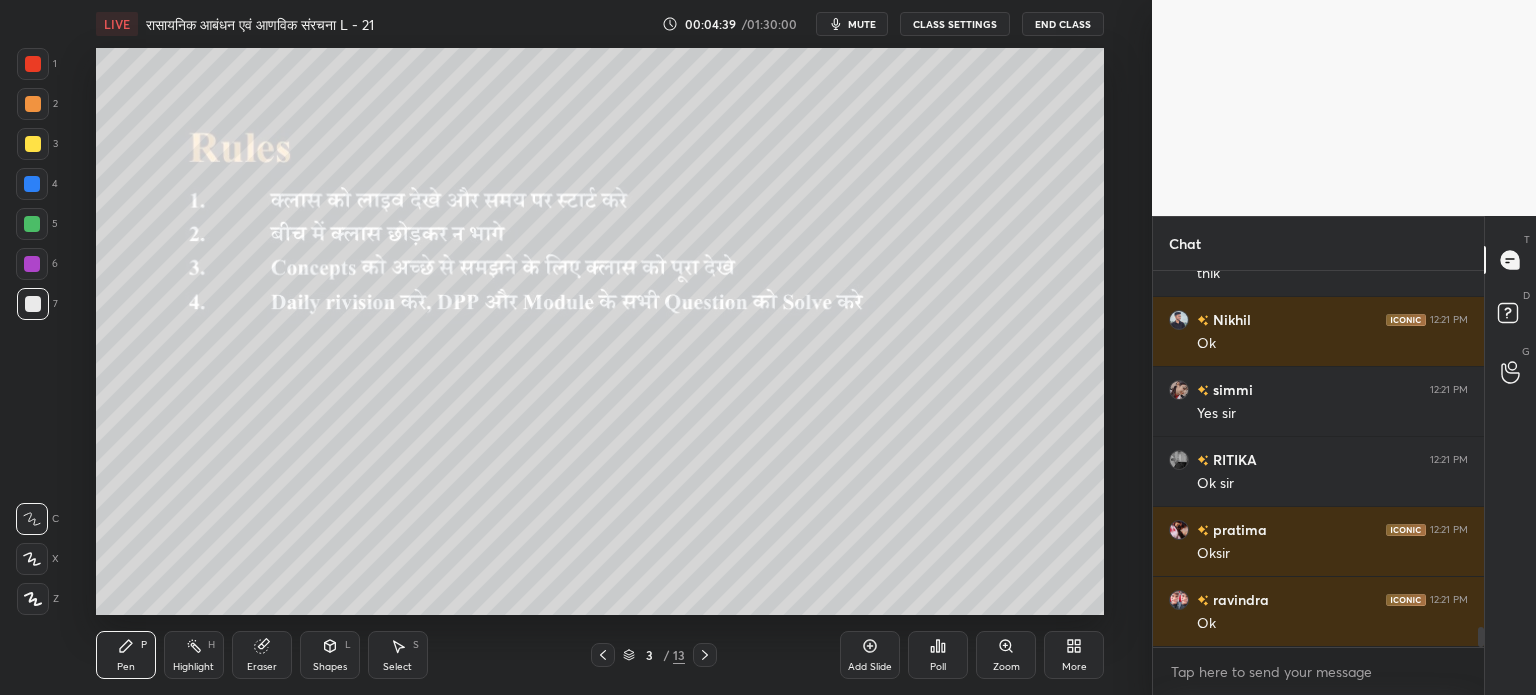 click on "Add Slide" at bounding box center (870, 655) 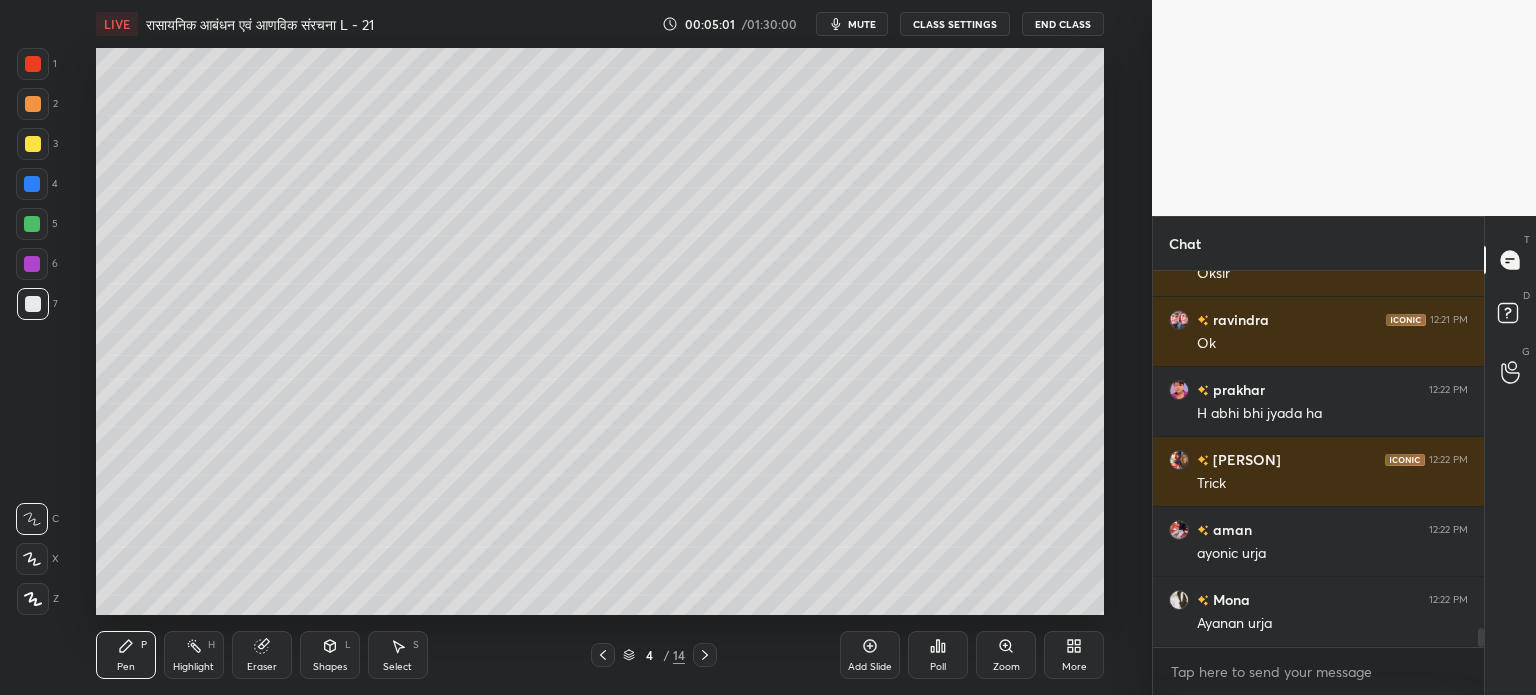 scroll, scrollTop: 7180, scrollLeft: 0, axis: vertical 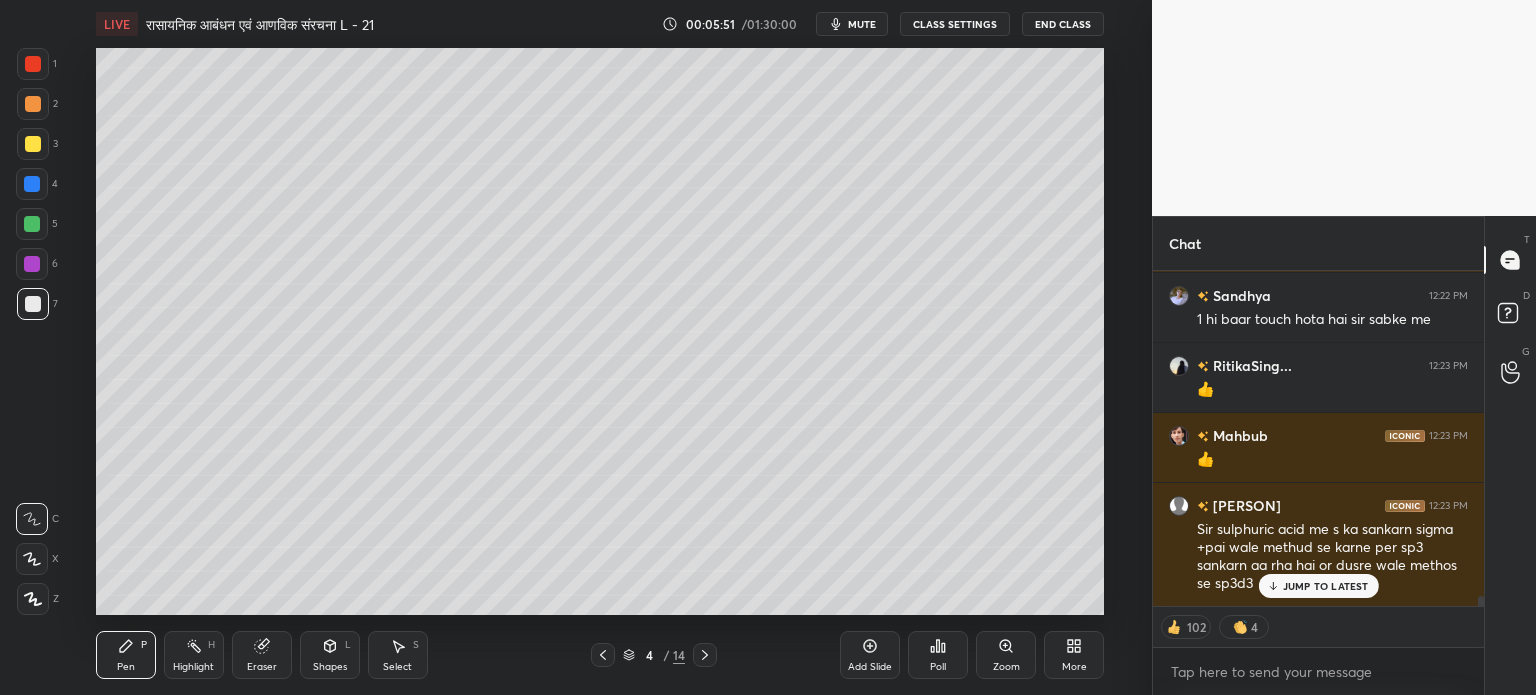 click on "JUMP TO LATEST" at bounding box center (1318, 586) 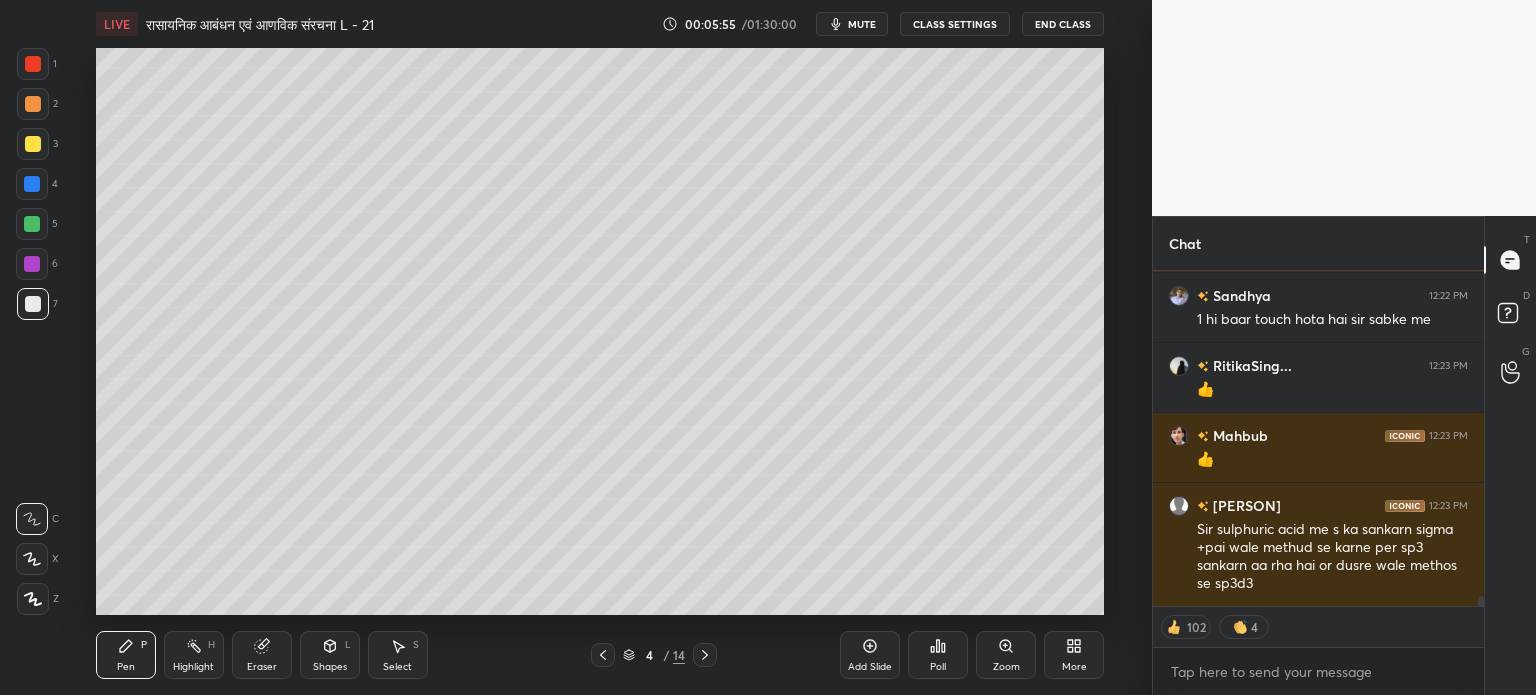 scroll, scrollTop: 5, scrollLeft: 6, axis: both 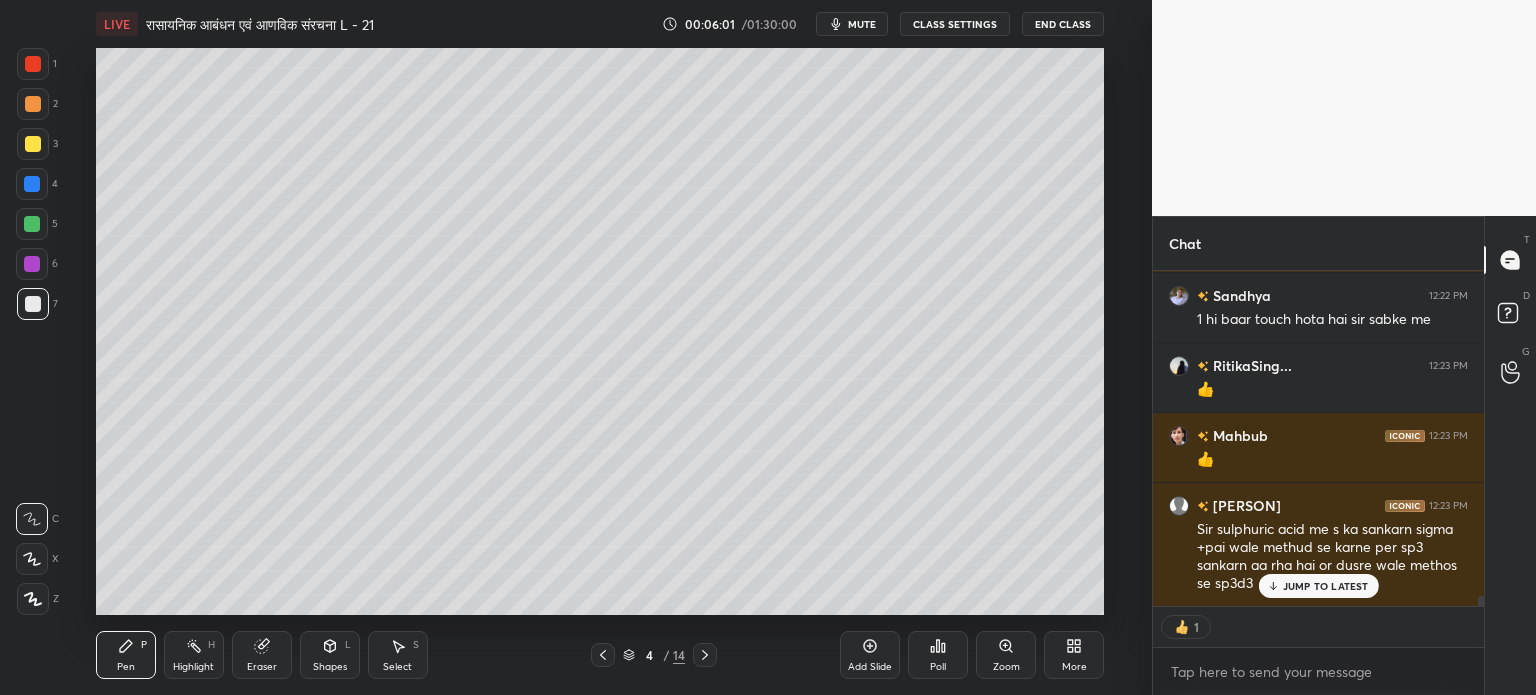 click on "JUMP TO LATEST" at bounding box center (1326, 586) 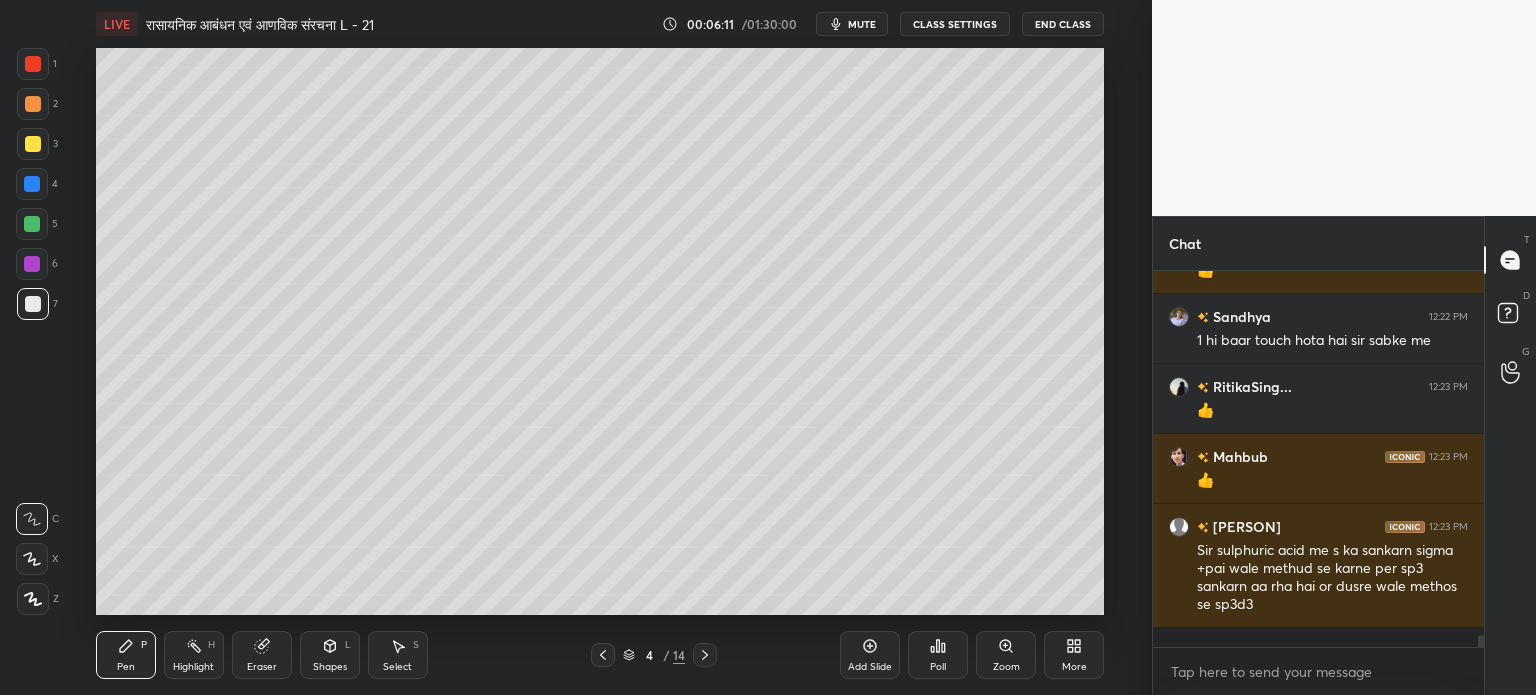 scroll, scrollTop: 5, scrollLeft: 6, axis: both 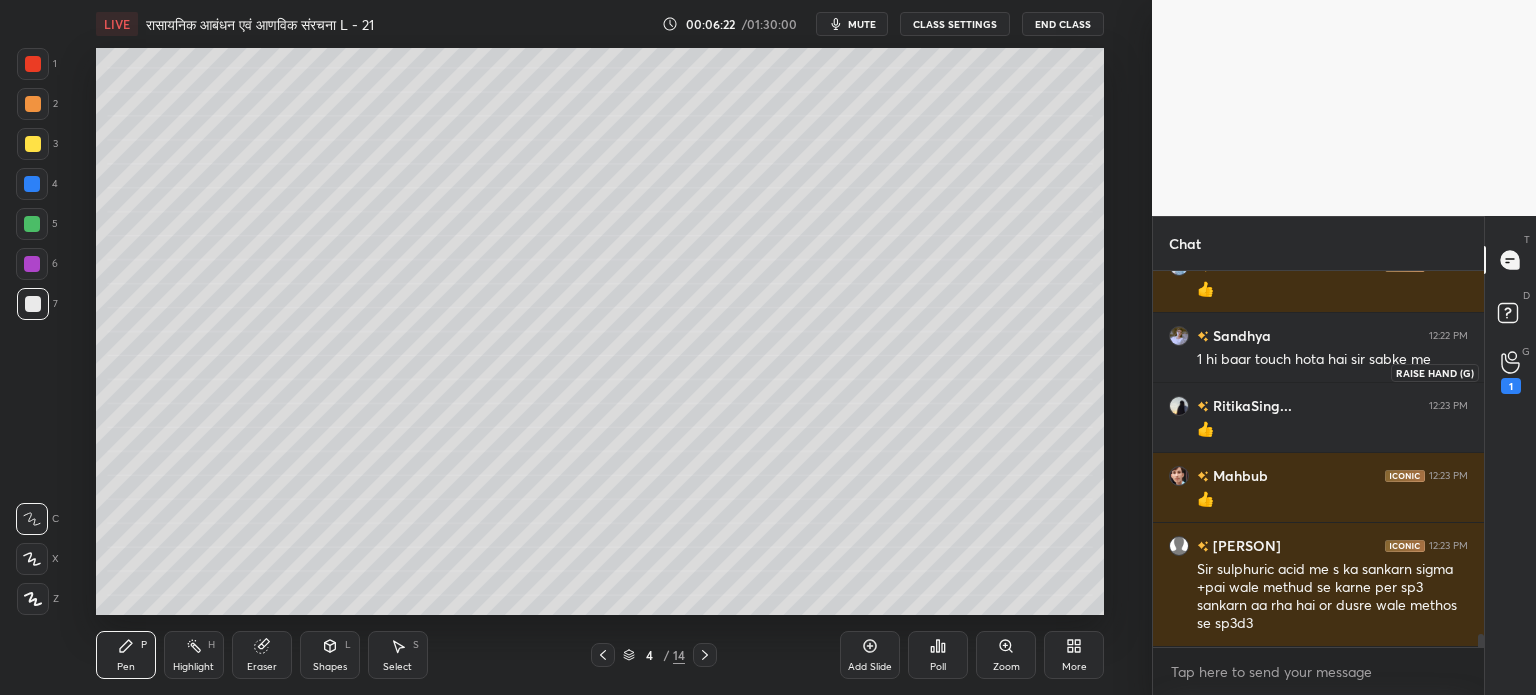 click 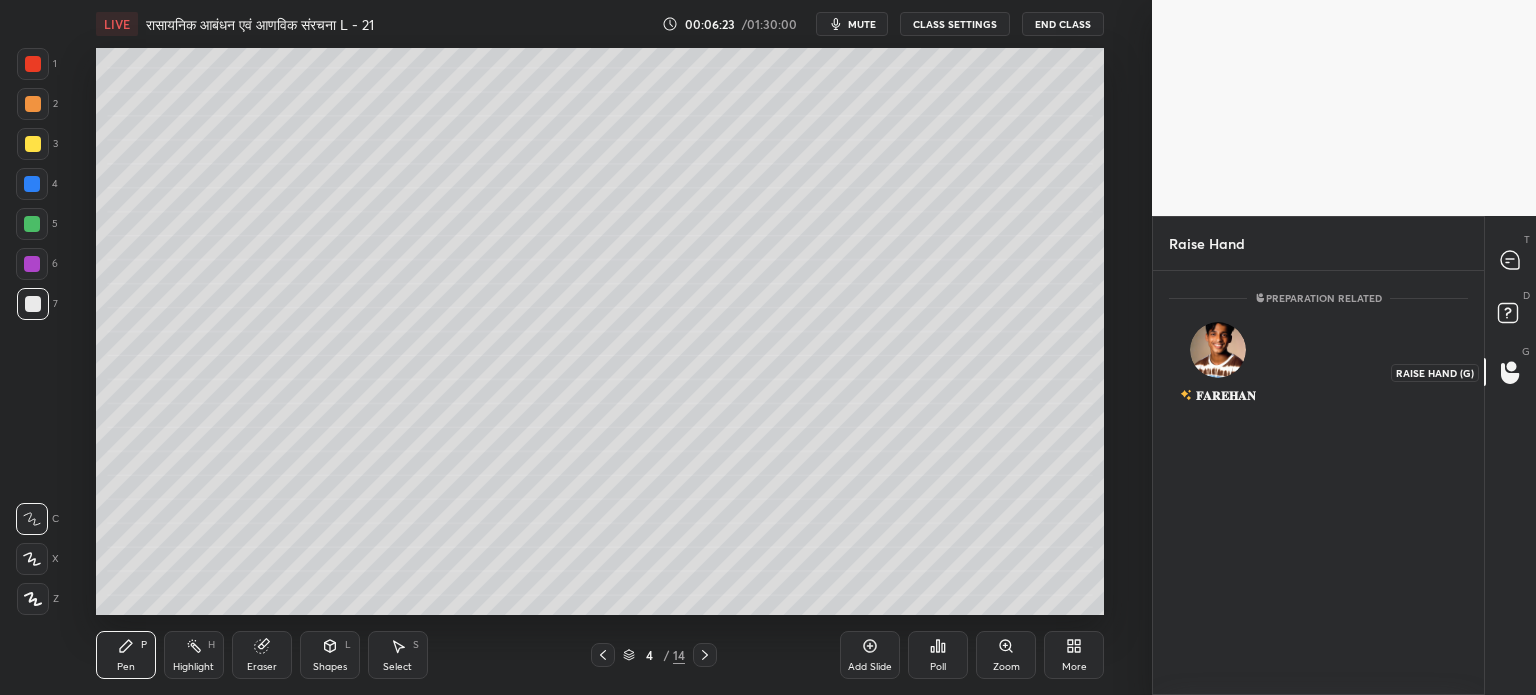 scroll, scrollTop: 418, scrollLeft: 325, axis: both 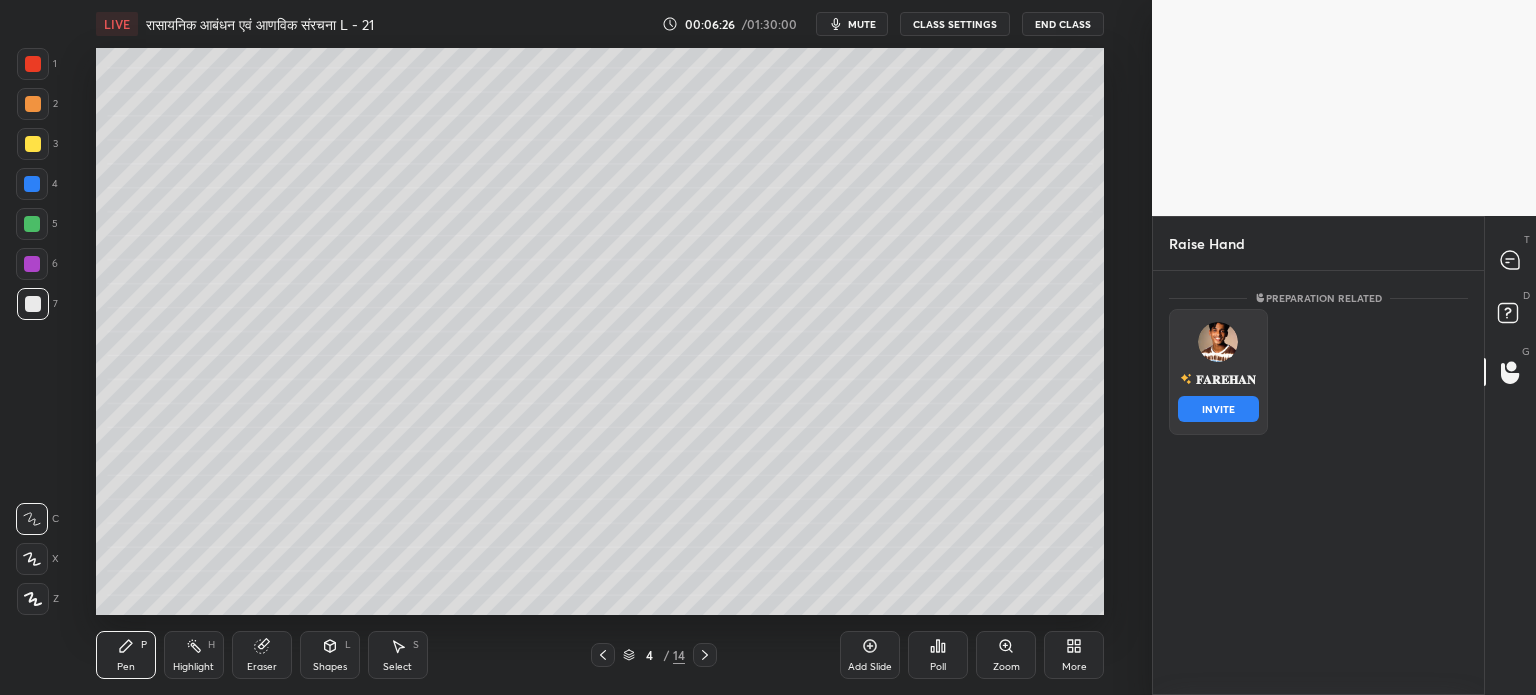 click on "[PERSON] INVITE" at bounding box center [1218, 372] 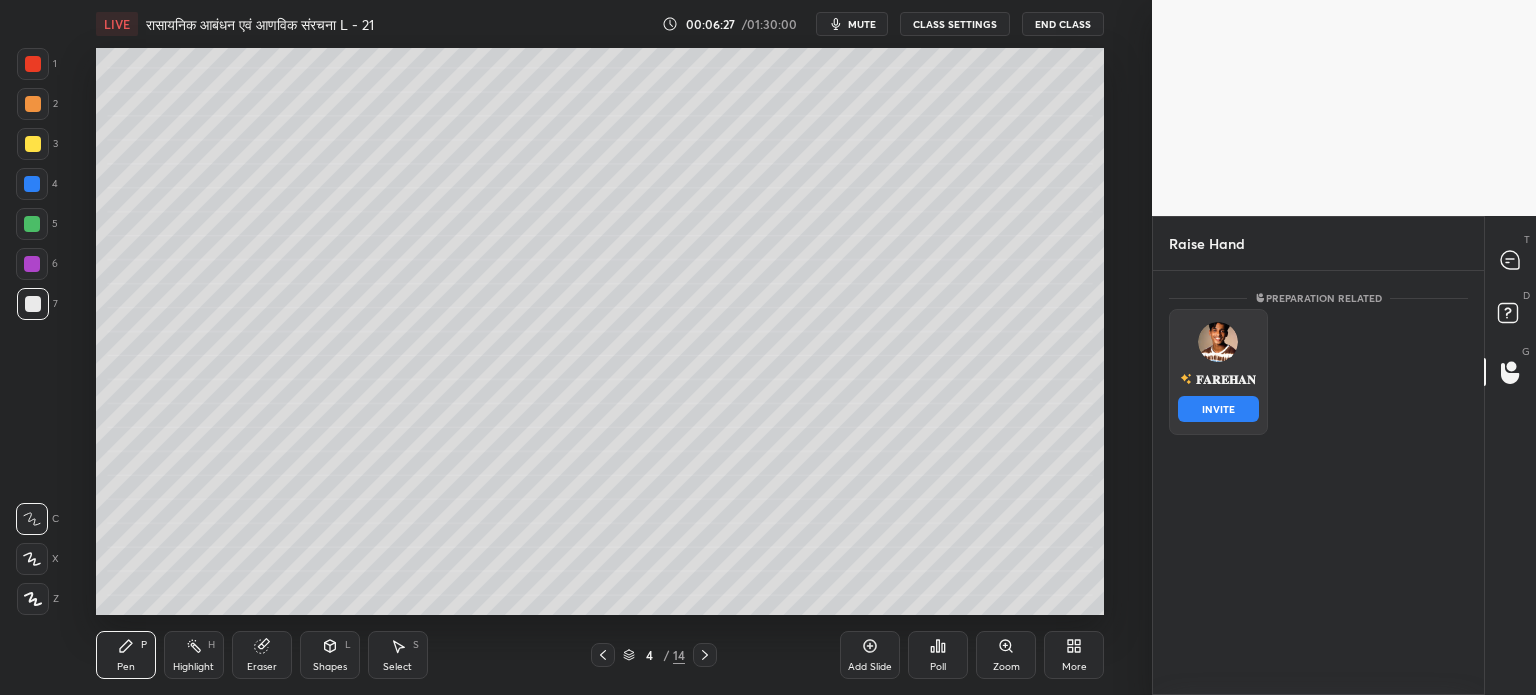 click on "INVITE" at bounding box center [1218, 409] 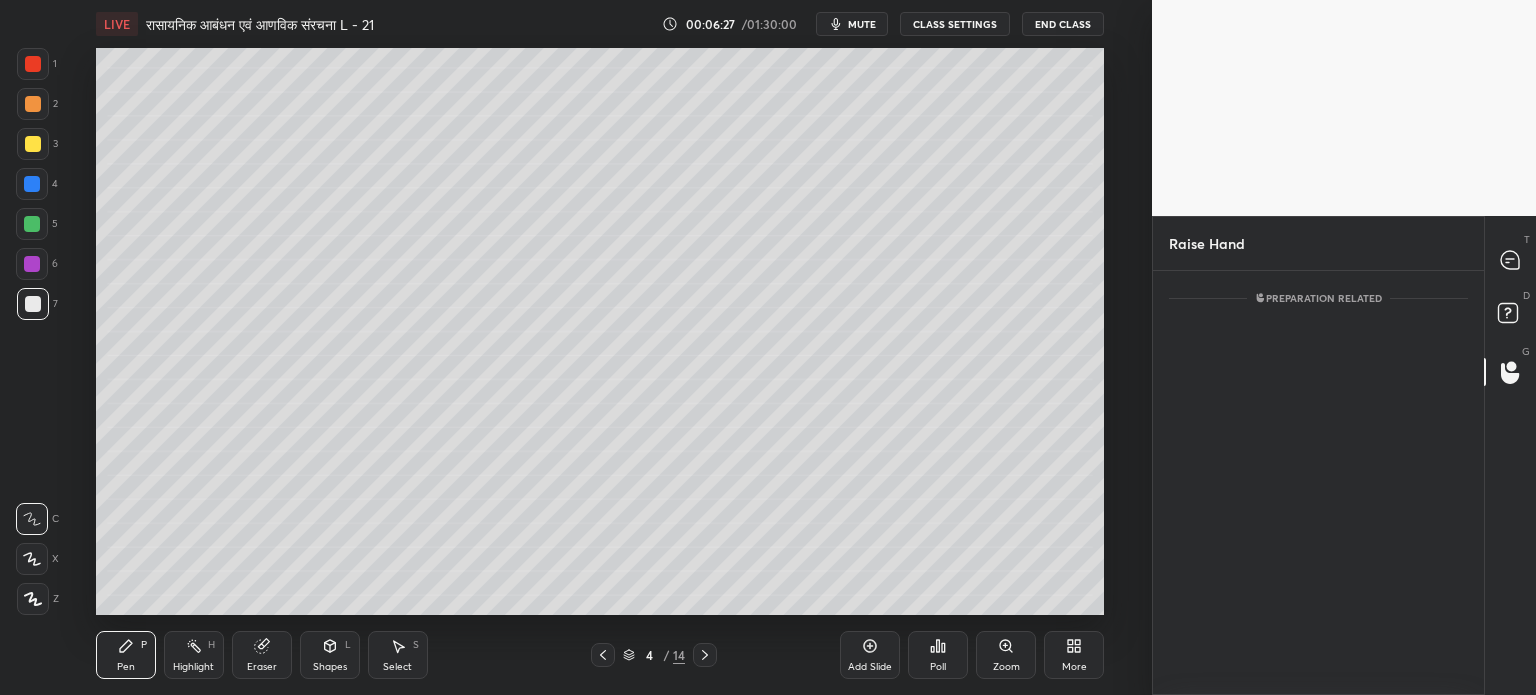 scroll, scrollTop: 338, scrollLeft: 325, axis: both 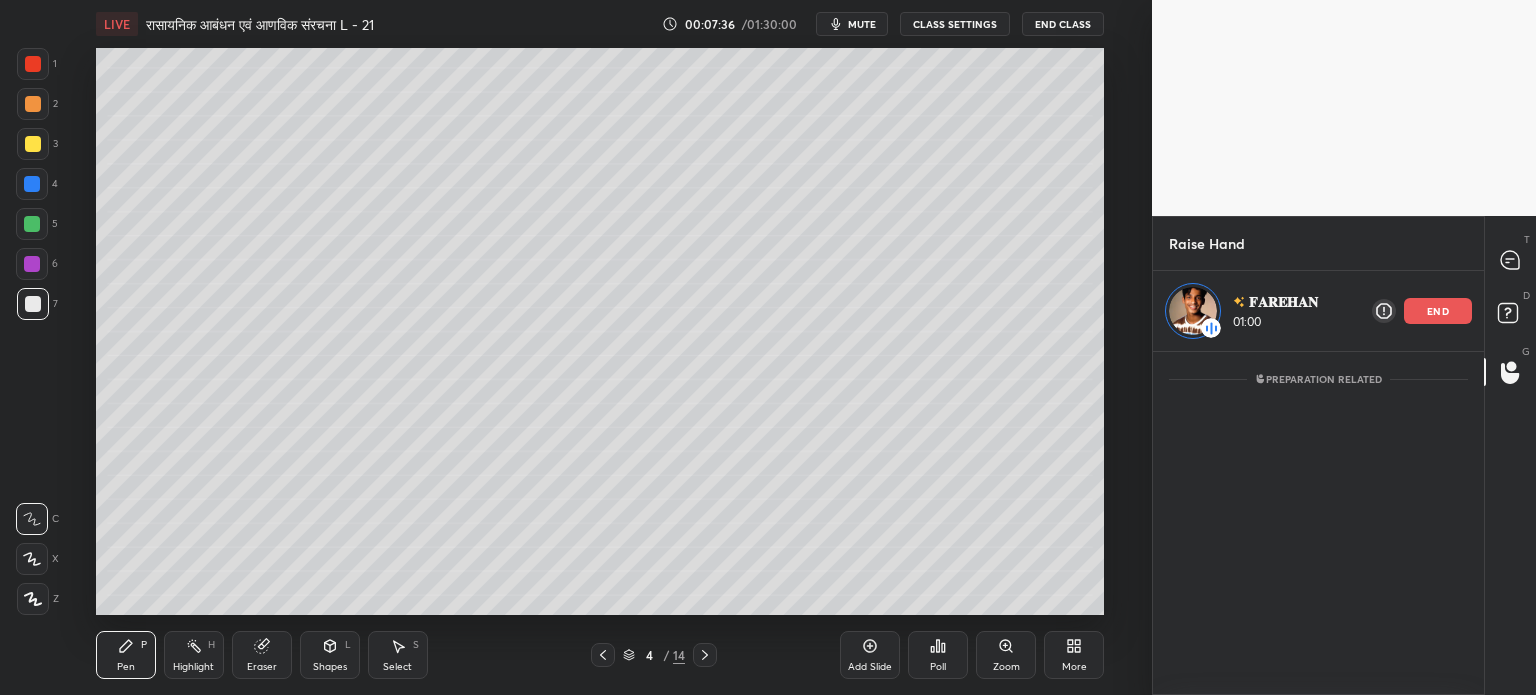 click on "end" at bounding box center (1438, 311) 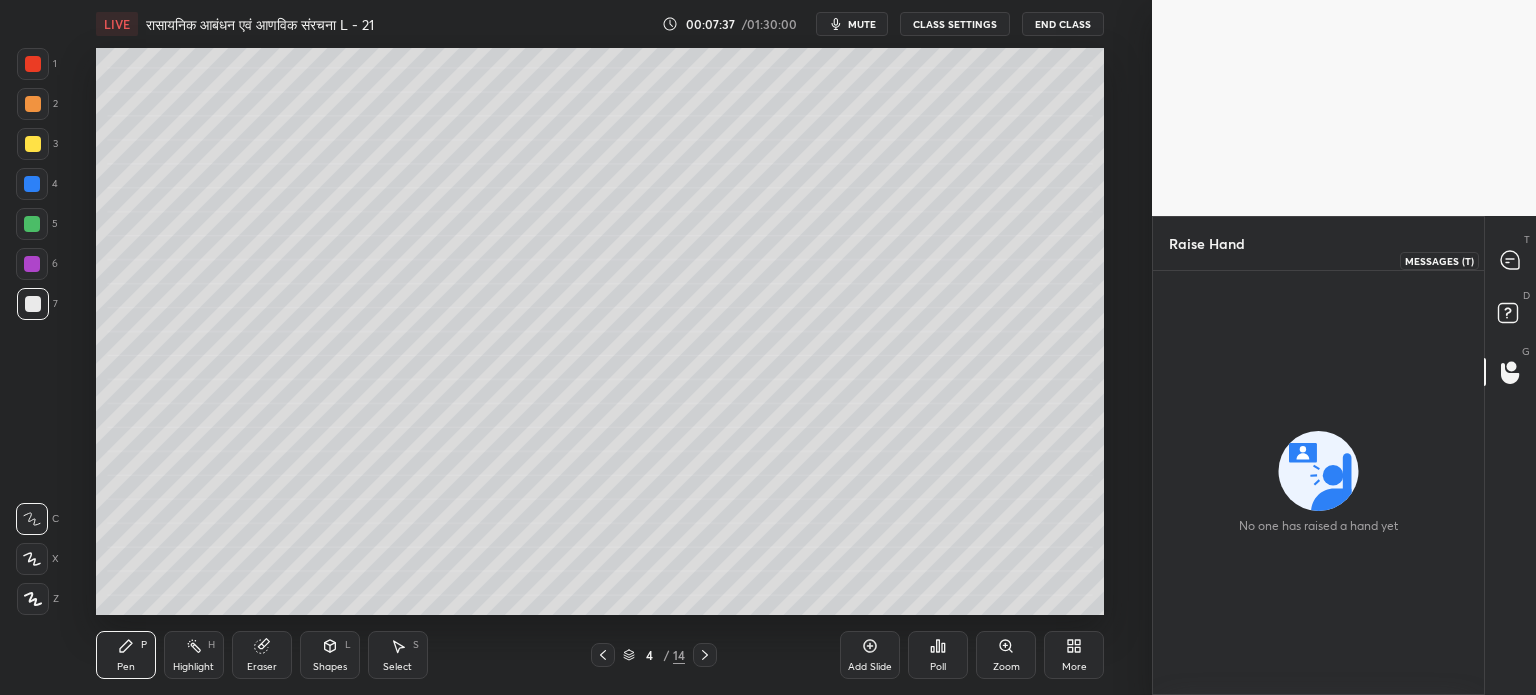 click 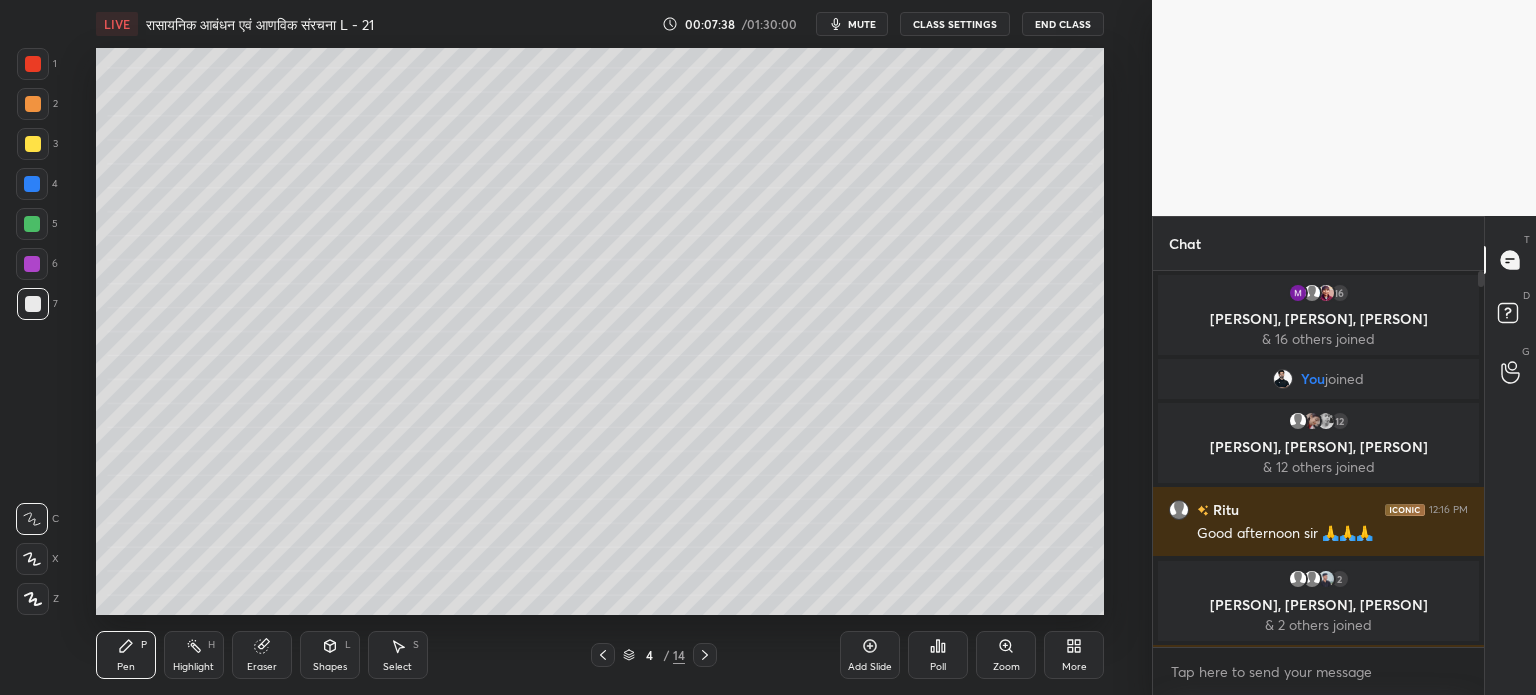 scroll, scrollTop: 11336, scrollLeft: 0, axis: vertical 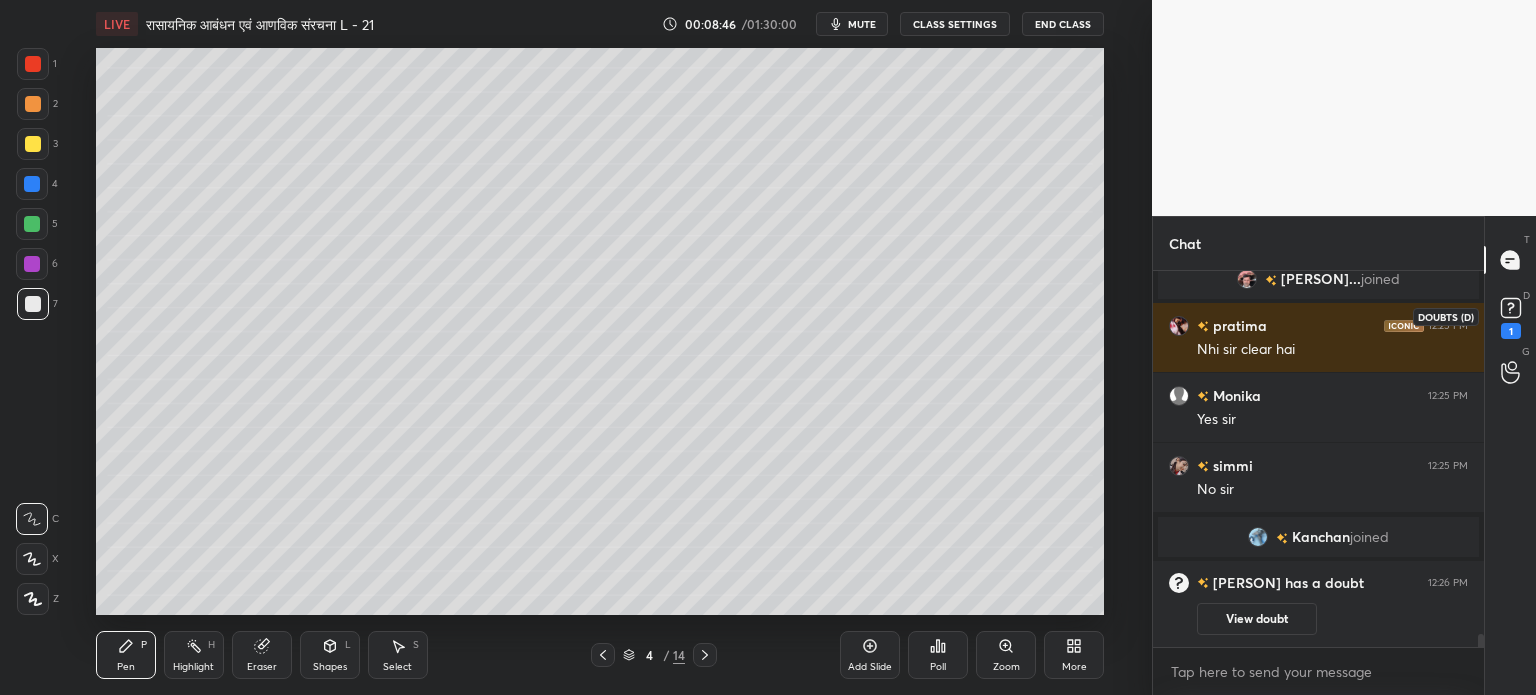 click 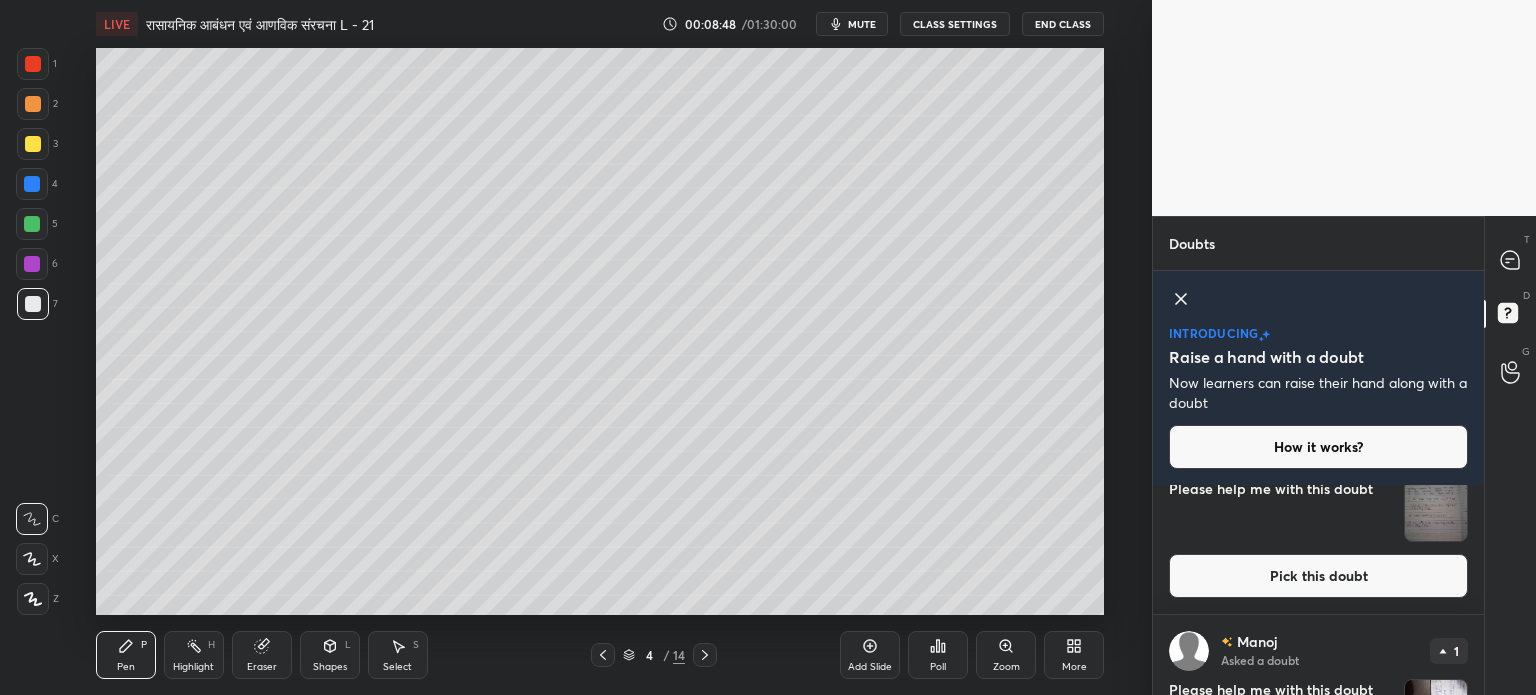 scroll, scrollTop: 0, scrollLeft: 0, axis: both 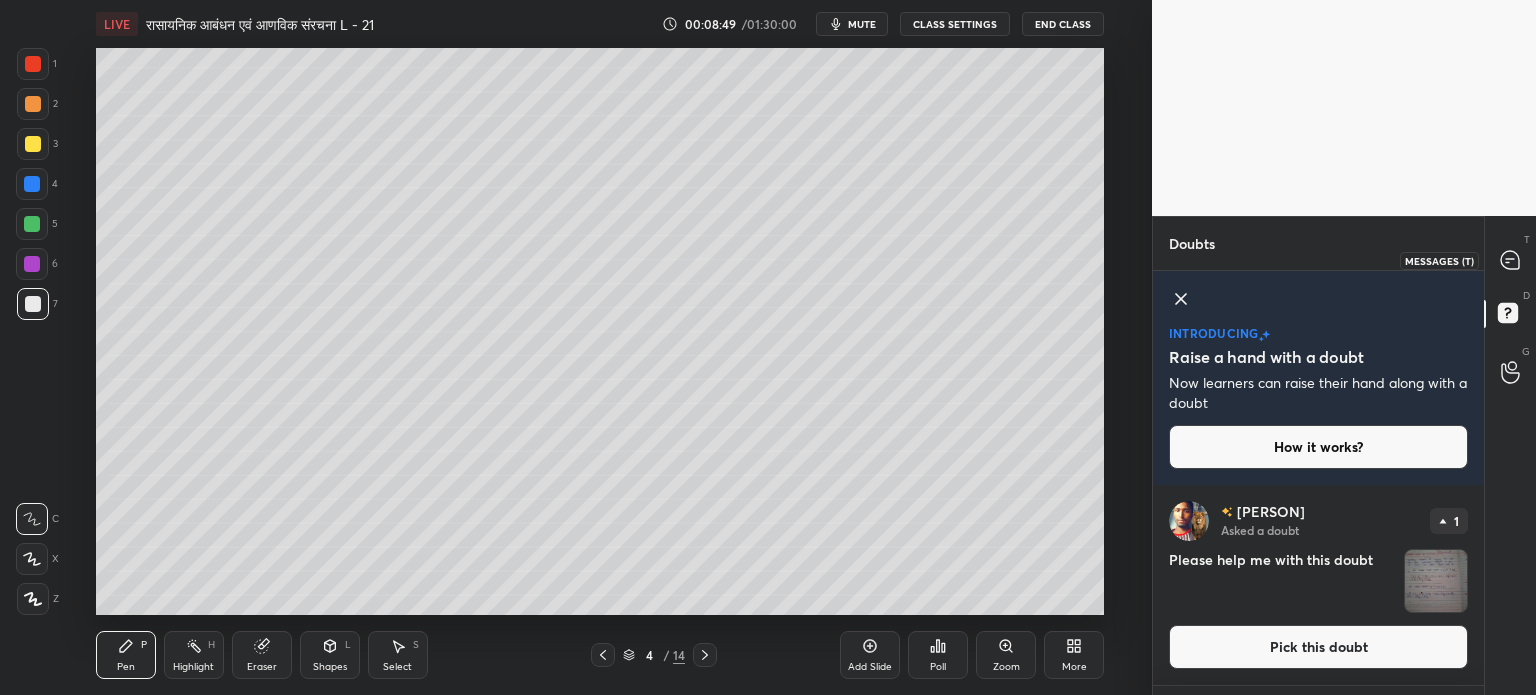 click 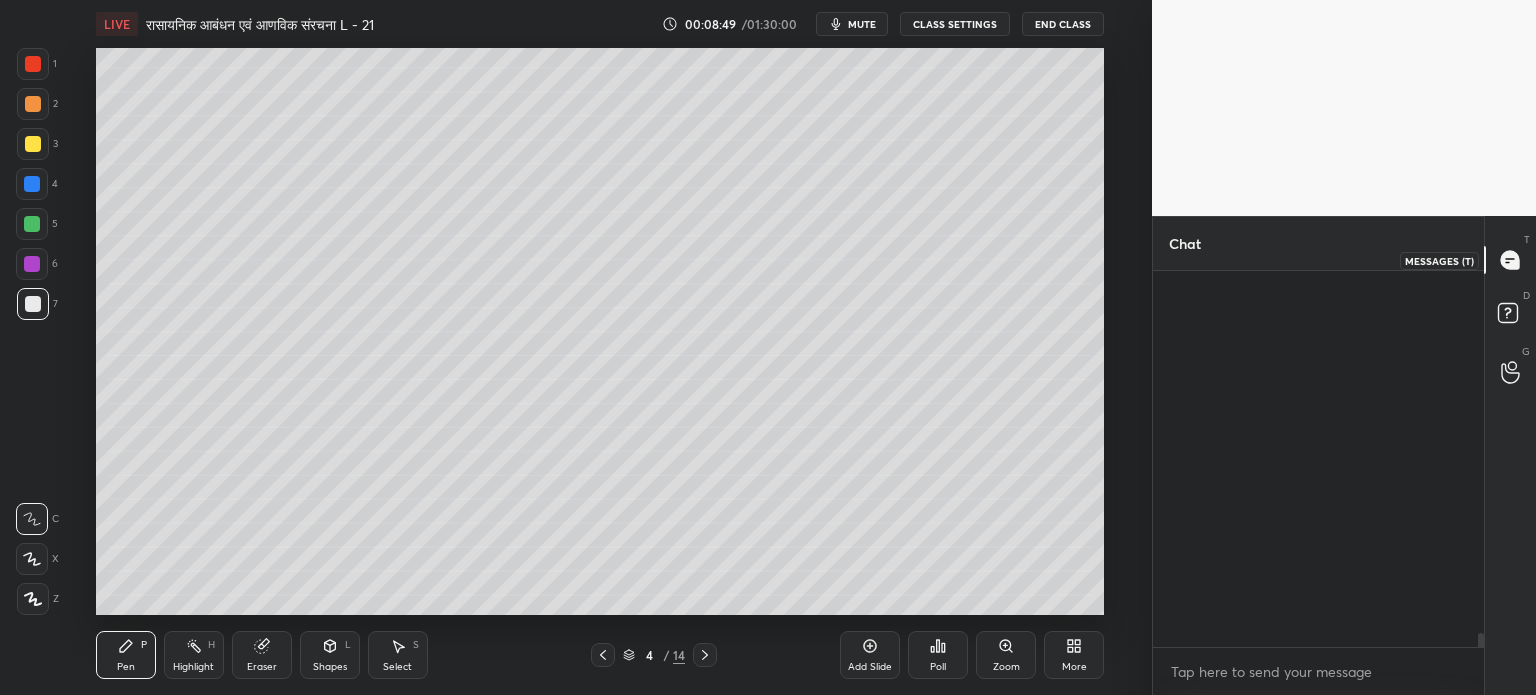 scroll, scrollTop: 10580, scrollLeft: 0, axis: vertical 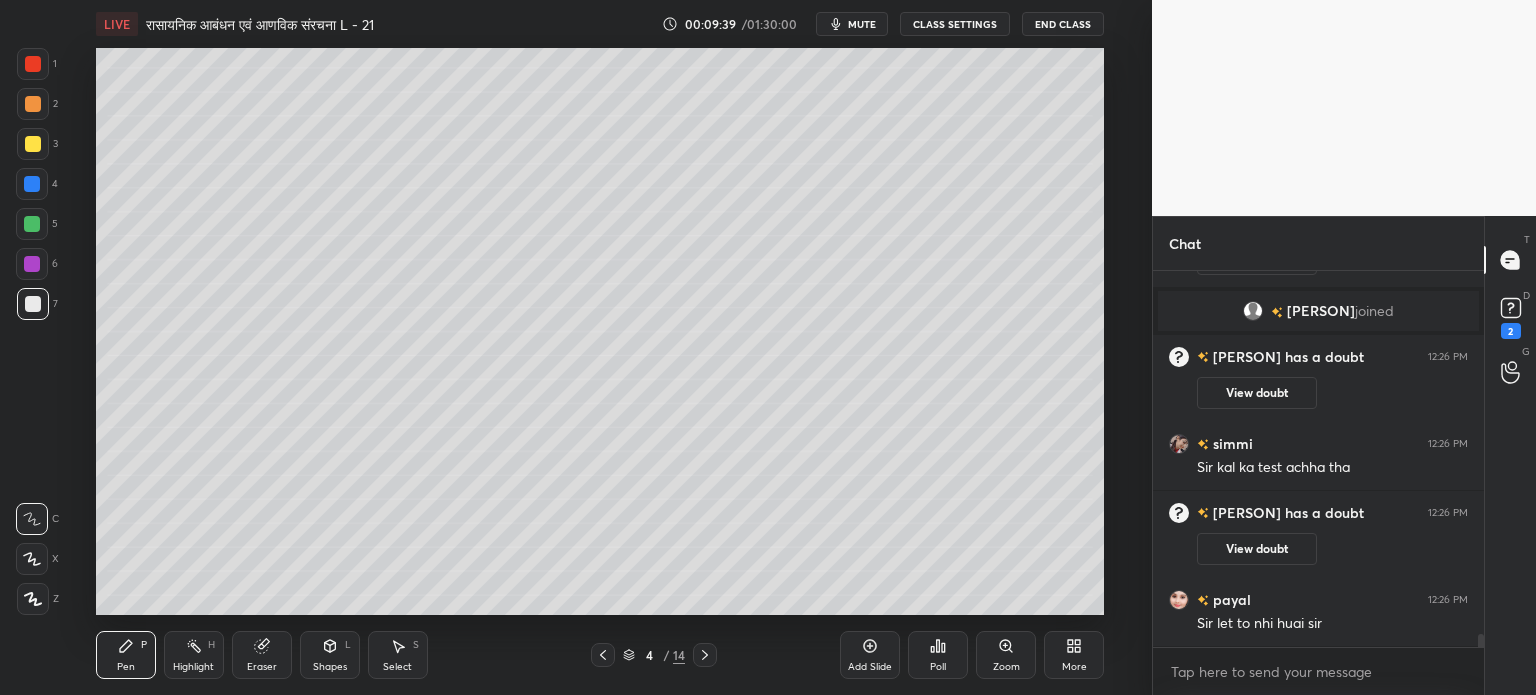 click 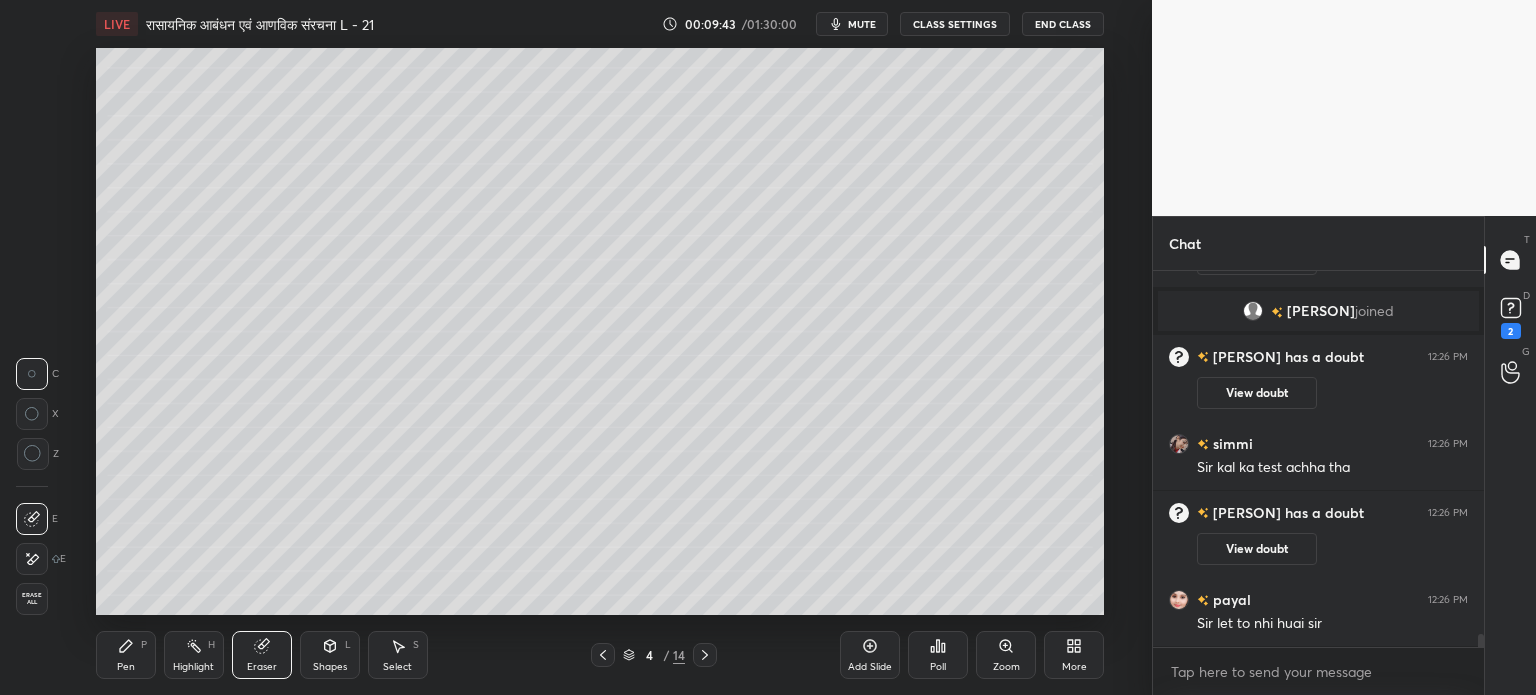 click on "Select S" at bounding box center (398, 655) 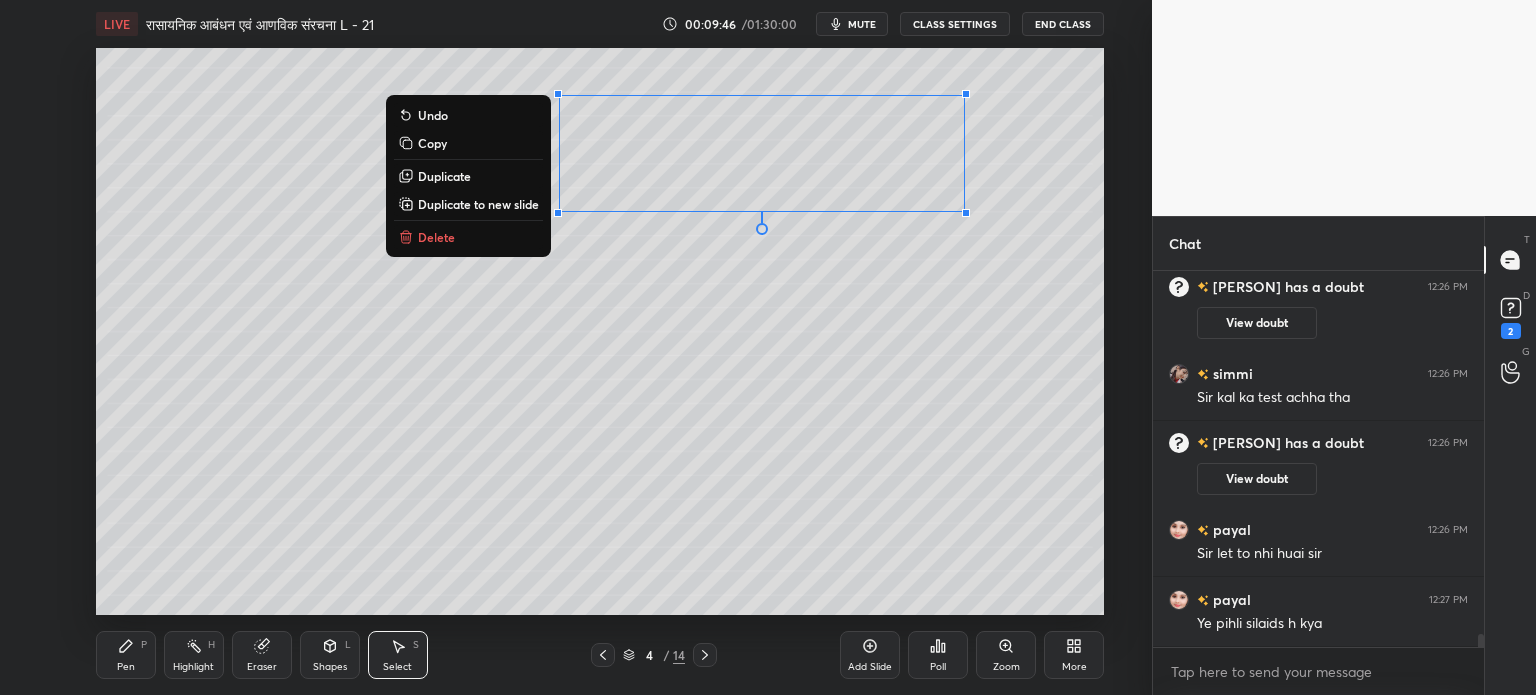 scroll, scrollTop: 10532, scrollLeft: 0, axis: vertical 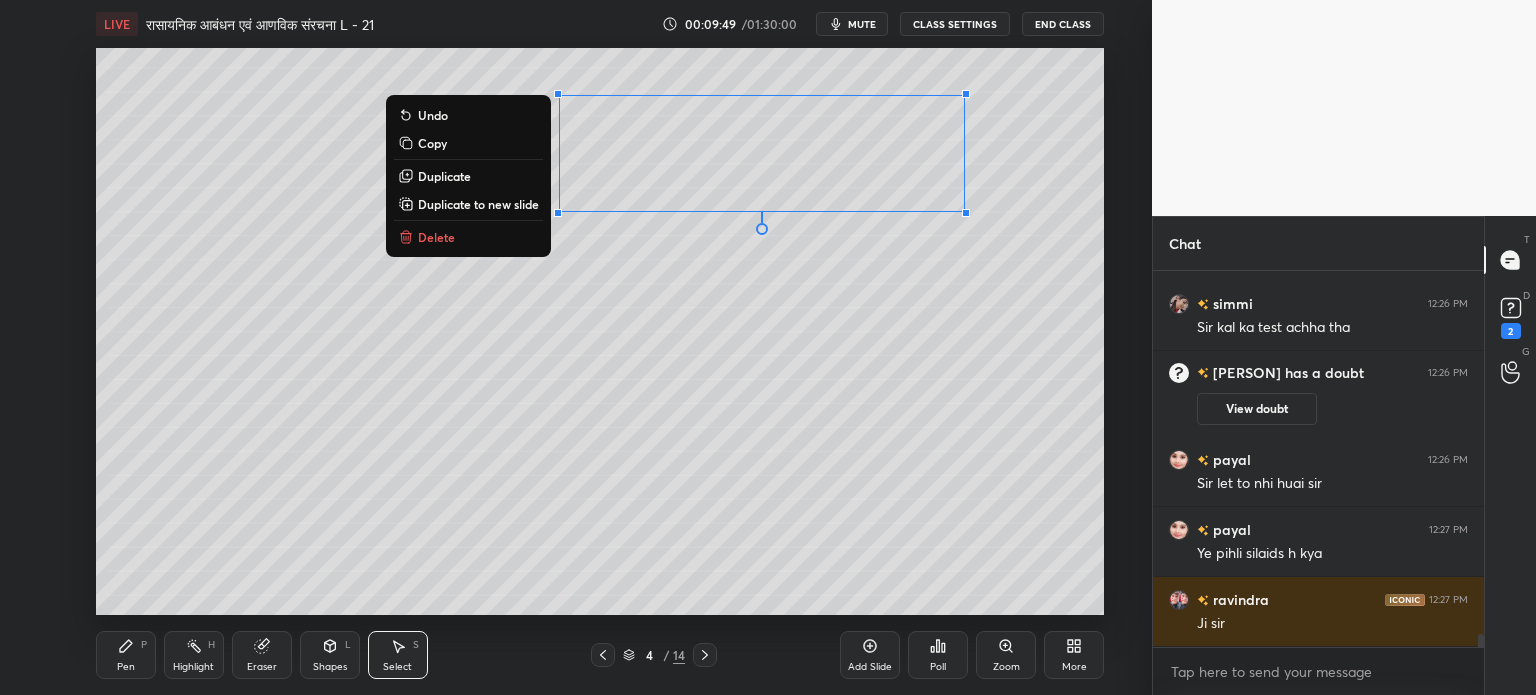 click on "Delete" at bounding box center (468, 237) 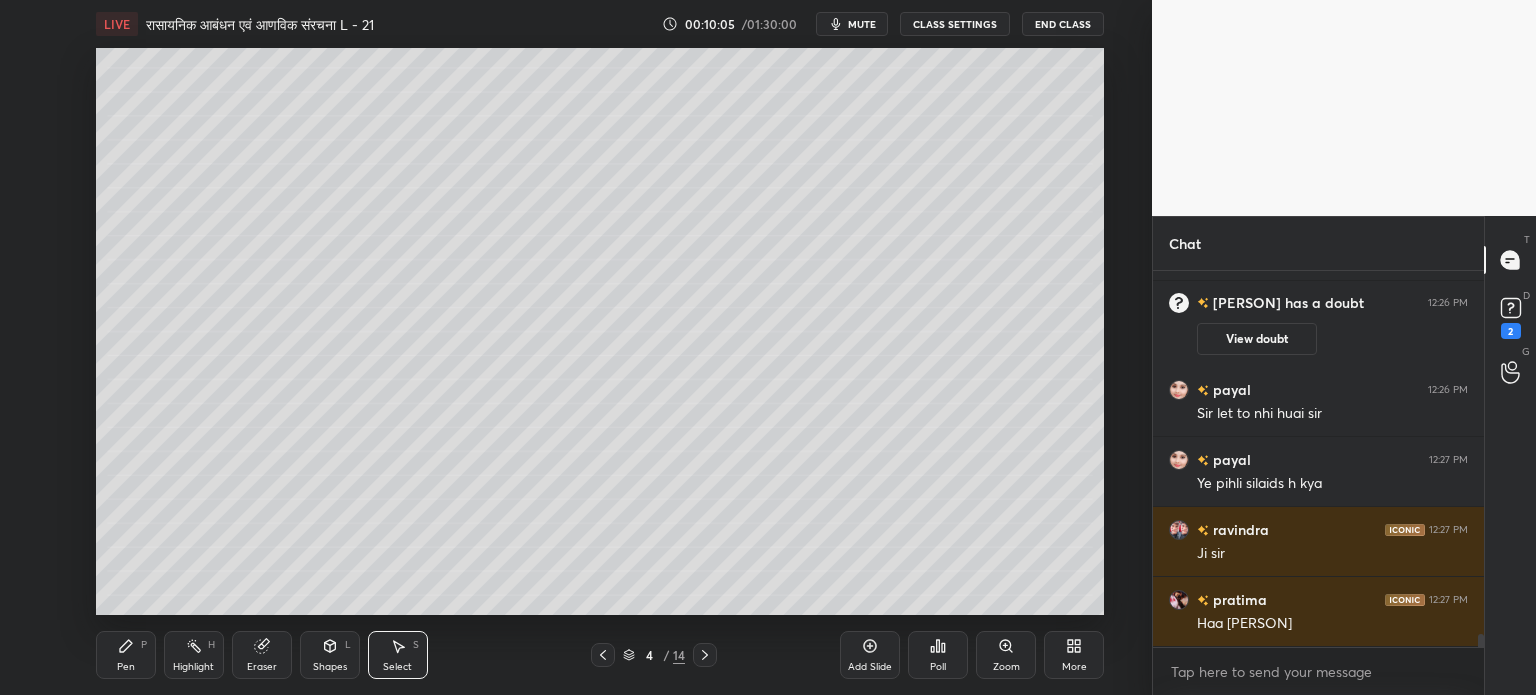 scroll, scrollTop: 10672, scrollLeft: 0, axis: vertical 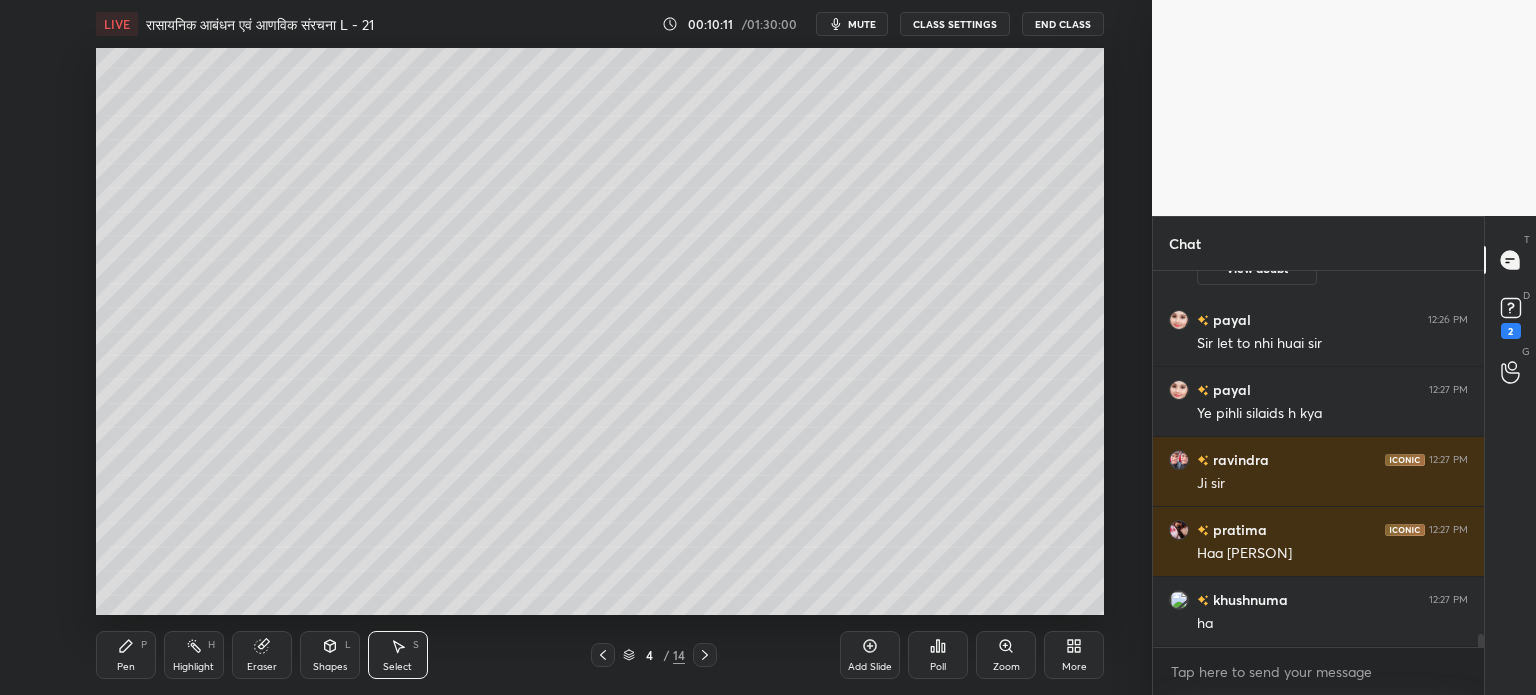 click on "Pen P" at bounding box center [126, 655] 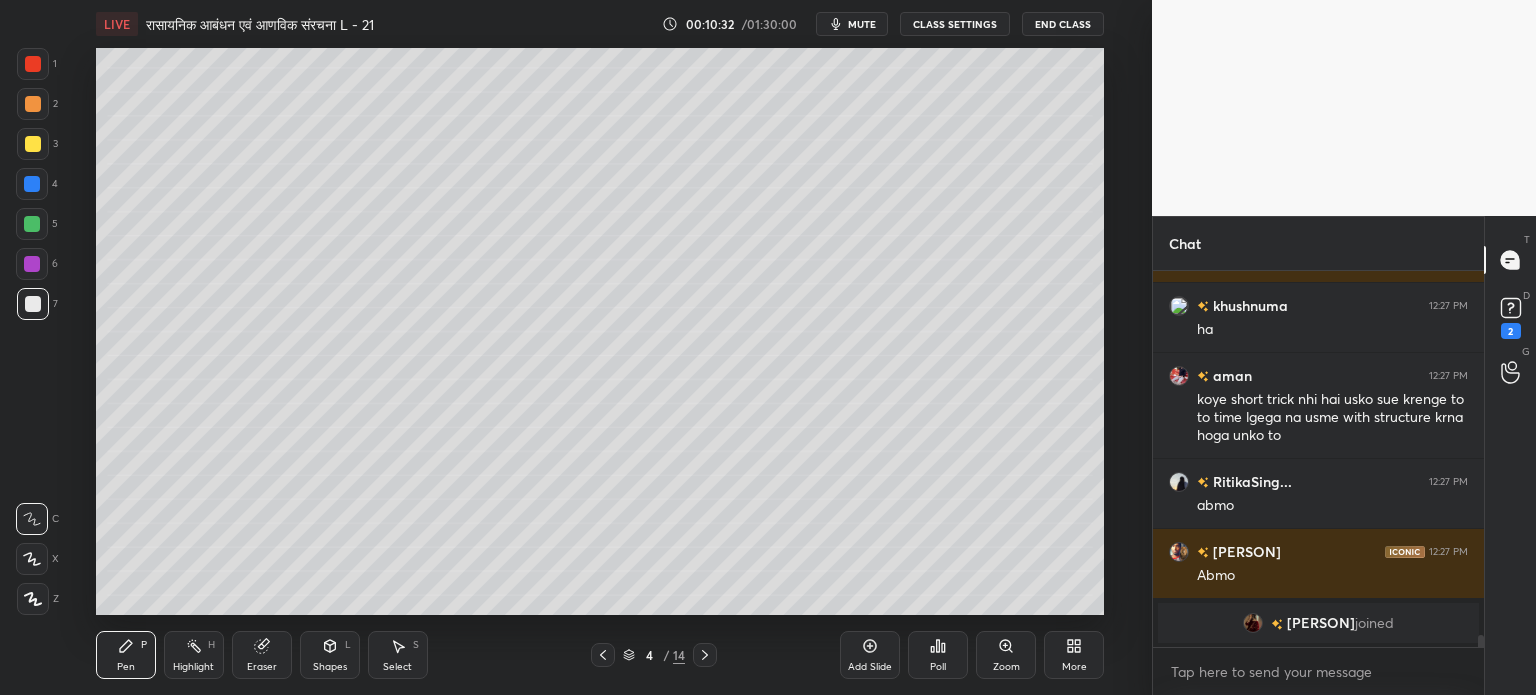 scroll, scrollTop: 10938, scrollLeft: 0, axis: vertical 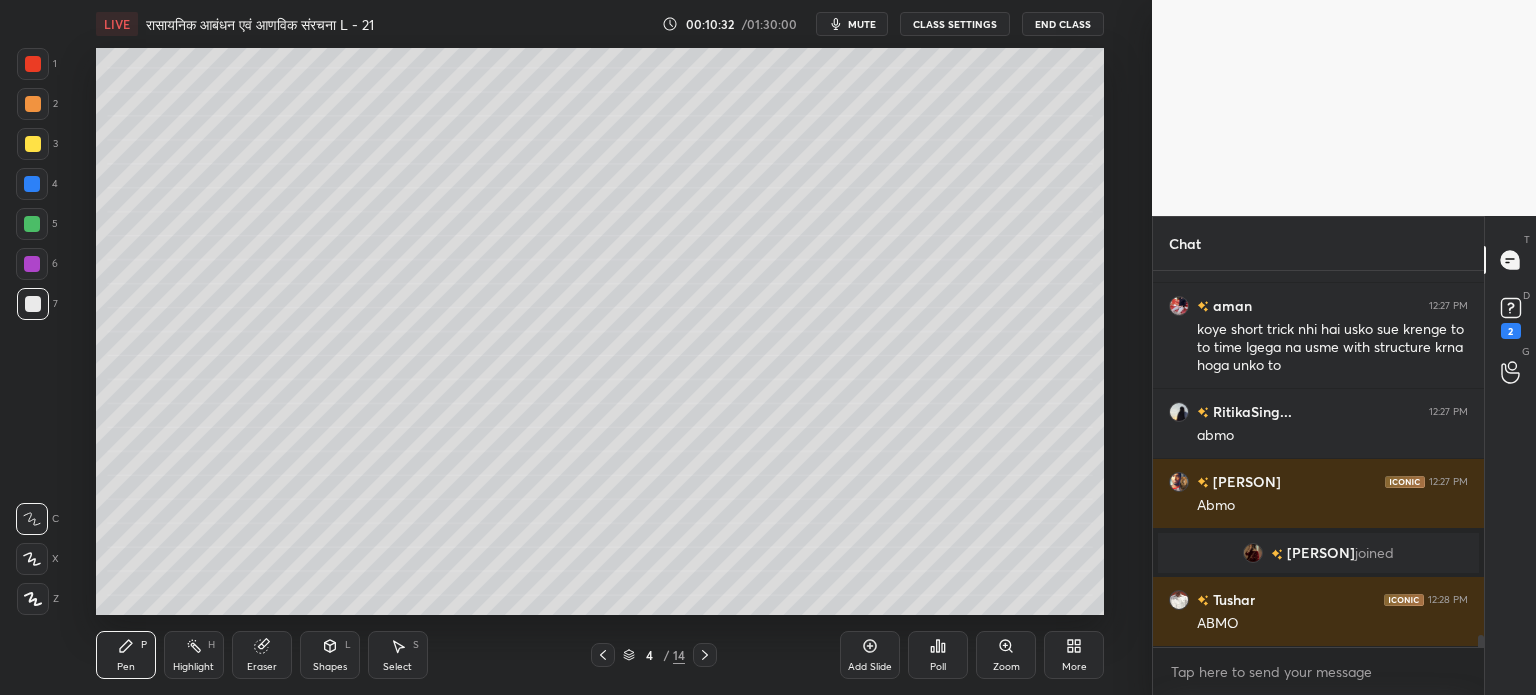 click 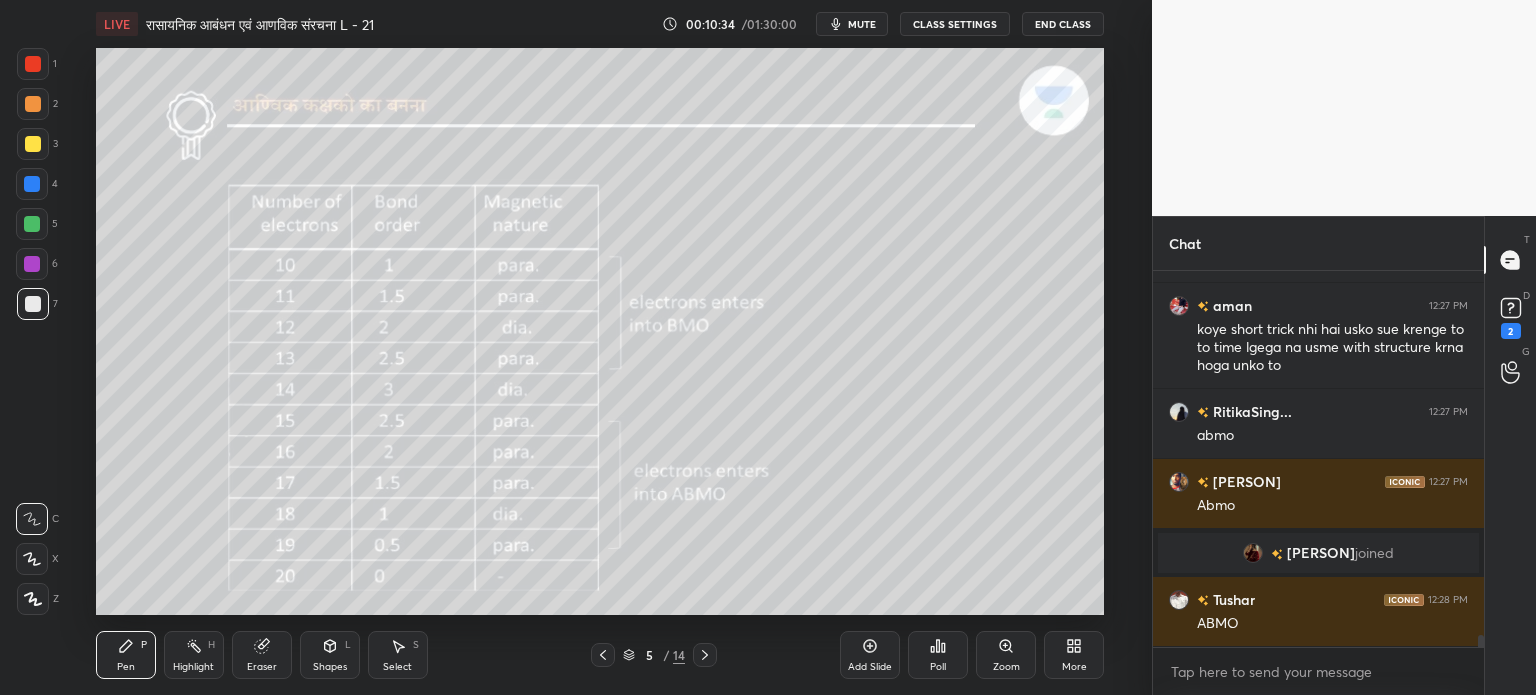 click 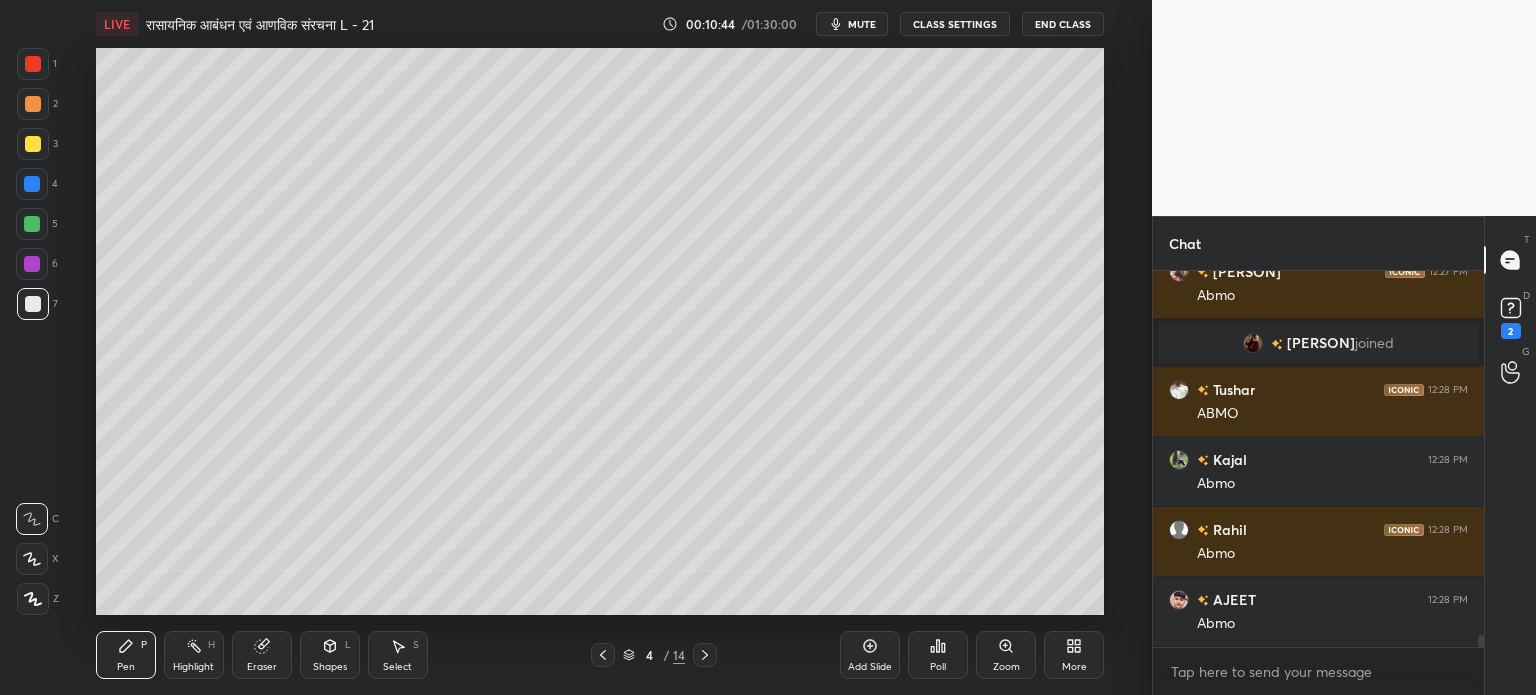scroll, scrollTop: 11218, scrollLeft: 0, axis: vertical 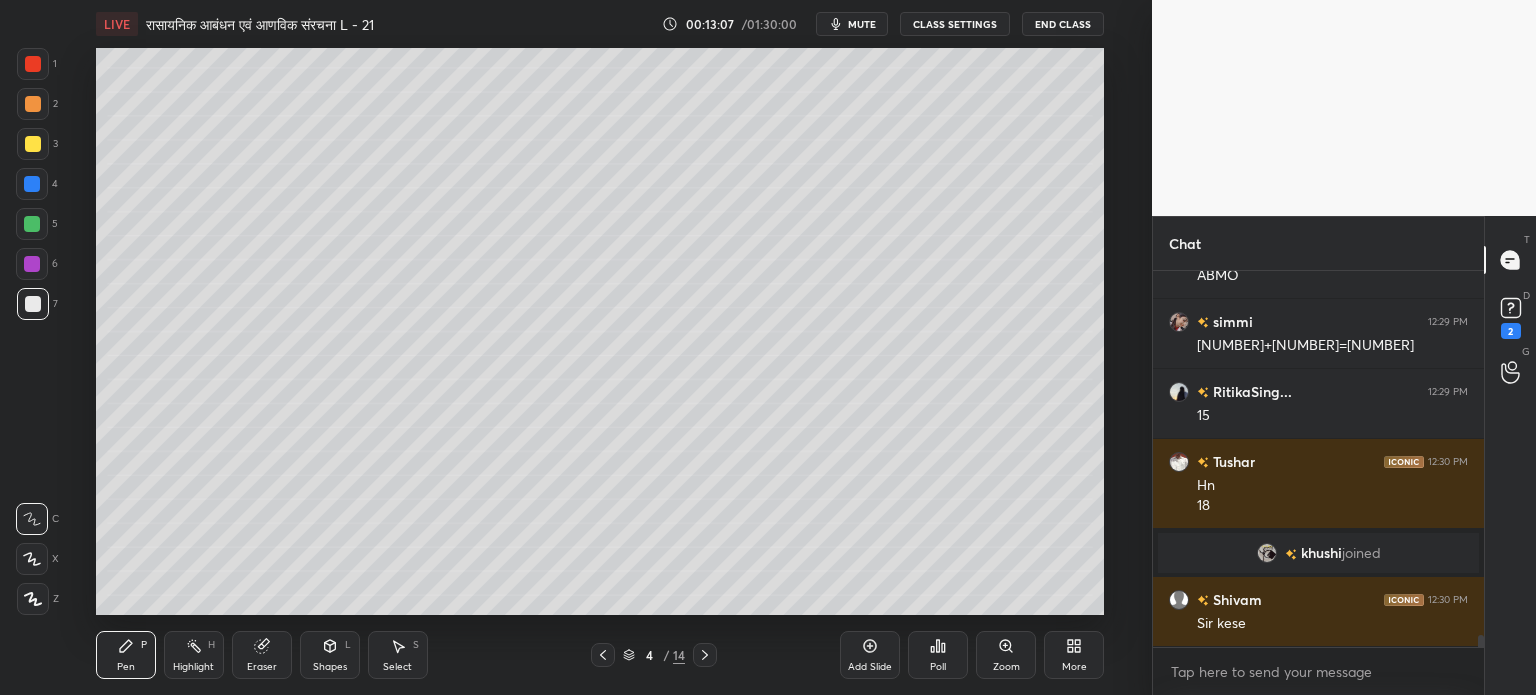 click 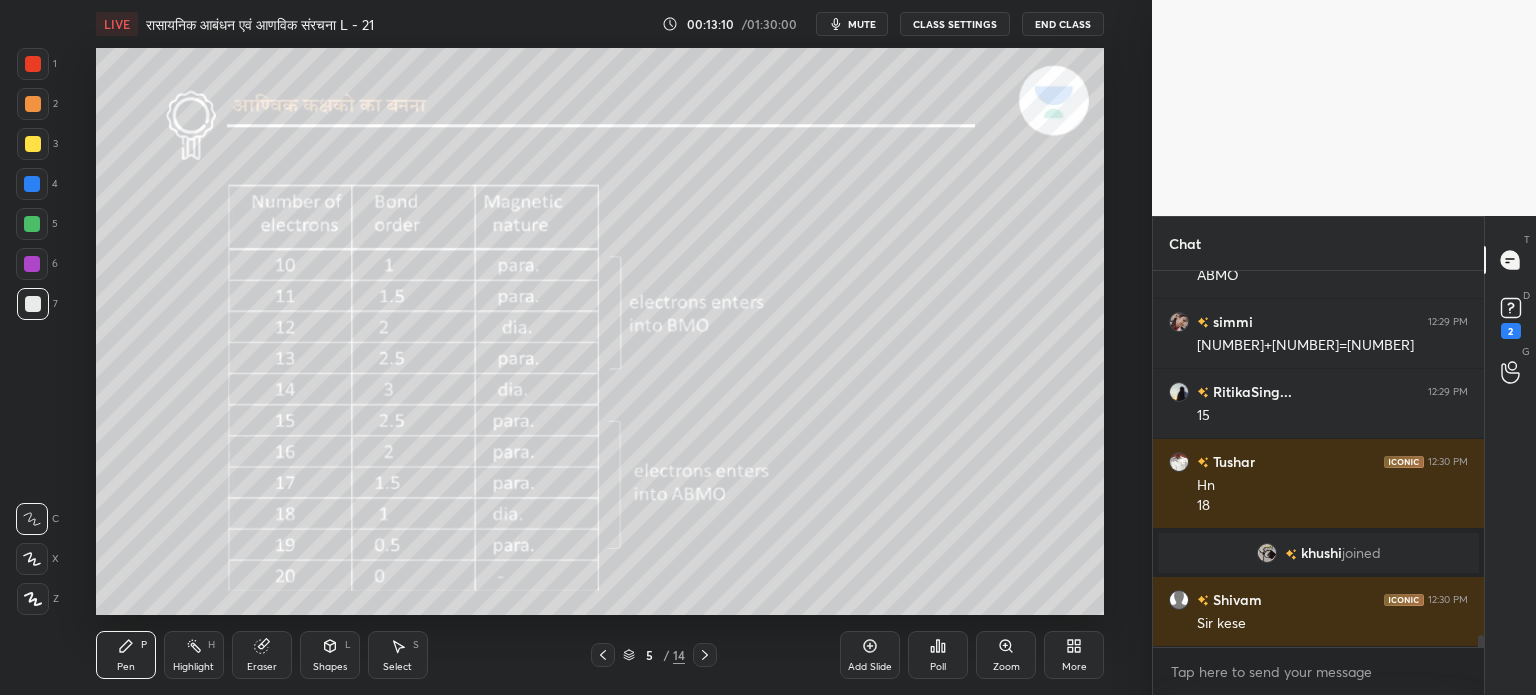 click at bounding box center [33, 144] 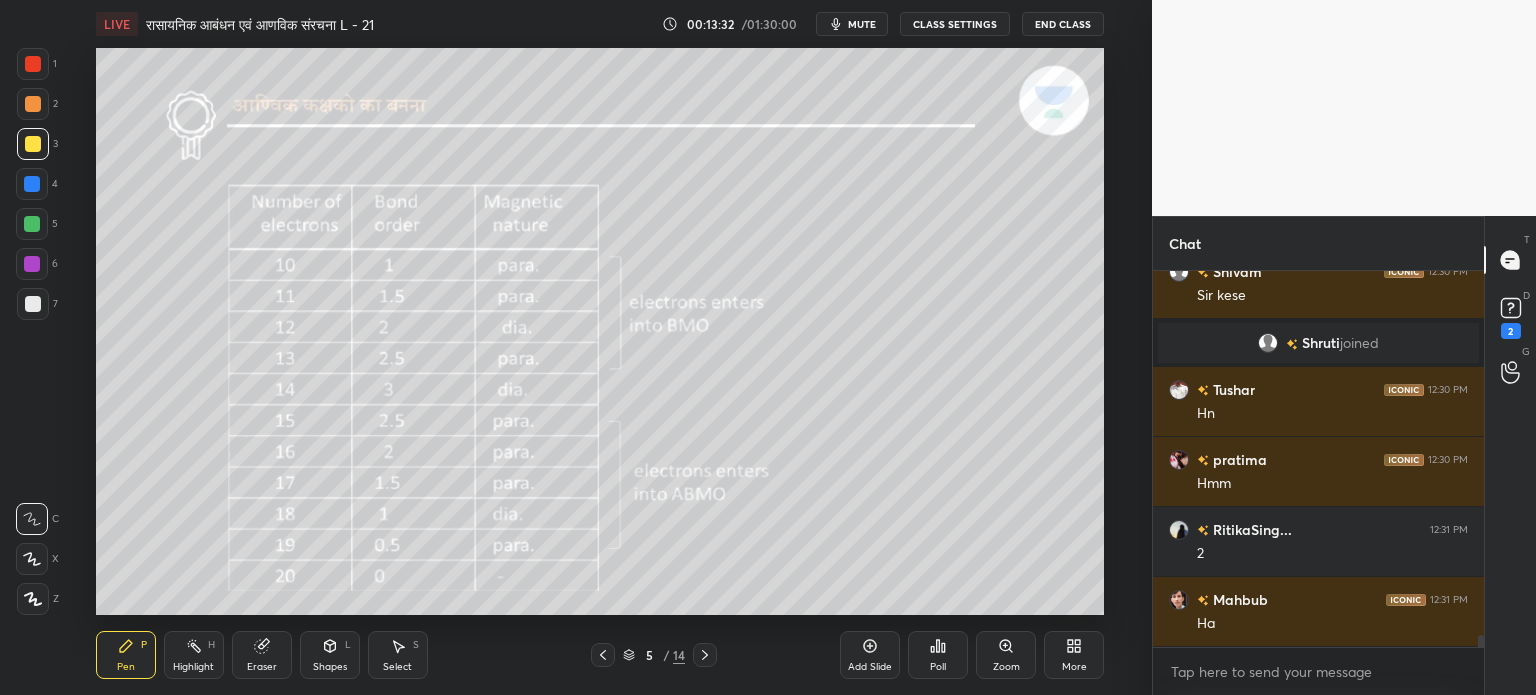 scroll, scrollTop: 11684, scrollLeft: 0, axis: vertical 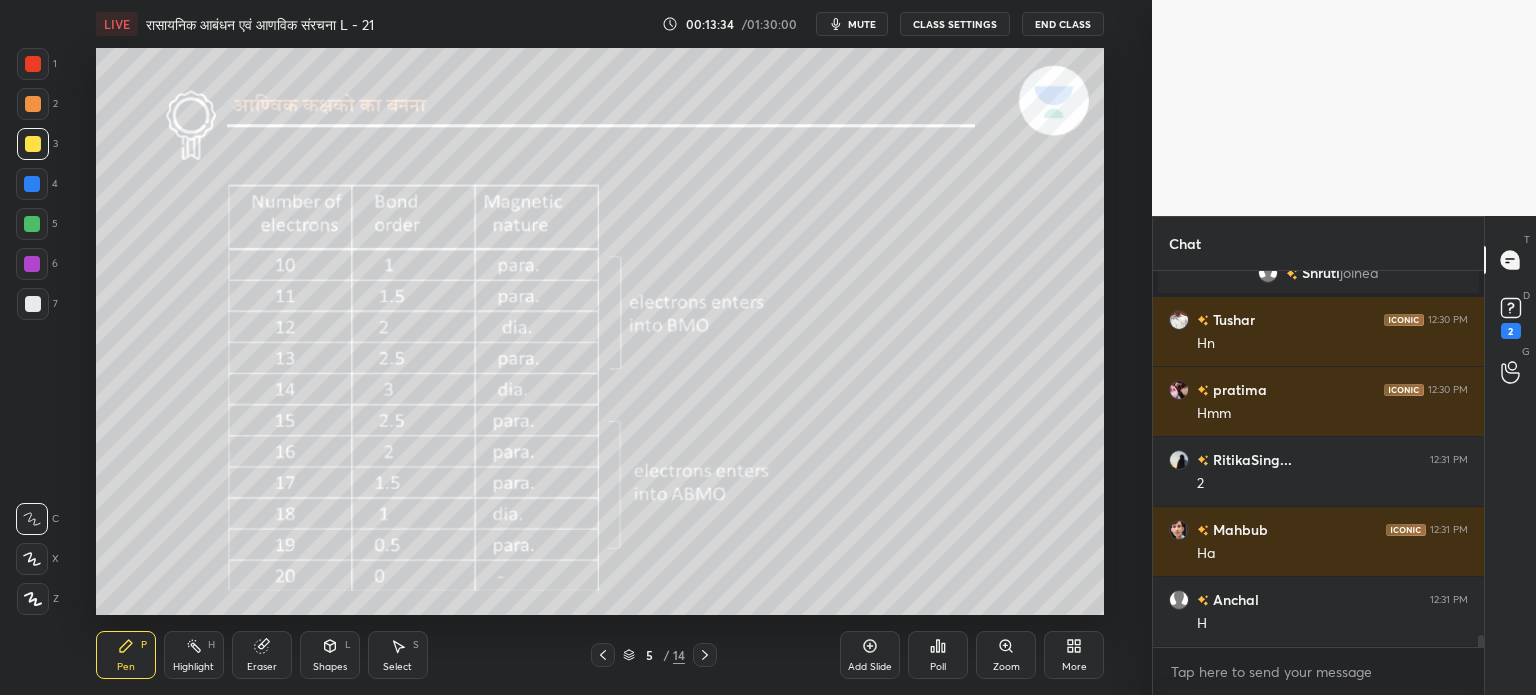 click on "Eraser" at bounding box center (262, 655) 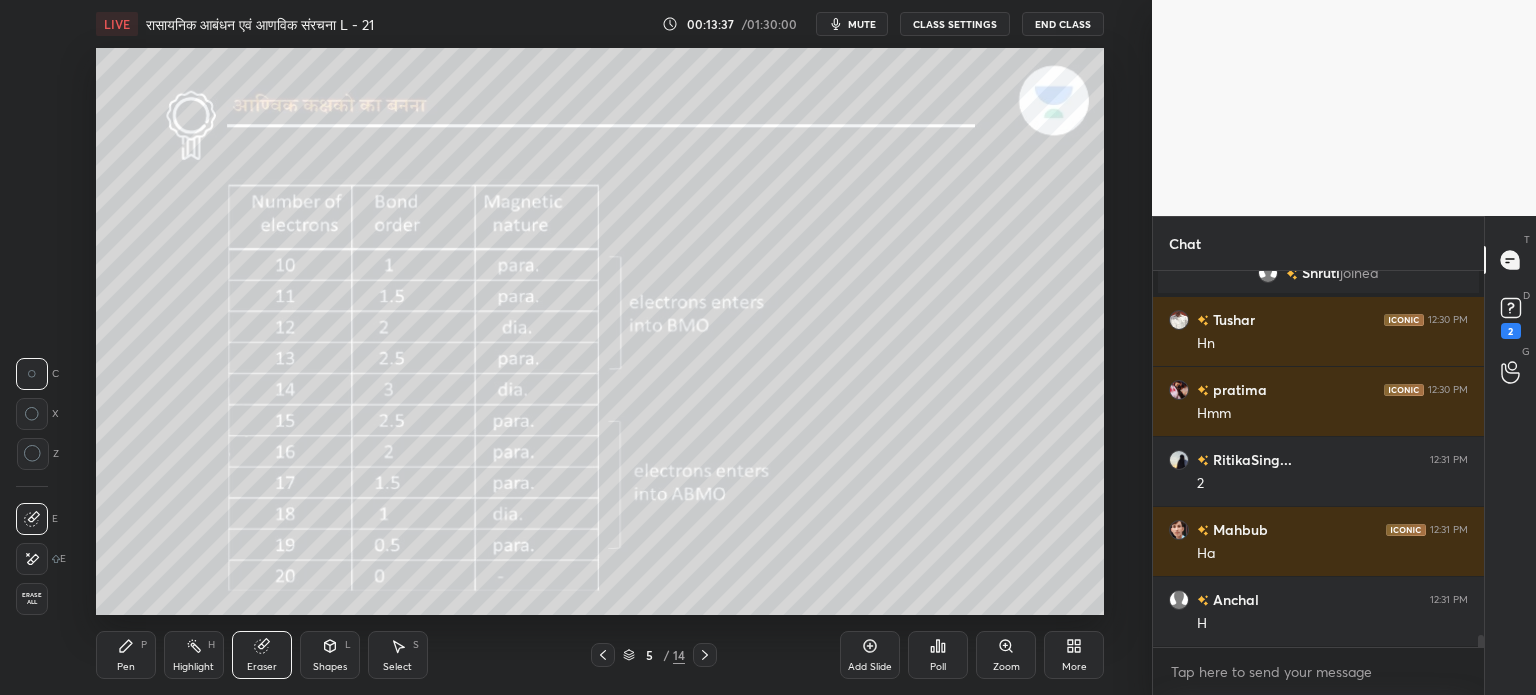 scroll, scrollTop: 11754, scrollLeft: 0, axis: vertical 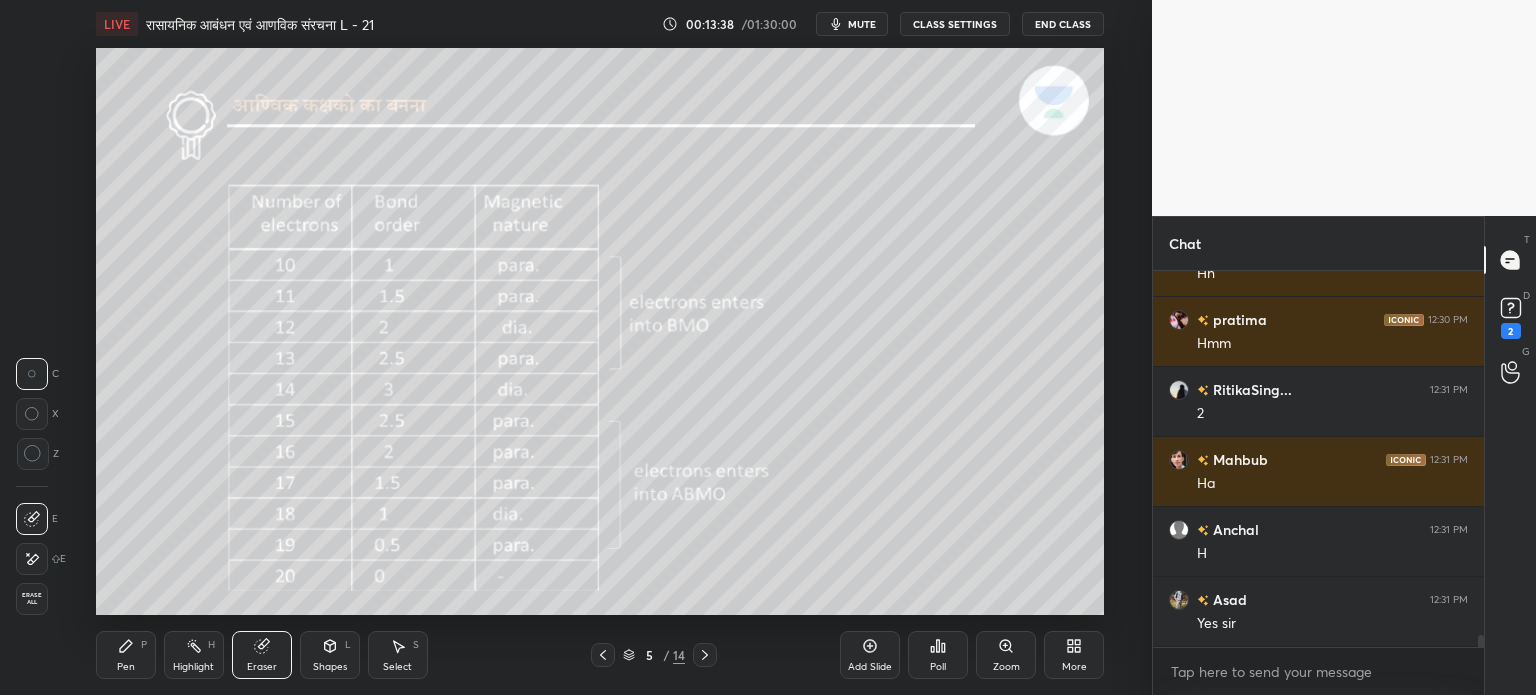 click on "Pen" at bounding box center [126, 667] 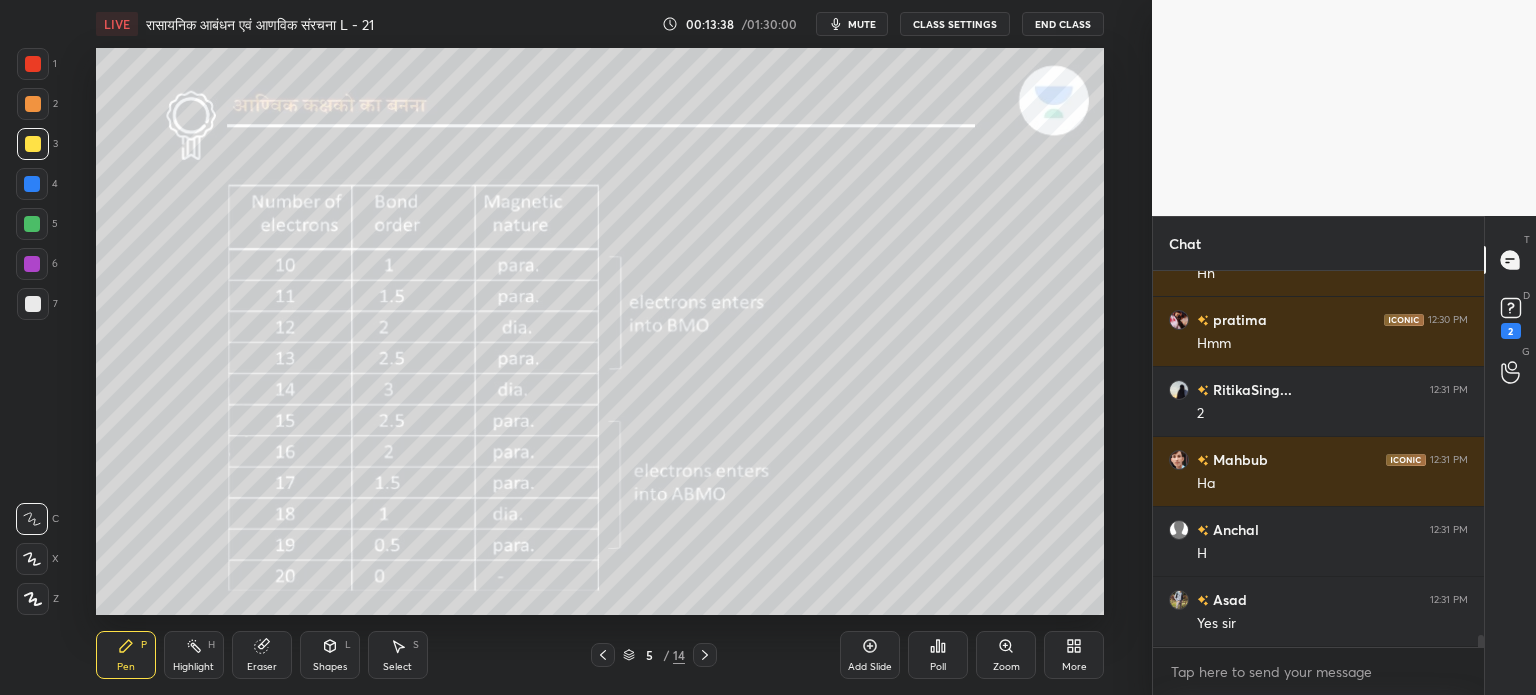 scroll, scrollTop: 11824, scrollLeft: 0, axis: vertical 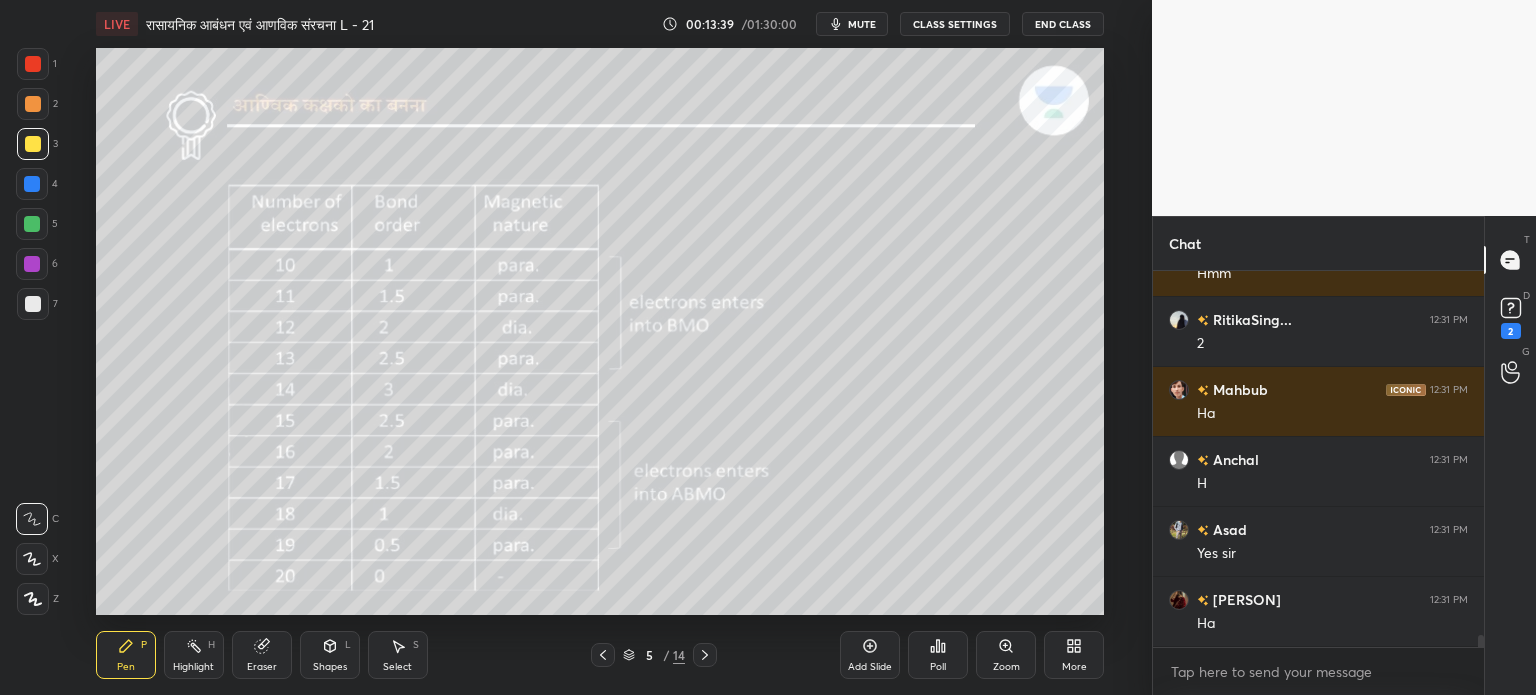 click at bounding box center [33, 144] 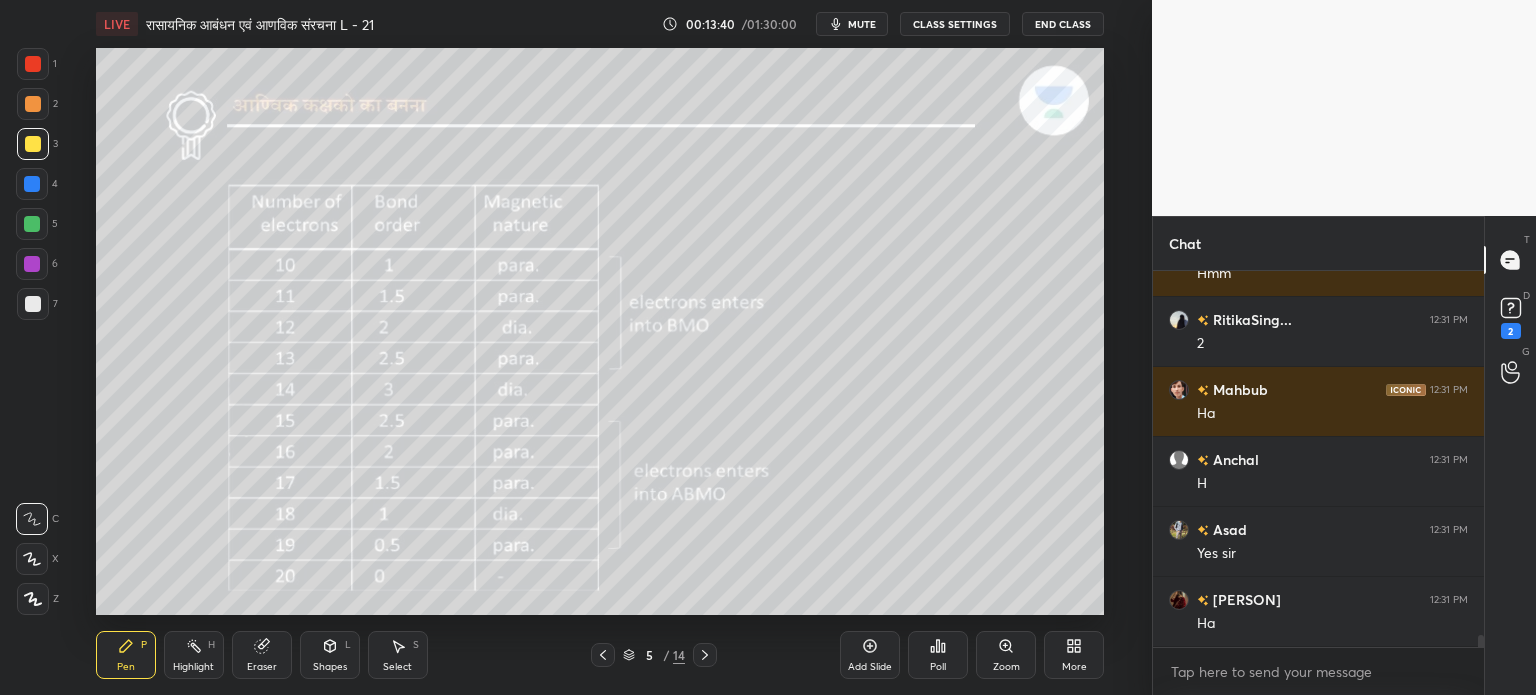 click at bounding box center [32, 224] 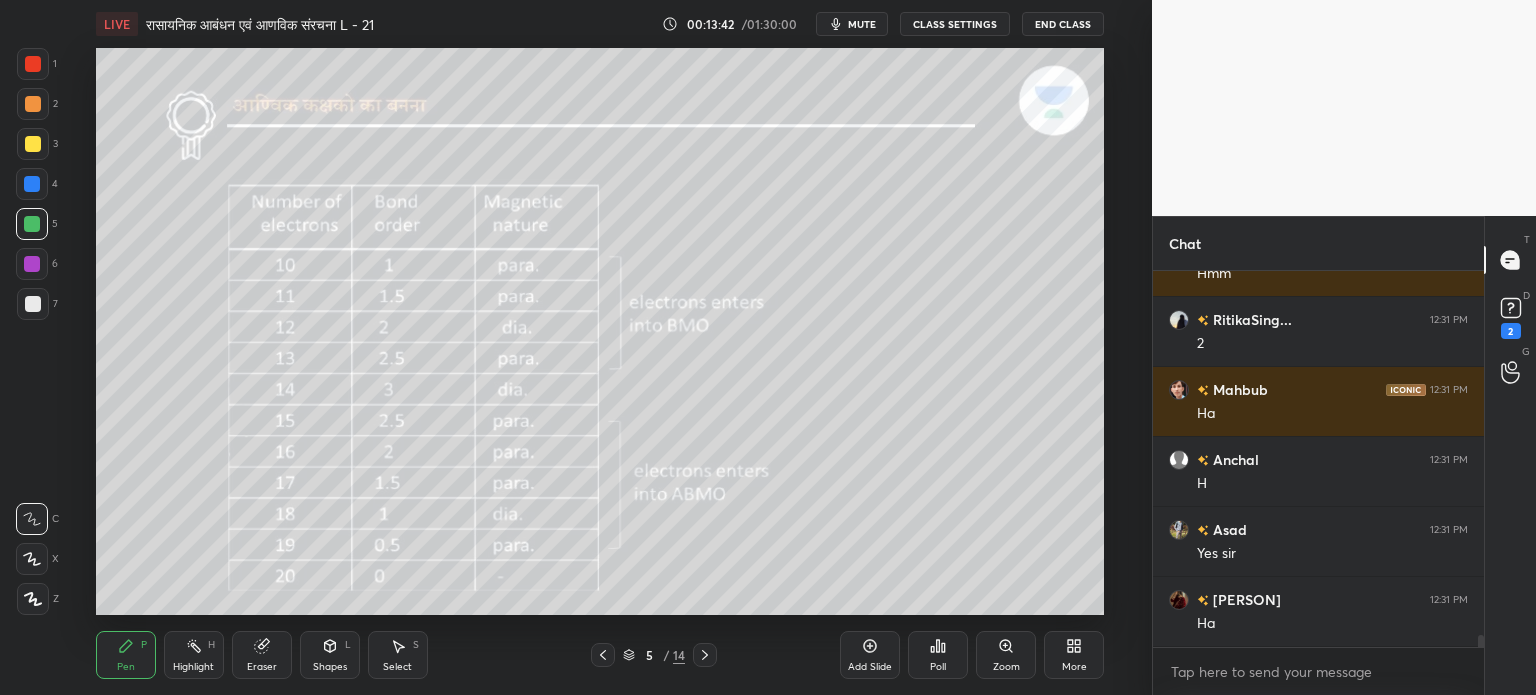 click on "Highlight H" at bounding box center [194, 655] 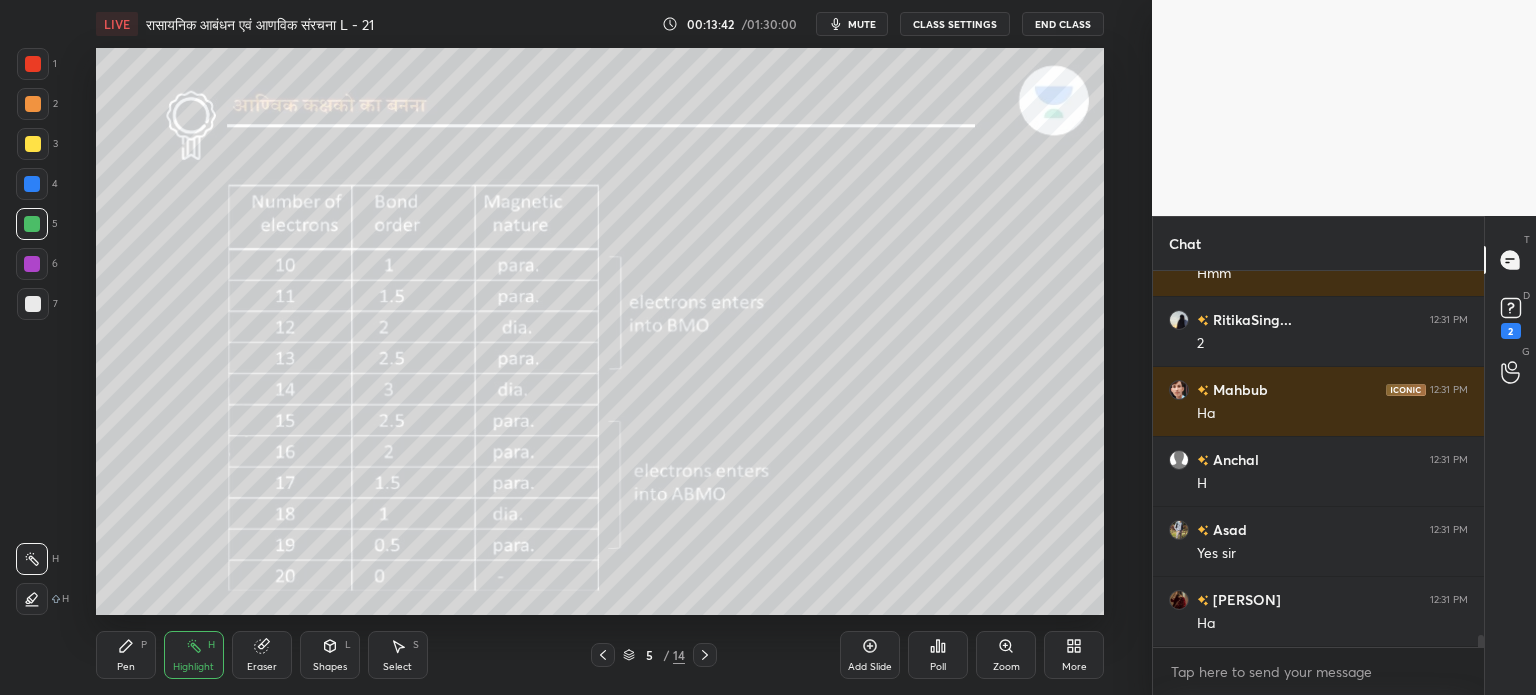 click 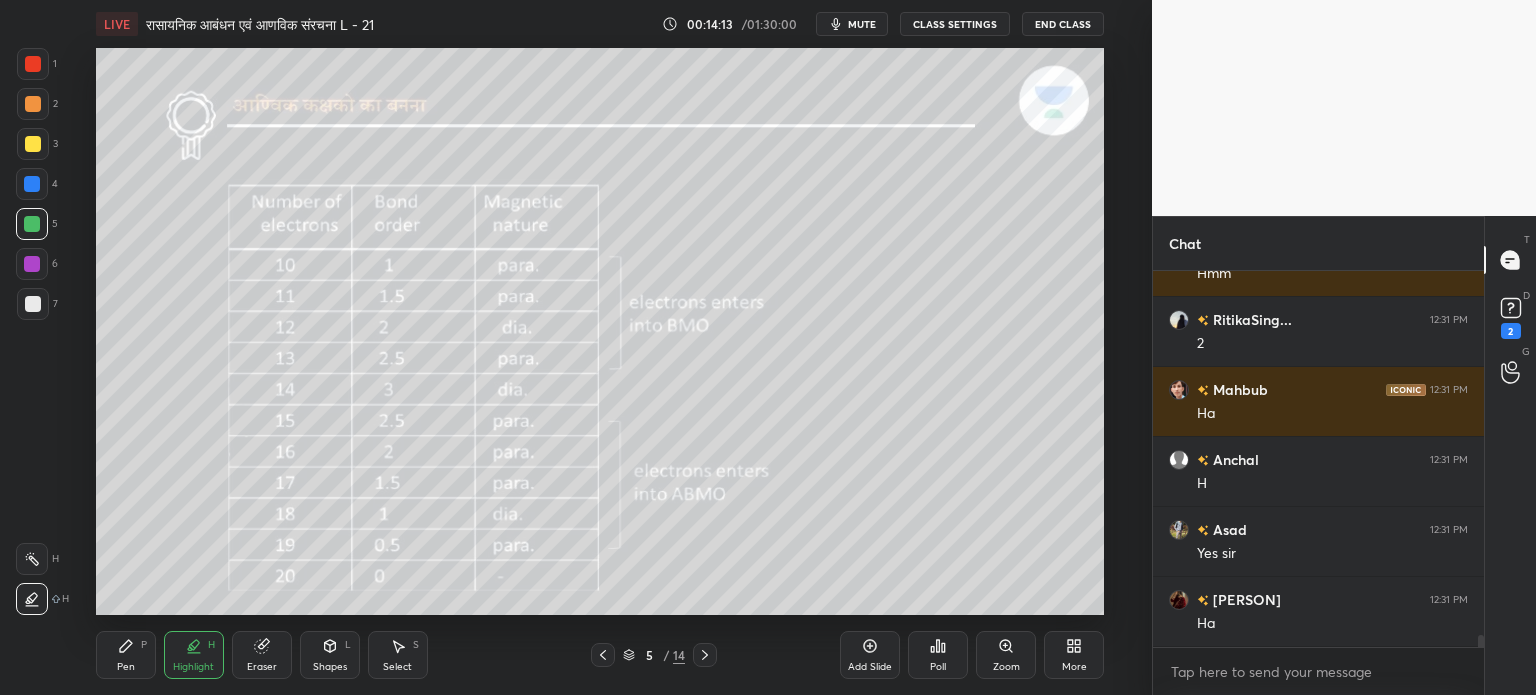 click 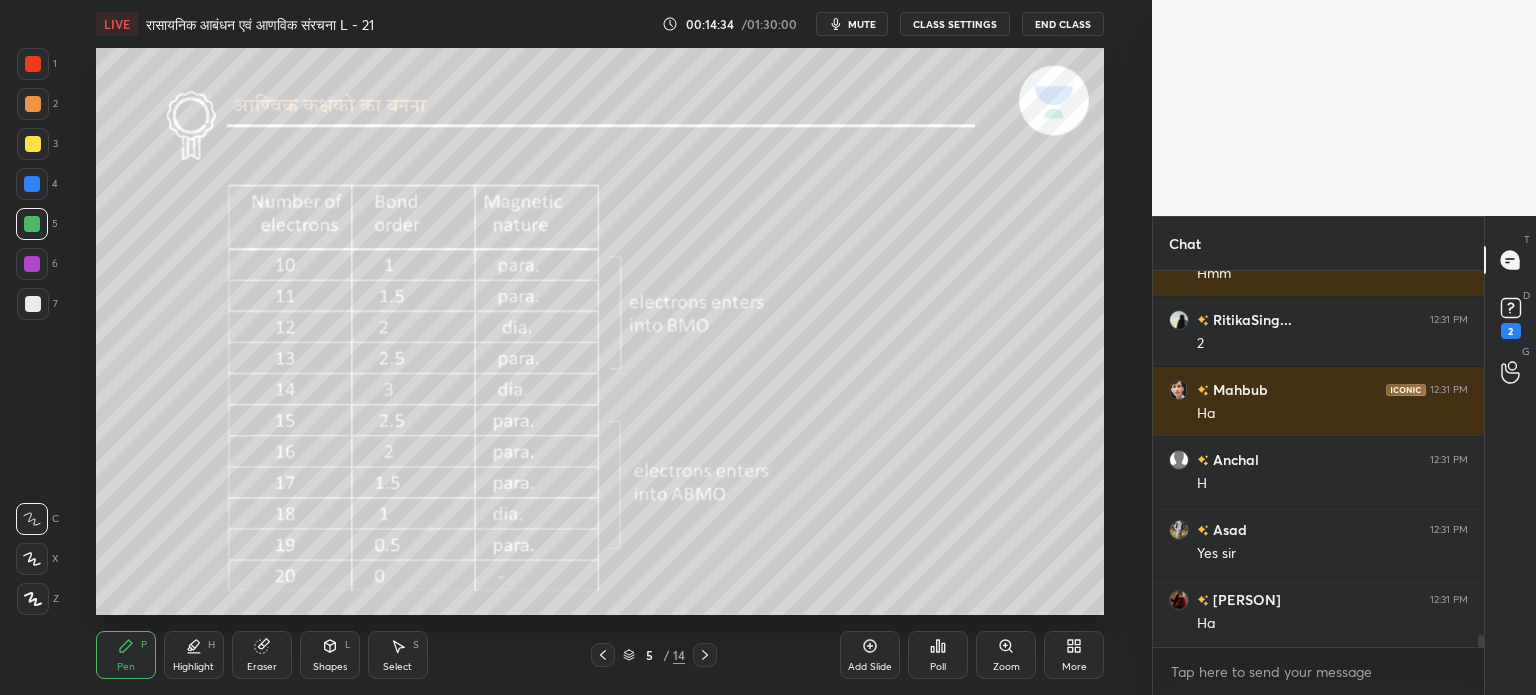 scroll, scrollTop: 11872, scrollLeft: 0, axis: vertical 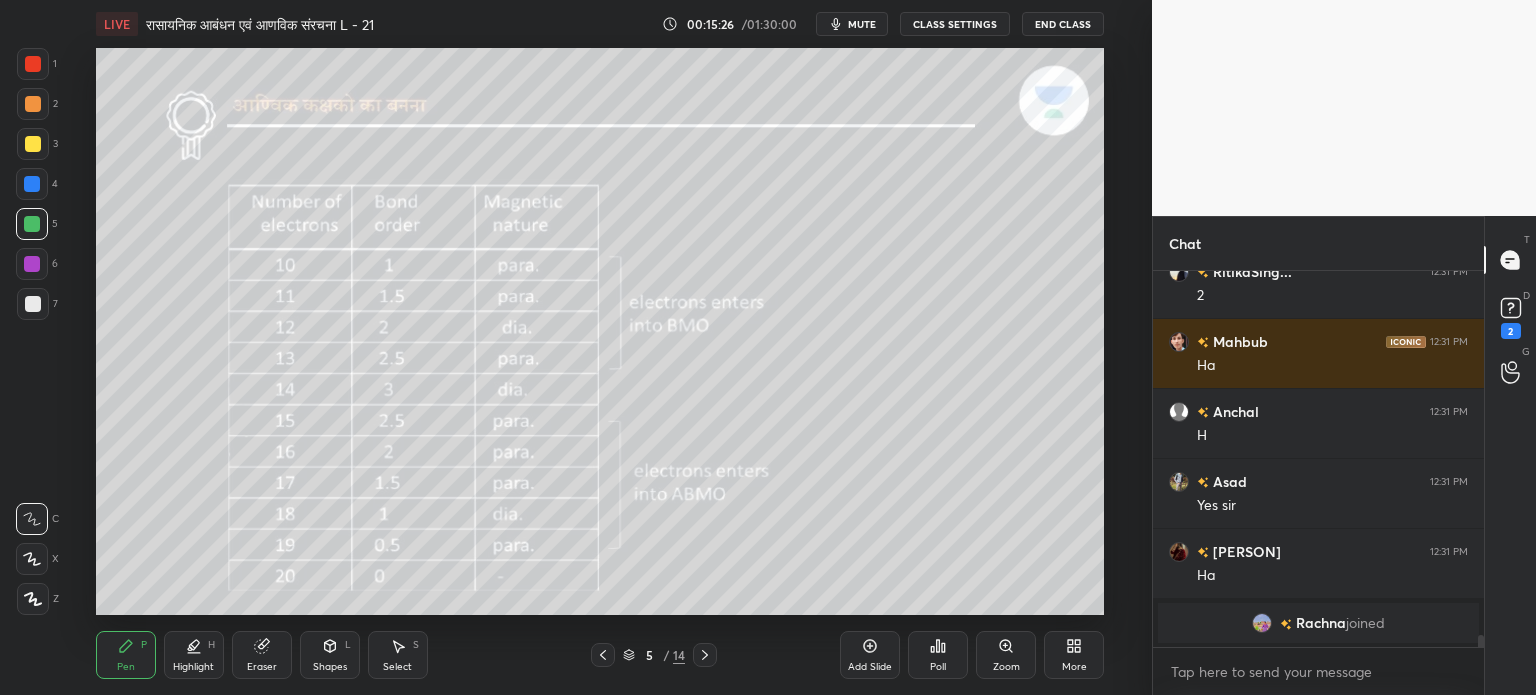 click on "Shapes L" at bounding box center (330, 655) 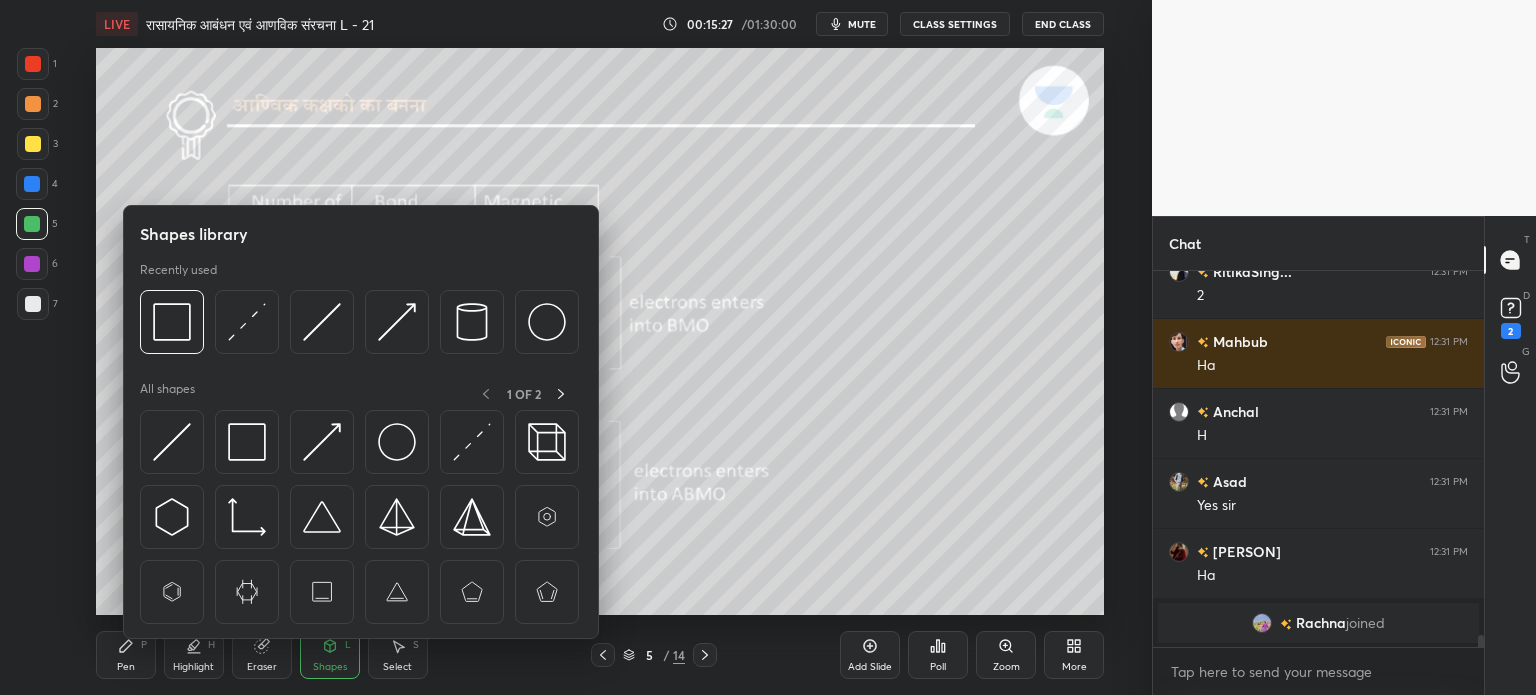 click on "Eraser" at bounding box center [262, 655] 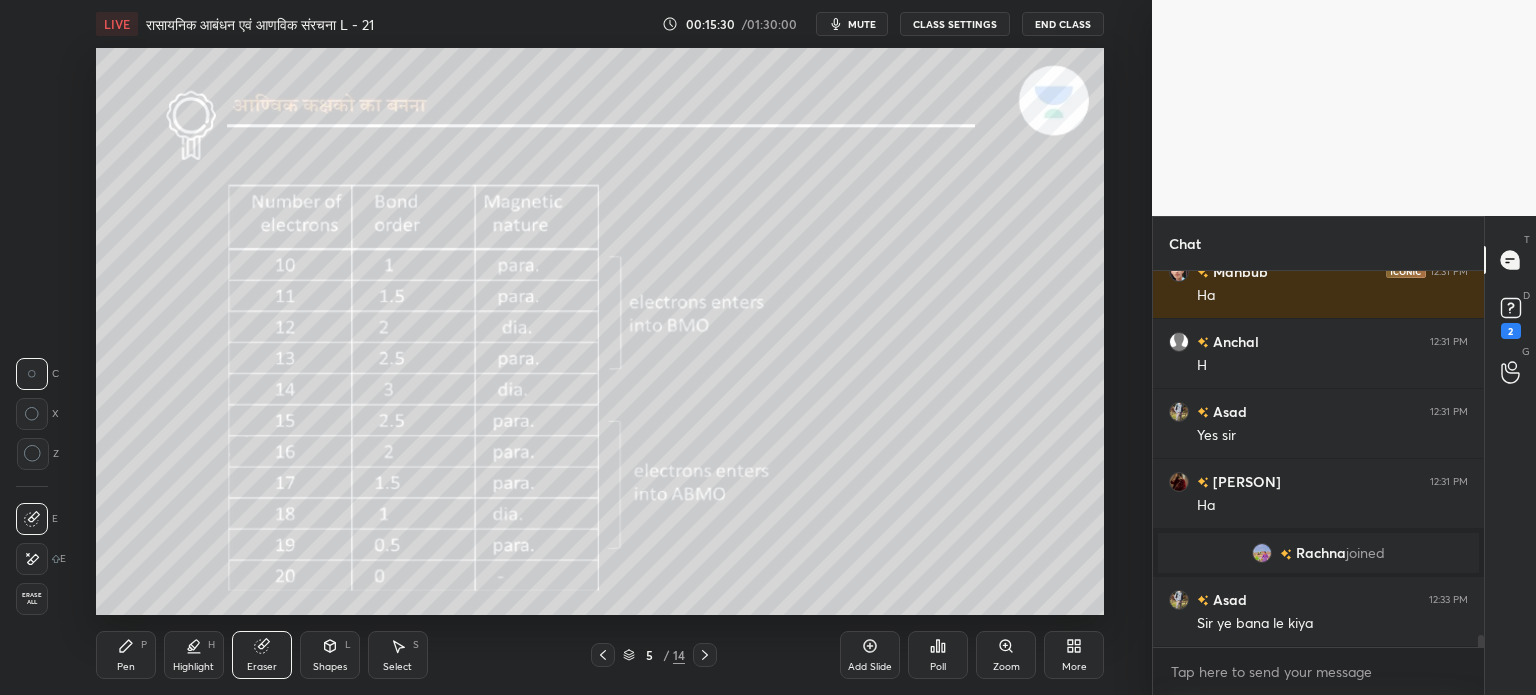 scroll, scrollTop: 11788, scrollLeft: 0, axis: vertical 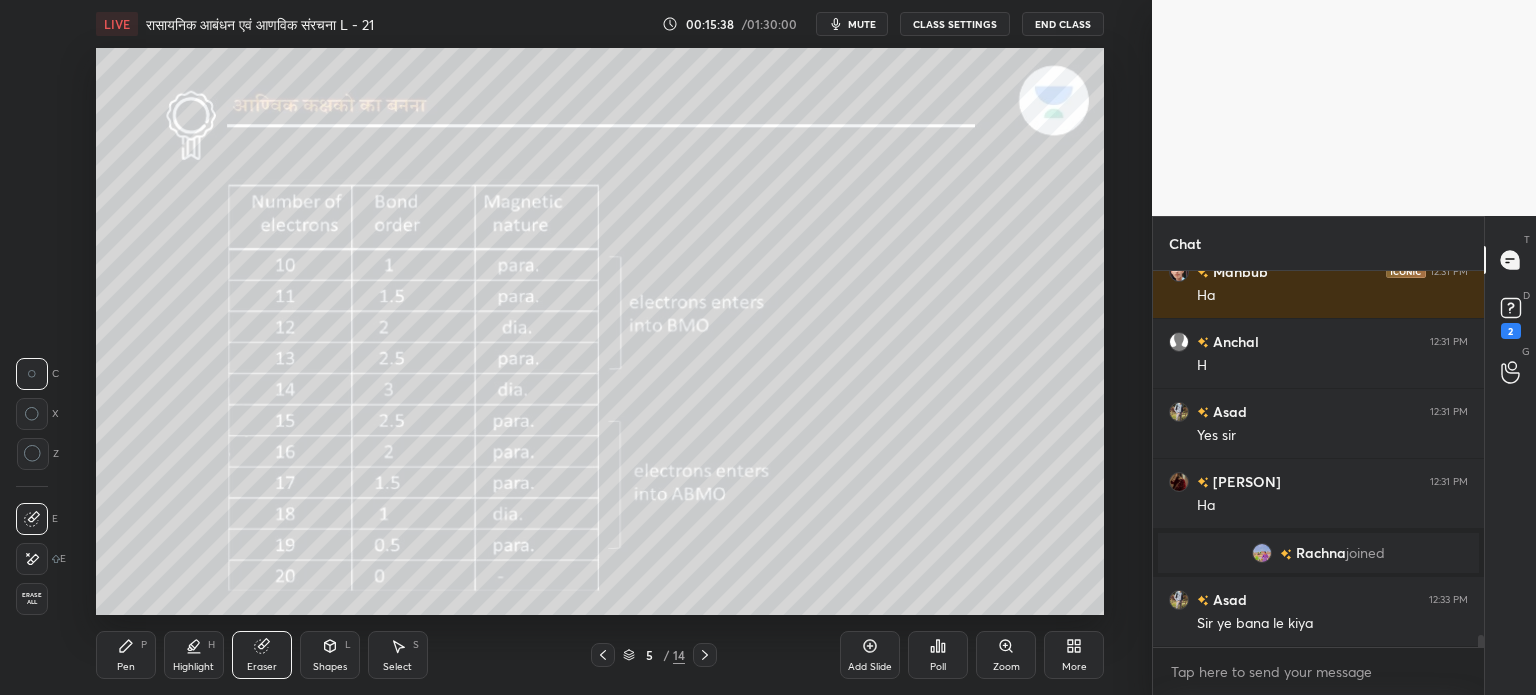 click on "Pen P" at bounding box center [126, 655] 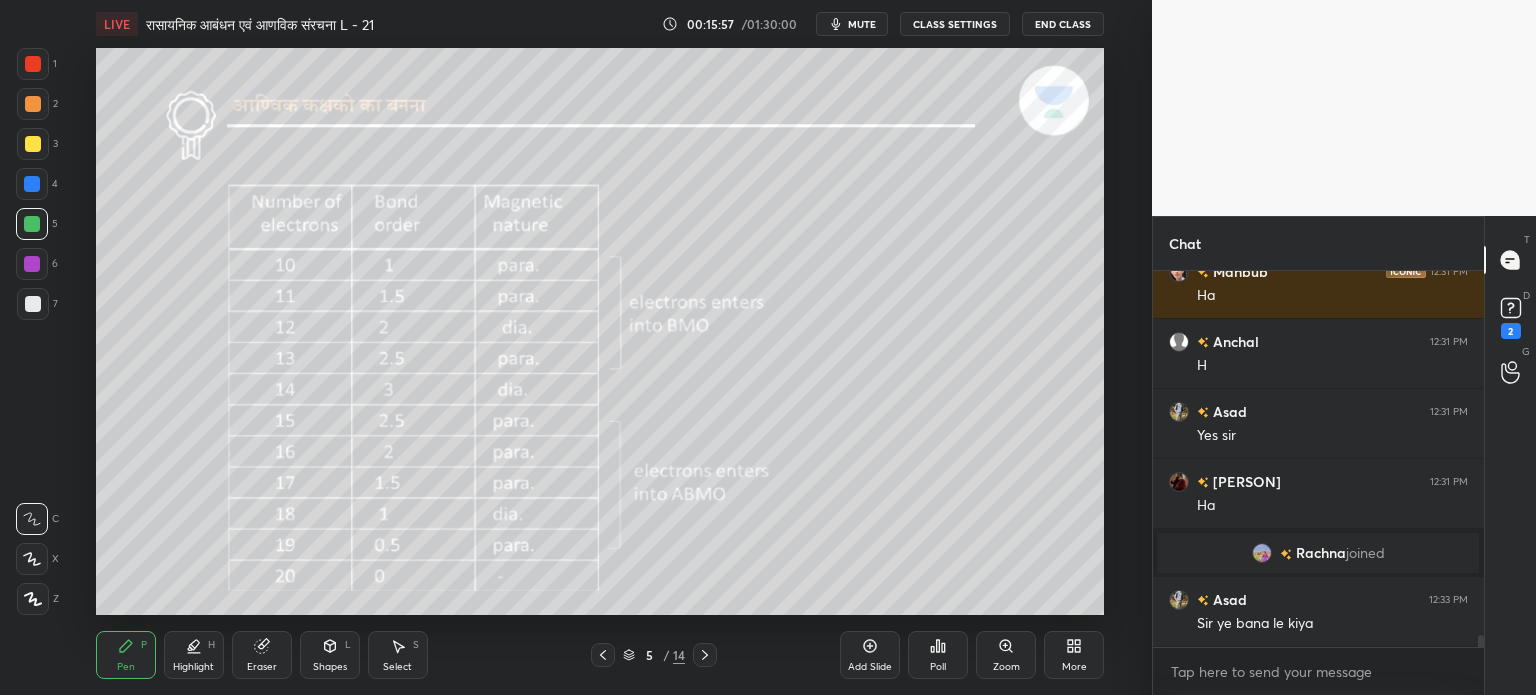 click on "Eraser" at bounding box center (262, 655) 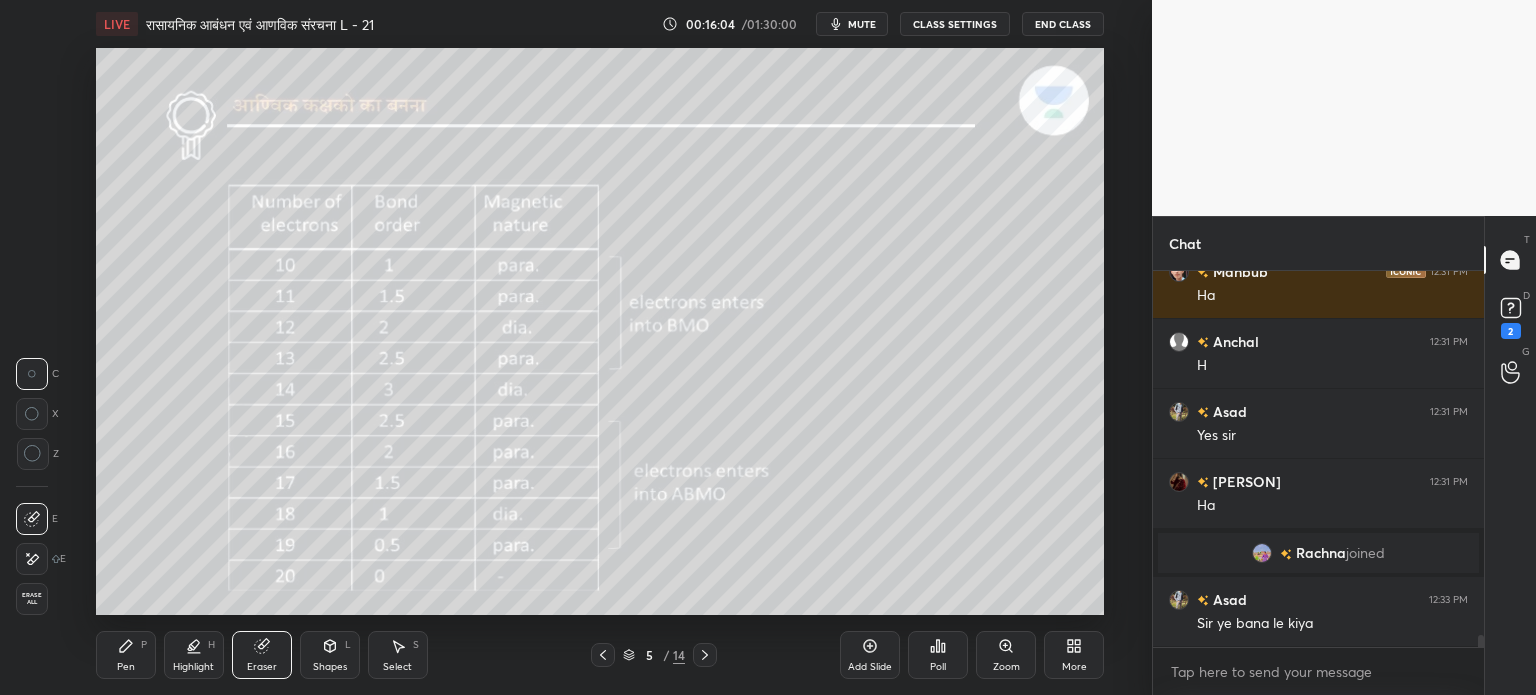 click 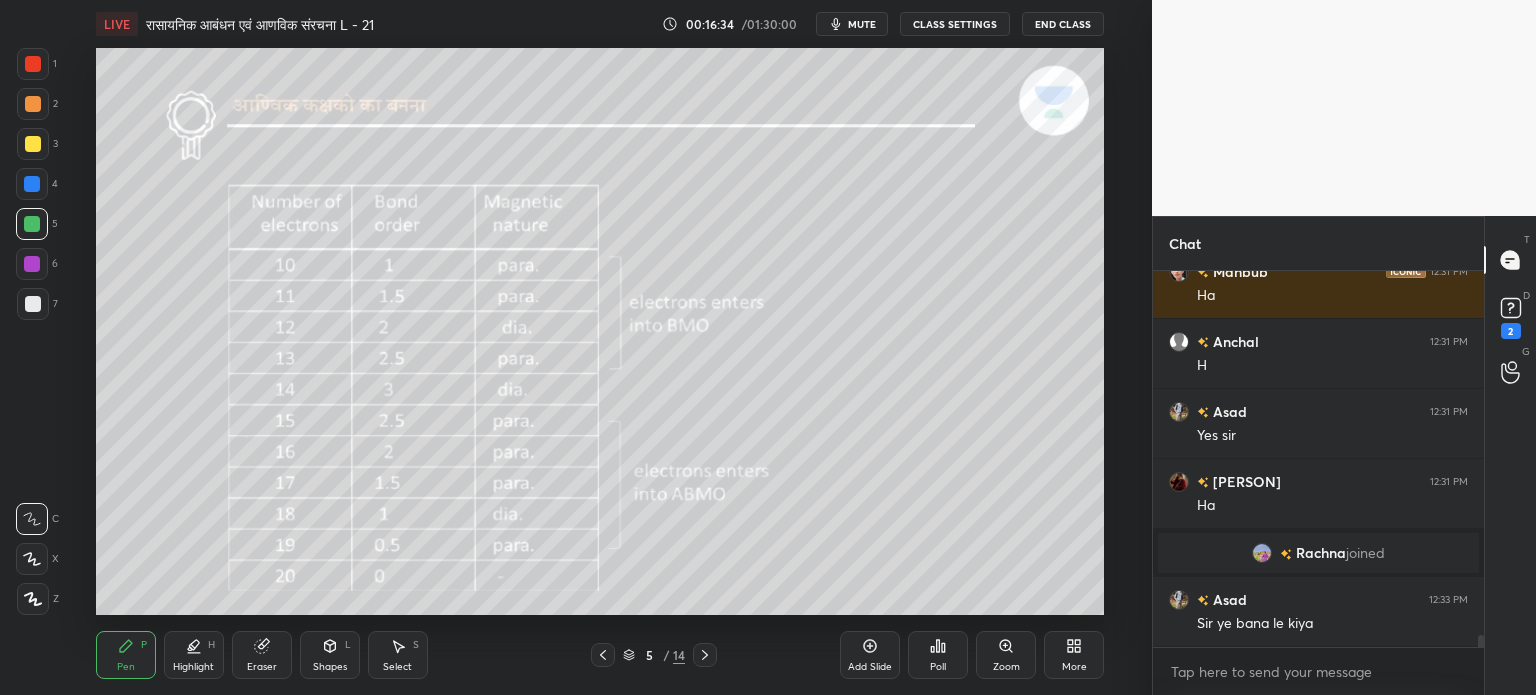 click on "Select" at bounding box center [397, 667] 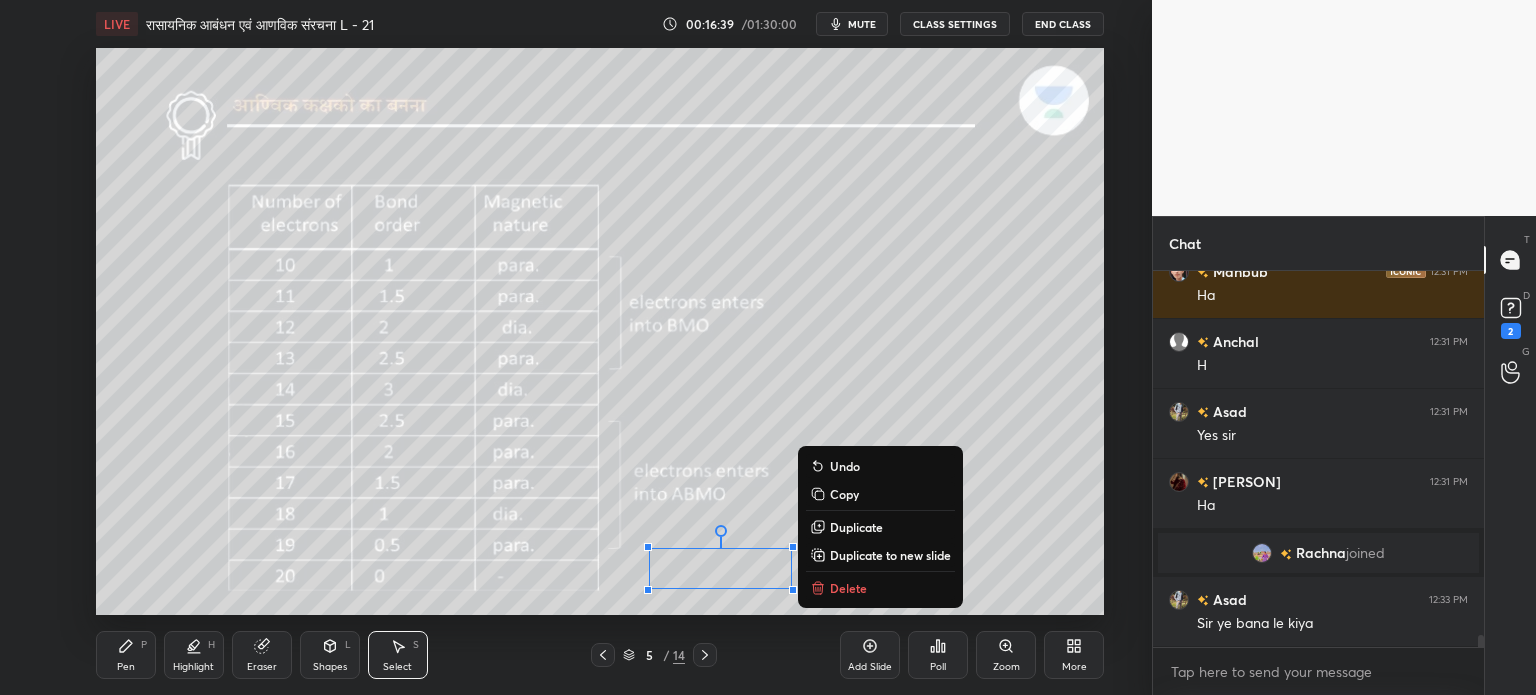 click on "Pen" at bounding box center (126, 667) 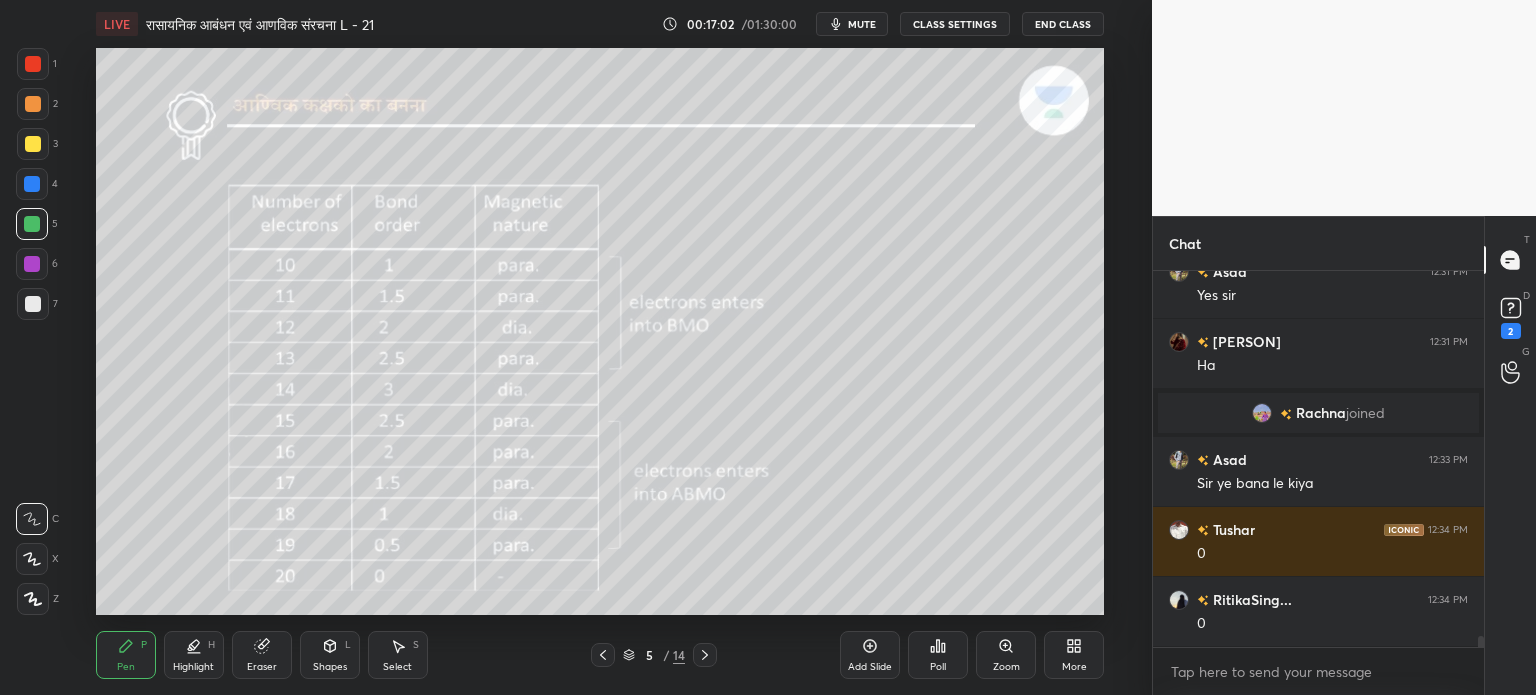 scroll, scrollTop: 11998, scrollLeft: 0, axis: vertical 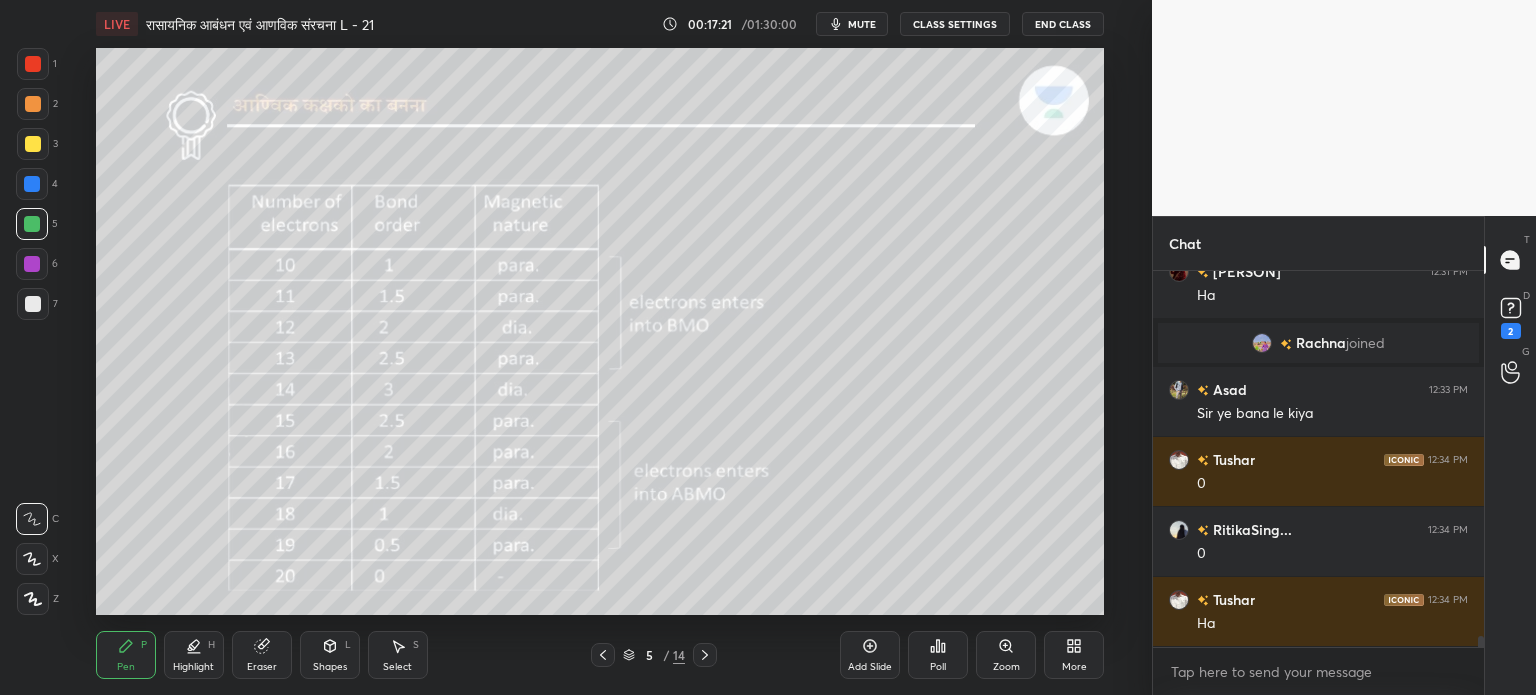 click at bounding box center [33, 144] 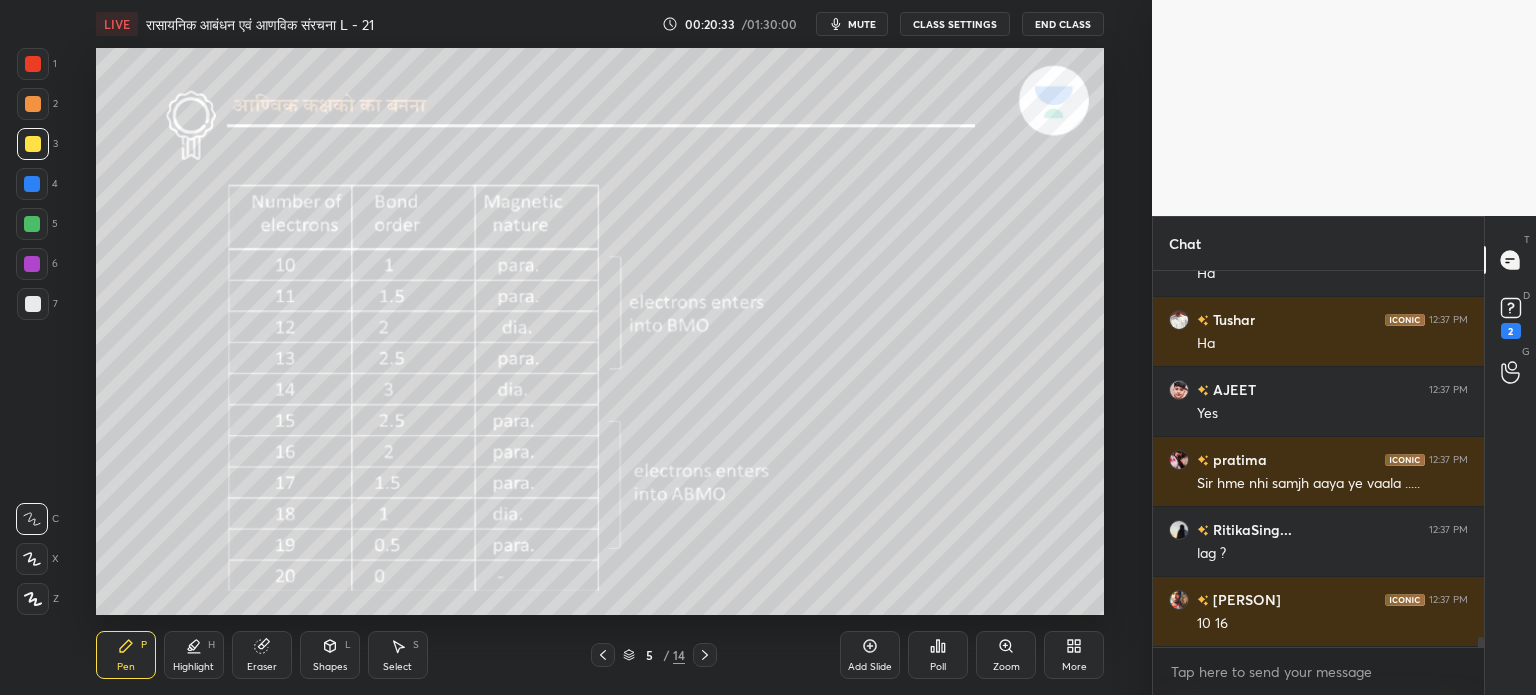 scroll, scrollTop: 13110, scrollLeft: 0, axis: vertical 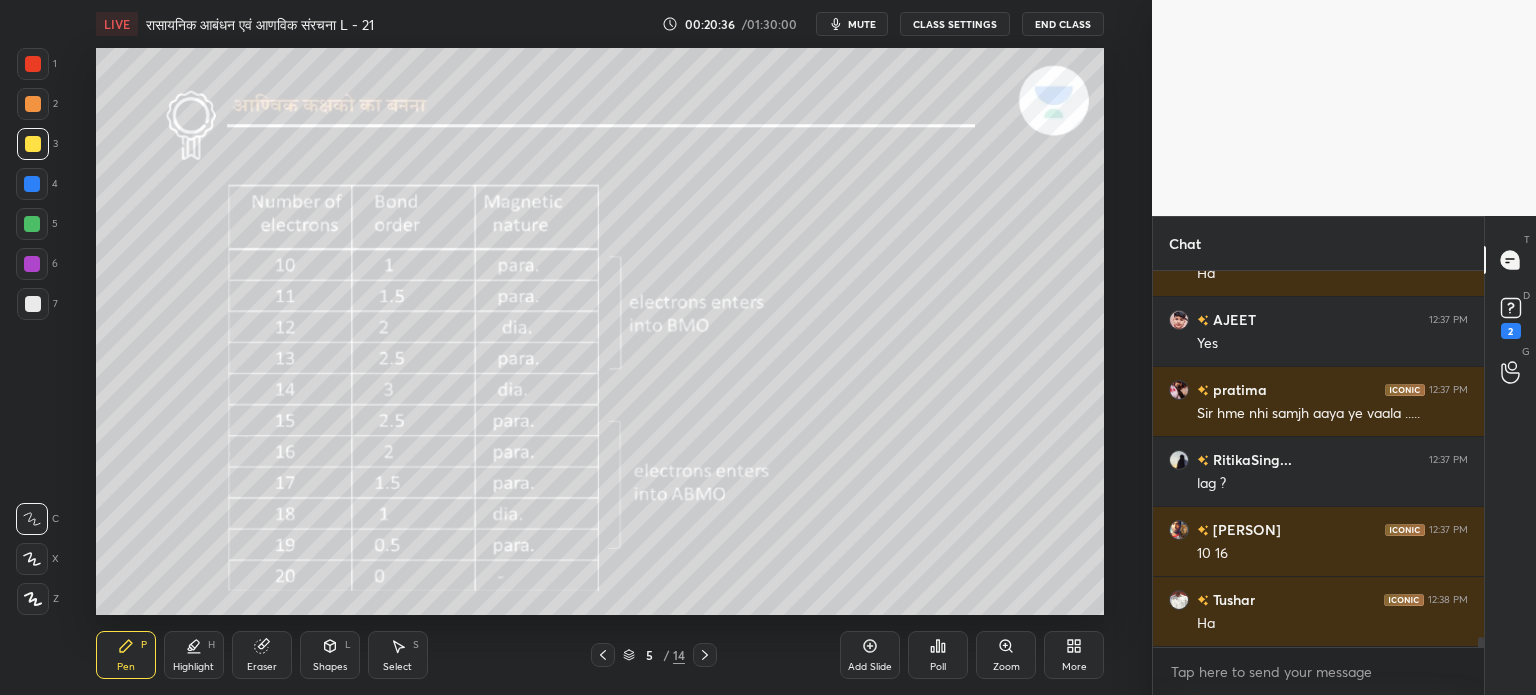 click on "Highlight H" at bounding box center (194, 655) 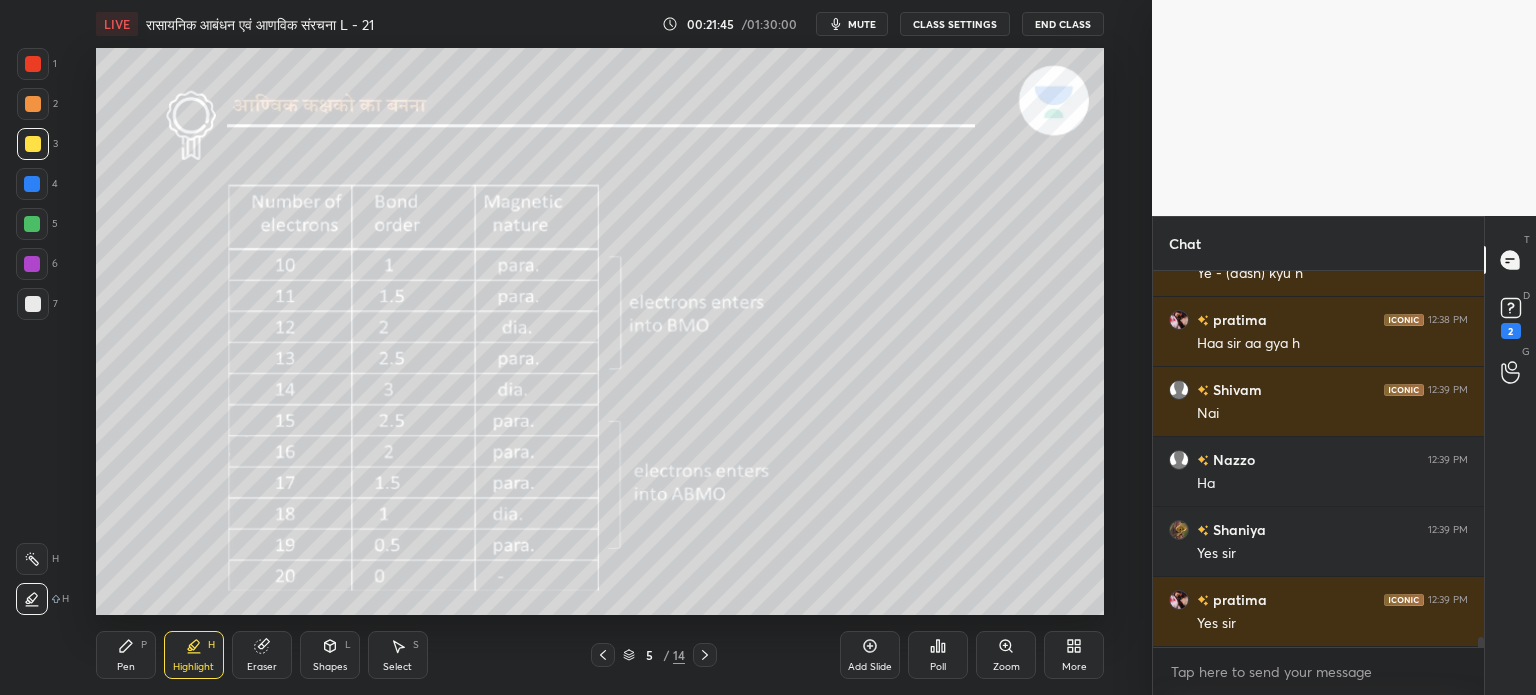 scroll, scrollTop: 13670, scrollLeft: 0, axis: vertical 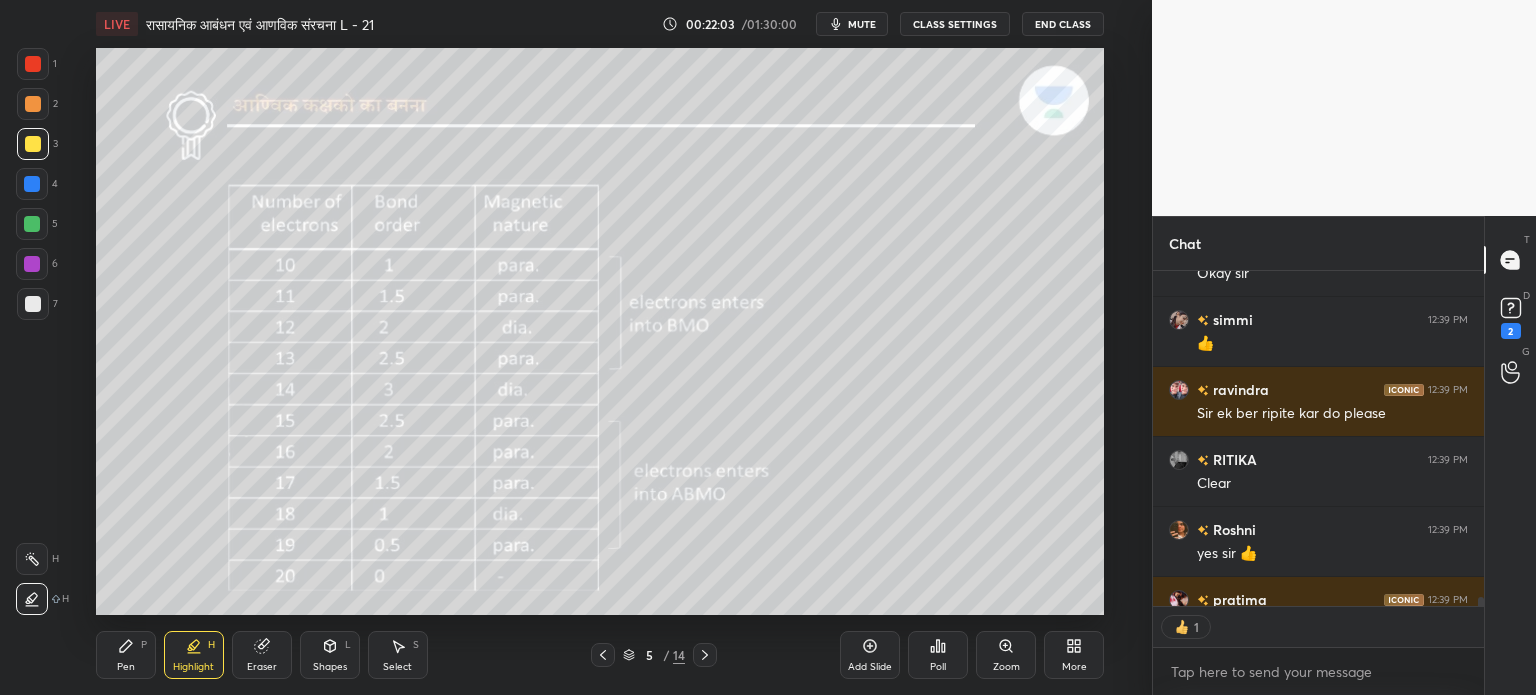 click on "Pen P" at bounding box center [126, 655] 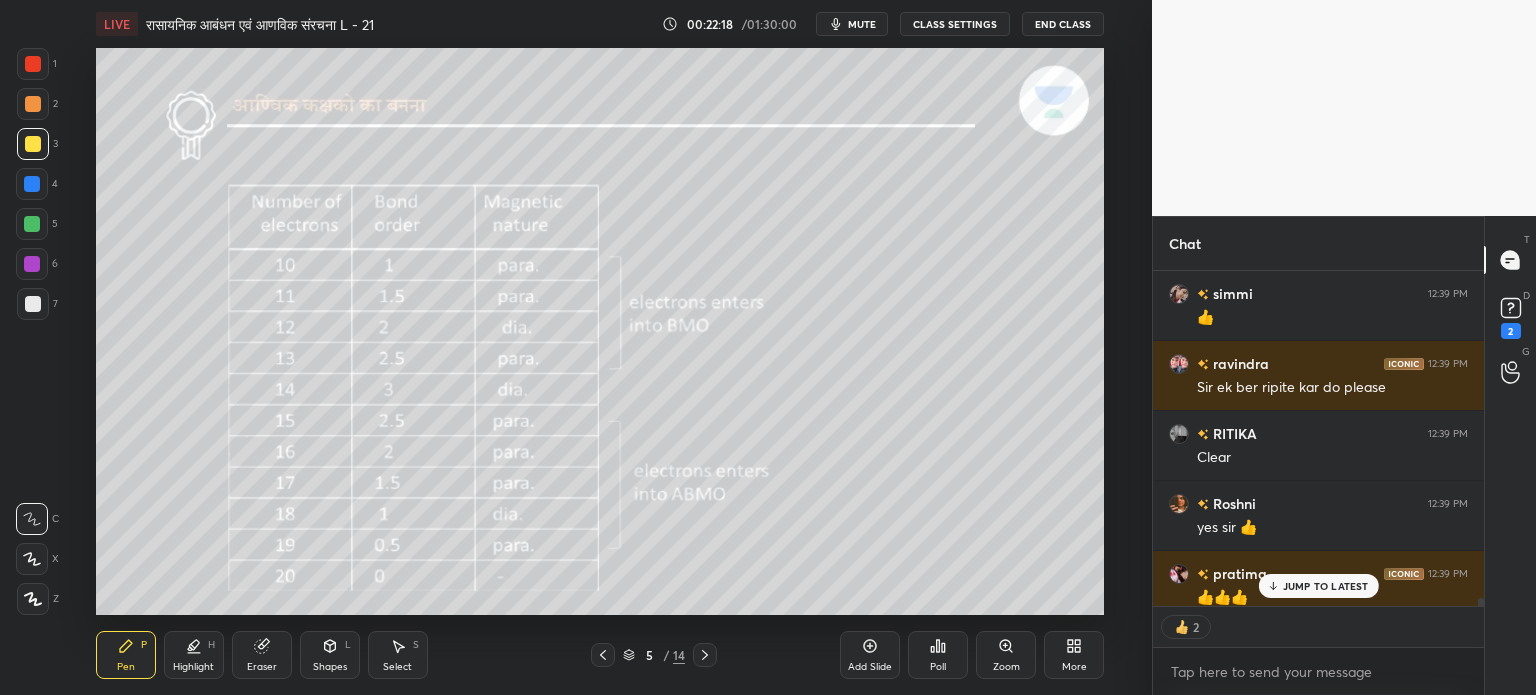 scroll, scrollTop: 14200, scrollLeft: 0, axis: vertical 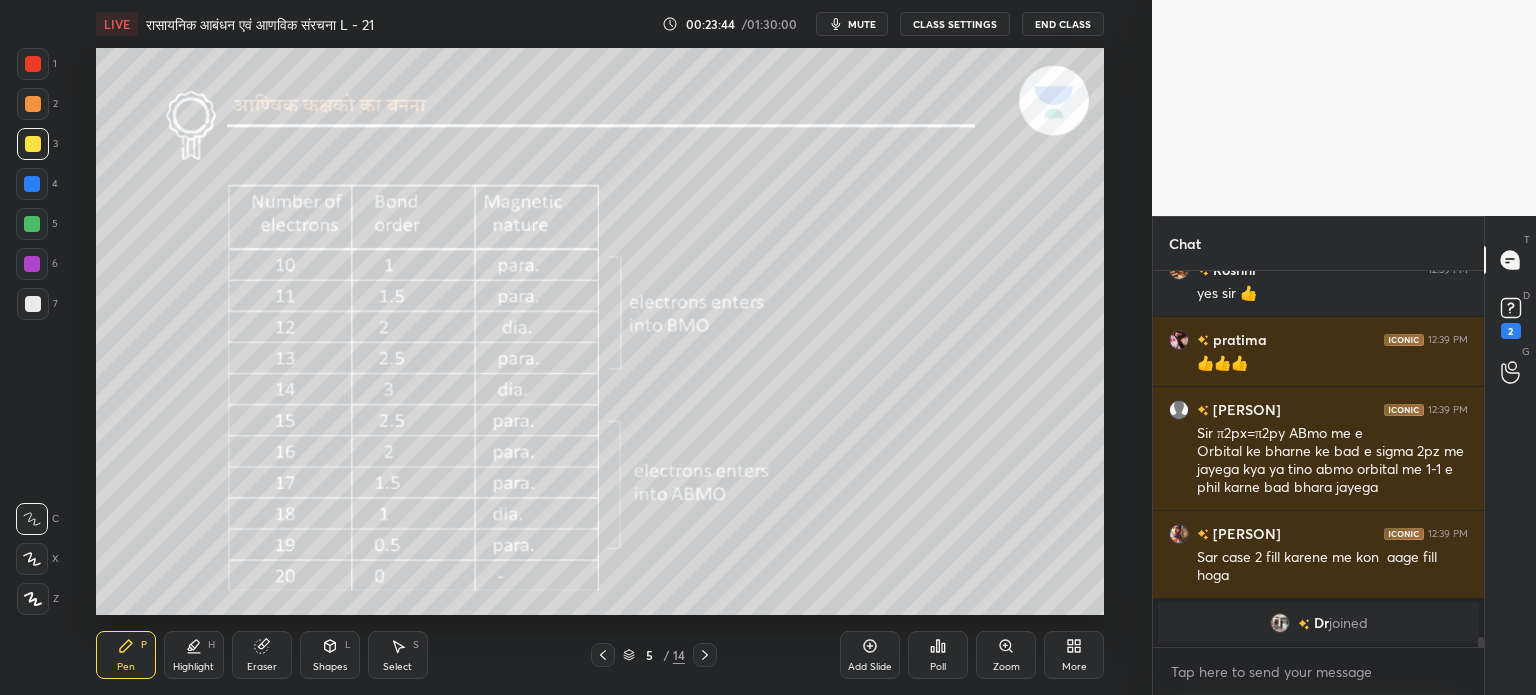click on "Select" at bounding box center (397, 667) 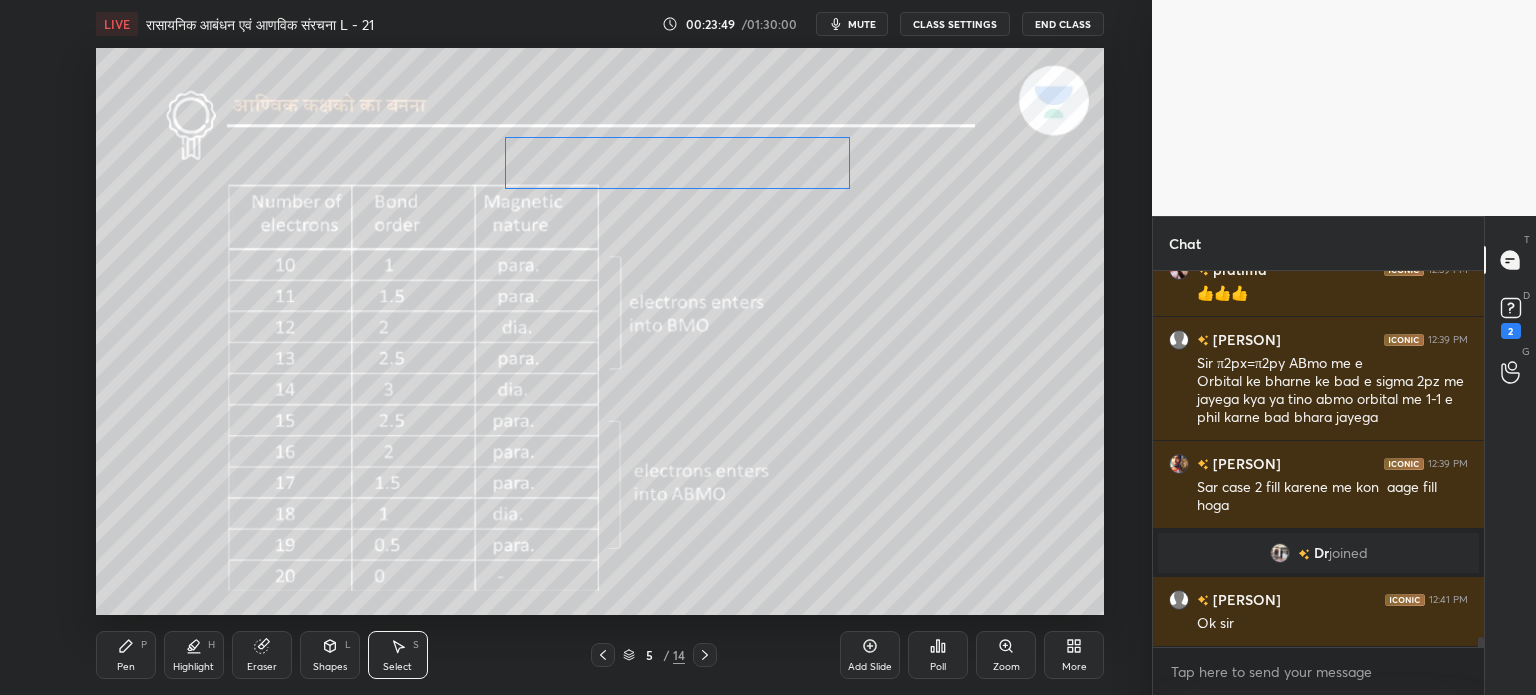 scroll, scrollTop: 13834, scrollLeft: 0, axis: vertical 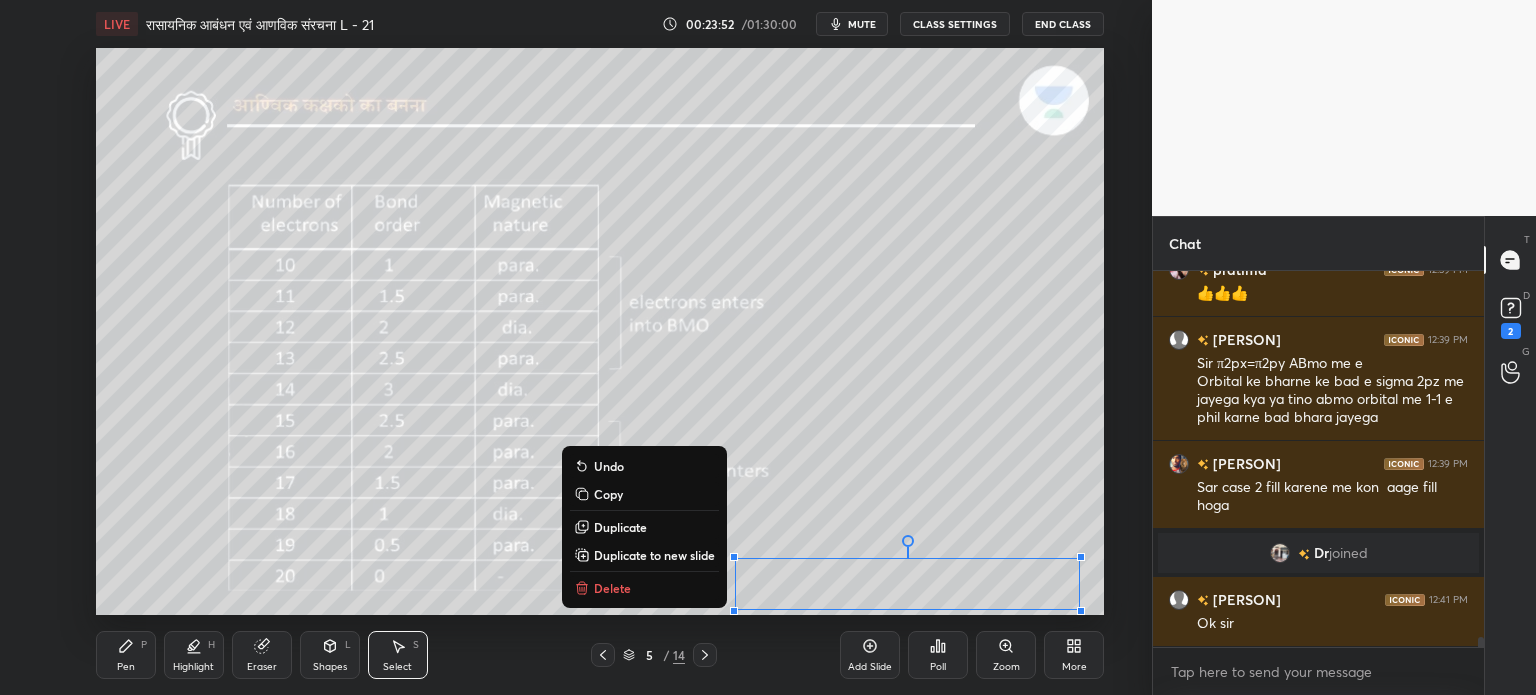 click on "0 ° Undo Copy Duplicate Duplicate to new slide Delete" at bounding box center [600, 331] 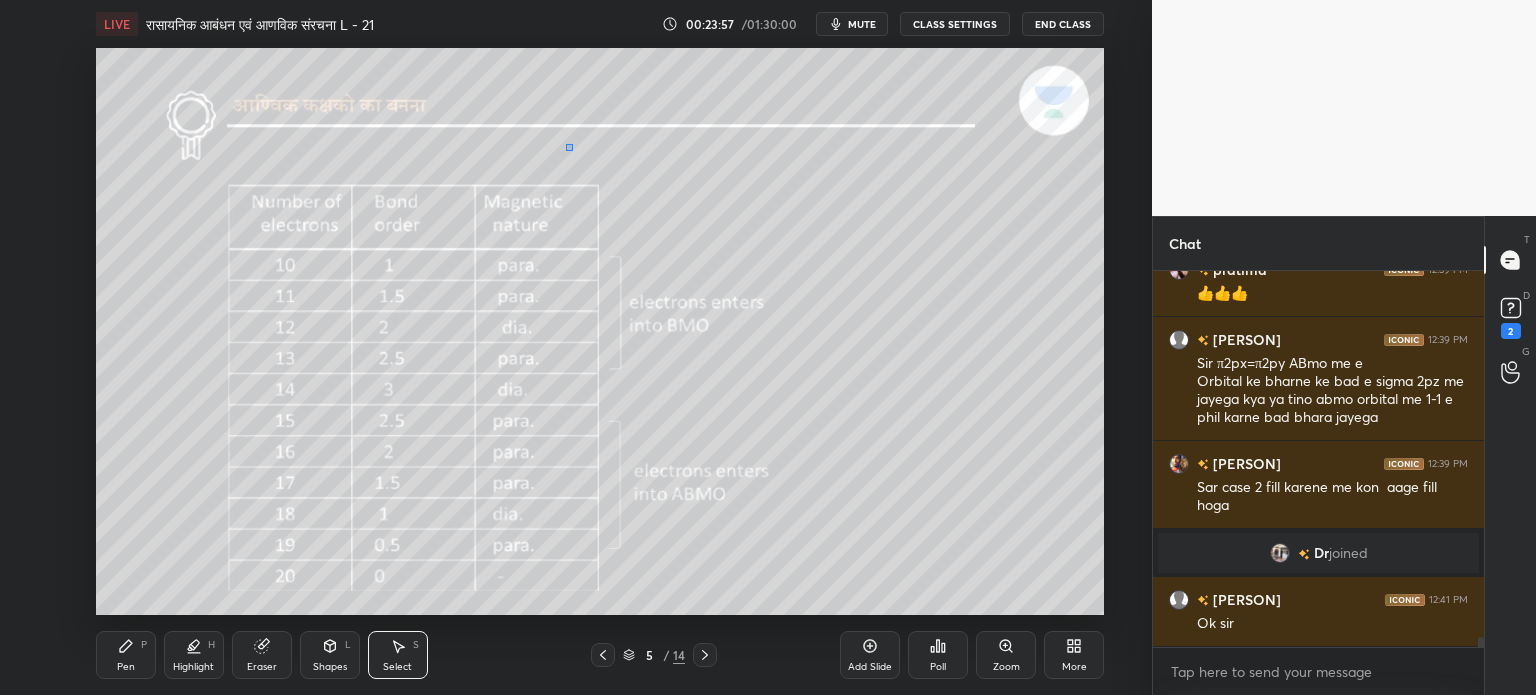 click on "0 ° Undo Copy Duplicate Duplicate to new slide Delete" at bounding box center [600, 331] 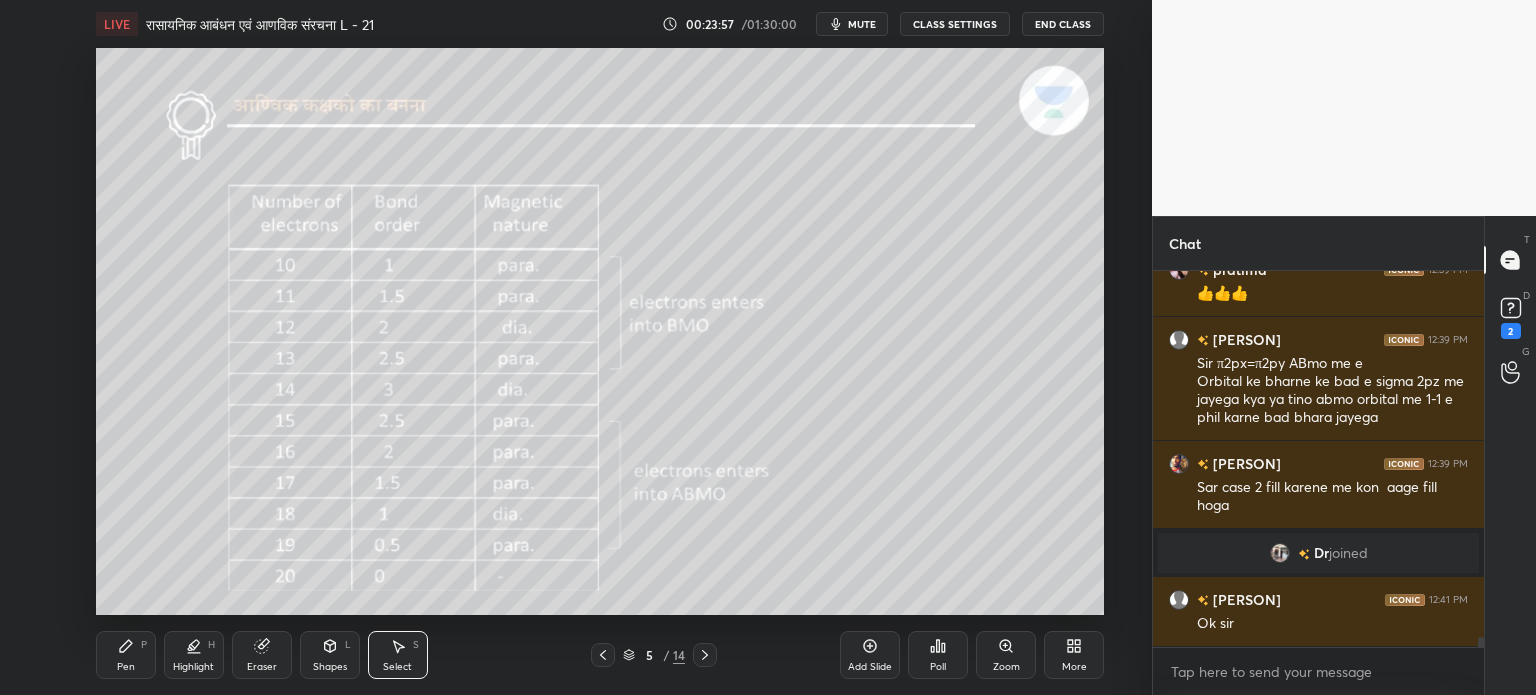 scroll, scrollTop: 13922, scrollLeft: 0, axis: vertical 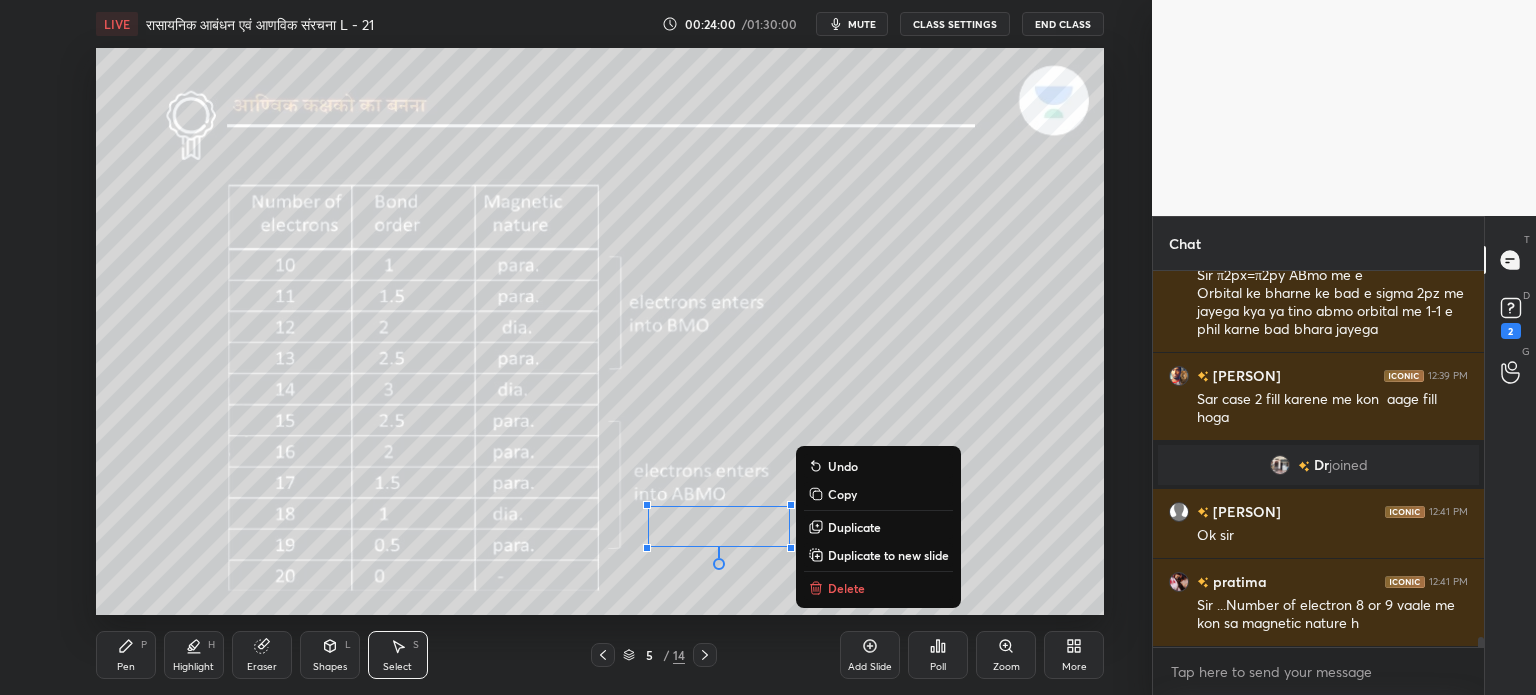 click on "0 ° Undo Copy Duplicate Duplicate to new slide Delete" at bounding box center (600, 331) 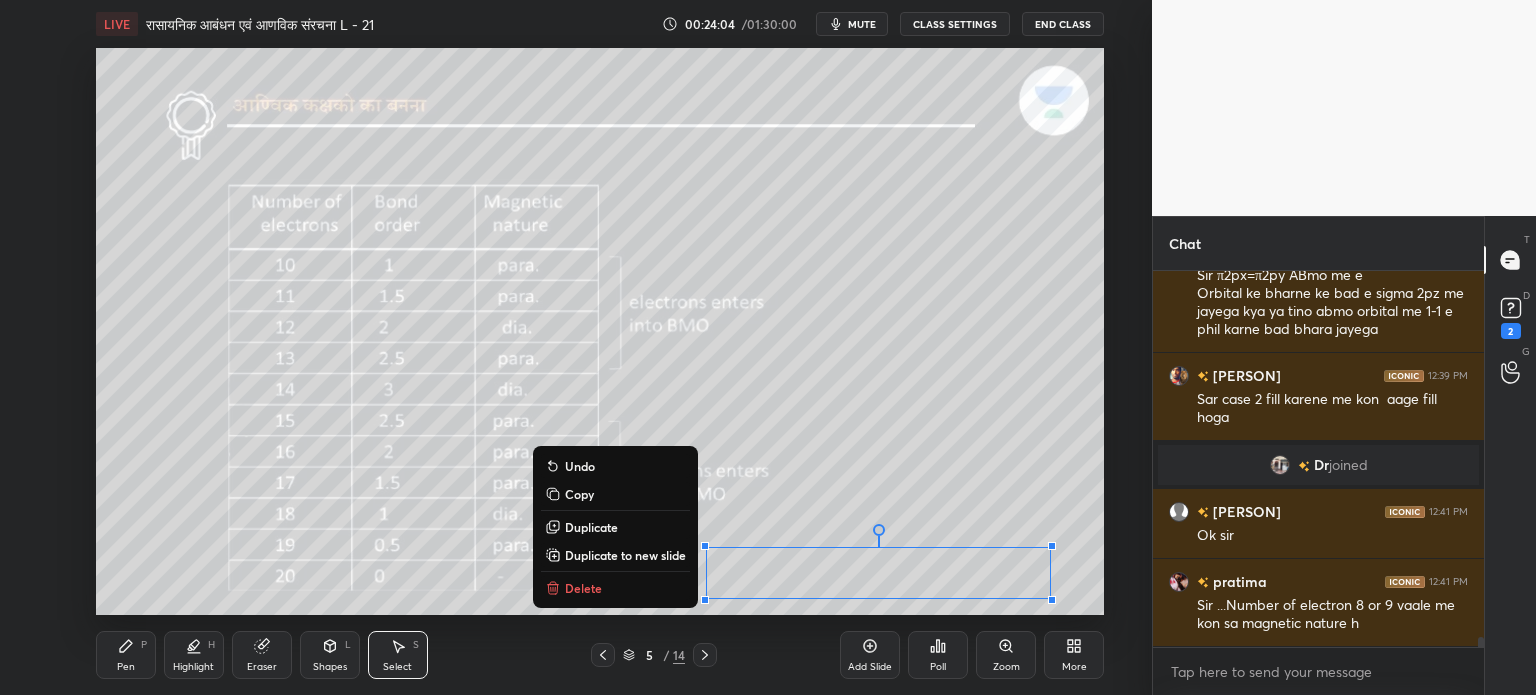 click on "Pen" at bounding box center [126, 667] 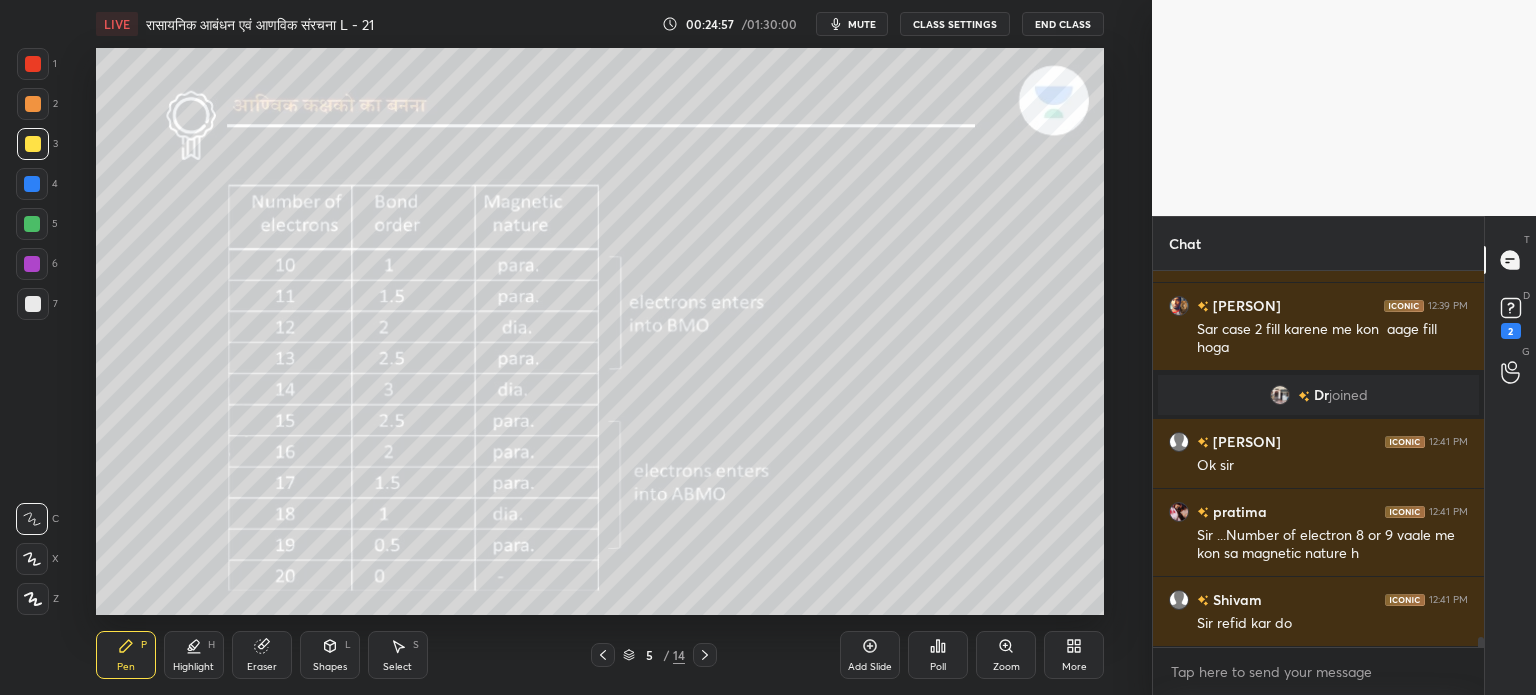 scroll, scrollTop: 14062, scrollLeft: 0, axis: vertical 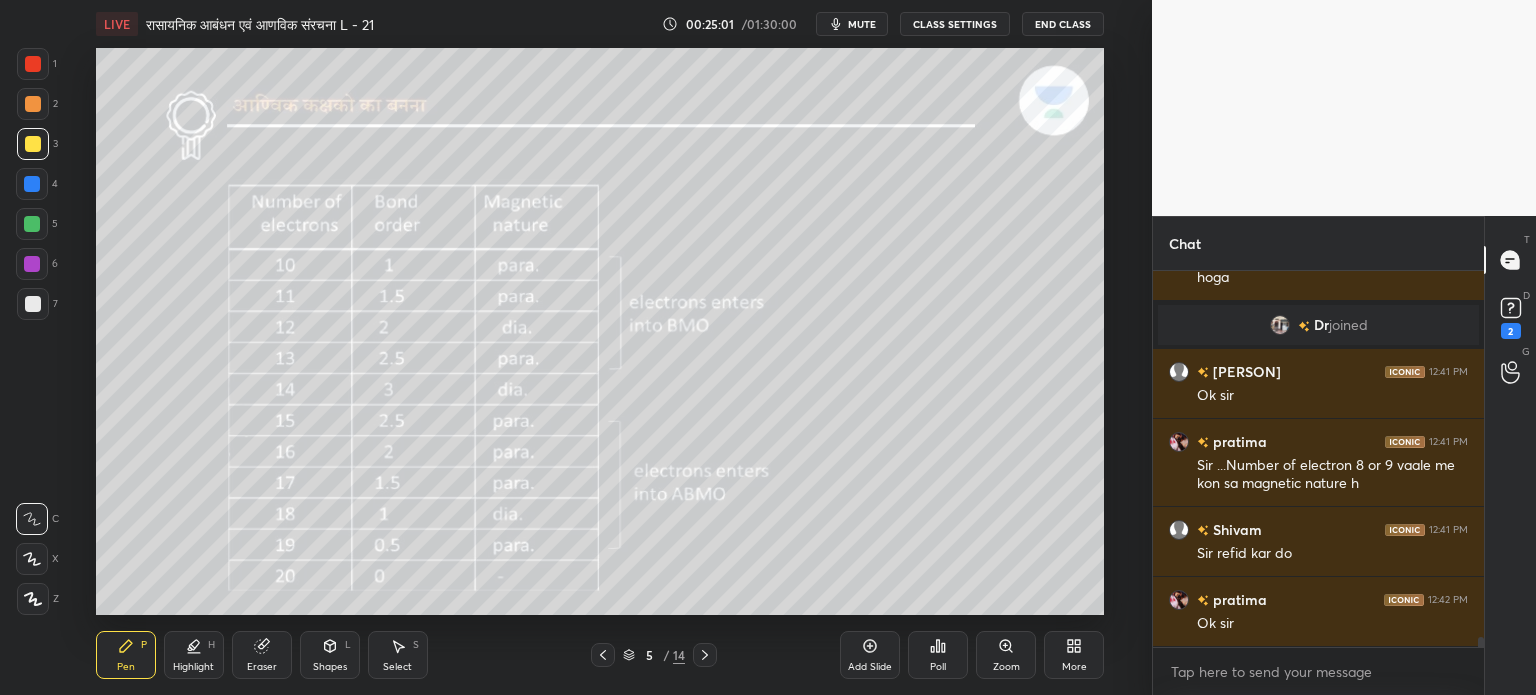 click at bounding box center (705, 655) 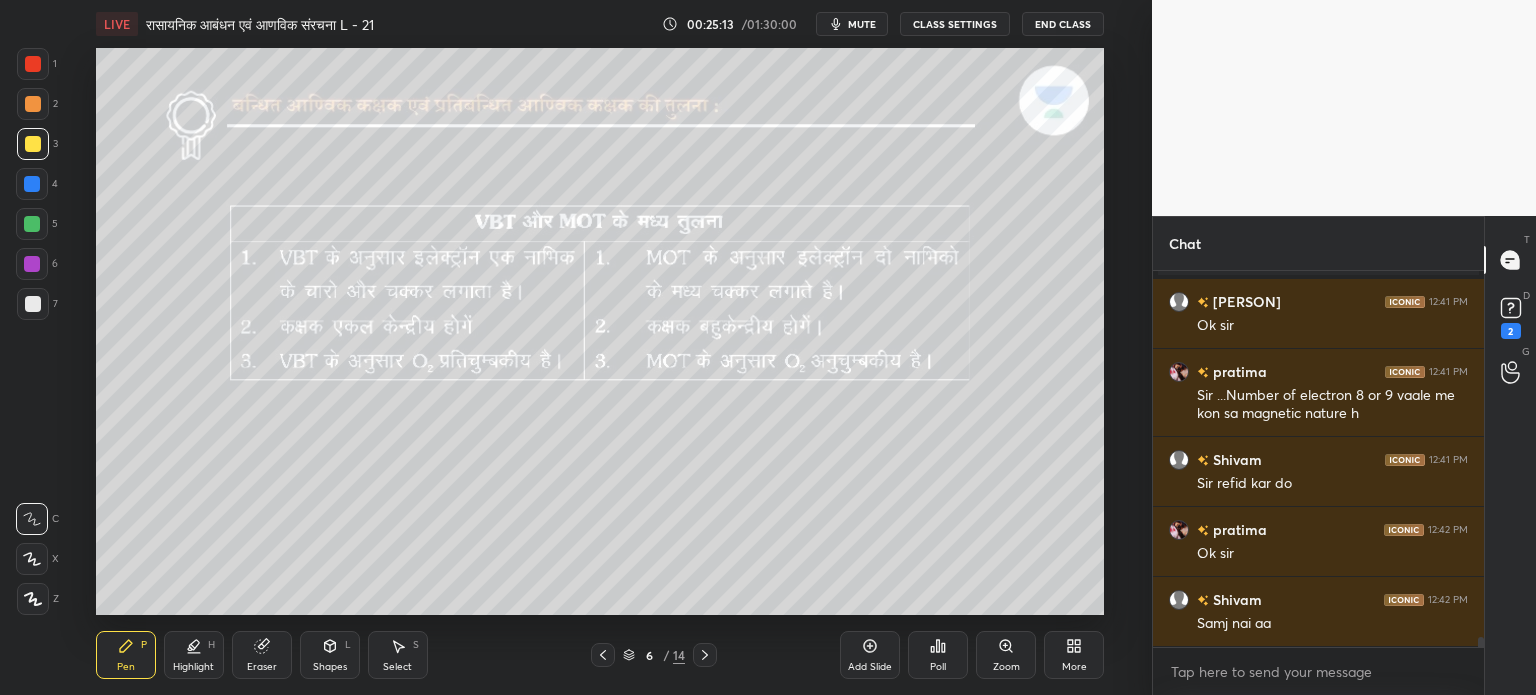 scroll, scrollTop: 14202, scrollLeft: 0, axis: vertical 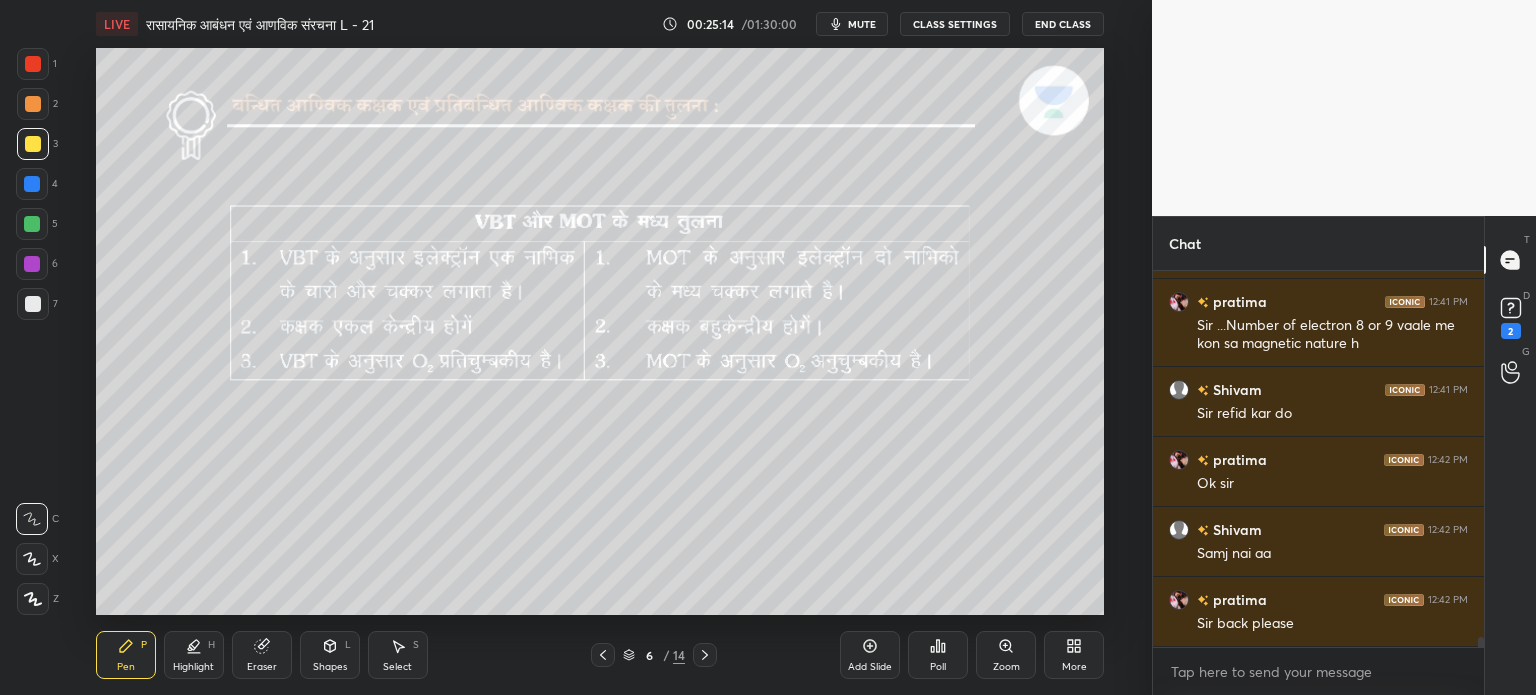 click 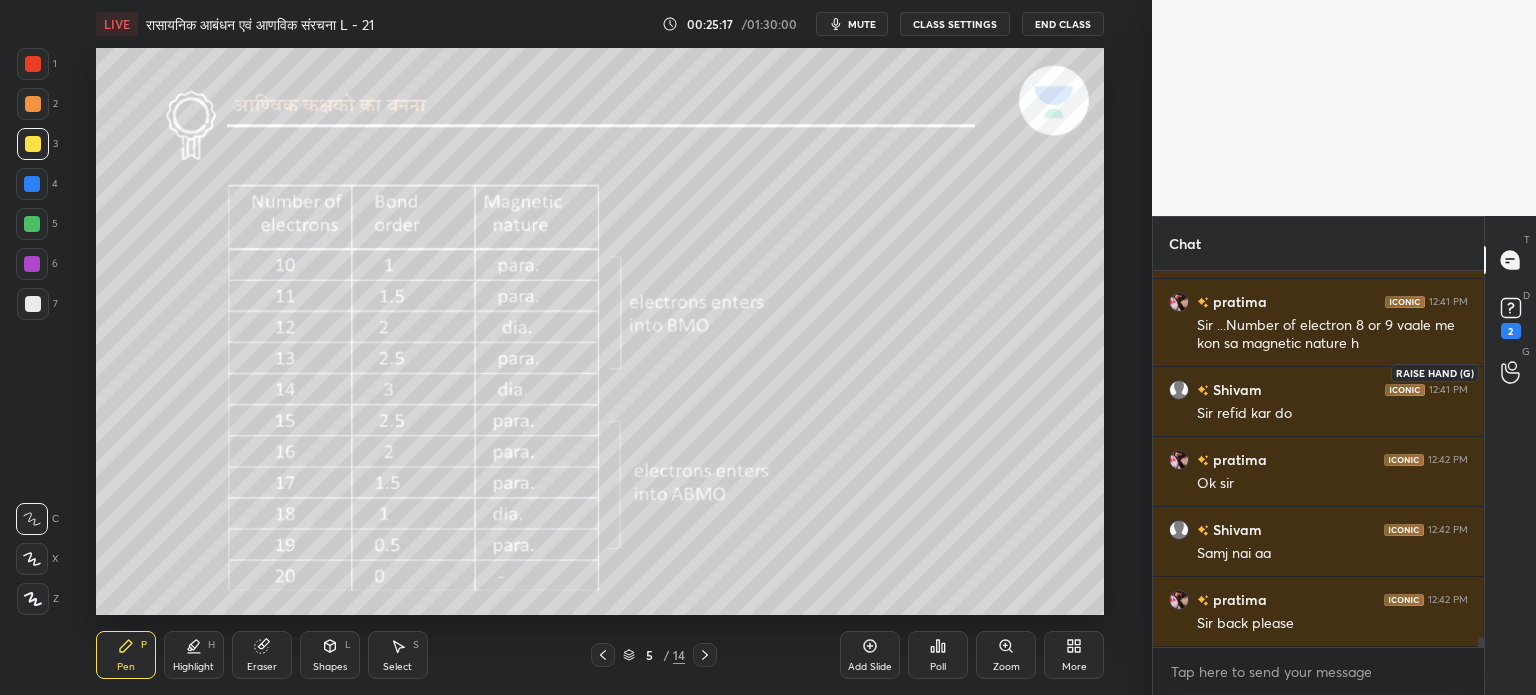 click at bounding box center (1511, 372) 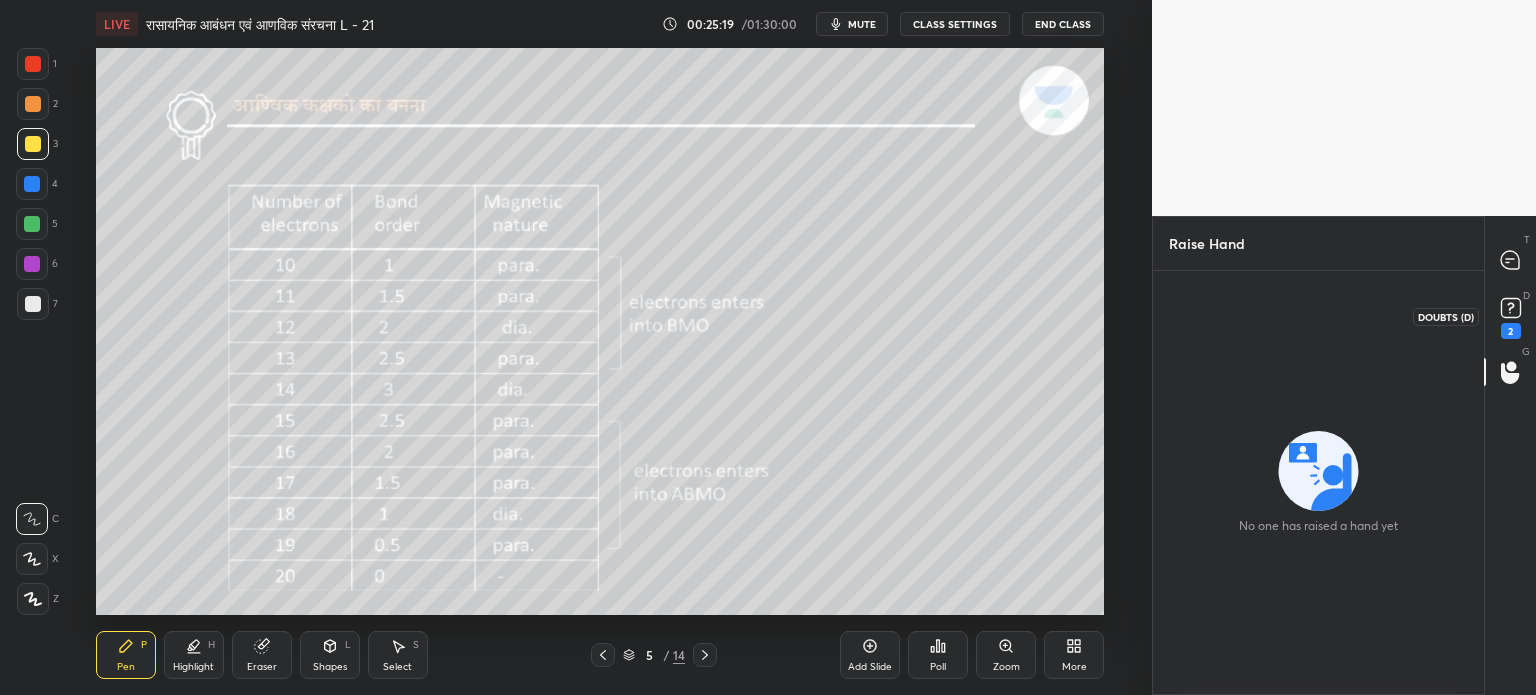 click 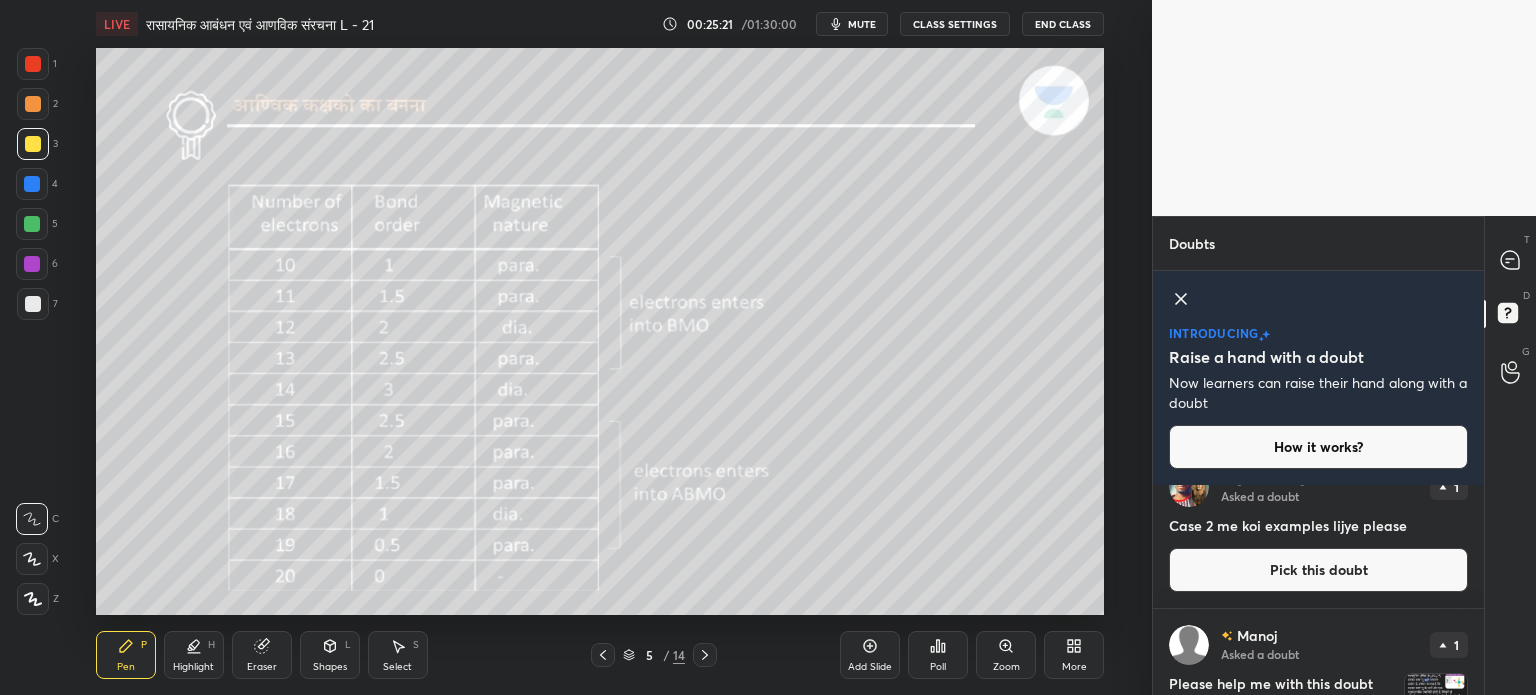 scroll, scrollTop: 0, scrollLeft: 0, axis: both 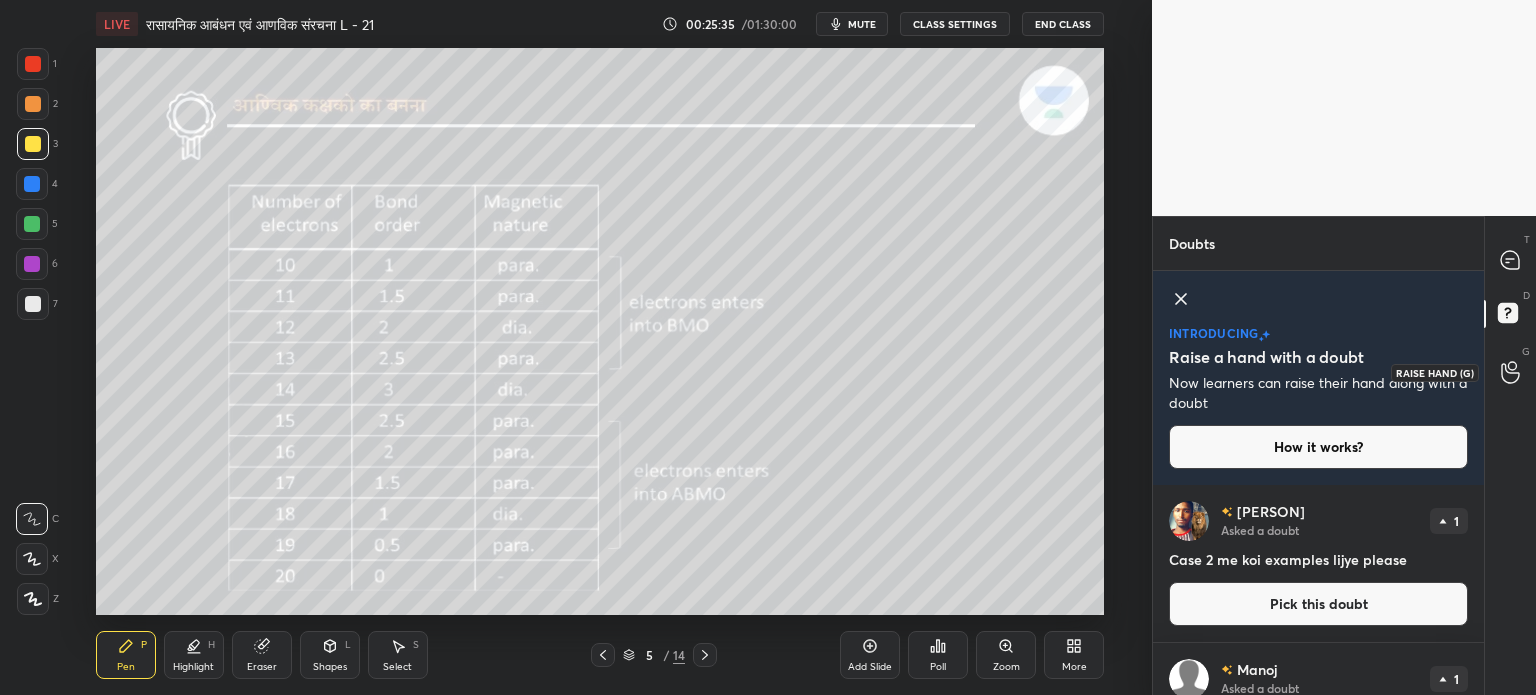 click 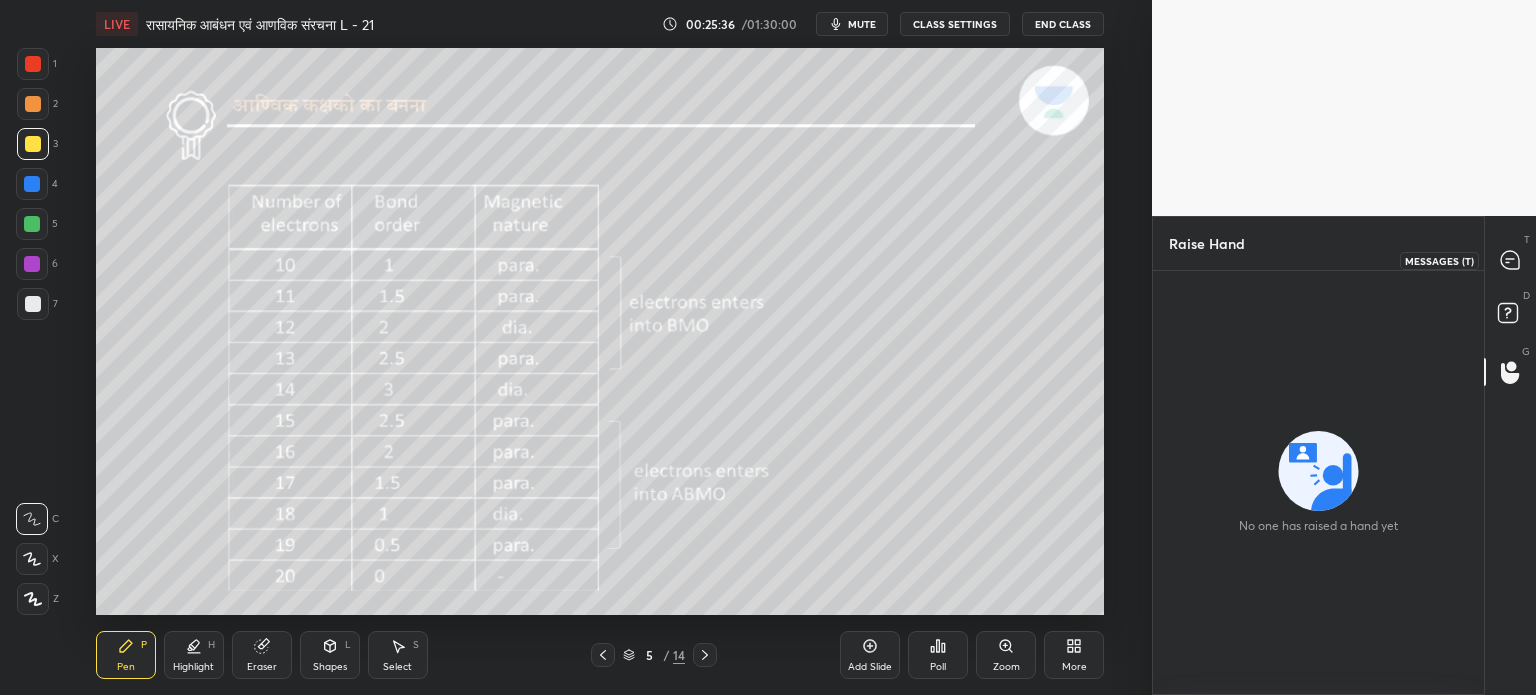 click 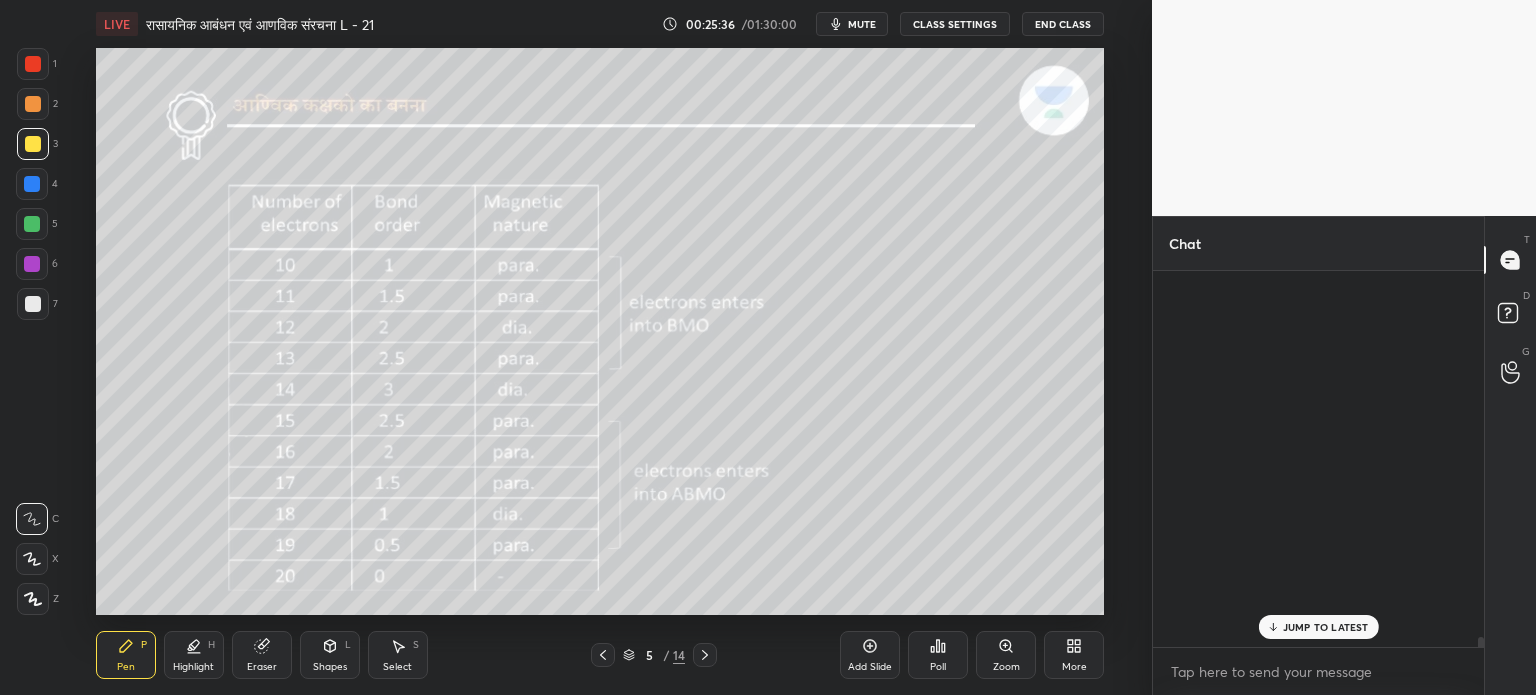 scroll, scrollTop: 14546, scrollLeft: 0, axis: vertical 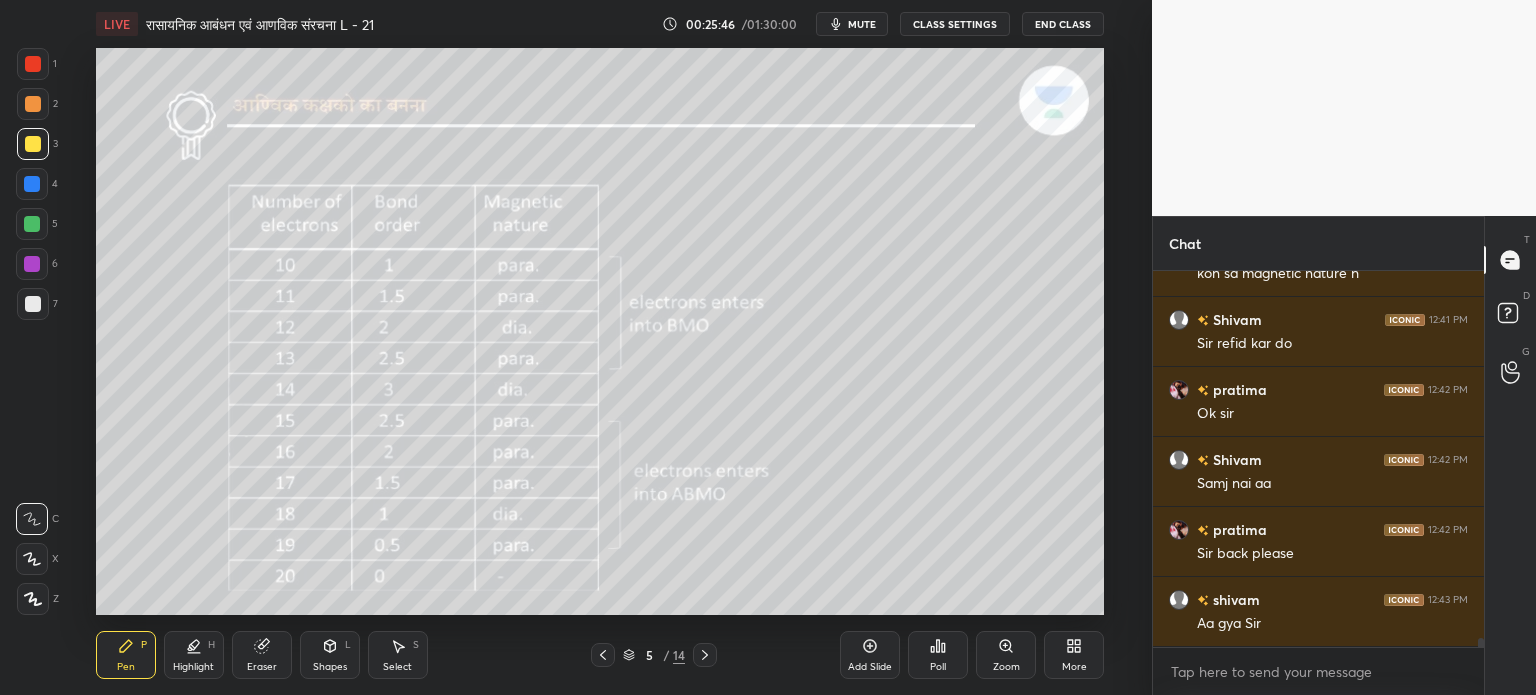 click 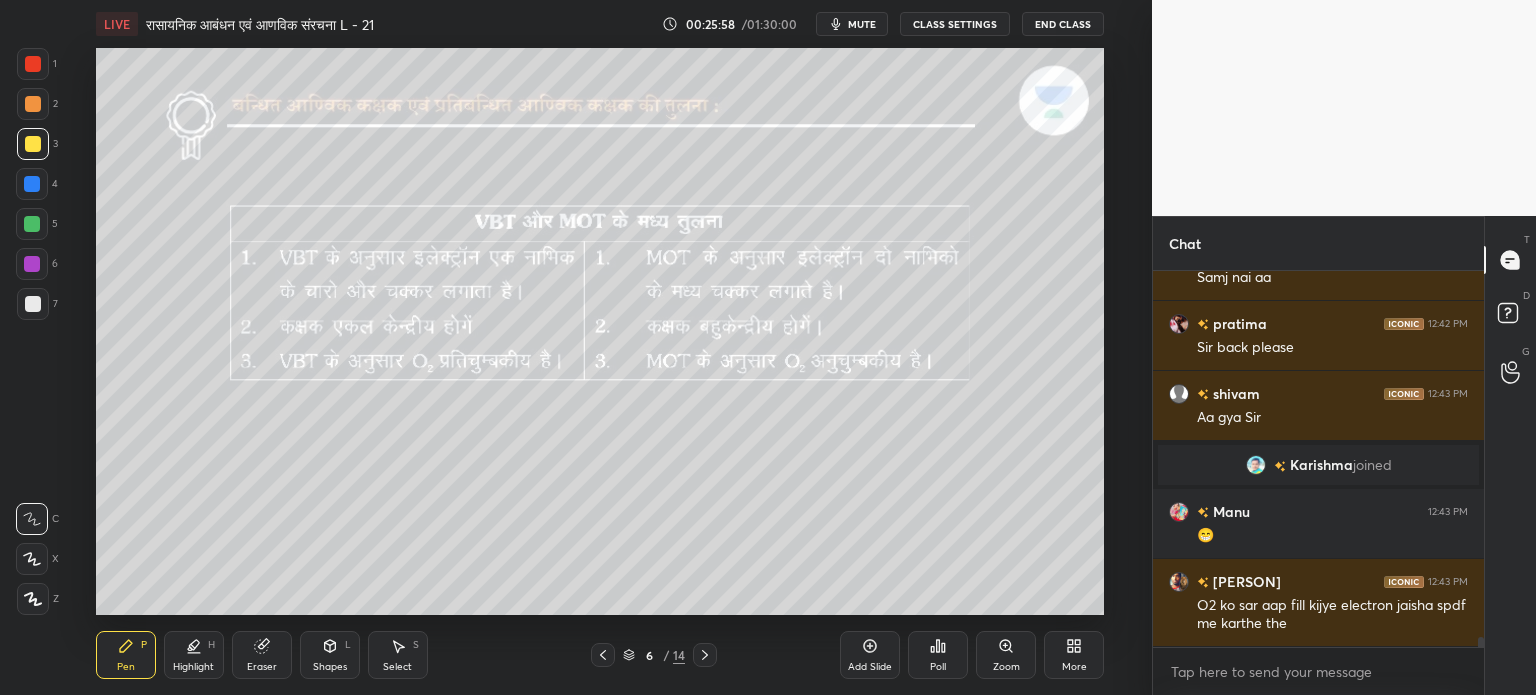 scroll, scrollTop: 14428, scrollLeft: 0, axis: vertical 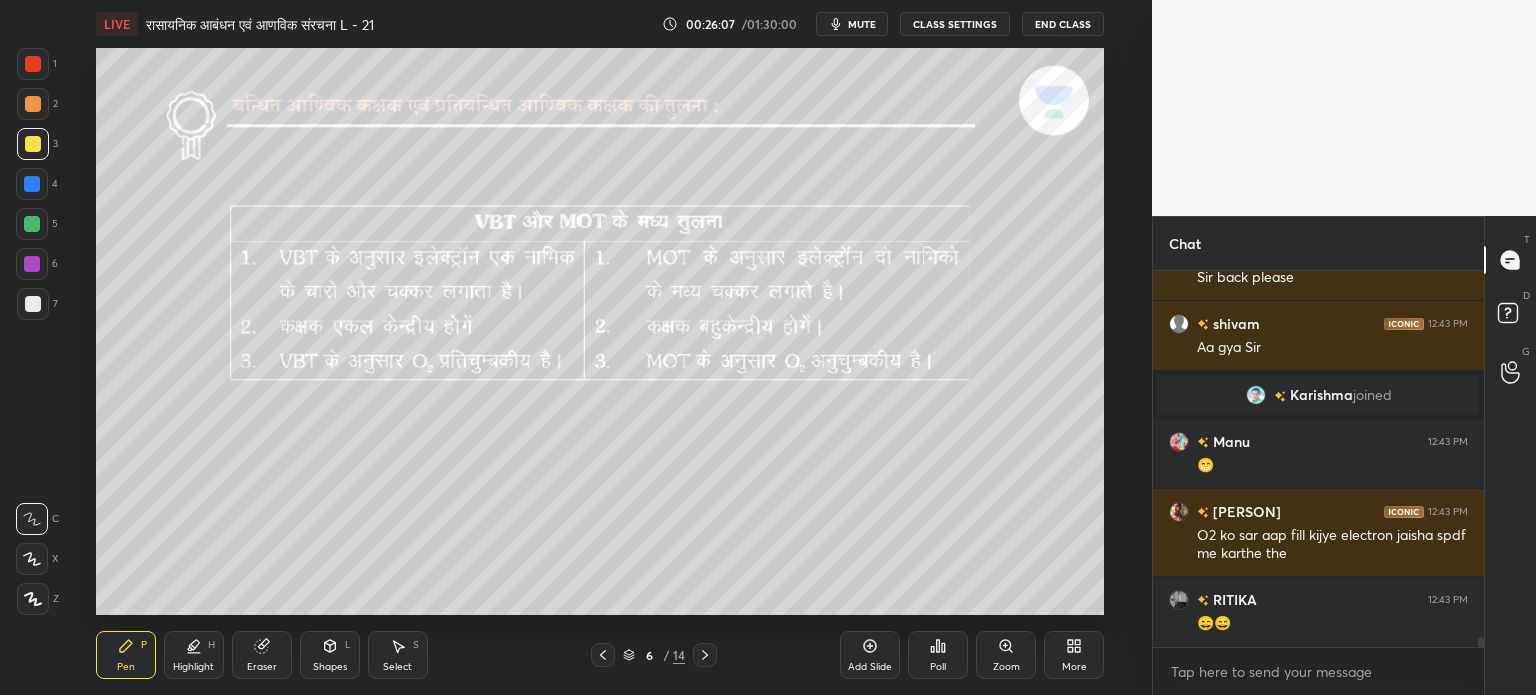 click 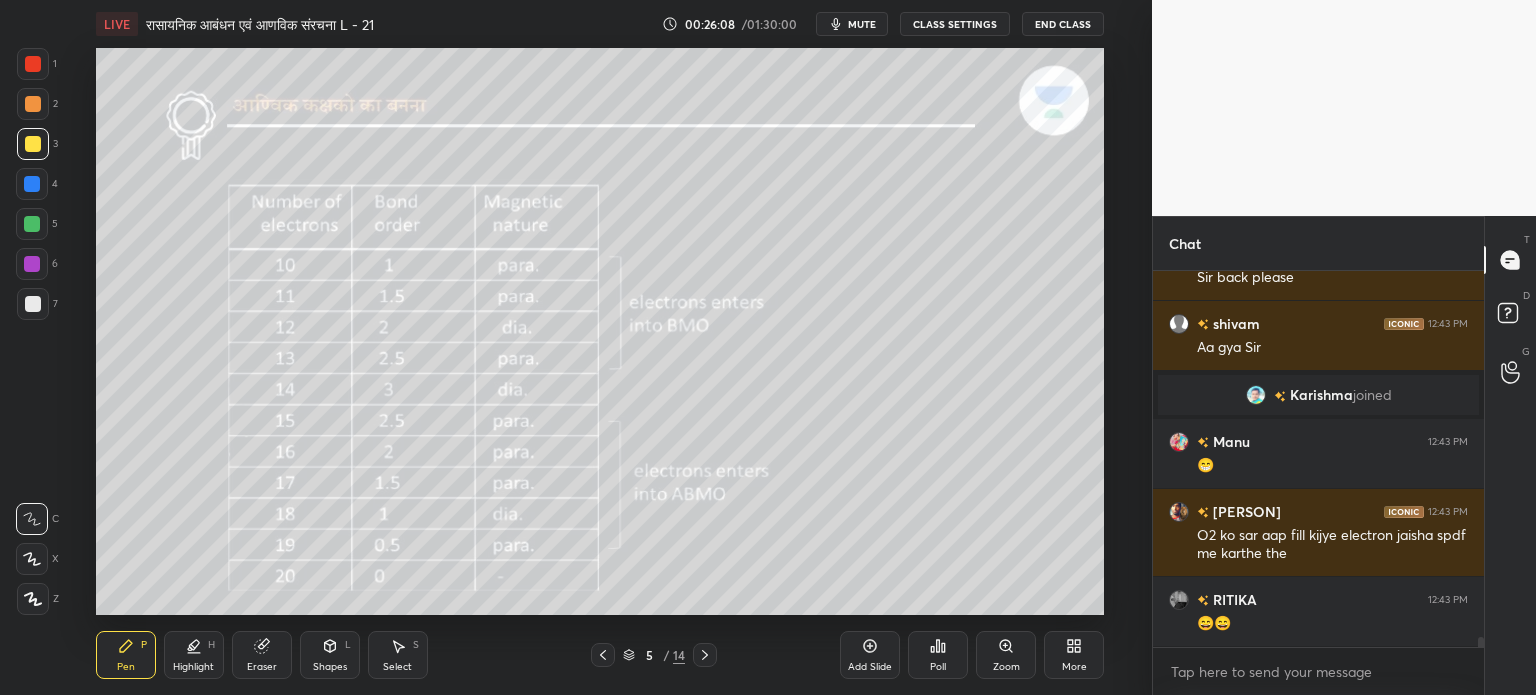 click on "Add Slide" at bounding box center [870, 655] 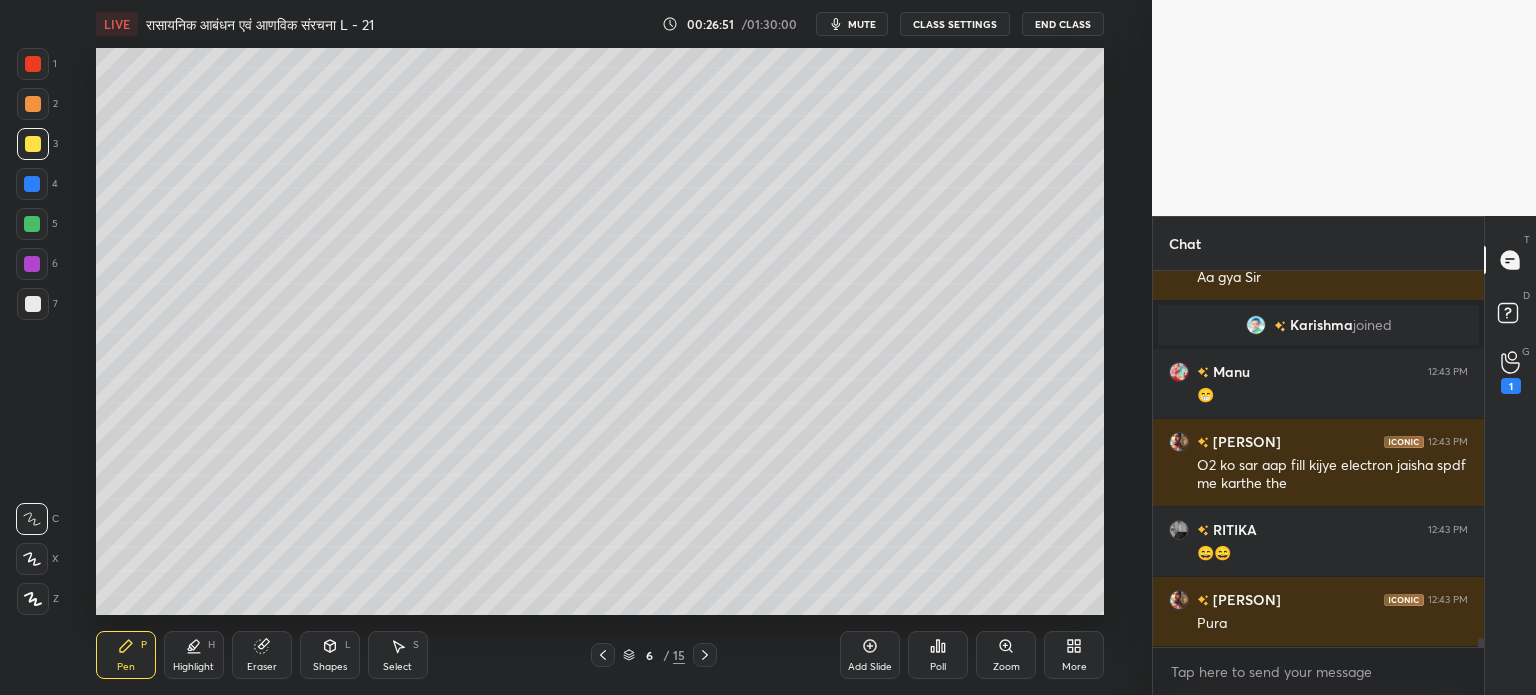 scroll, scrollTop: 14568, scrollLeft: 0, axis: vertical 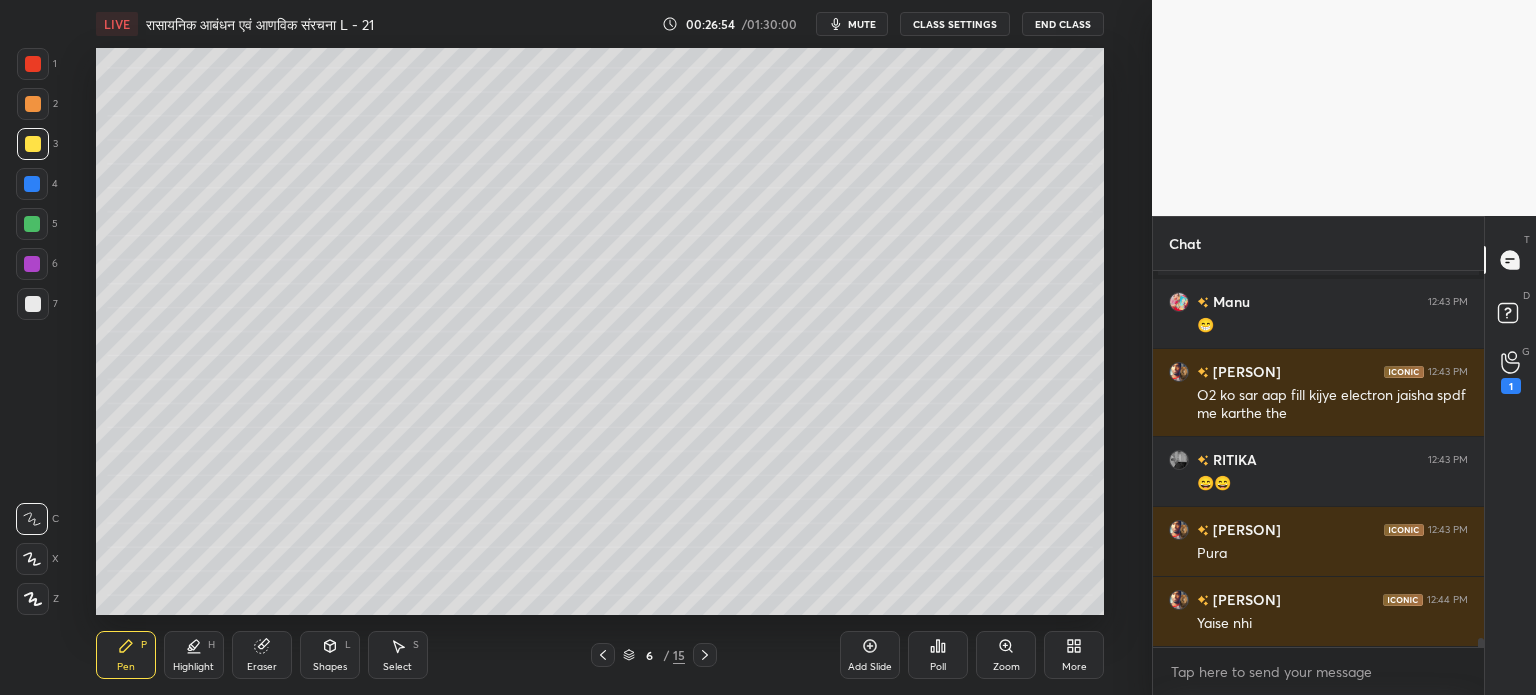 click on "Eraser" at bounding box center [262, 655] 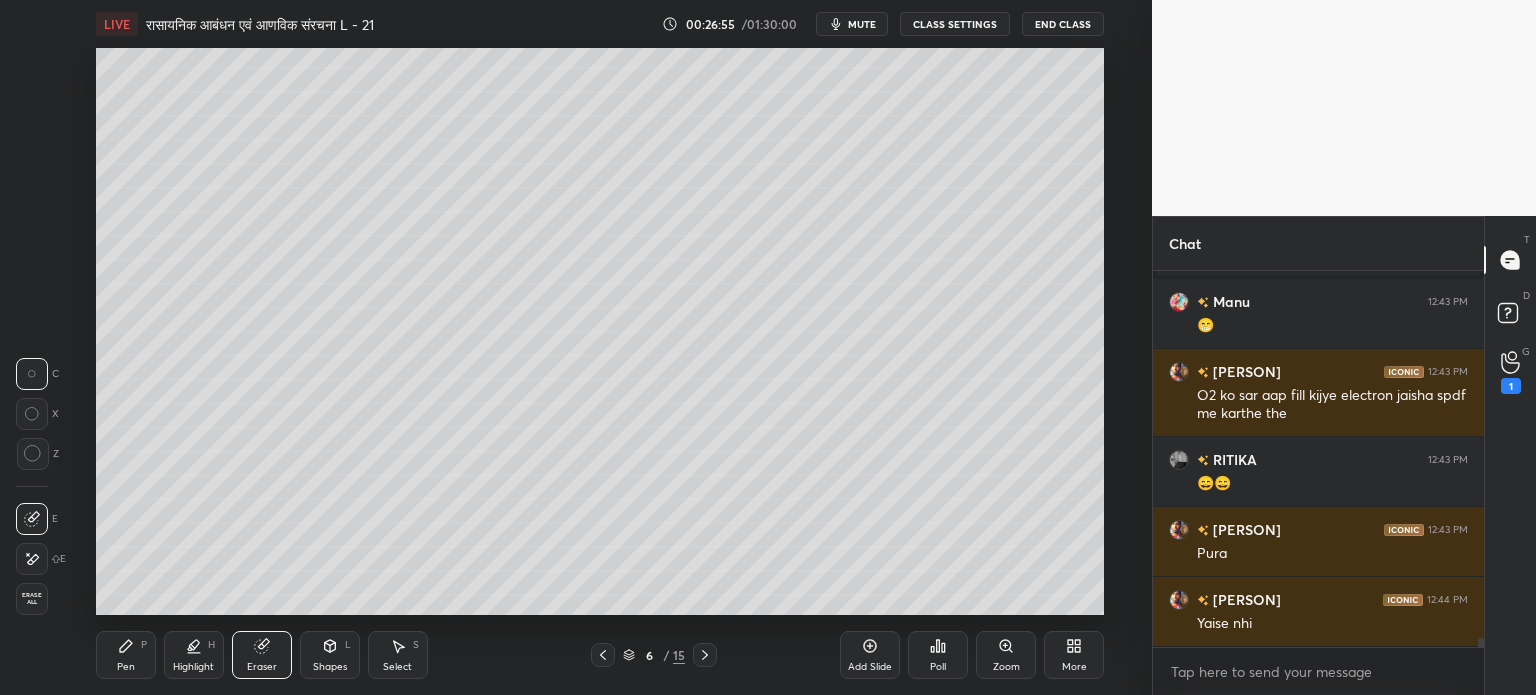 click on "Select S" at bounding box center [398, 655] 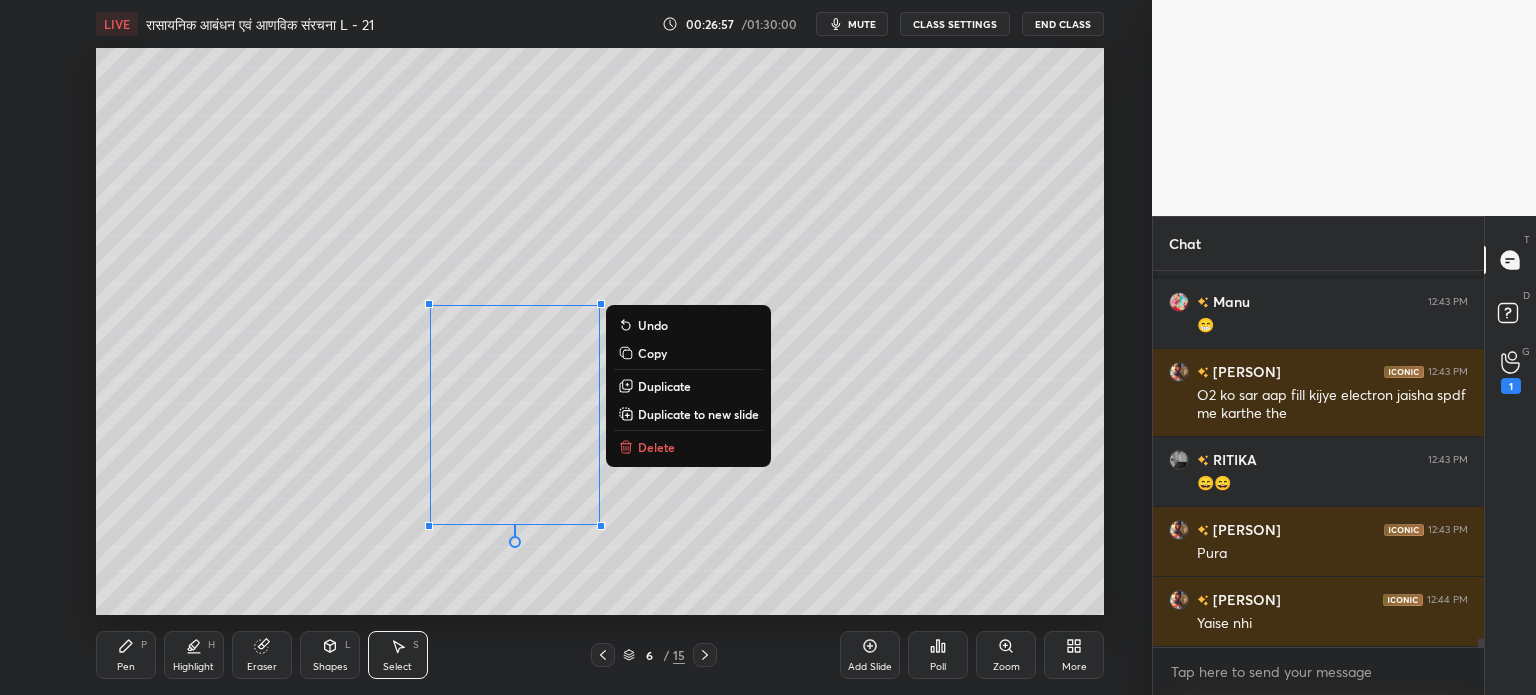 click on "Delete" at bounding box center (656, 447) 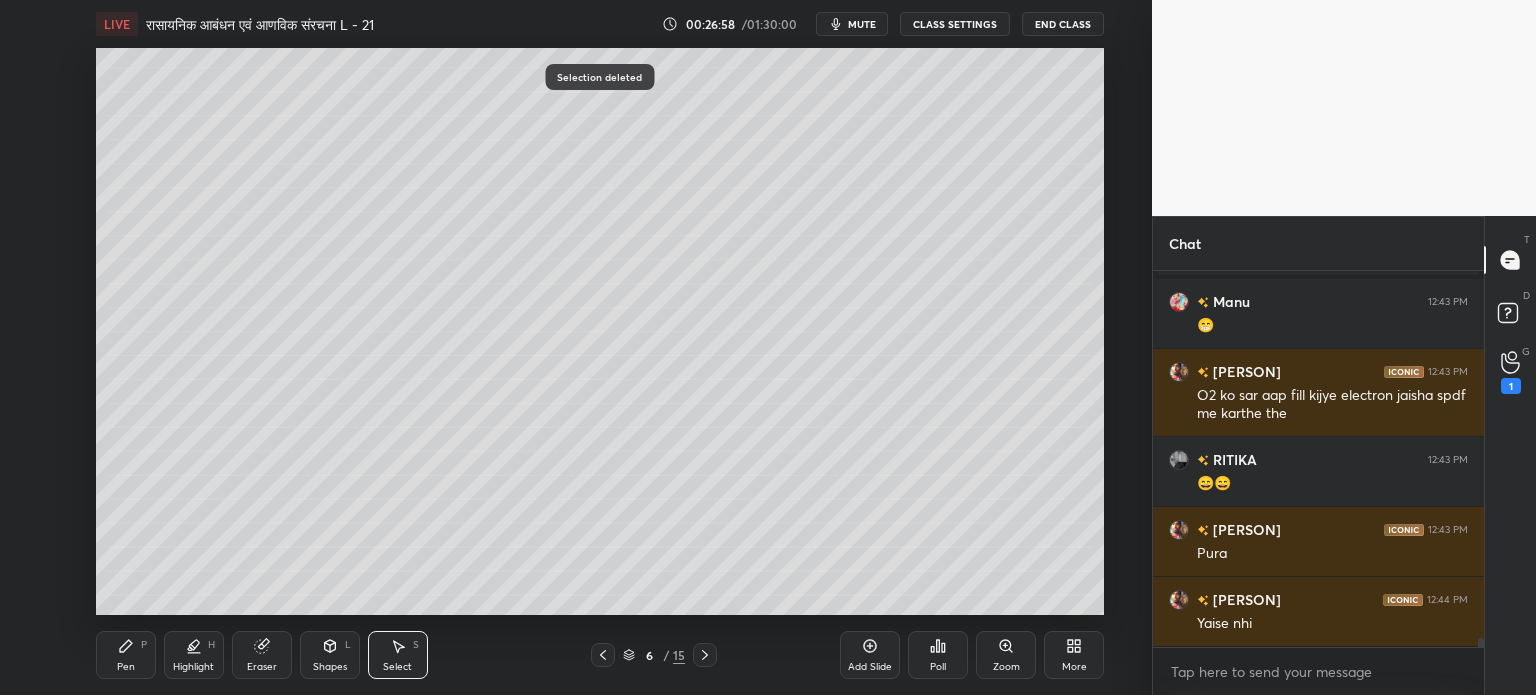 click 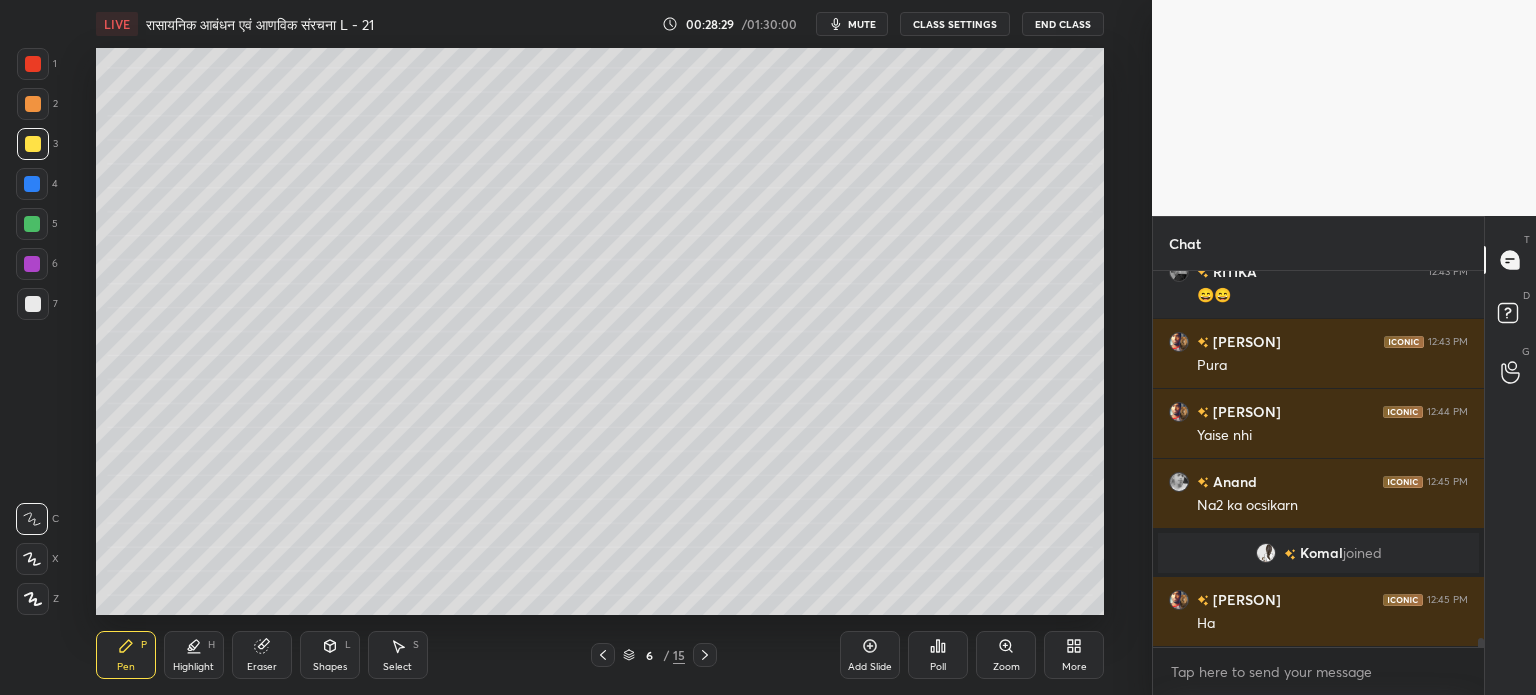 scroll, scrollTop: 14636, scrollLeft: 0, axis: vertical 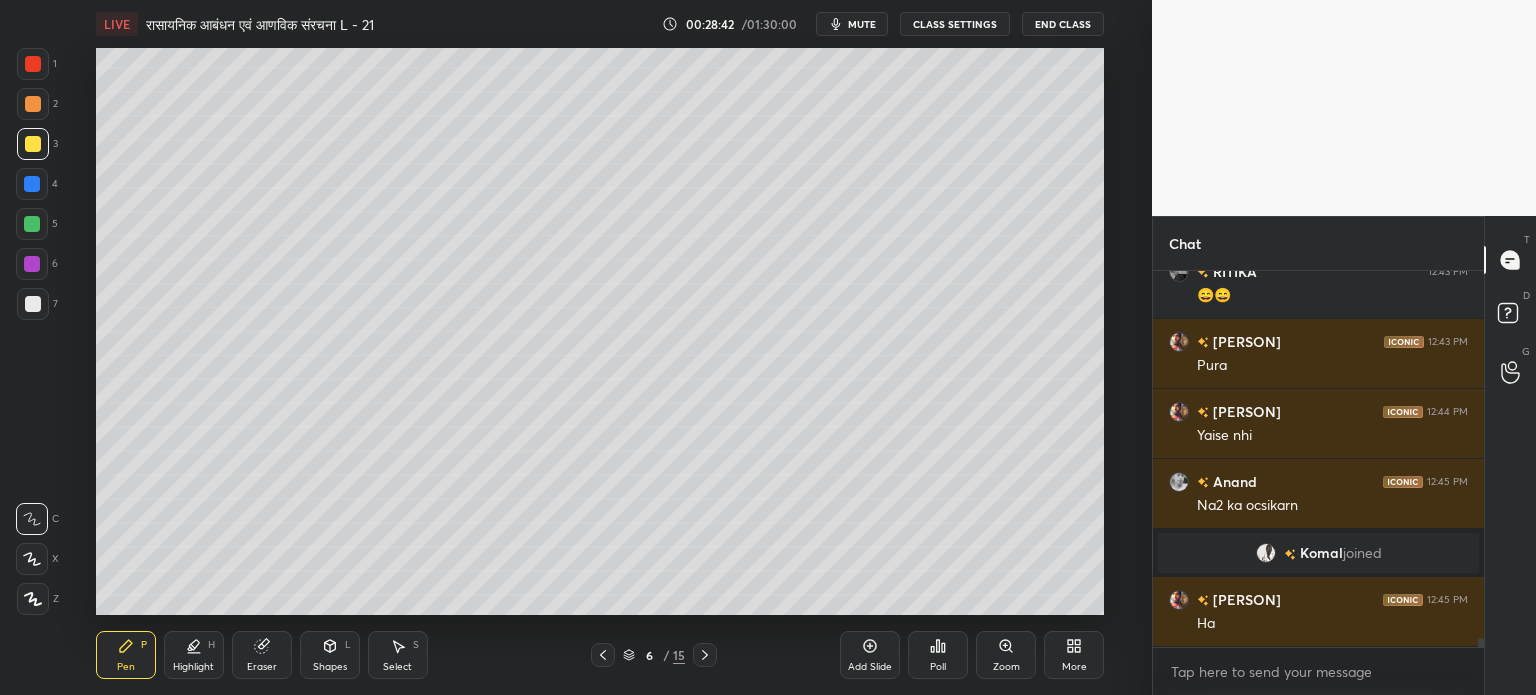 click 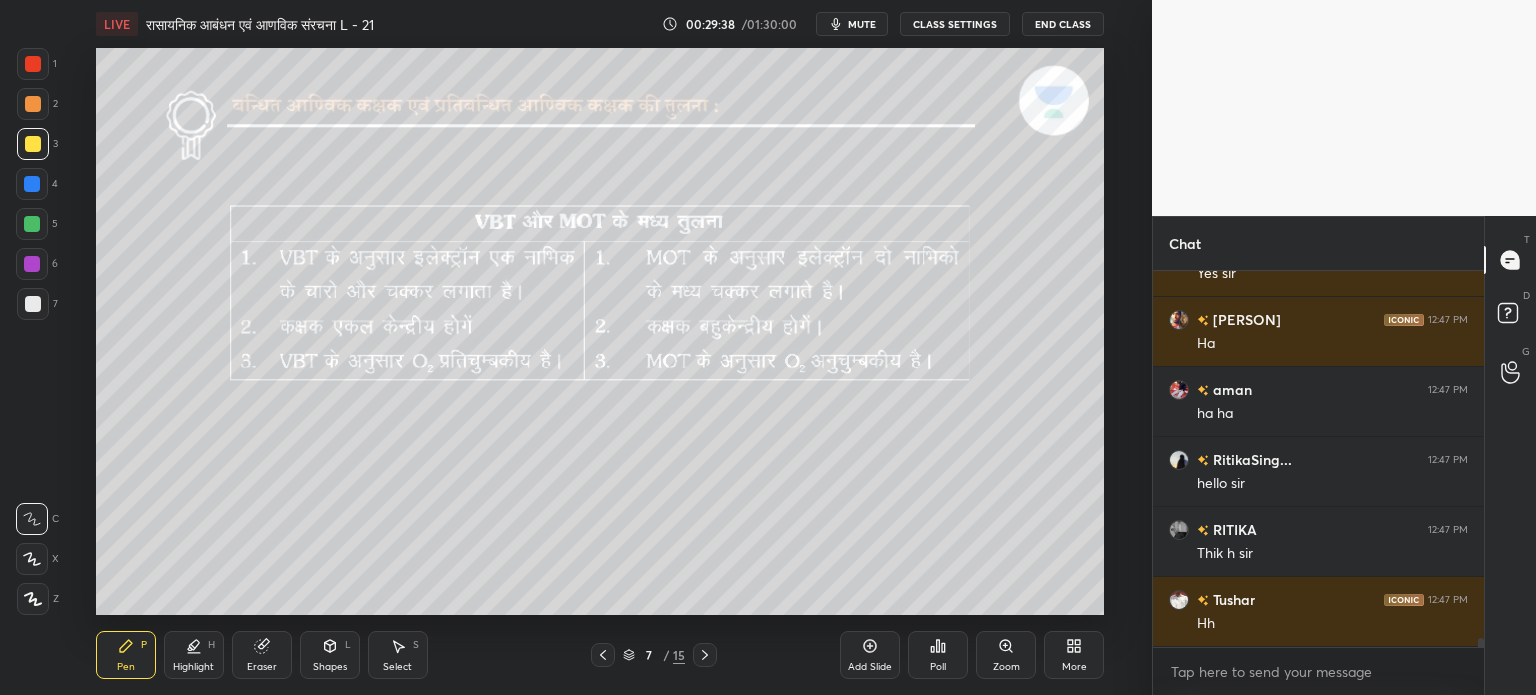 scroll, scrollTop: 15546, scrollLeft: 0, axis: vertical 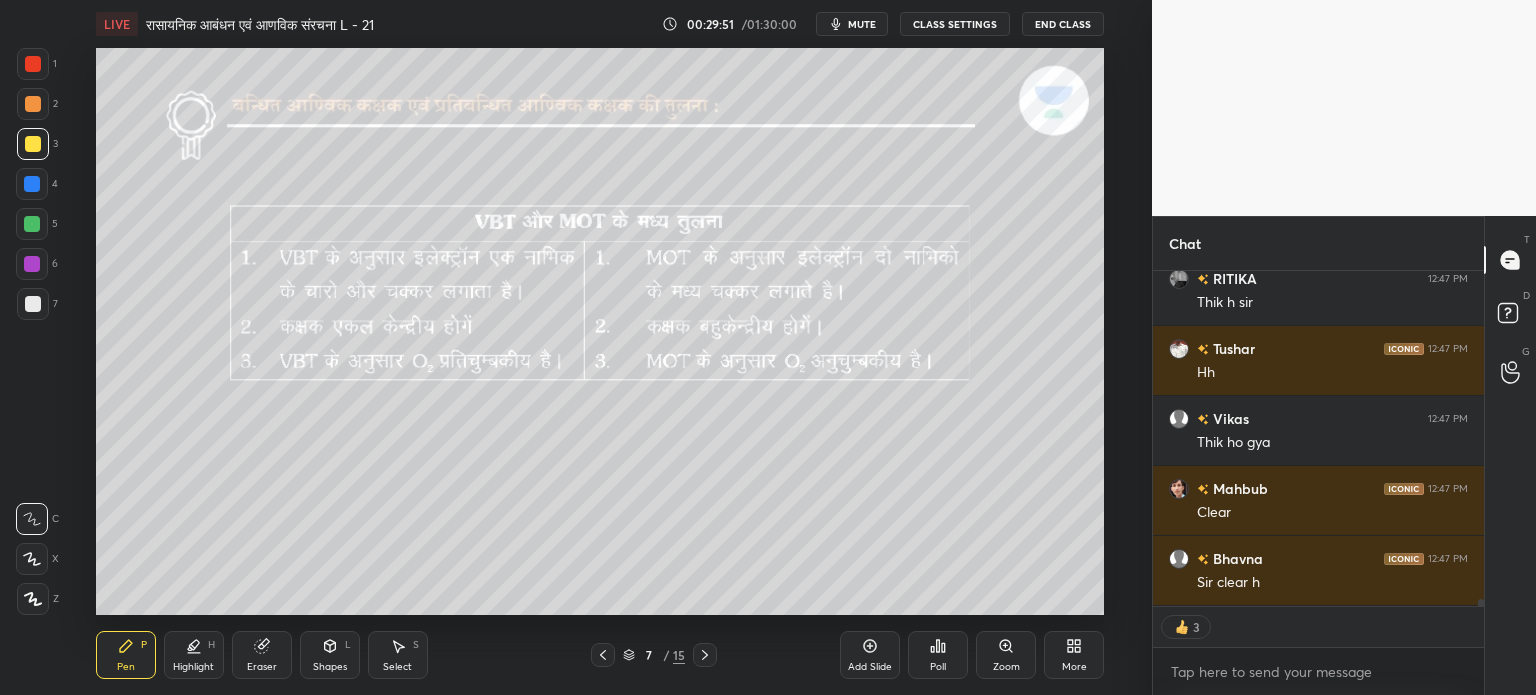 type on "x" 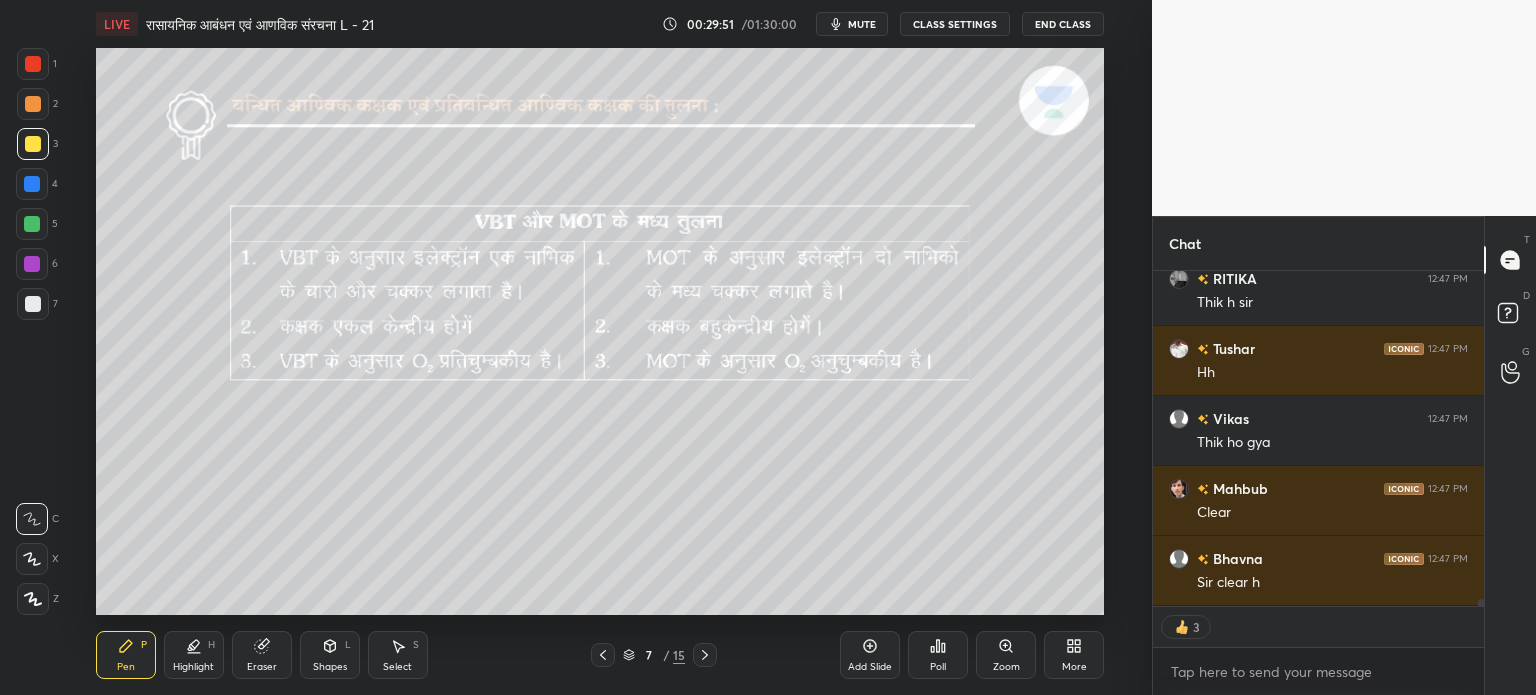 scroll, scrollTop: 5, scrollLeft: 6, axis: both 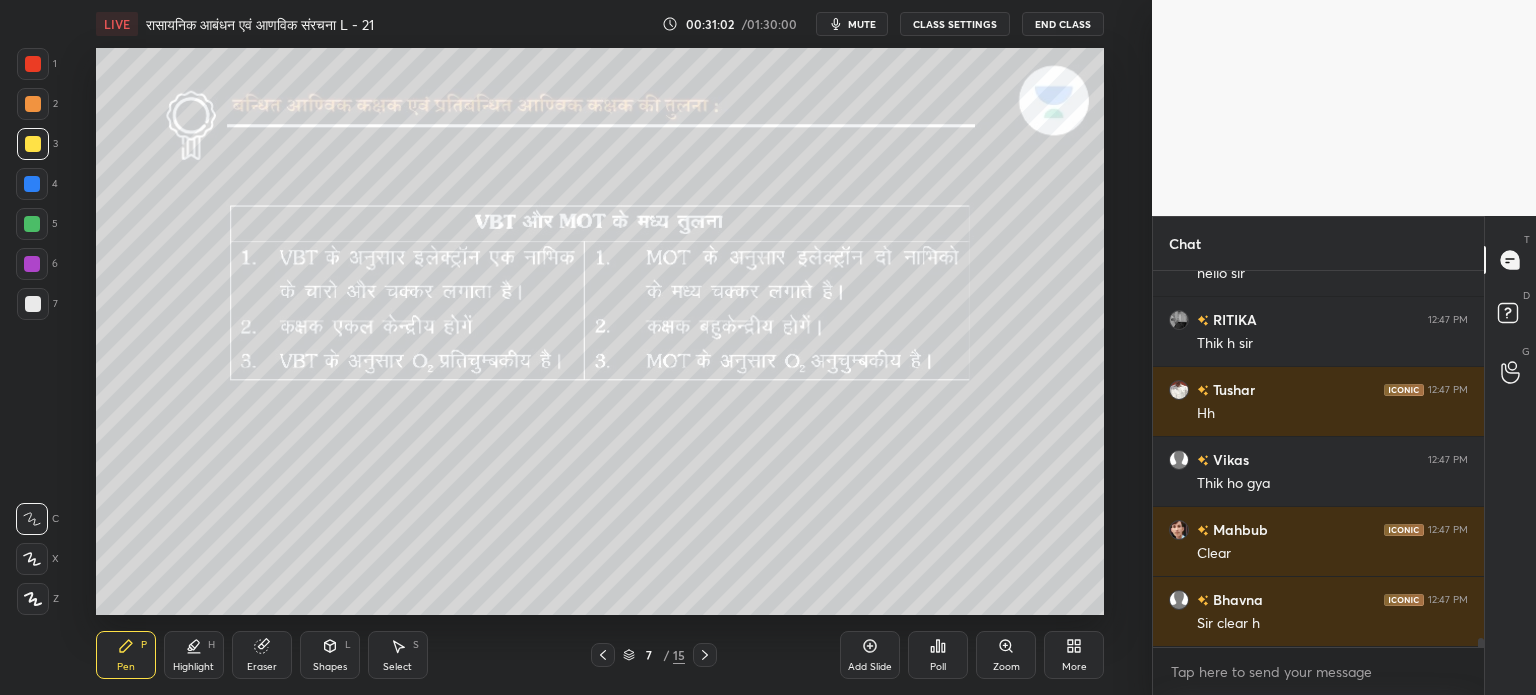 click 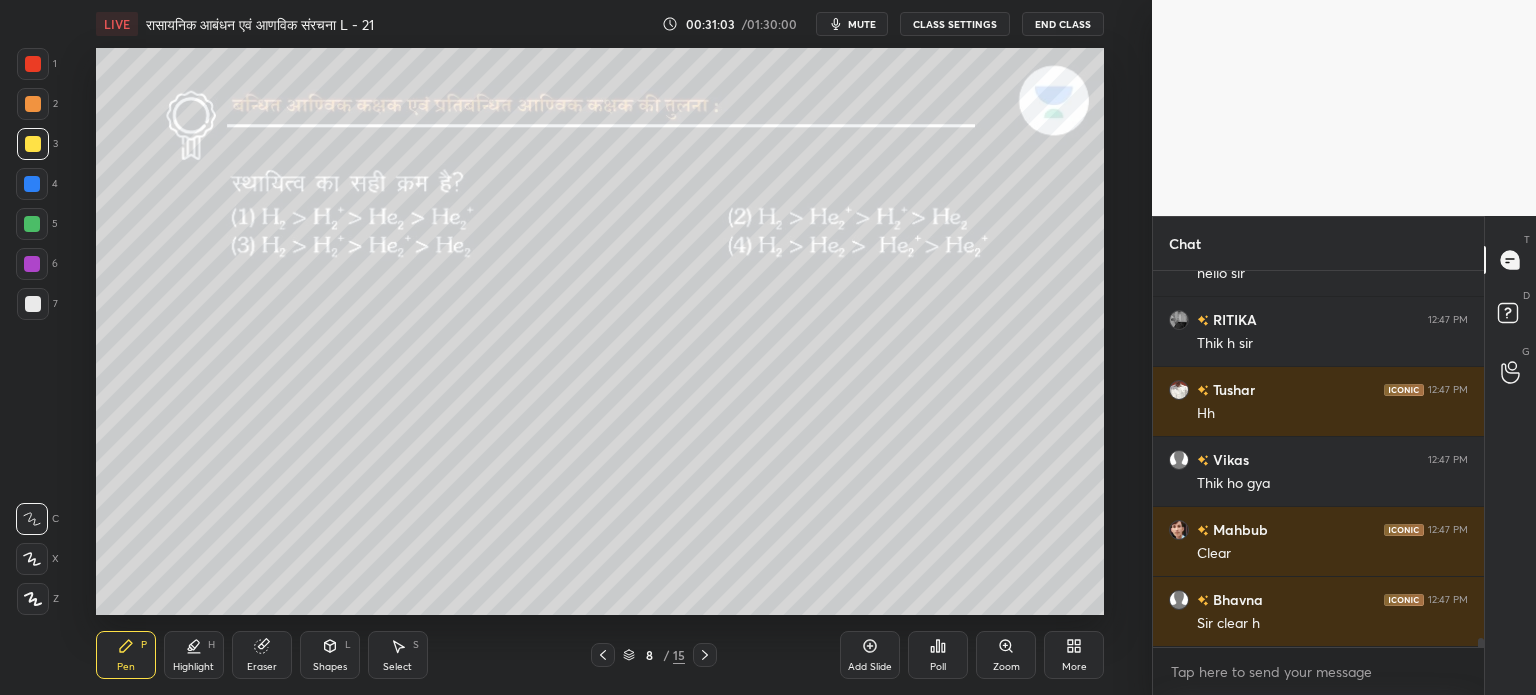scroll, scrollTop: 15756, scrollLeft: 0, axis: vertical 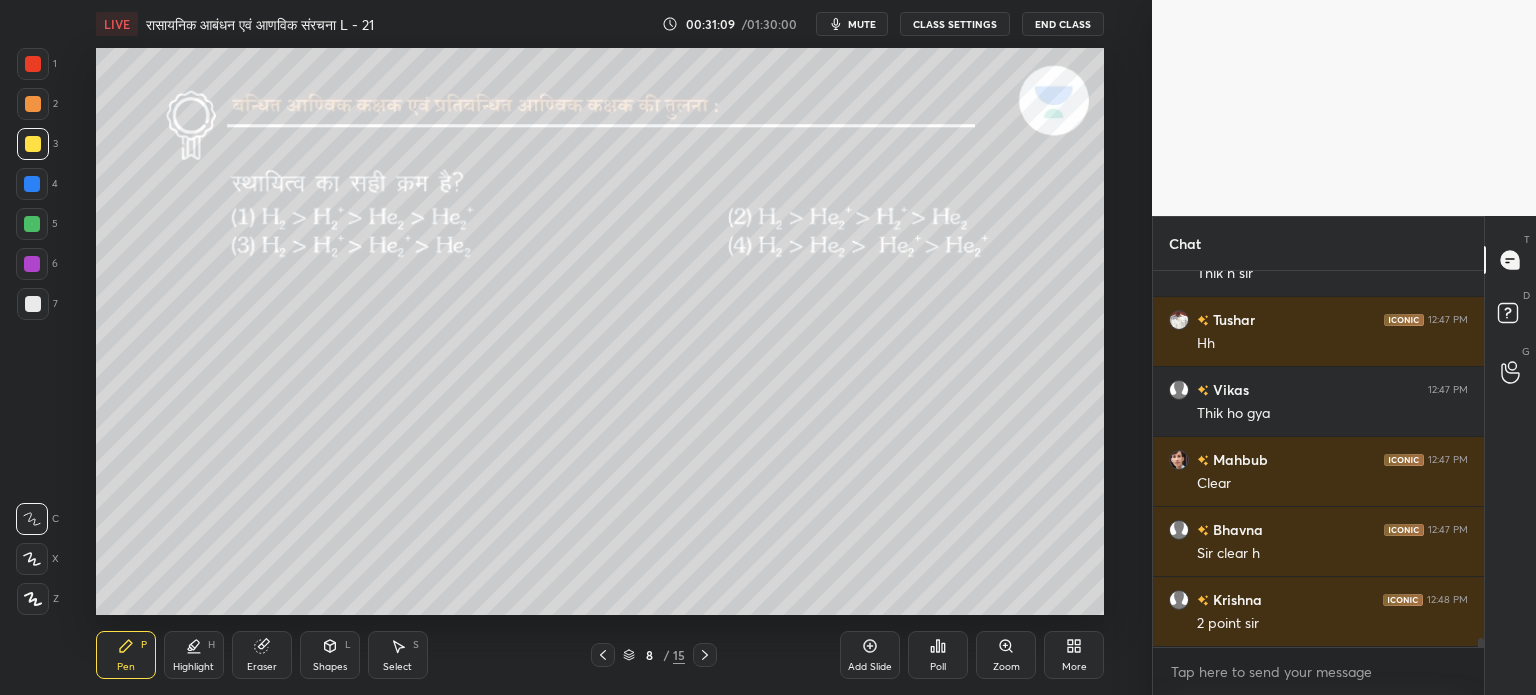 click 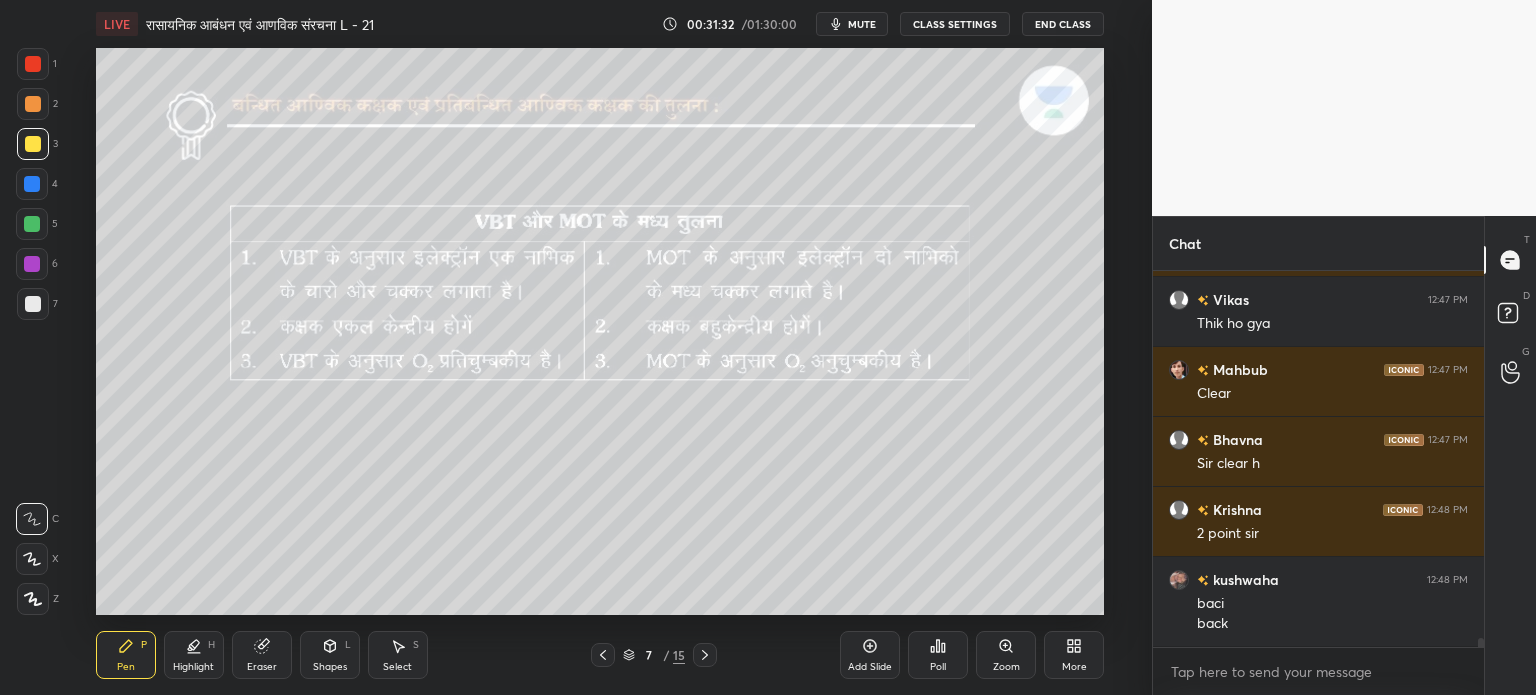 scroll, scrollTop: 15916, scrollLeft: 0, axis: vertical 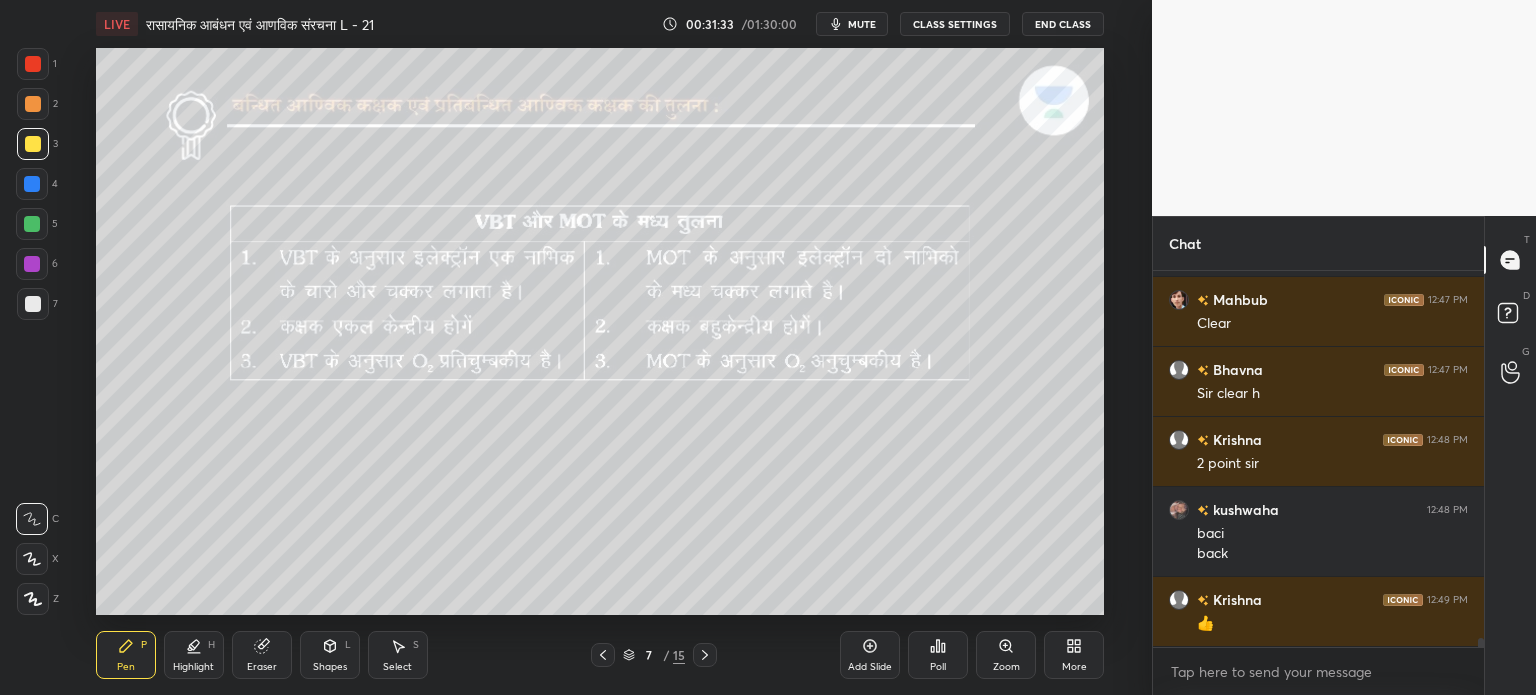 click 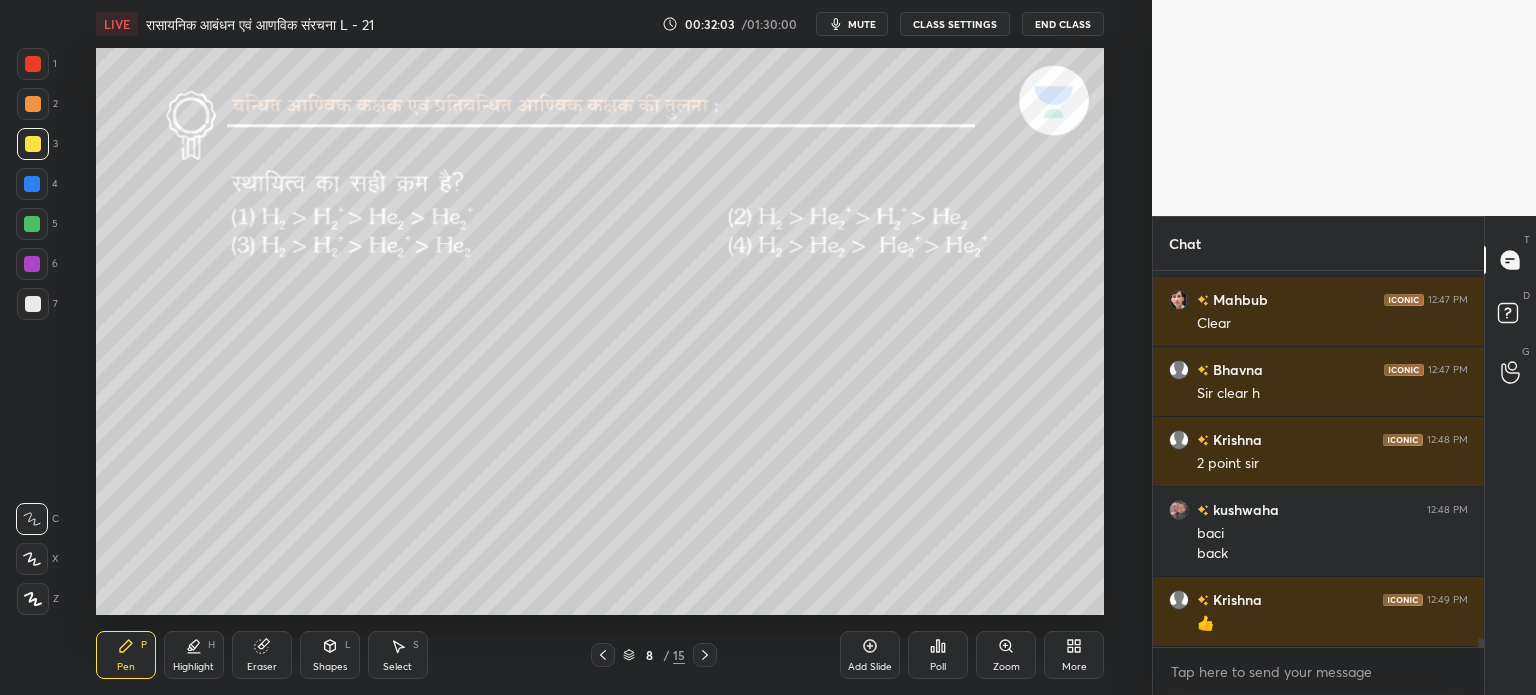 scroll, scrollTop: 15986, scrollLeft: 0, axis: vertical 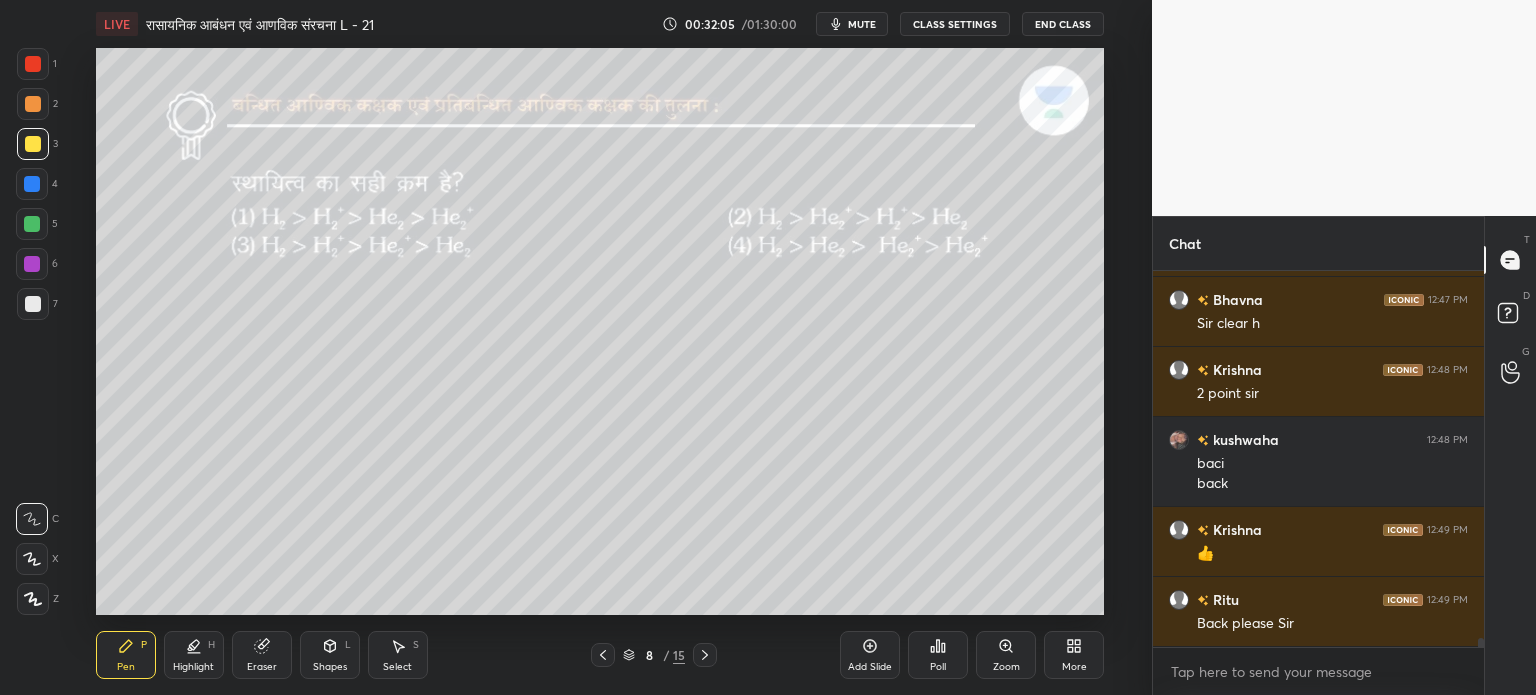 click 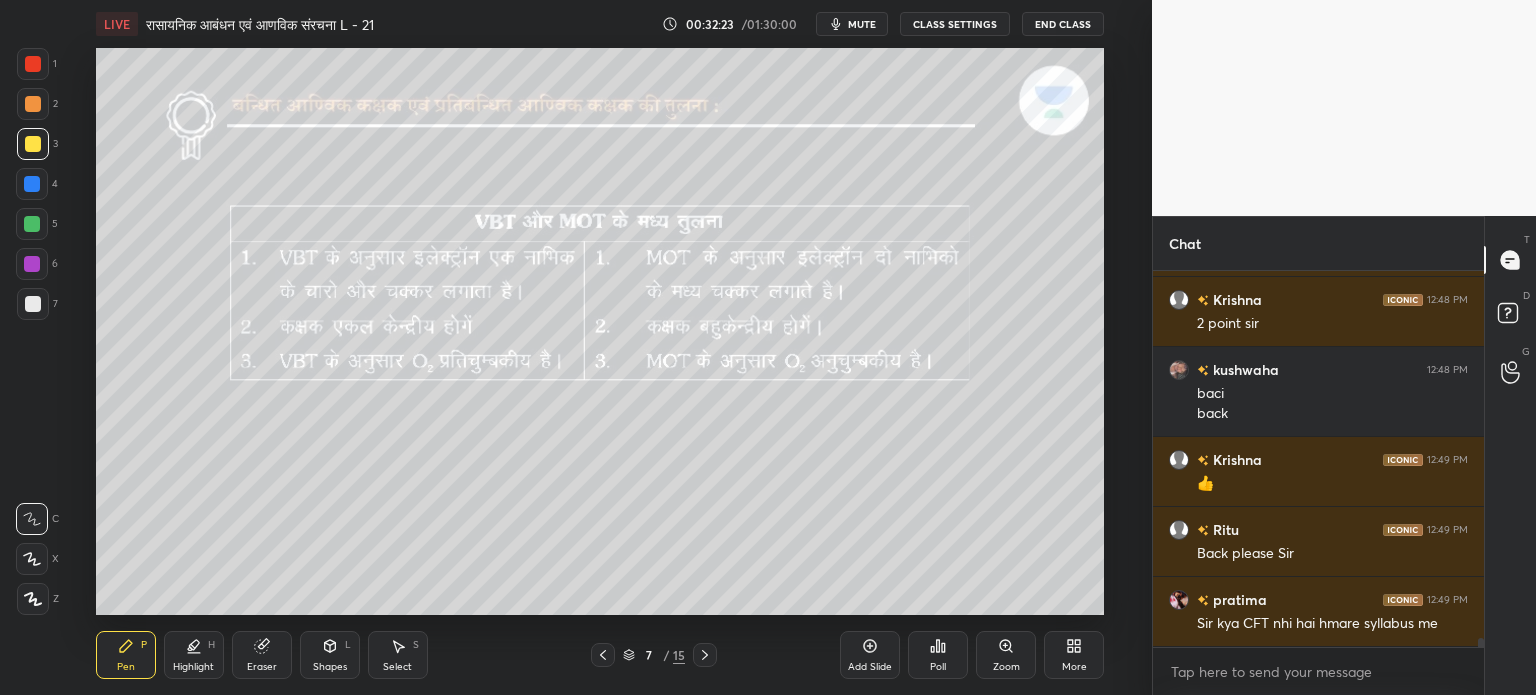 scroll, scrollTop: 16126, scrollLeft: 0, axis: vertical 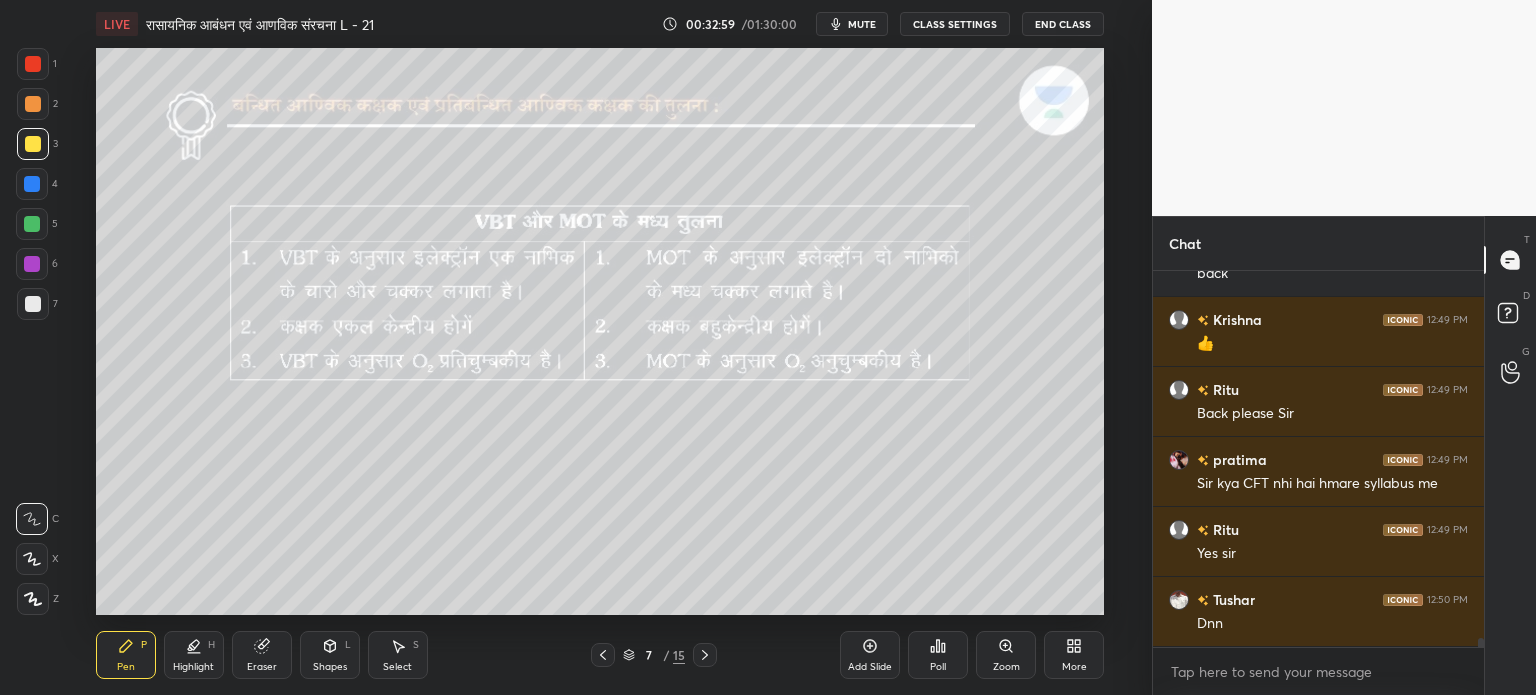 click 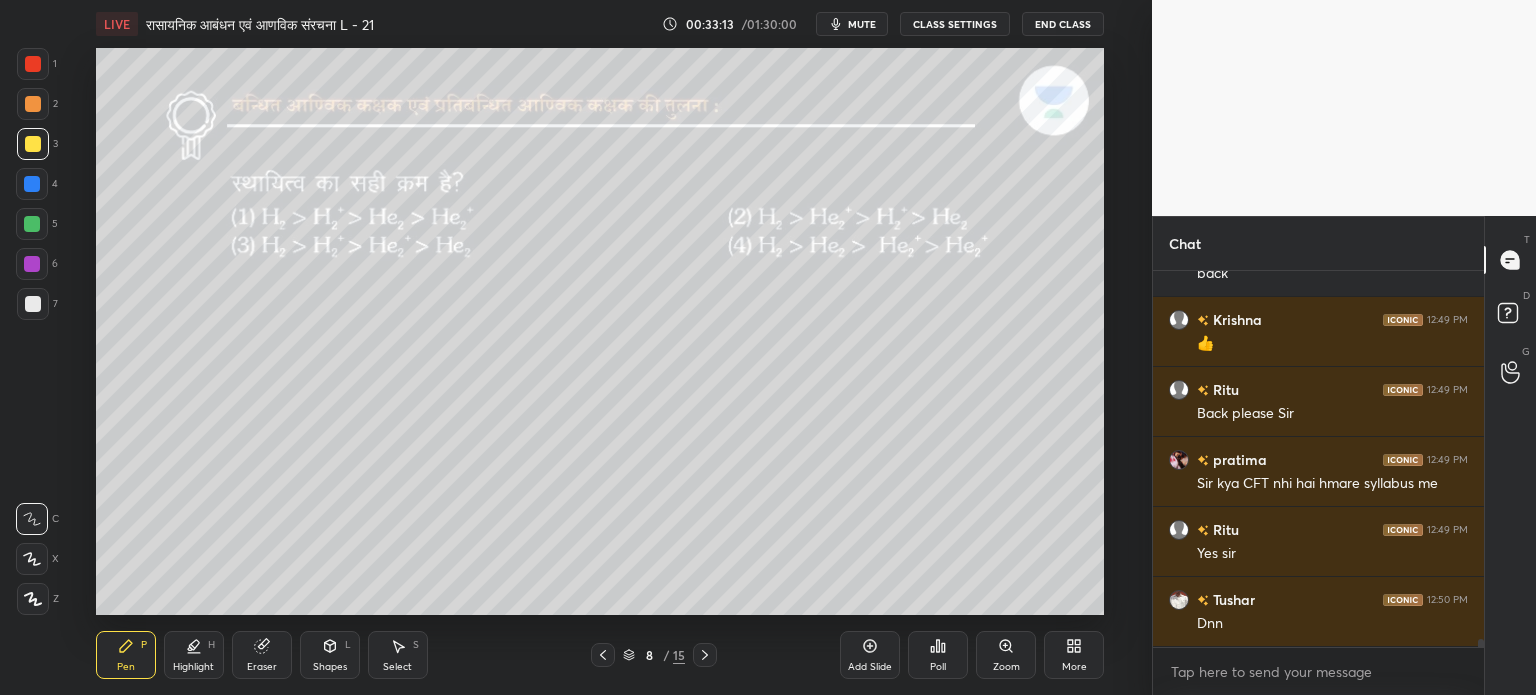 scroll, scrollTop: 16266, scrollLeft: 0, axis: vertical 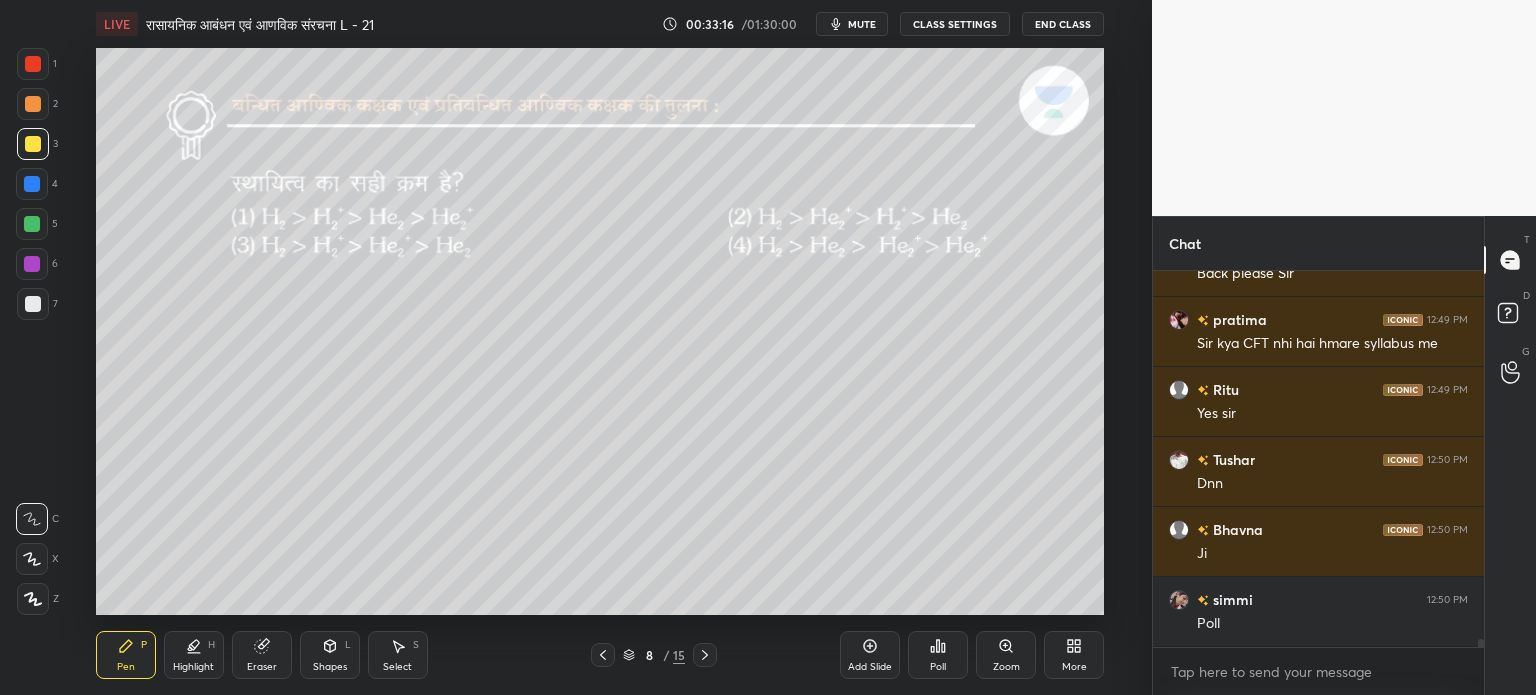 click on "Poll" at bounding box center (938, 655) 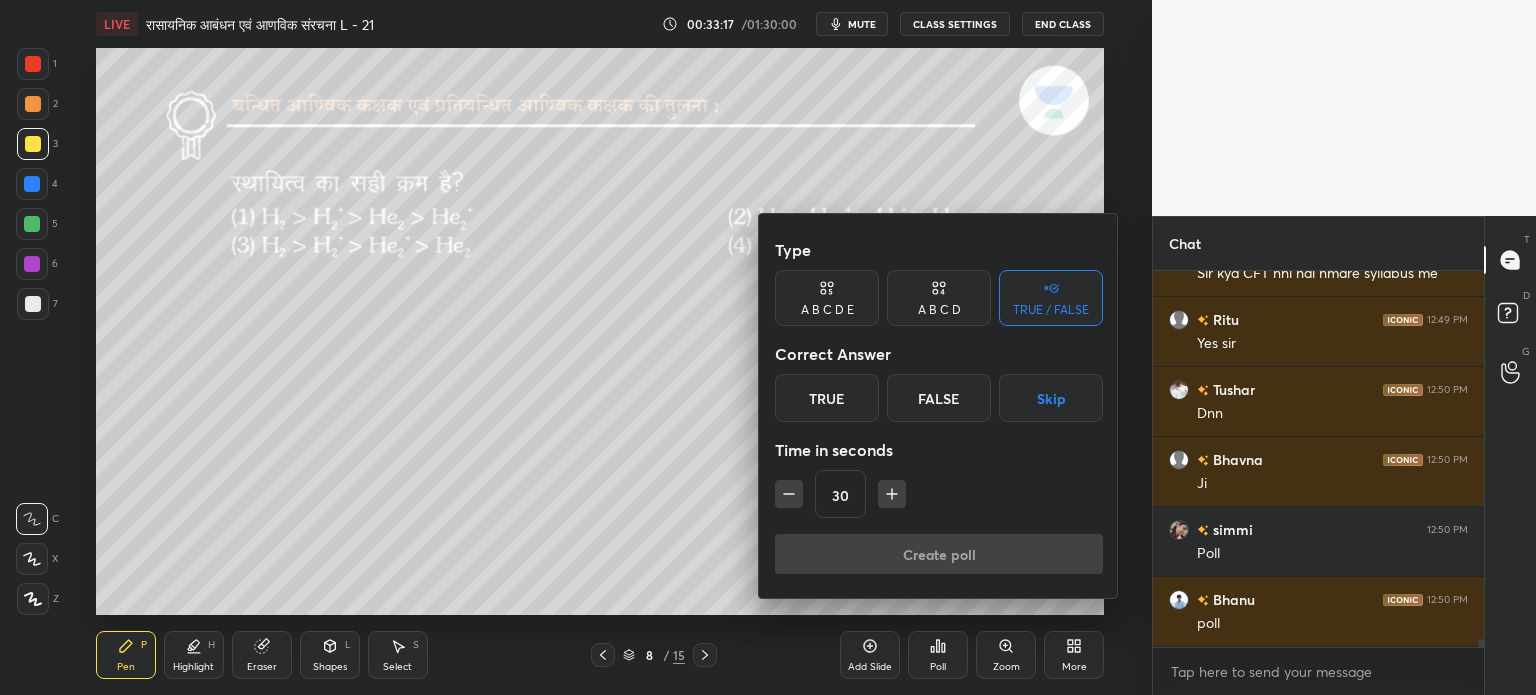 scroll, scrollTop: 16546, scrollLeft: 0, axis: vertical 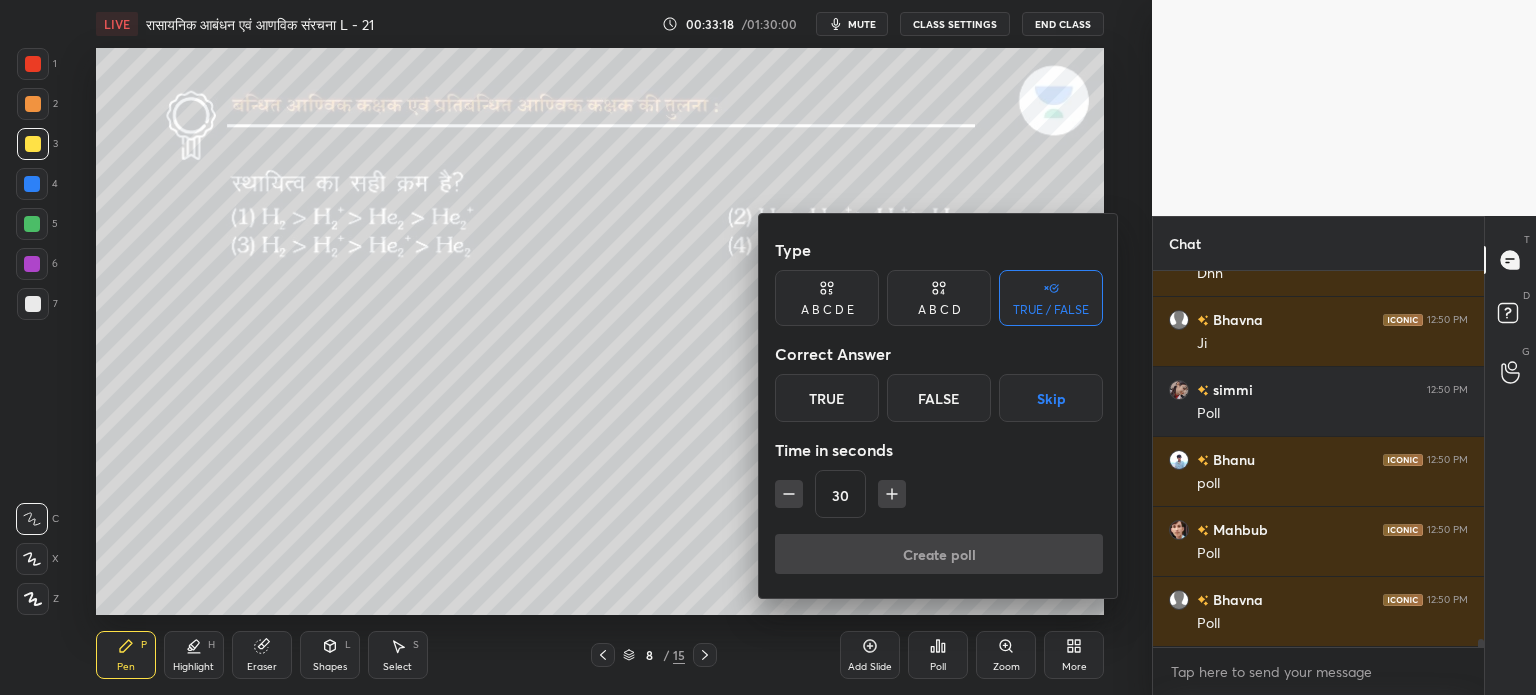 click on "A B C D" at bounding box center (939, 310) 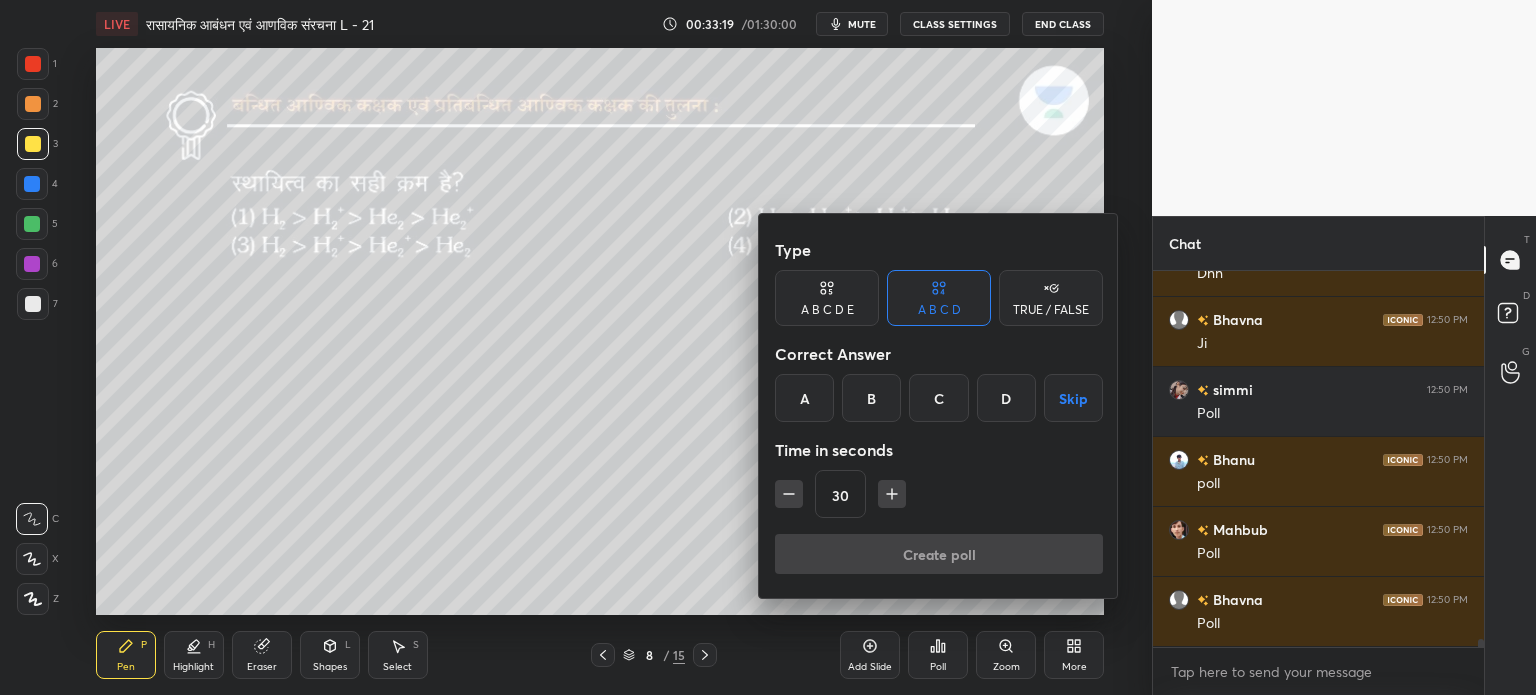 click on "C" at bounding box center [938, 398] 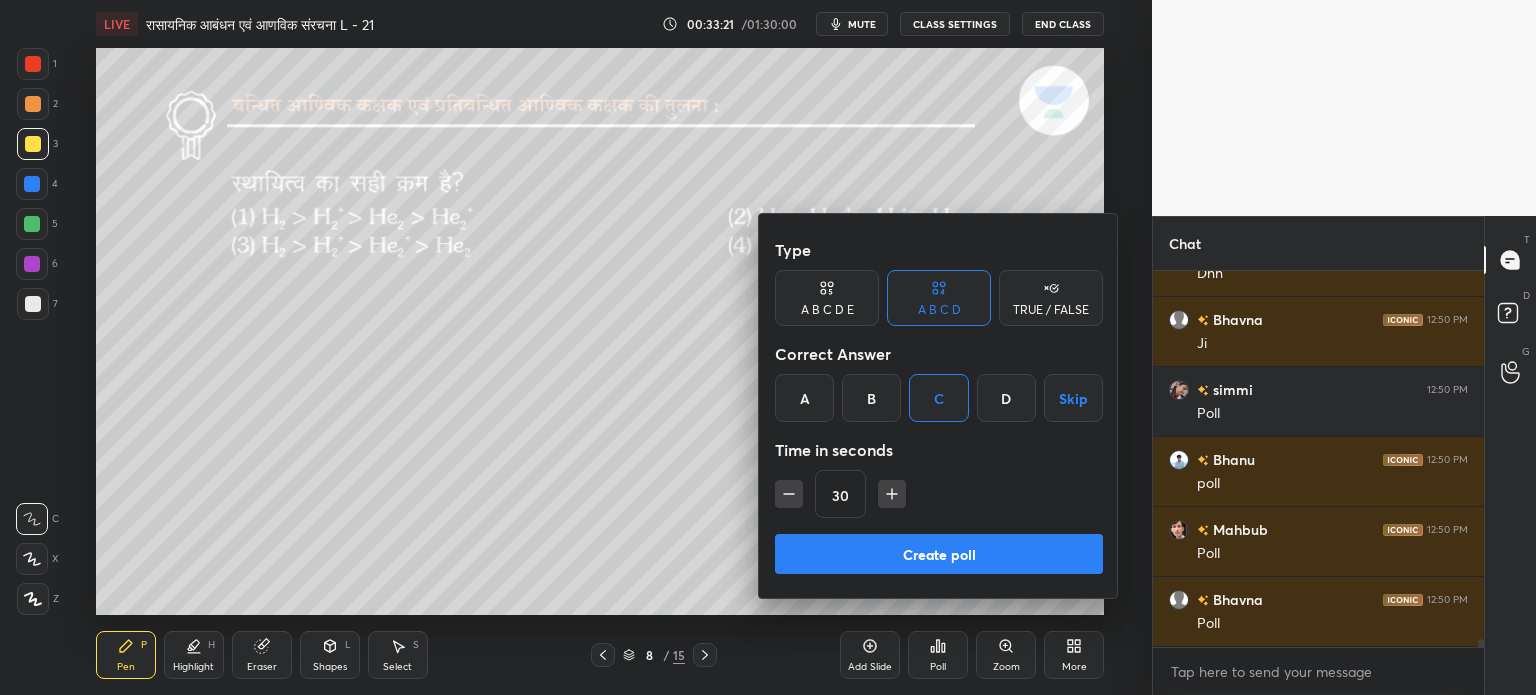 click 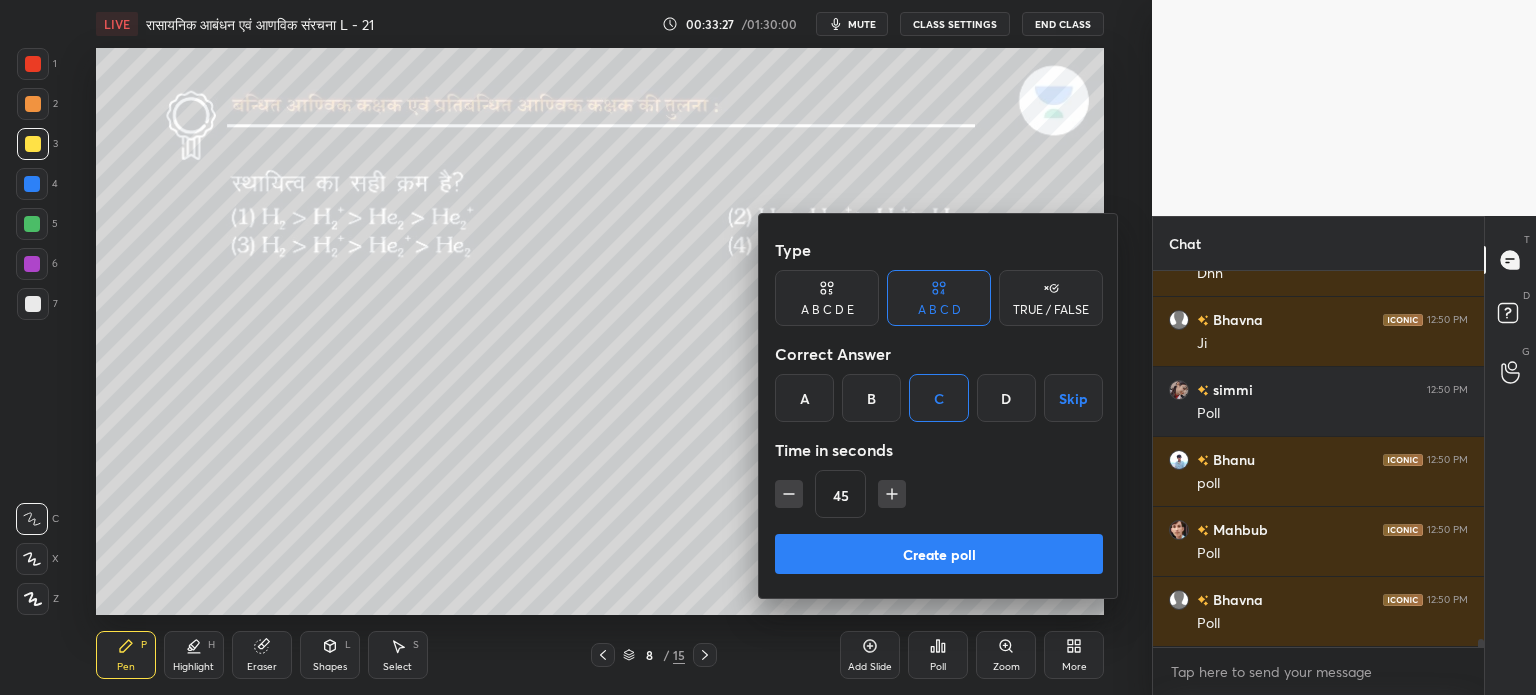 click on "Create poll" at bounding box center [939, 554] 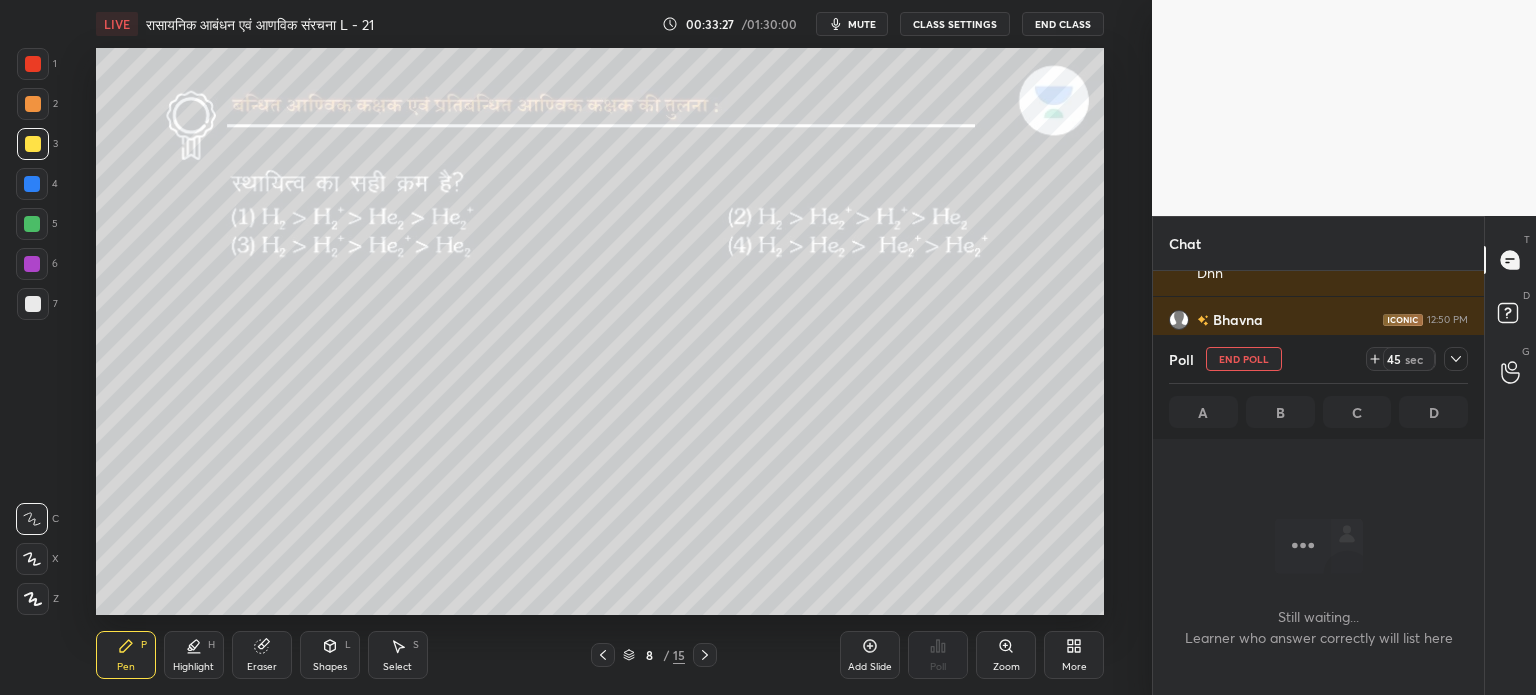 scroll, scrollTop: 337, scrollLeft: 325, axis: both 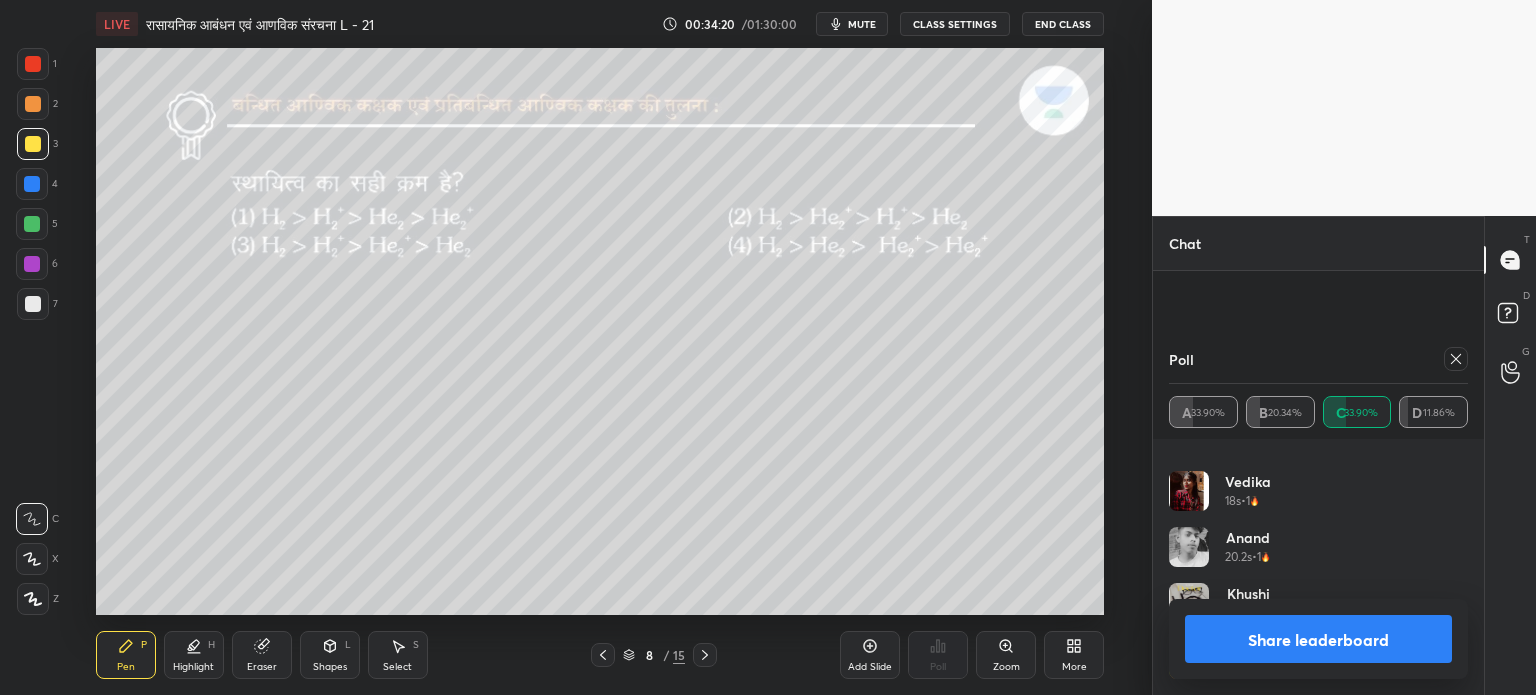 click on "Share leaderboard" at bounding box center (1318, 639) 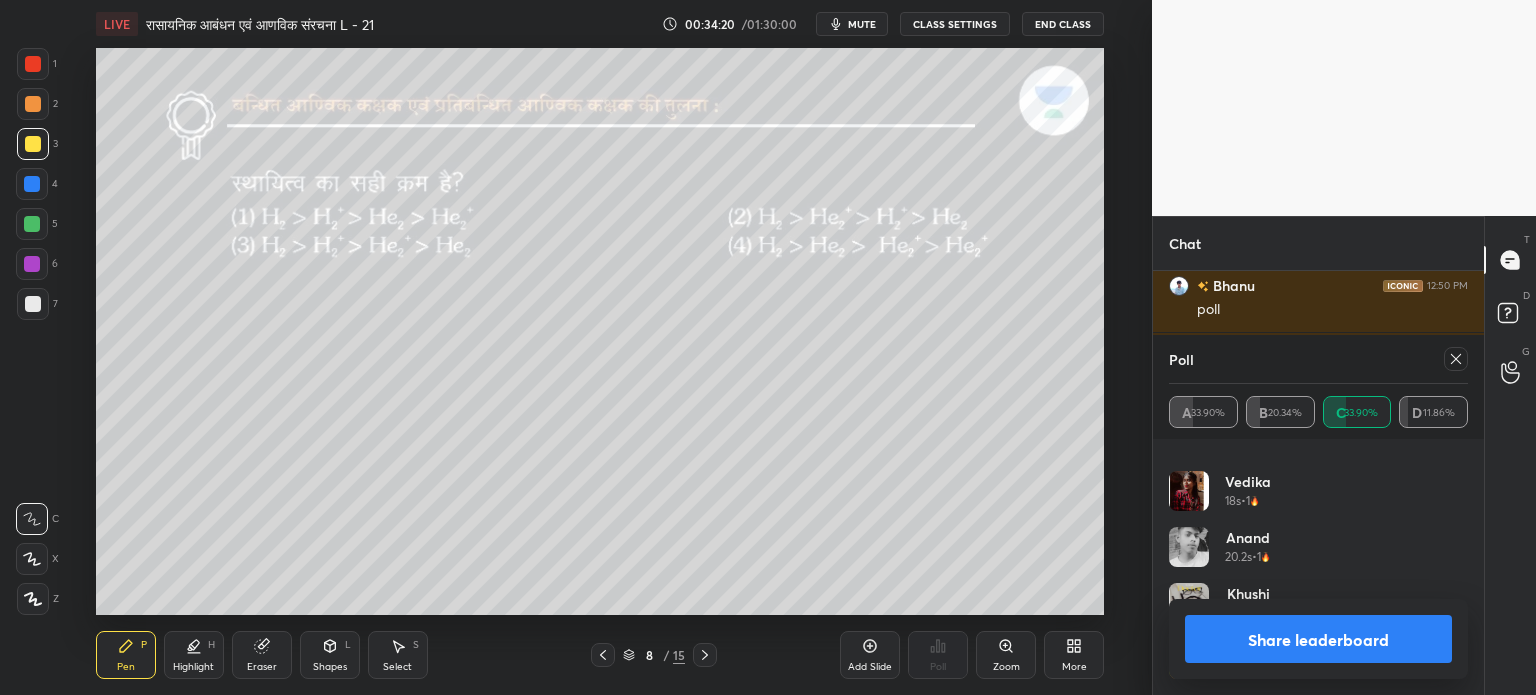 scroll, scrollTop: 55, scrollLeft: 293, axis: both 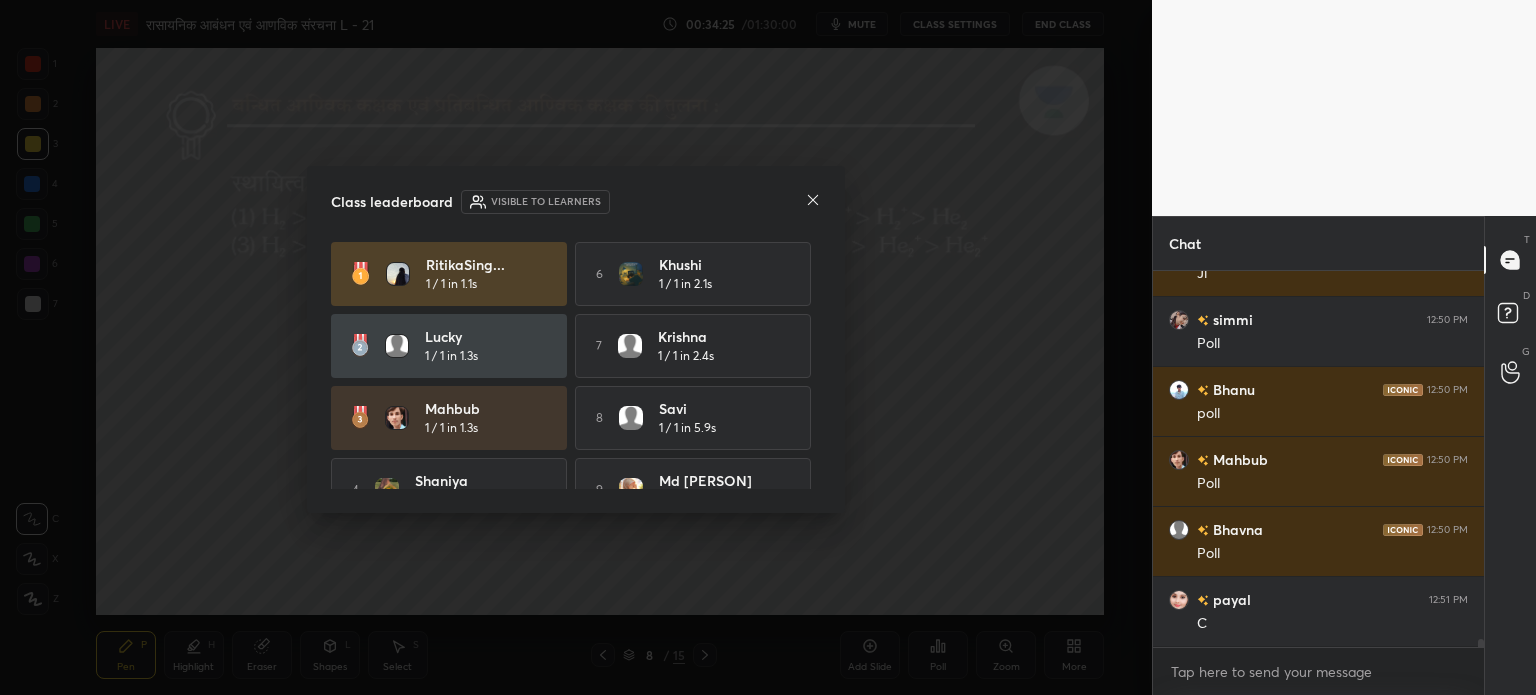 click 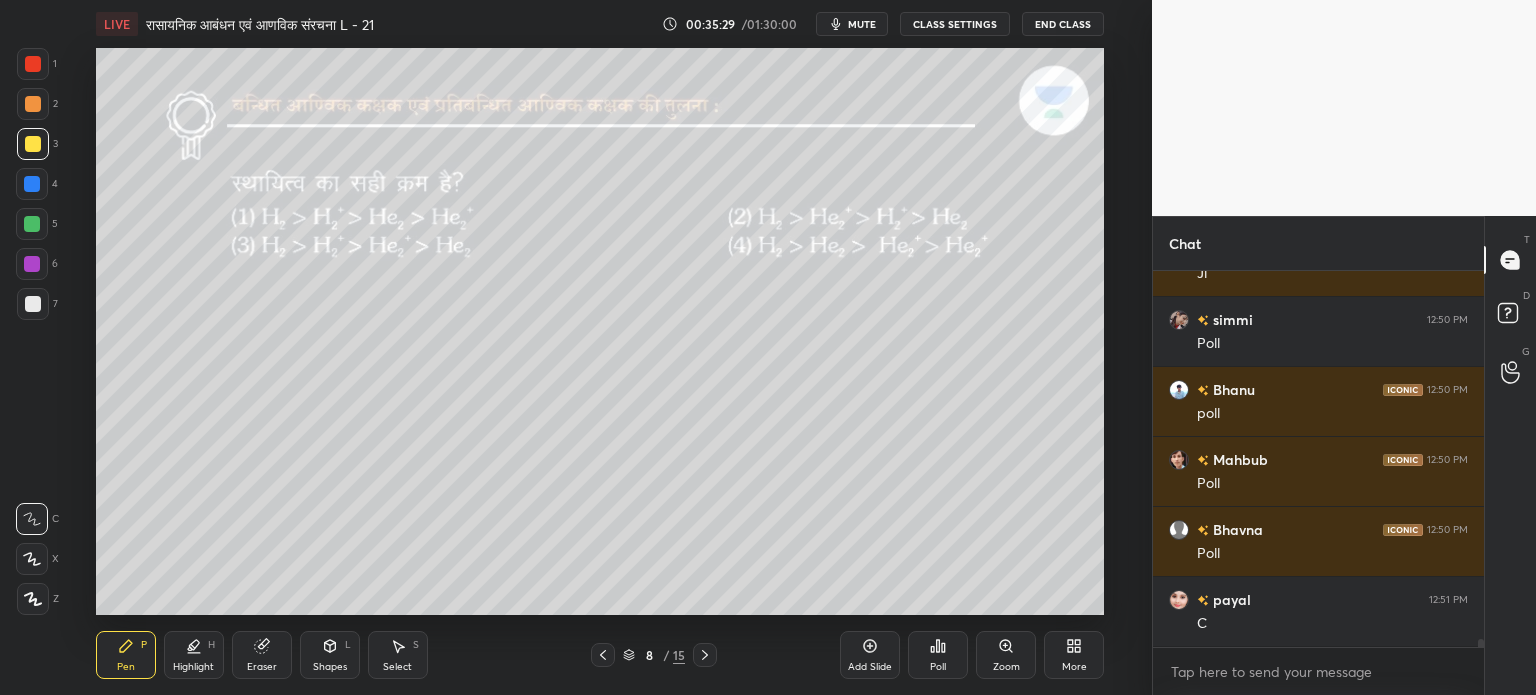 click 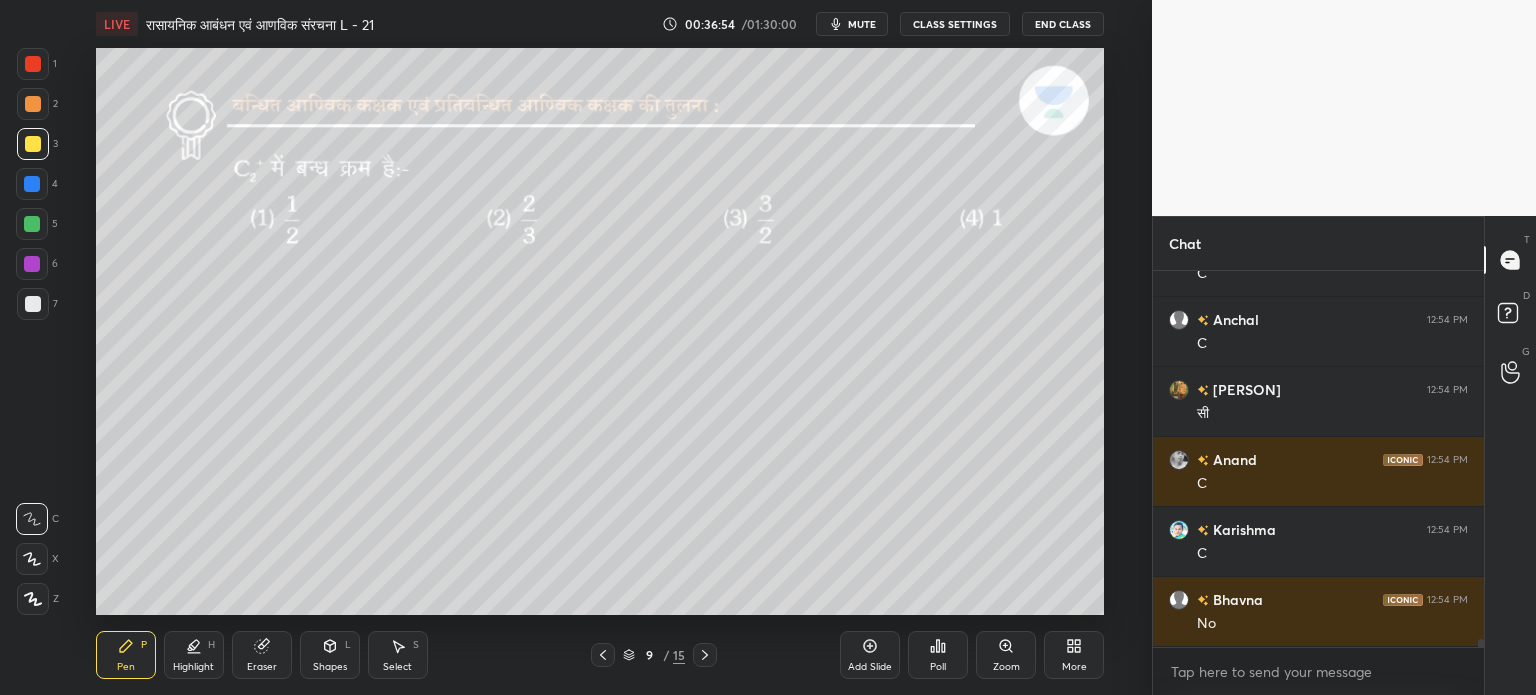 scroll, scrollTop: 18296, scrollLeft: 0, axis: vertical 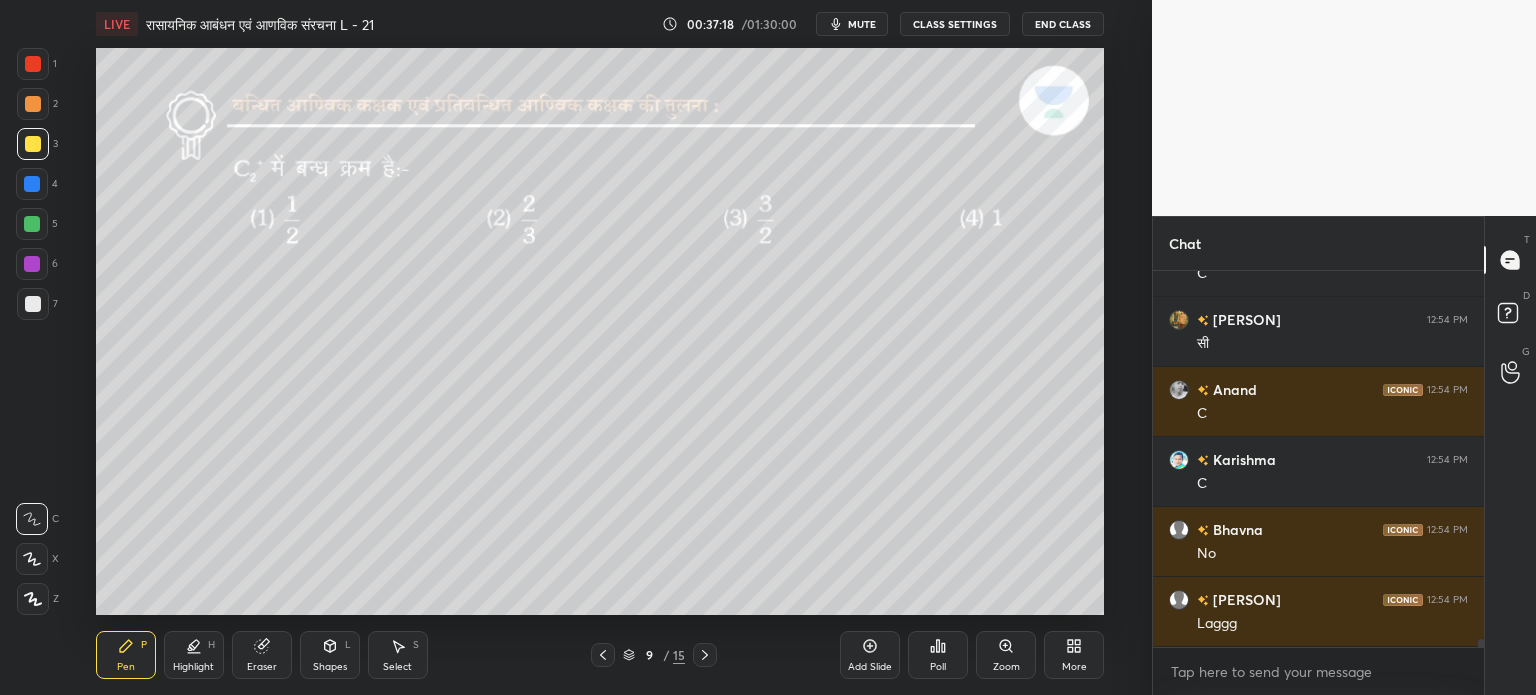click 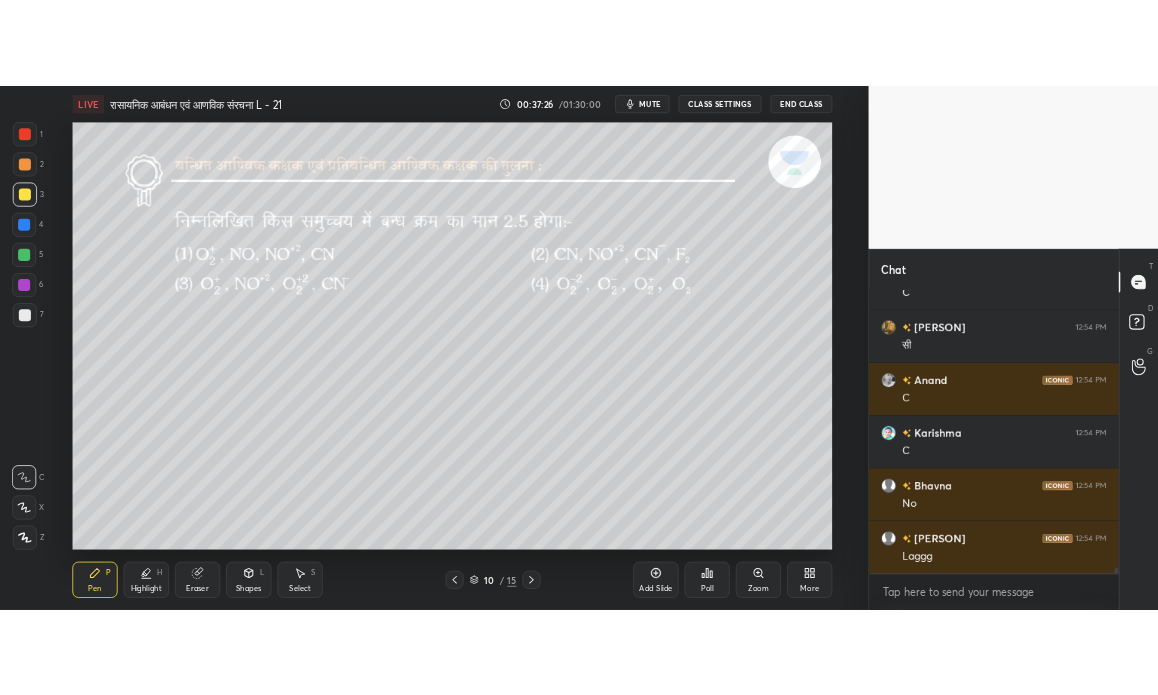 scroll, scrollTop: 18366, scrollLeft: 0, axis: vertical 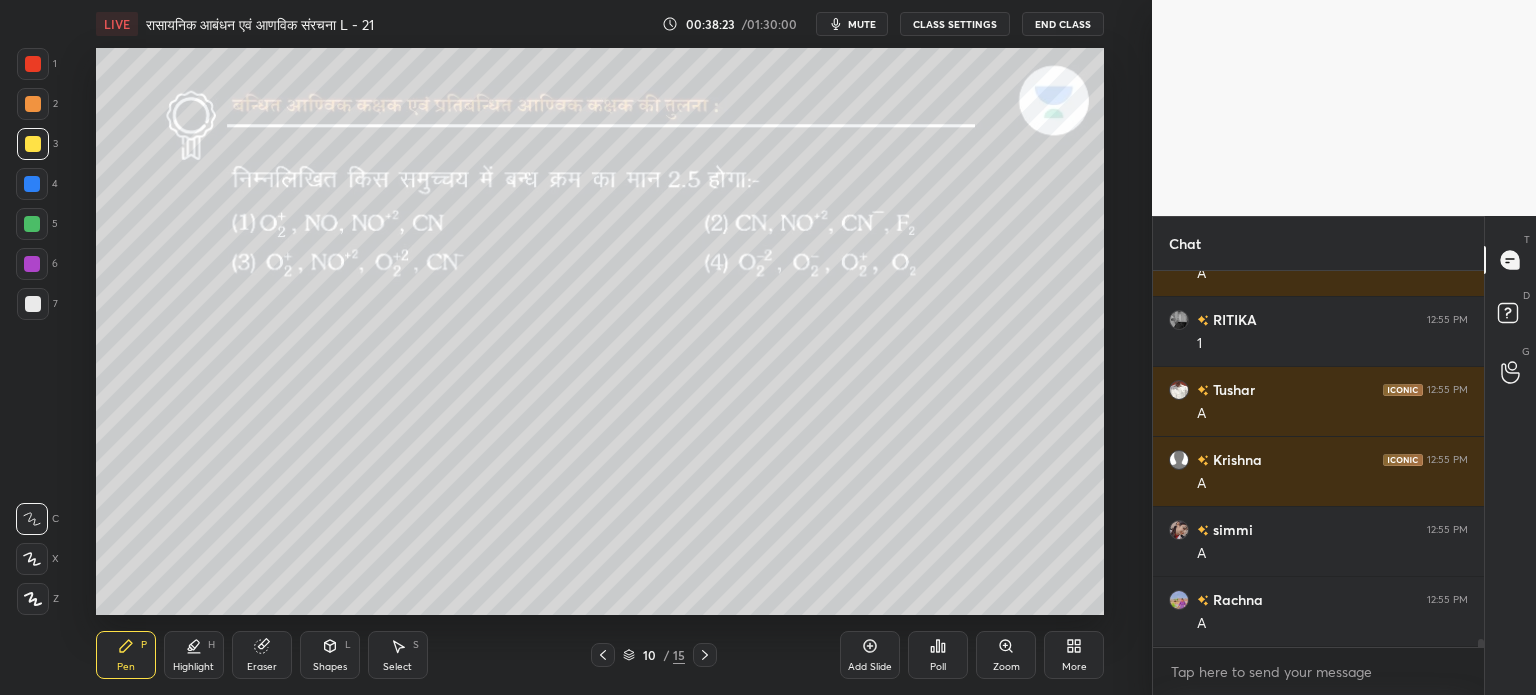 click at bounding box center (33, 304) 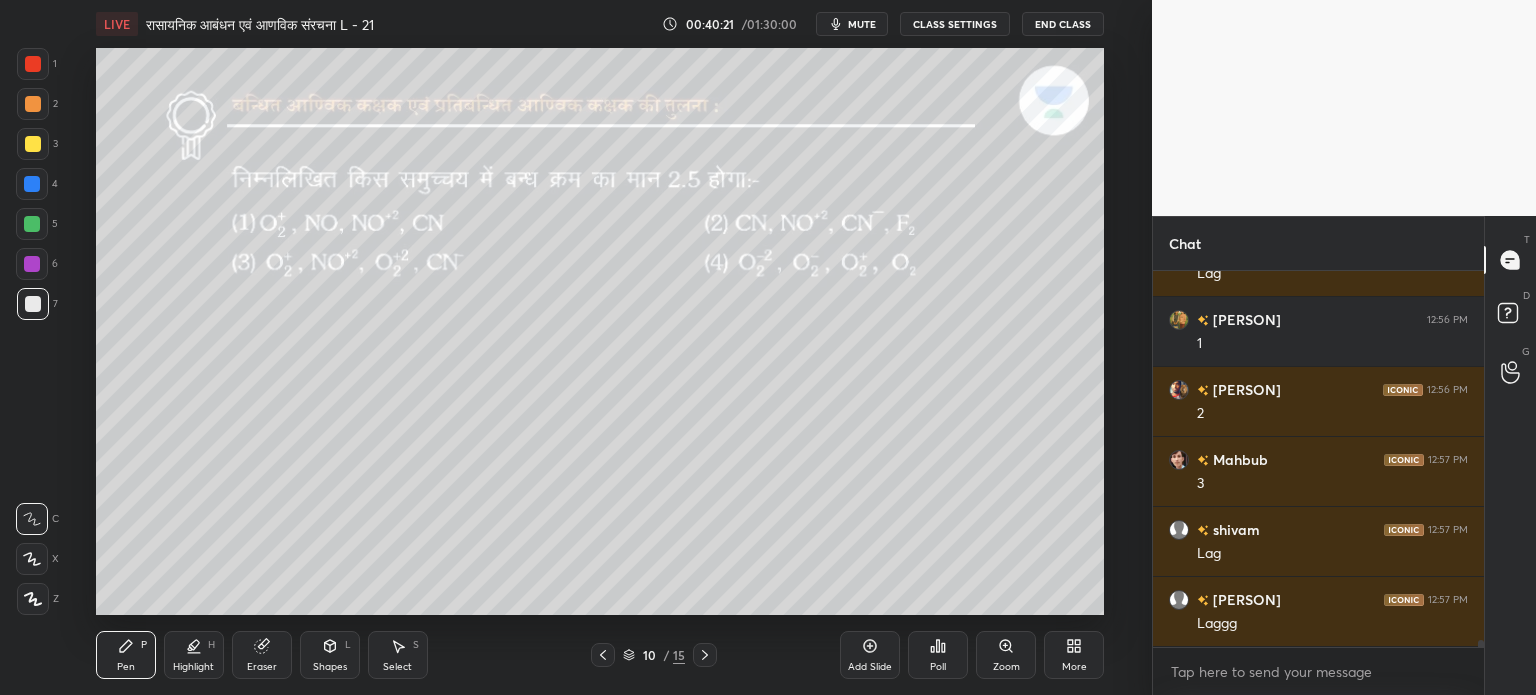 scroll, scrollTop: 18864, scrollLeft: 0, axis: vertical 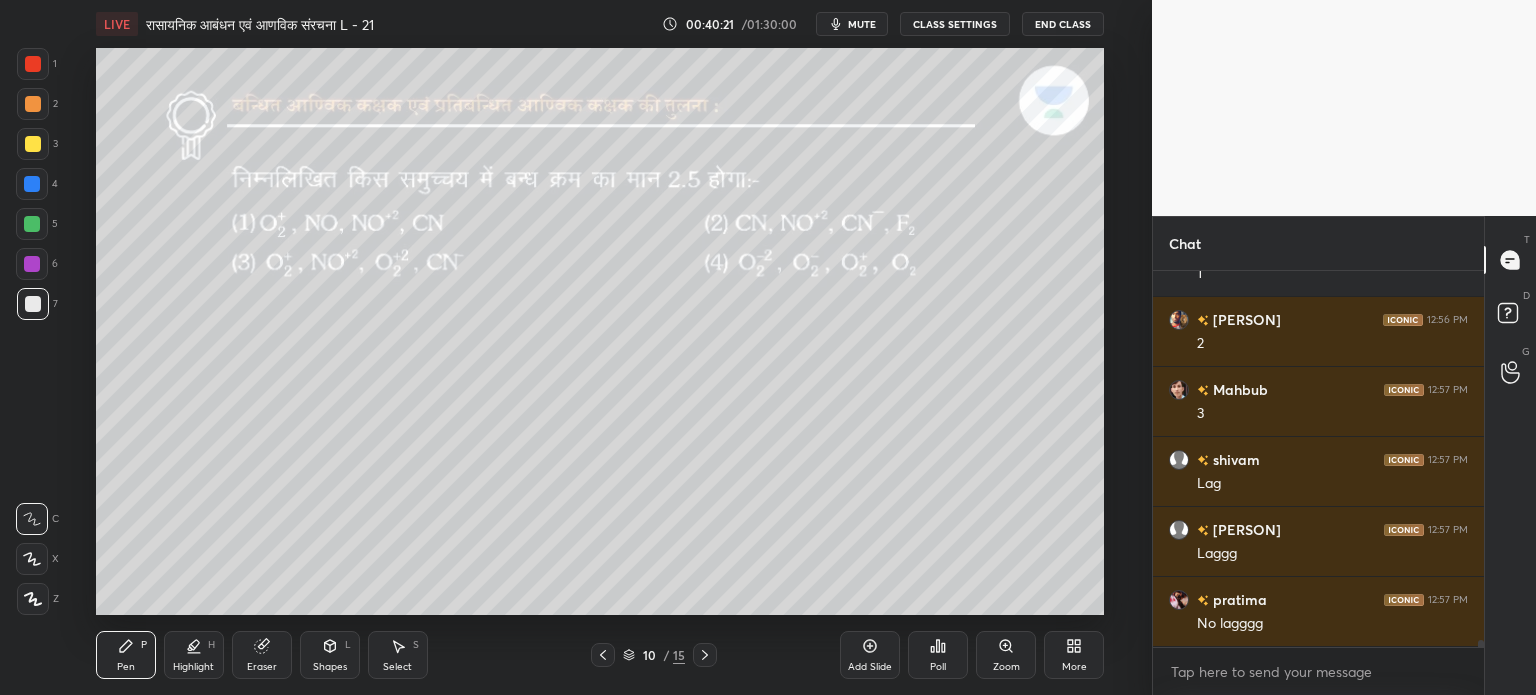 click at bounding box center (32, 224) 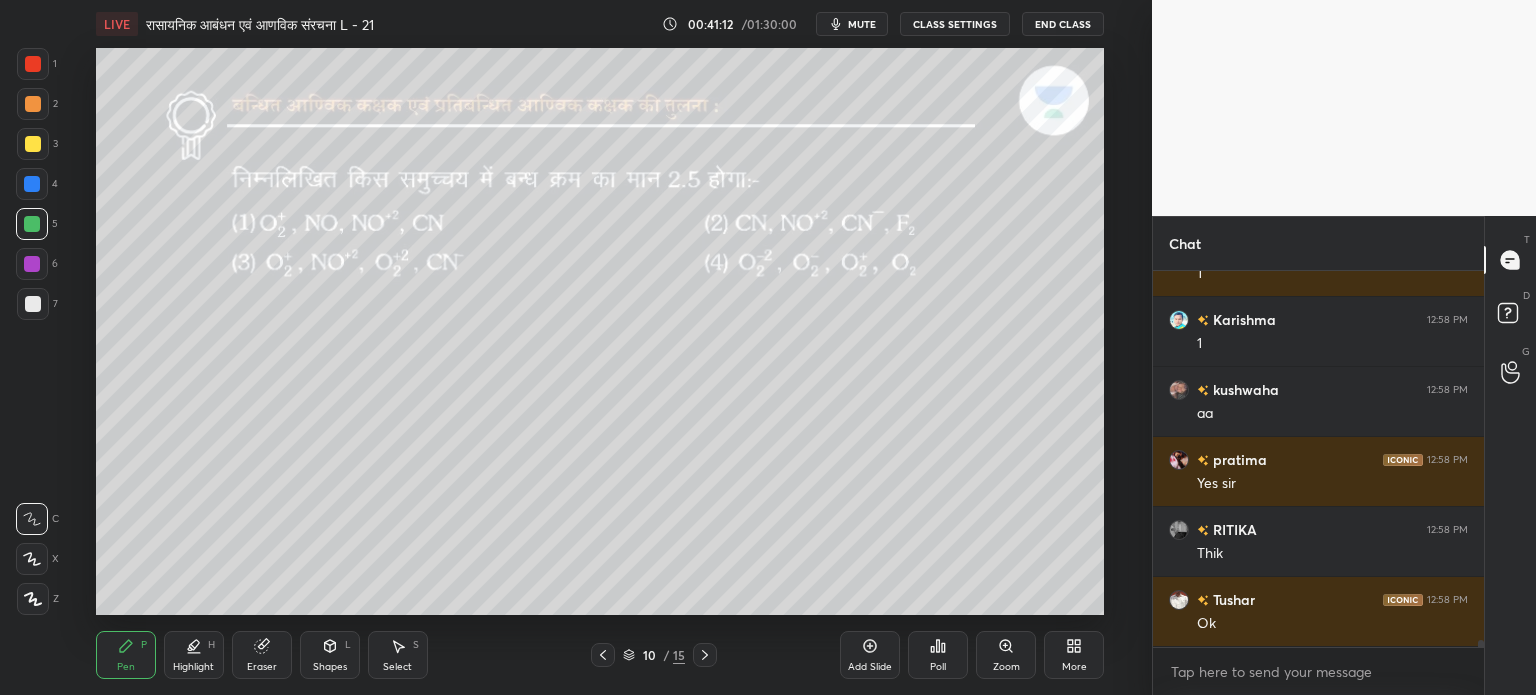 scroll, scrollTop: 19354, scrollLeft: 0, axis: vertical 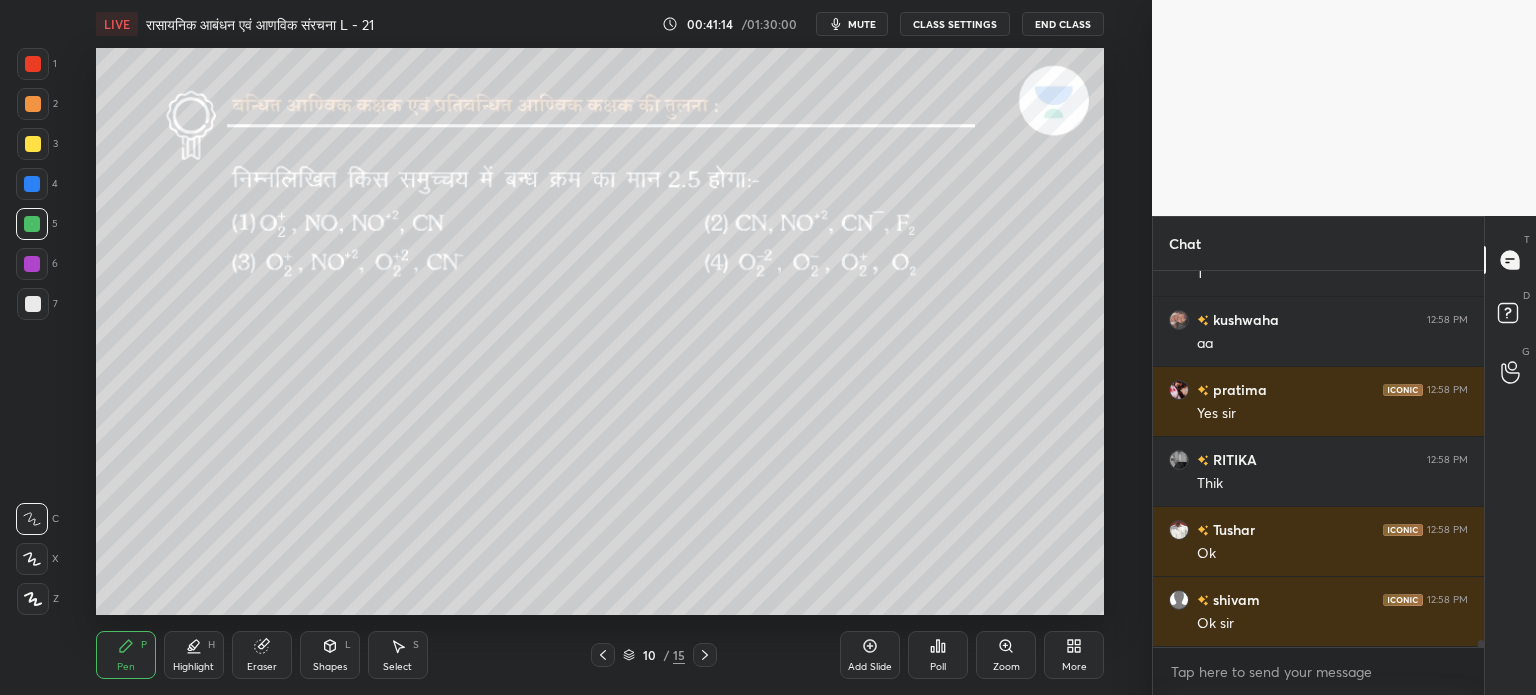 click at bounding box center [705, 655] 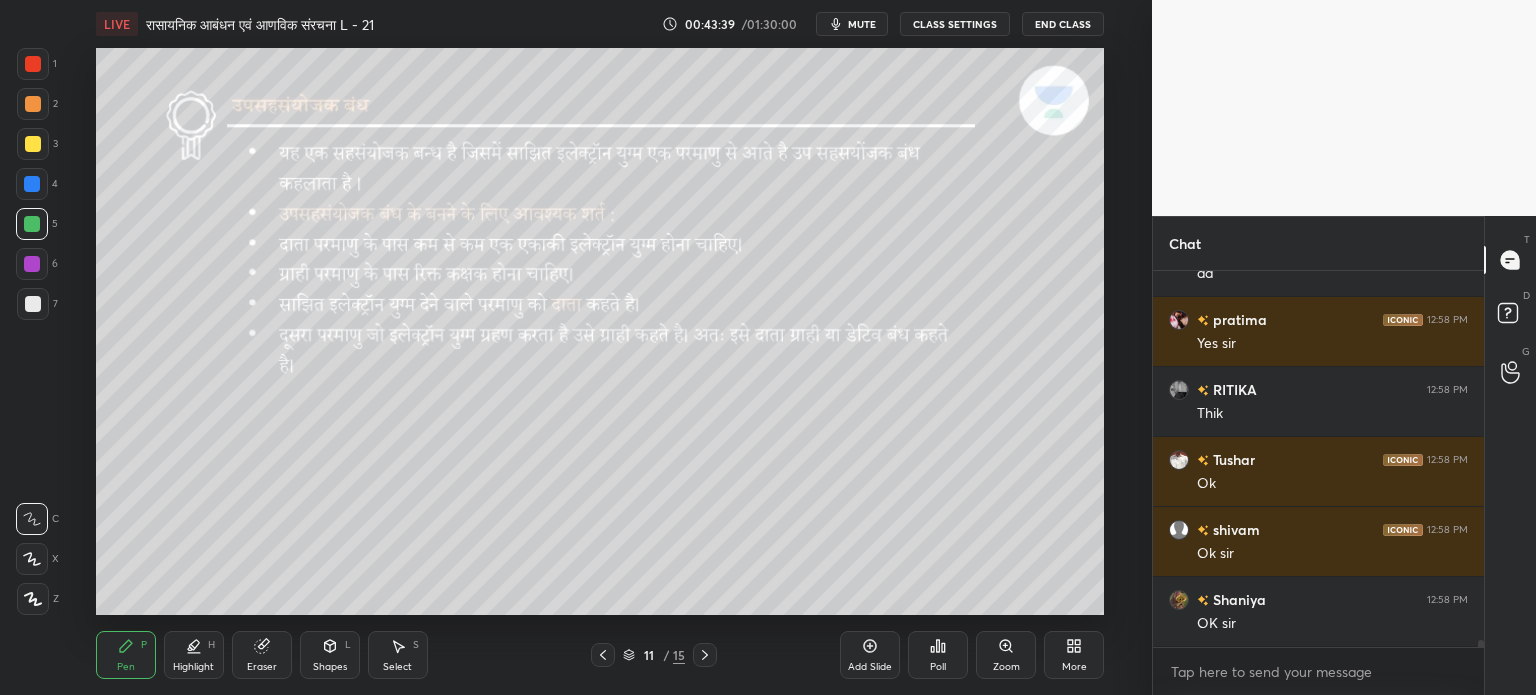 scroll, scrollTop: 19512, scrollLeft: 0, axis: vertical 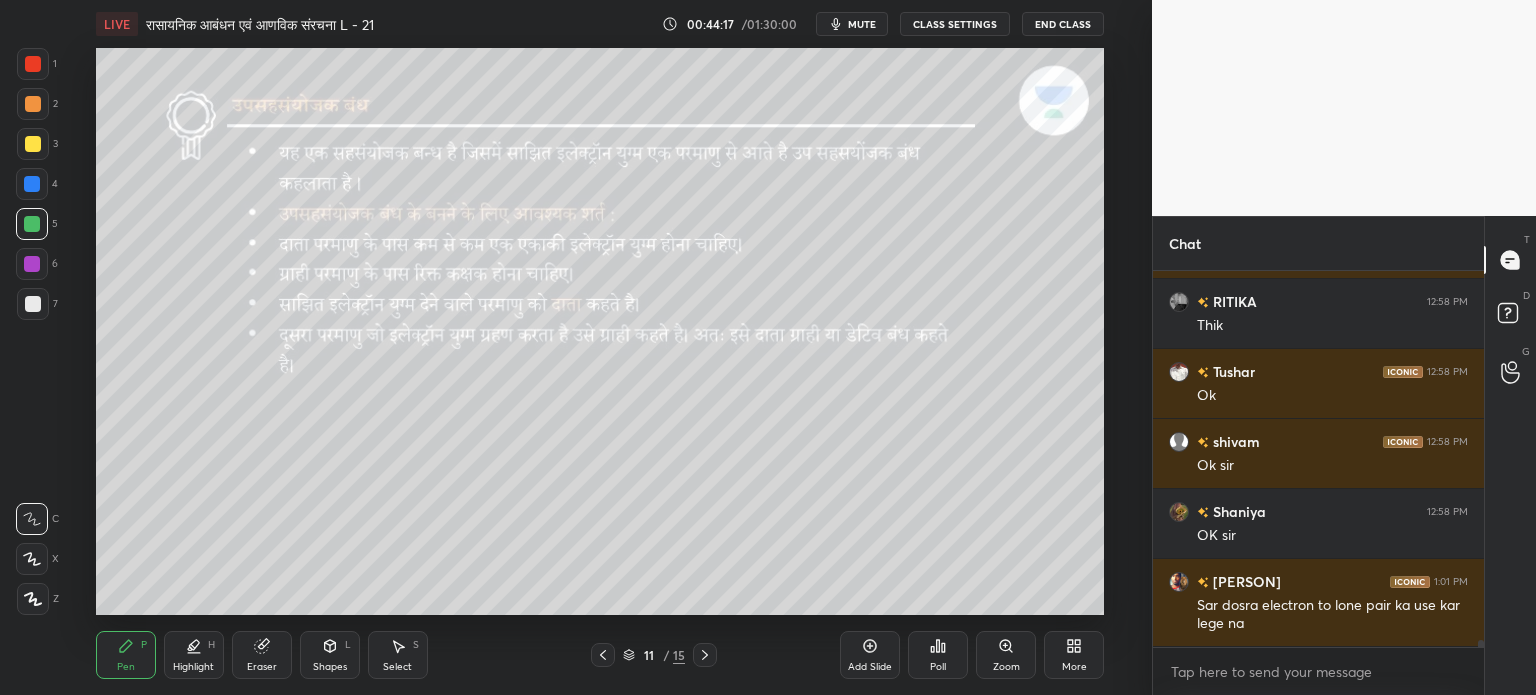 click on "Highlight H" at bounding box center [194, 655] 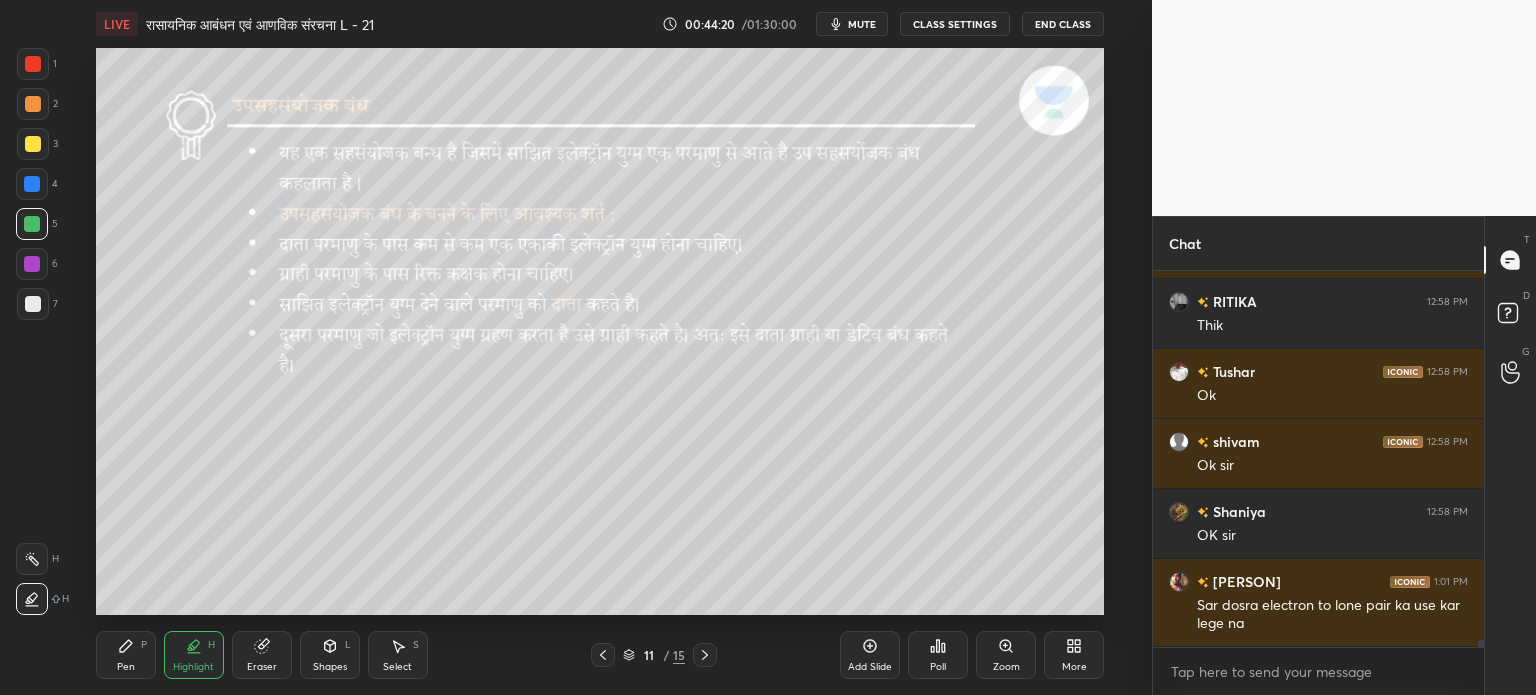 click on "Eraser" at bounding box center (262, 655) 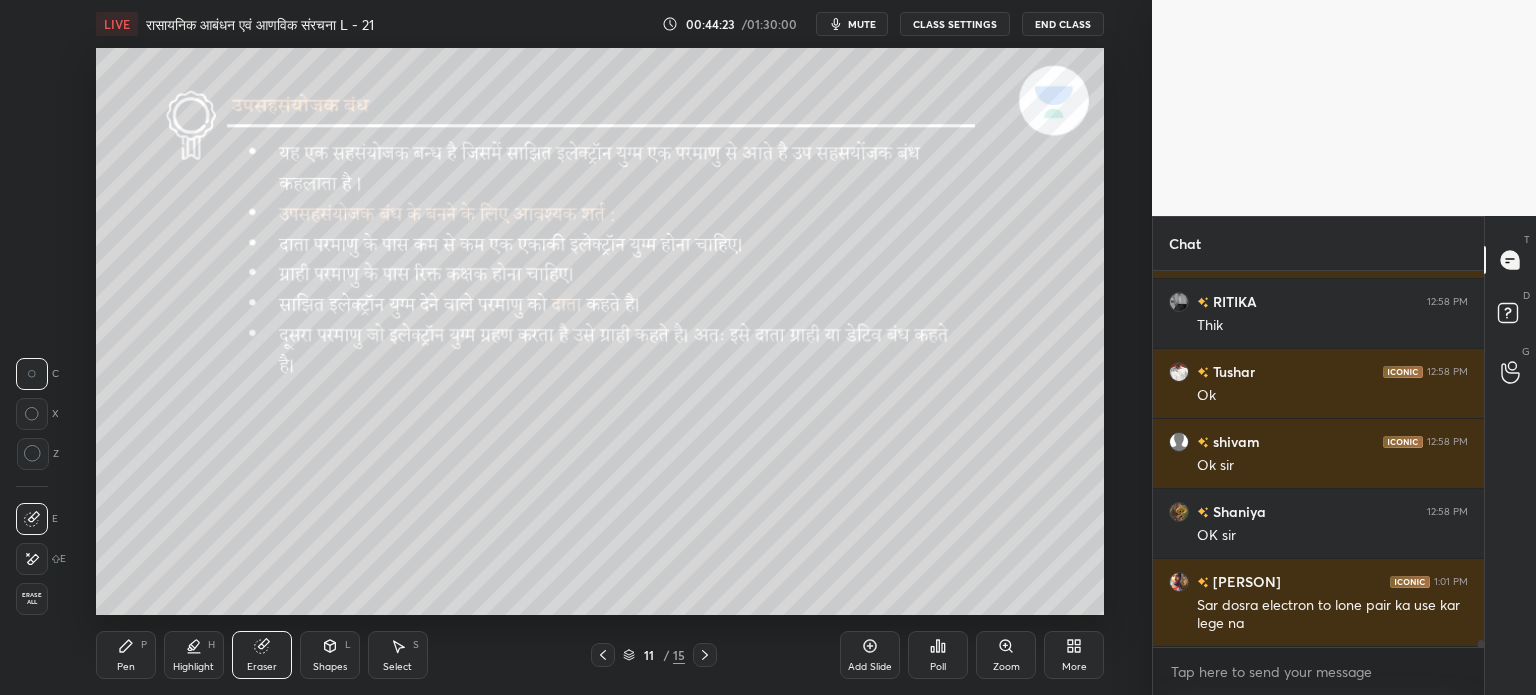click on "Pen P" at bounding box center (126, 655) 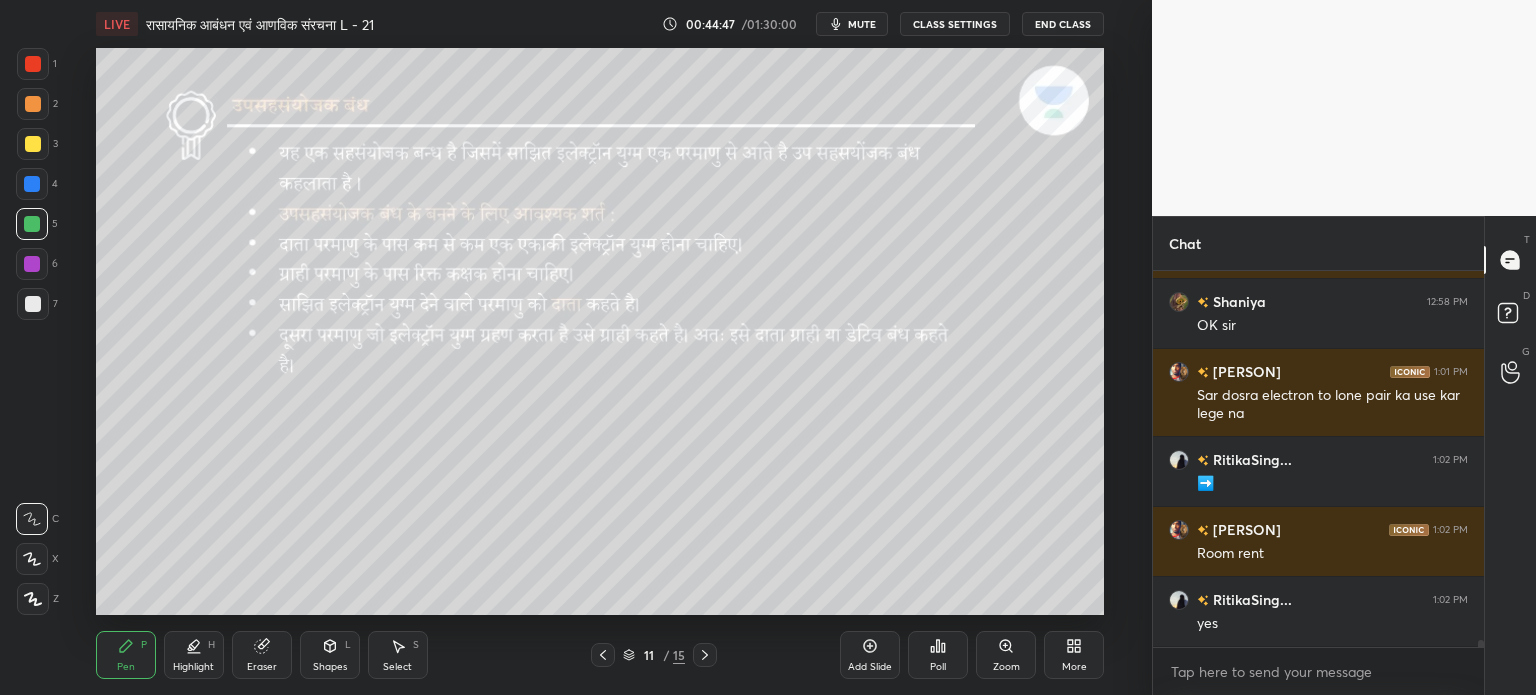 scroll, scrollTop: 19792, scrollLeft: 0, axis: vertical 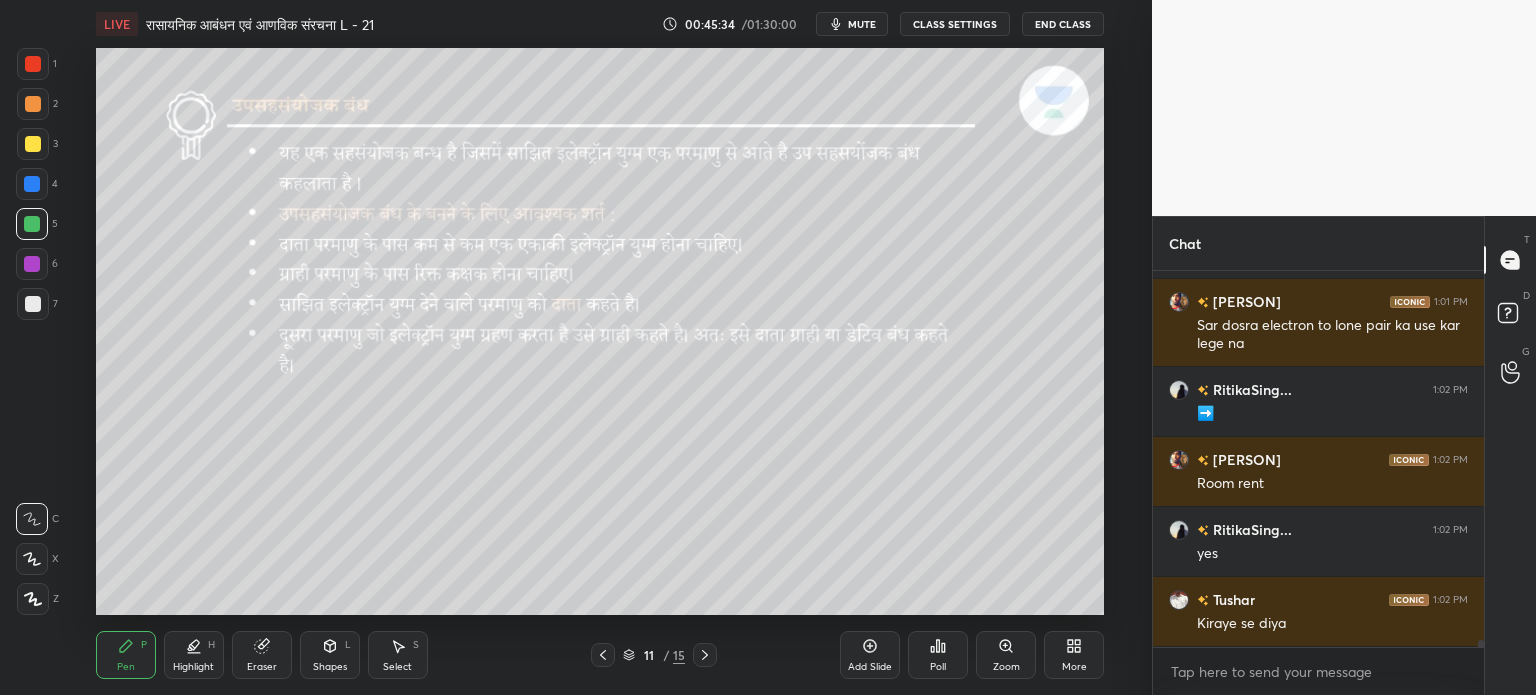 click 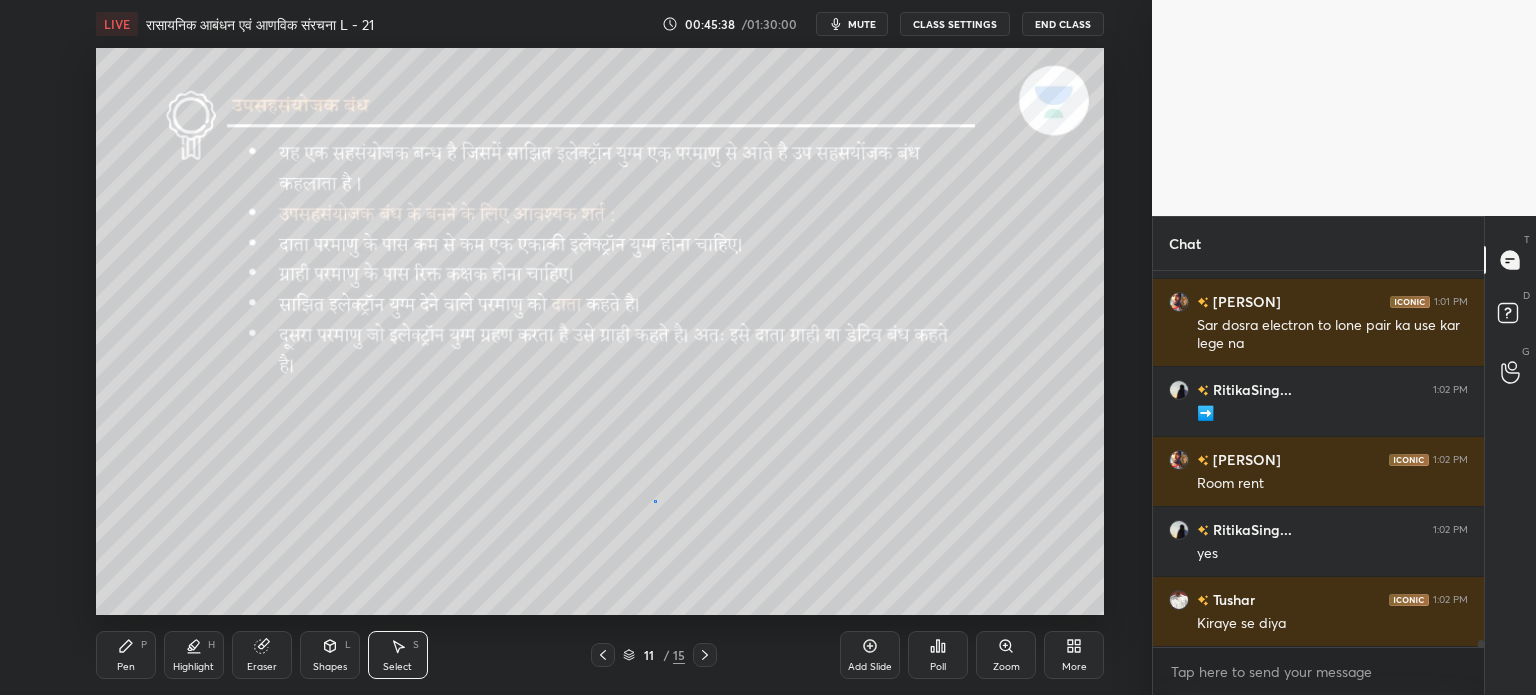 click on "0 ° Undo Copy Duplicate Duplicate to new slide Delete" at bounding box center (600, 331) 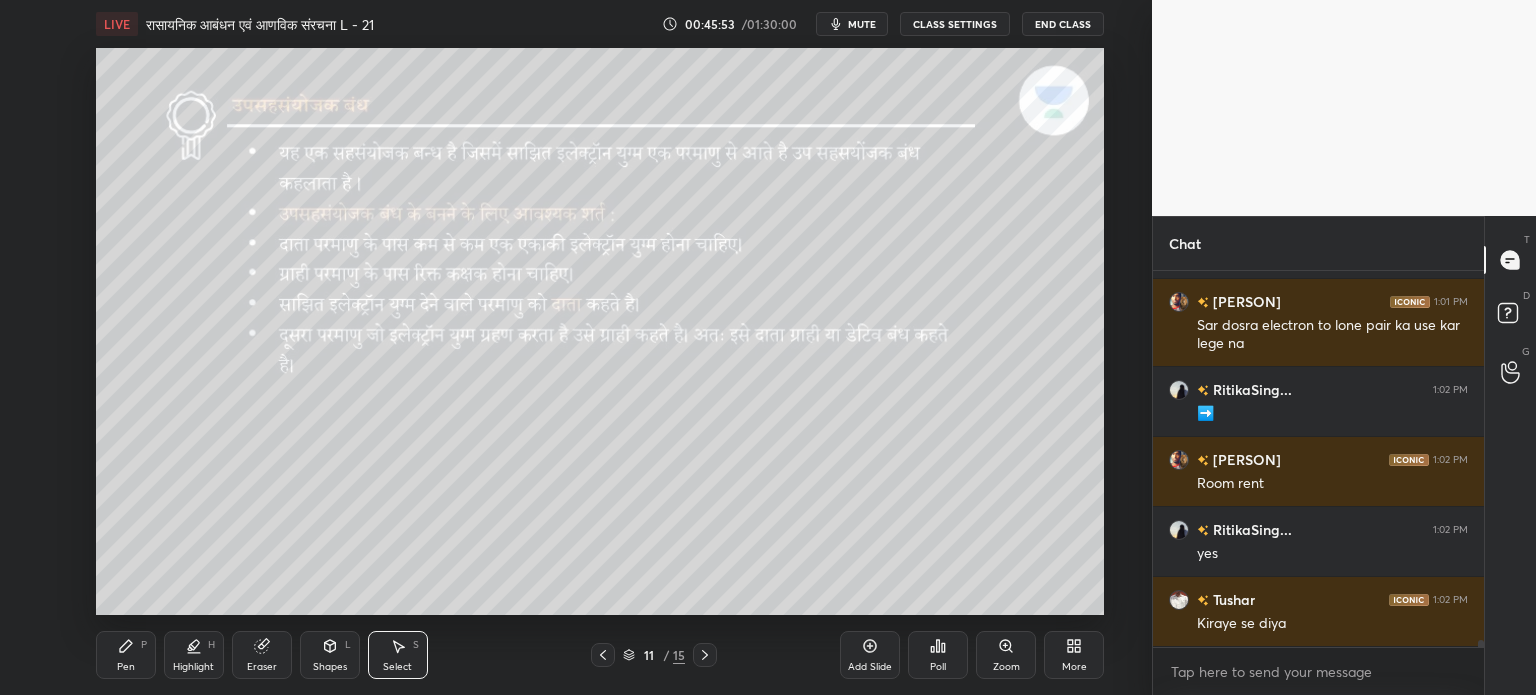 scroll, scrollTop: 19862, scrollLeft: 0, axis: vertical 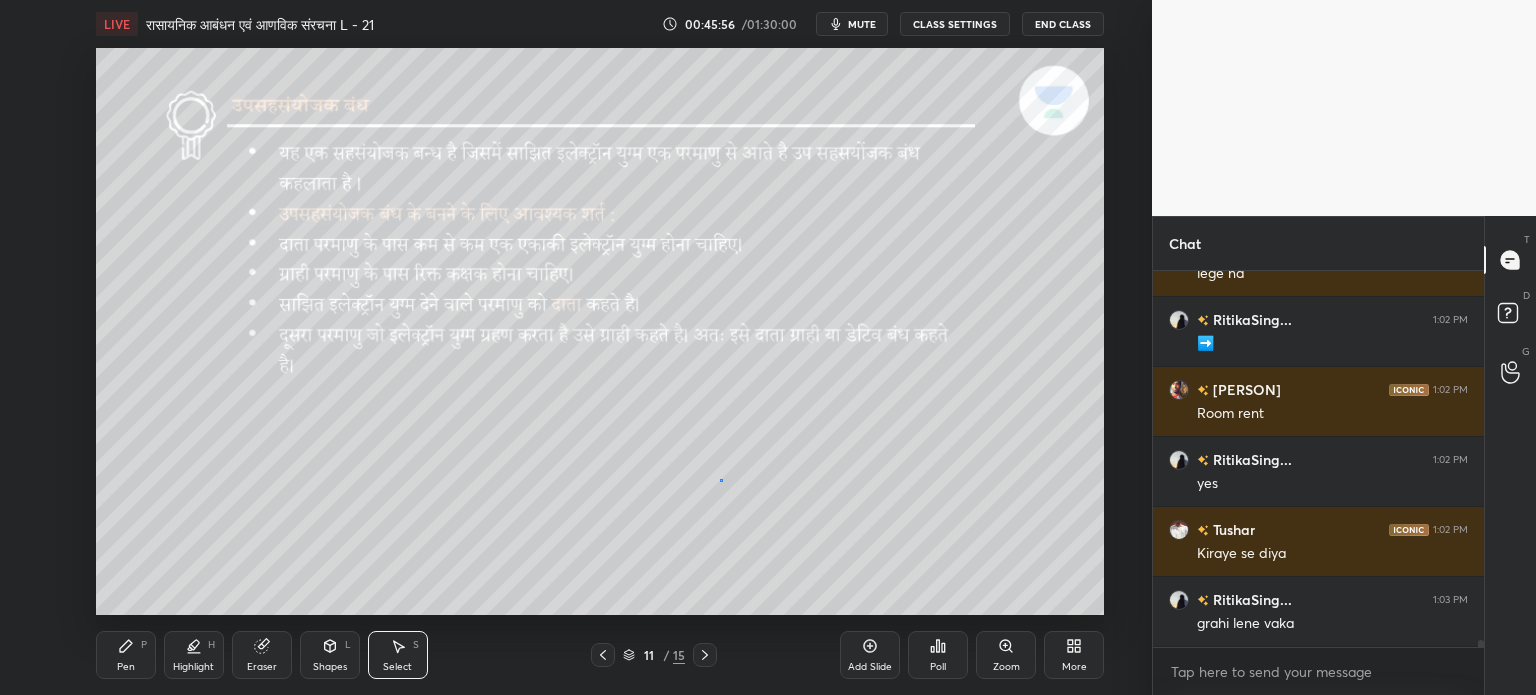 click on "0 ° Undo Copy Duplicate Duplicate to new slide Delete" at bounding box center [600, 331] 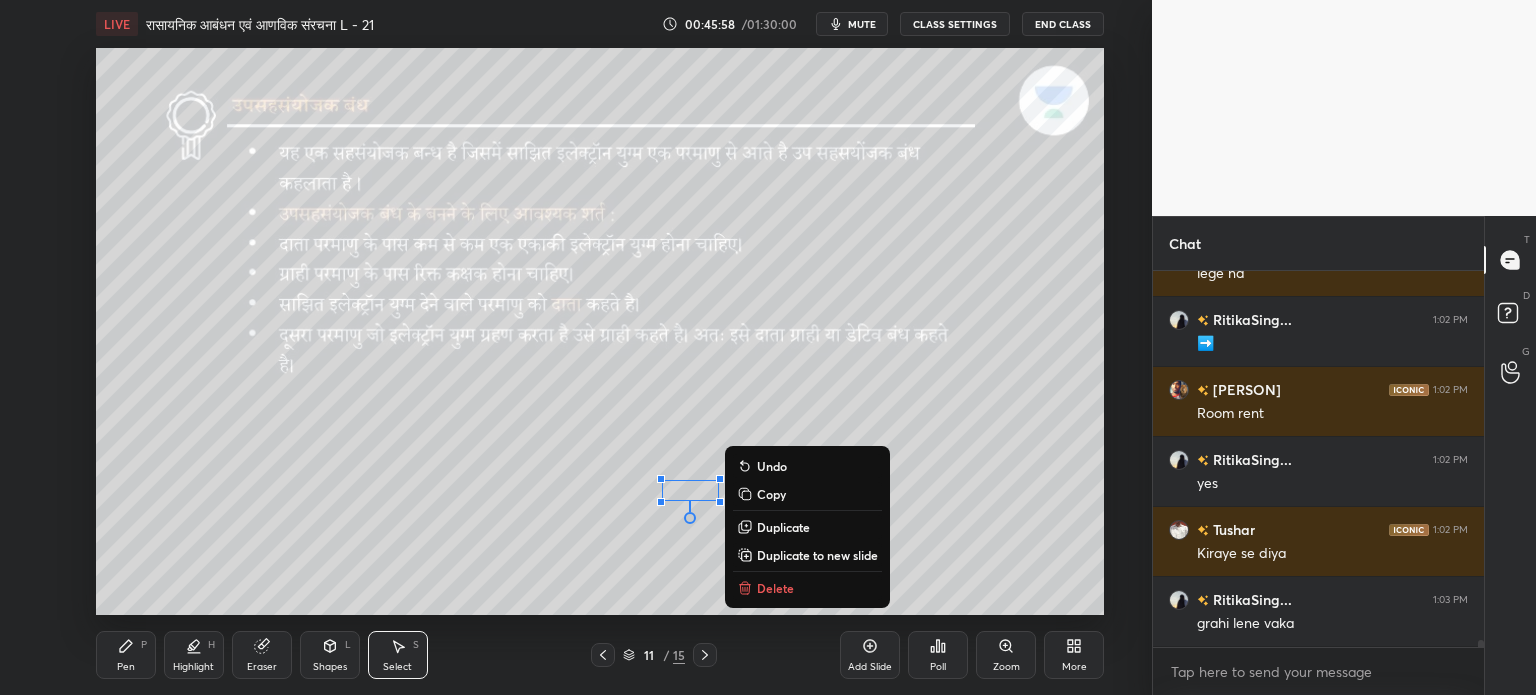 click on "0 ° Undo Copy Duplicate Duplicate to new slide Delete" at bounding box center (600, 331) 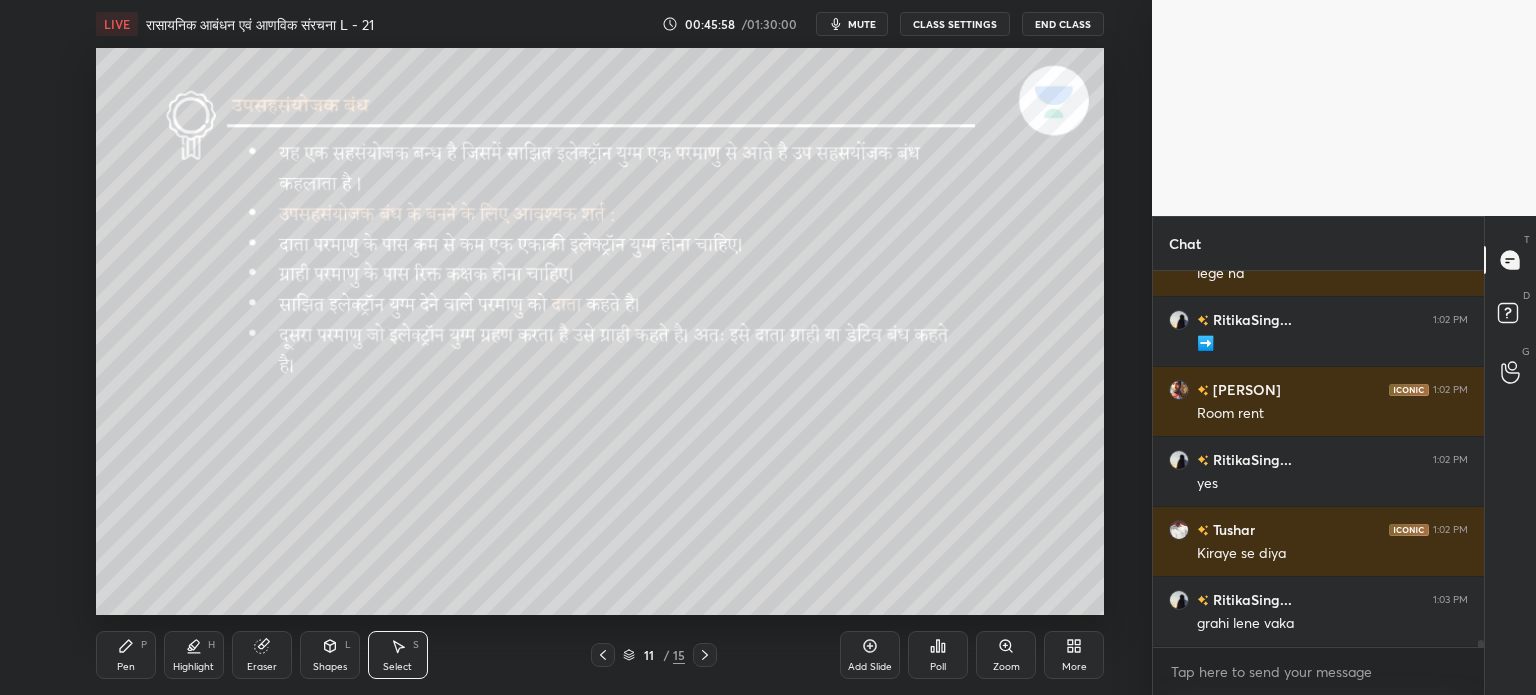 scroll, scrollTop: 19882, scrollLeft: 0, axis: vertical 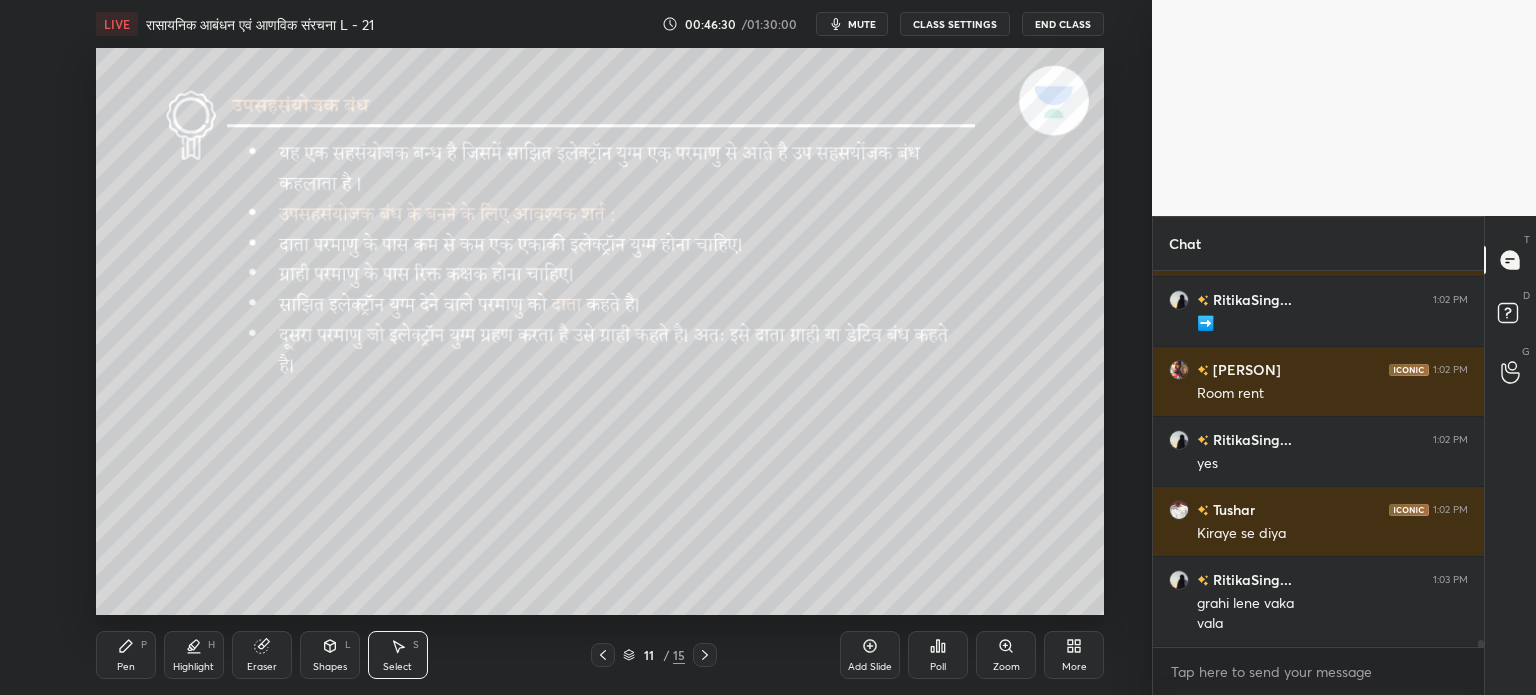 click on "Pen P" at bounding box center [126, 655] 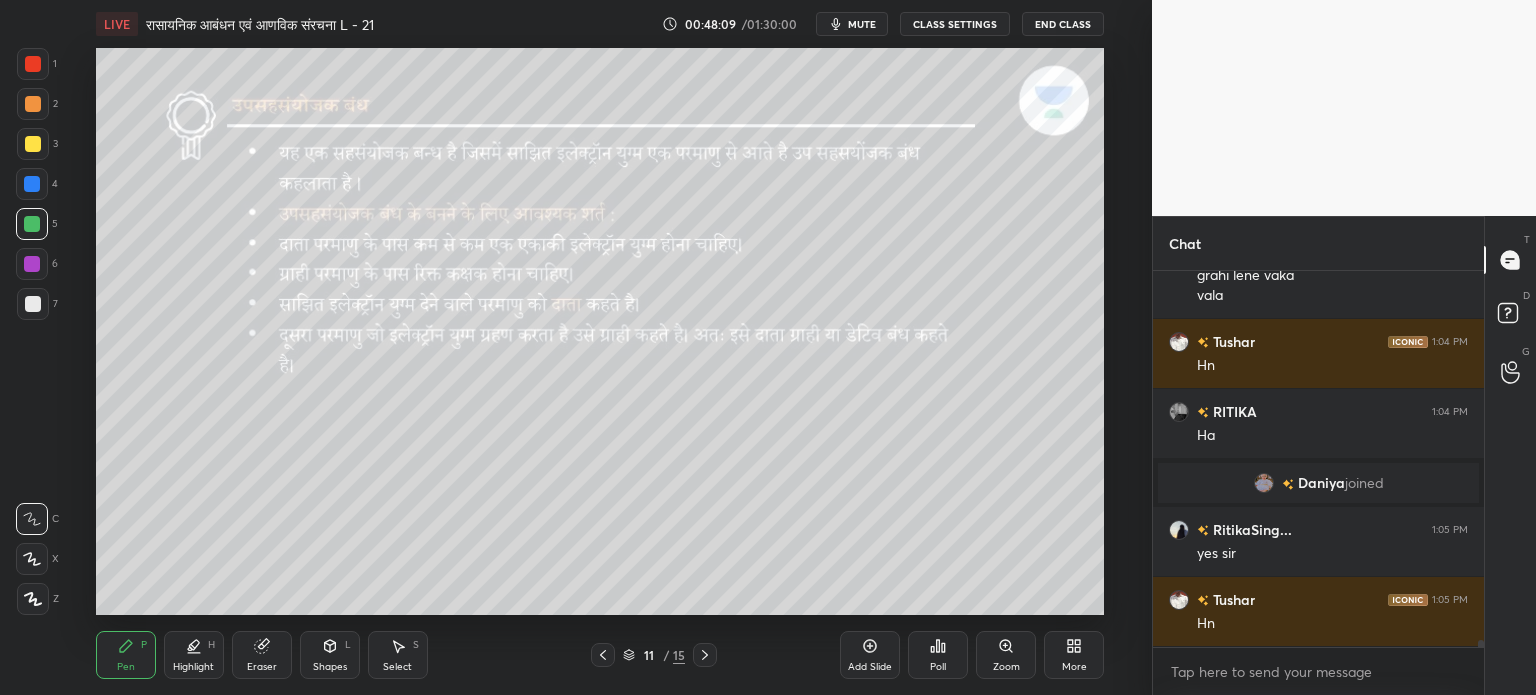 scroll, scrollTop: 19560, scrollLeft: 0, axis: vertical 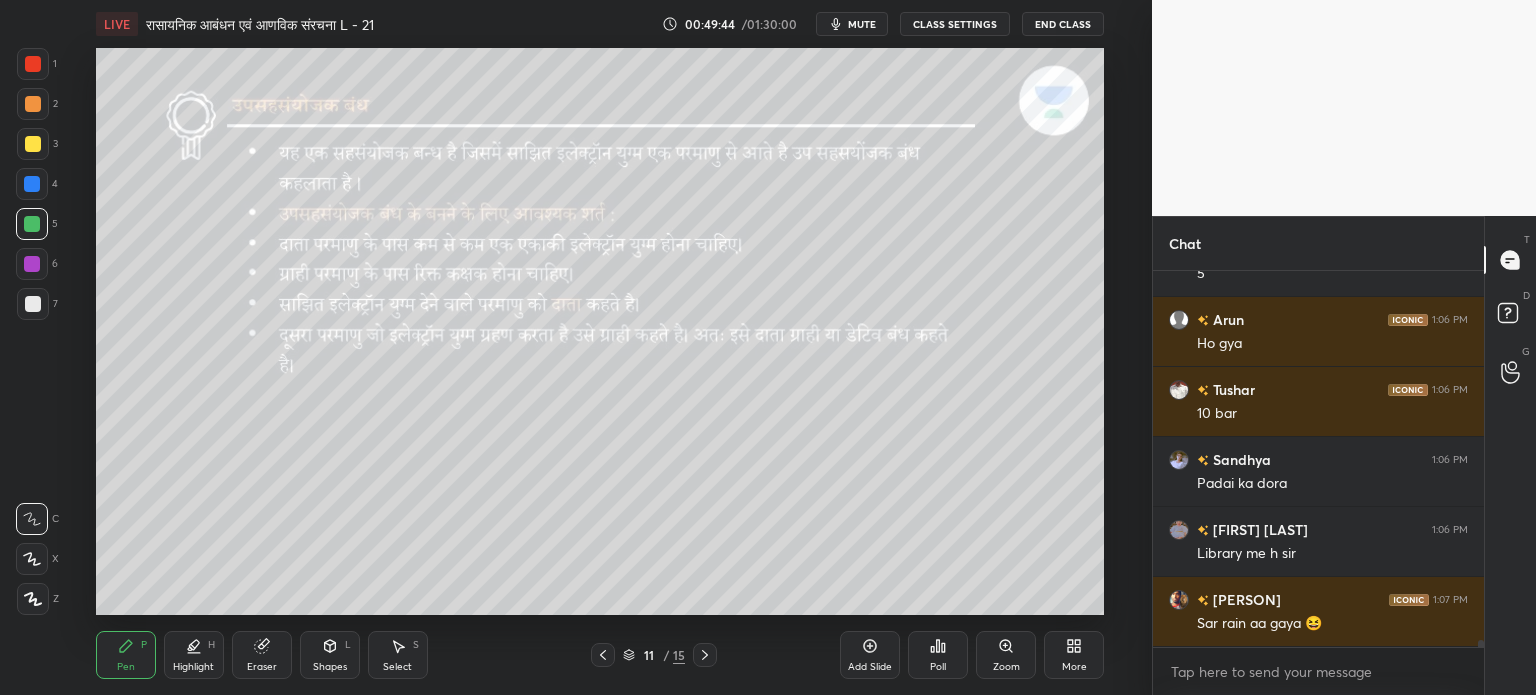click on "S" at bounding box center [416, 645] 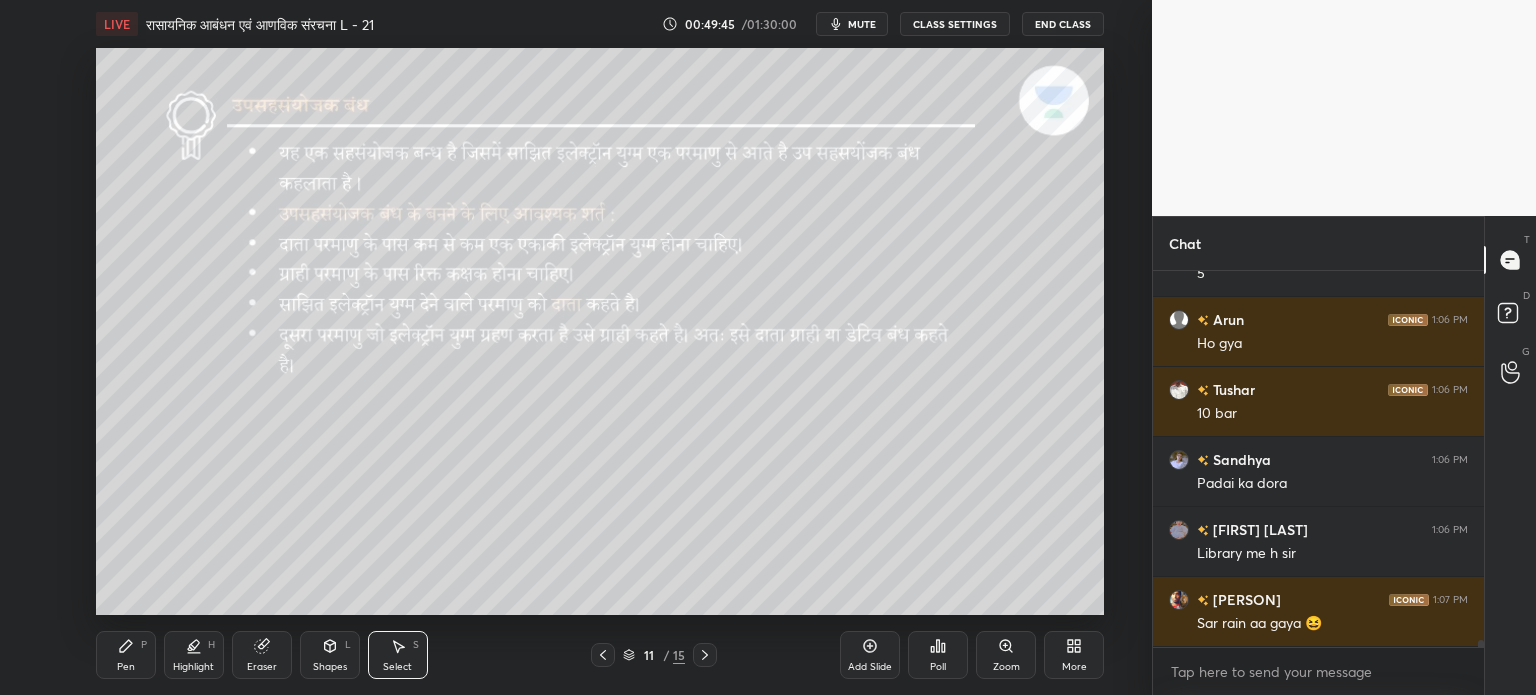 scroll, scrollTop: 20820, scrollLeft: 0, axis: vertical 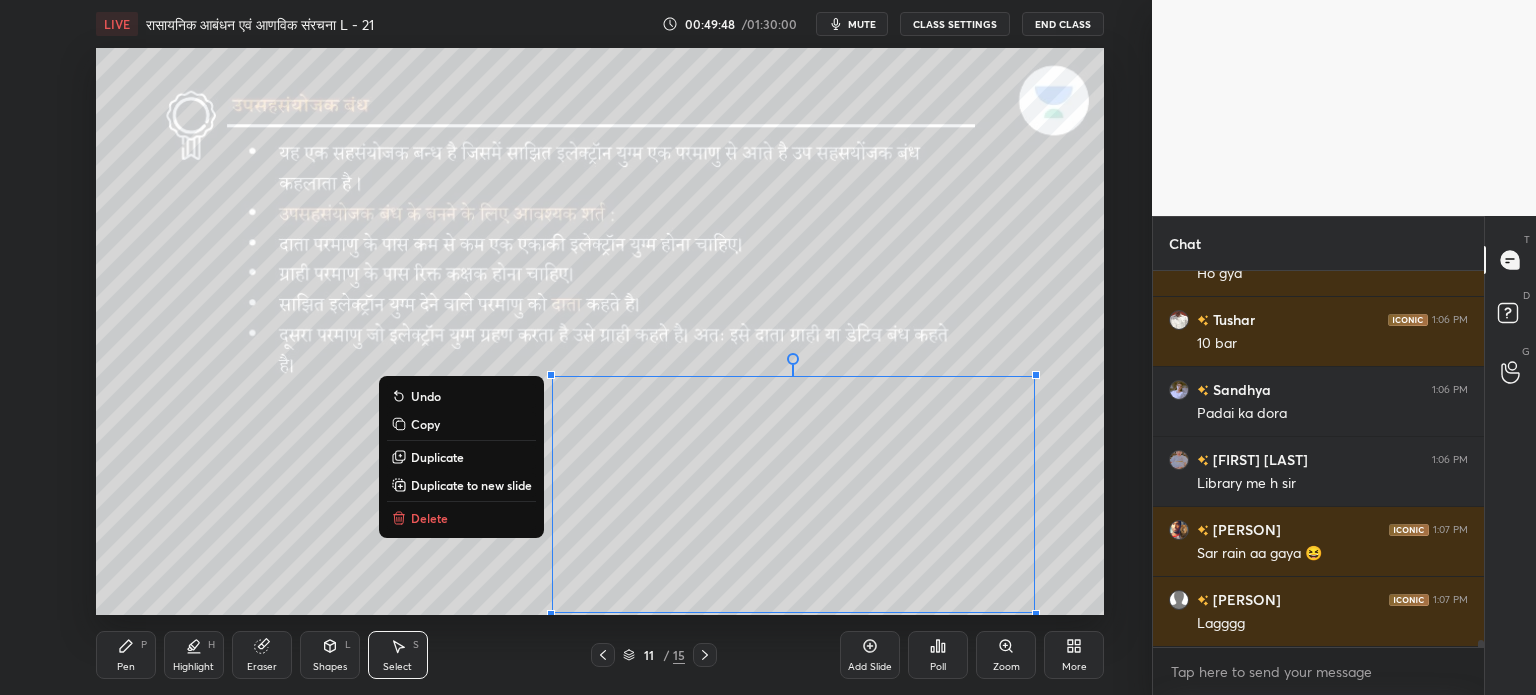 click on "Delete" at bounding box center (461, 518) 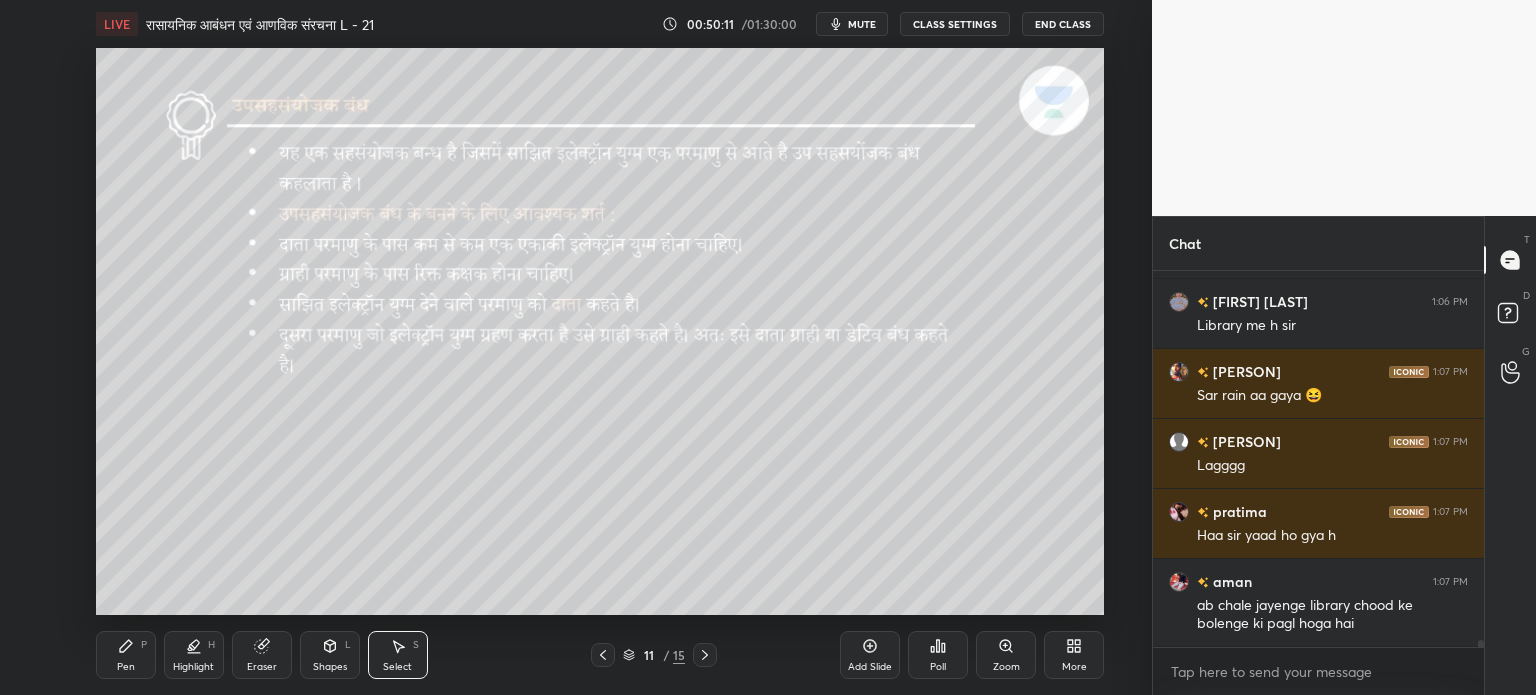 scroll, scrollTop: 21048, scrollLeft: 0, axis: vertical 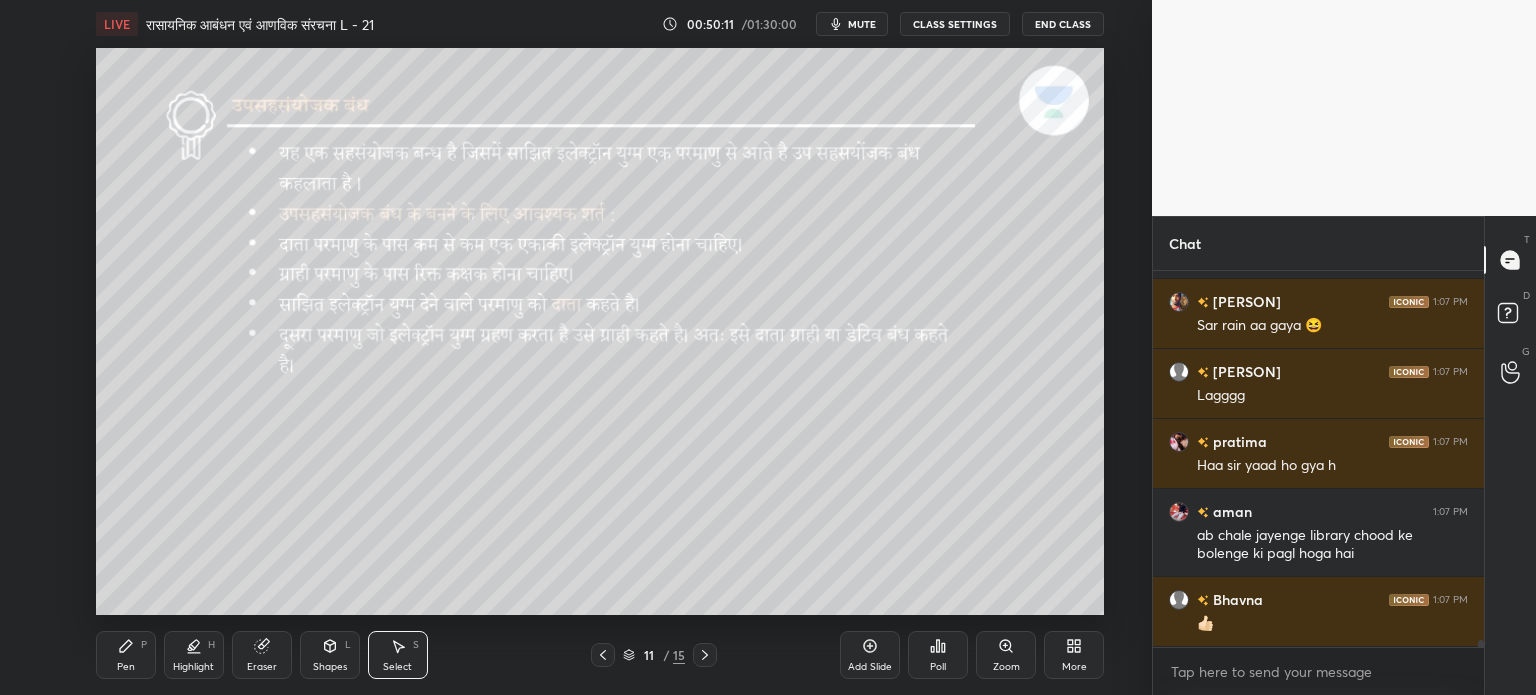 click on "Pen P" at bounding box center (126, 655) 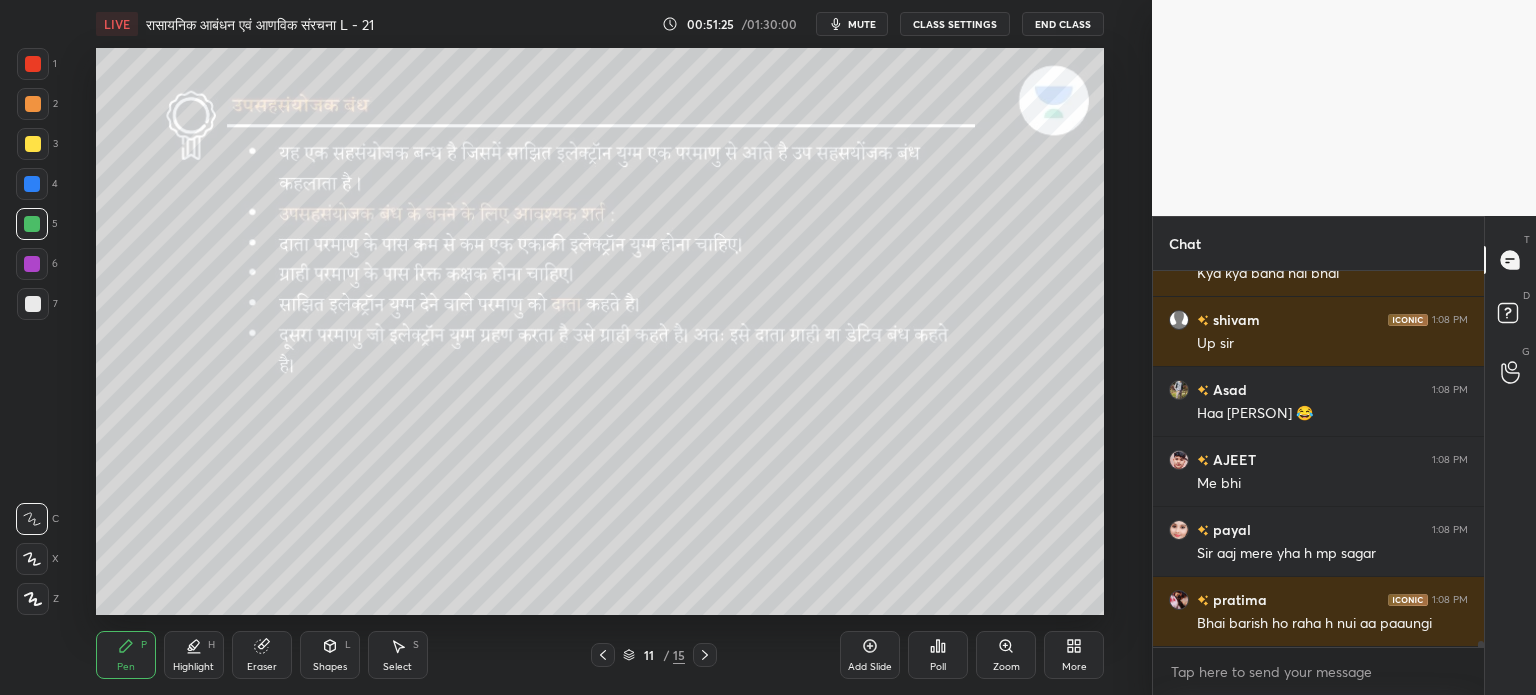 scroll, scrollTop: 21766, scrollLeft: 0, axis: vertical 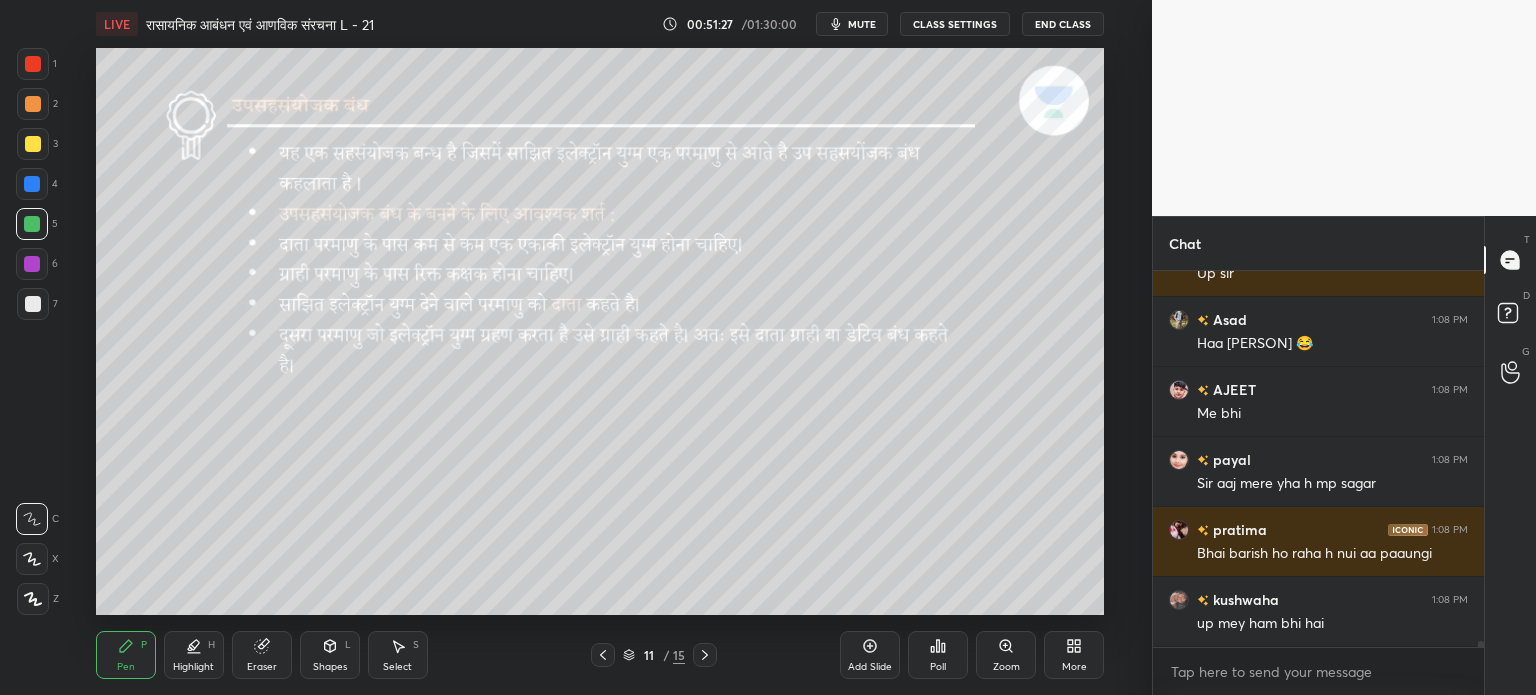 click 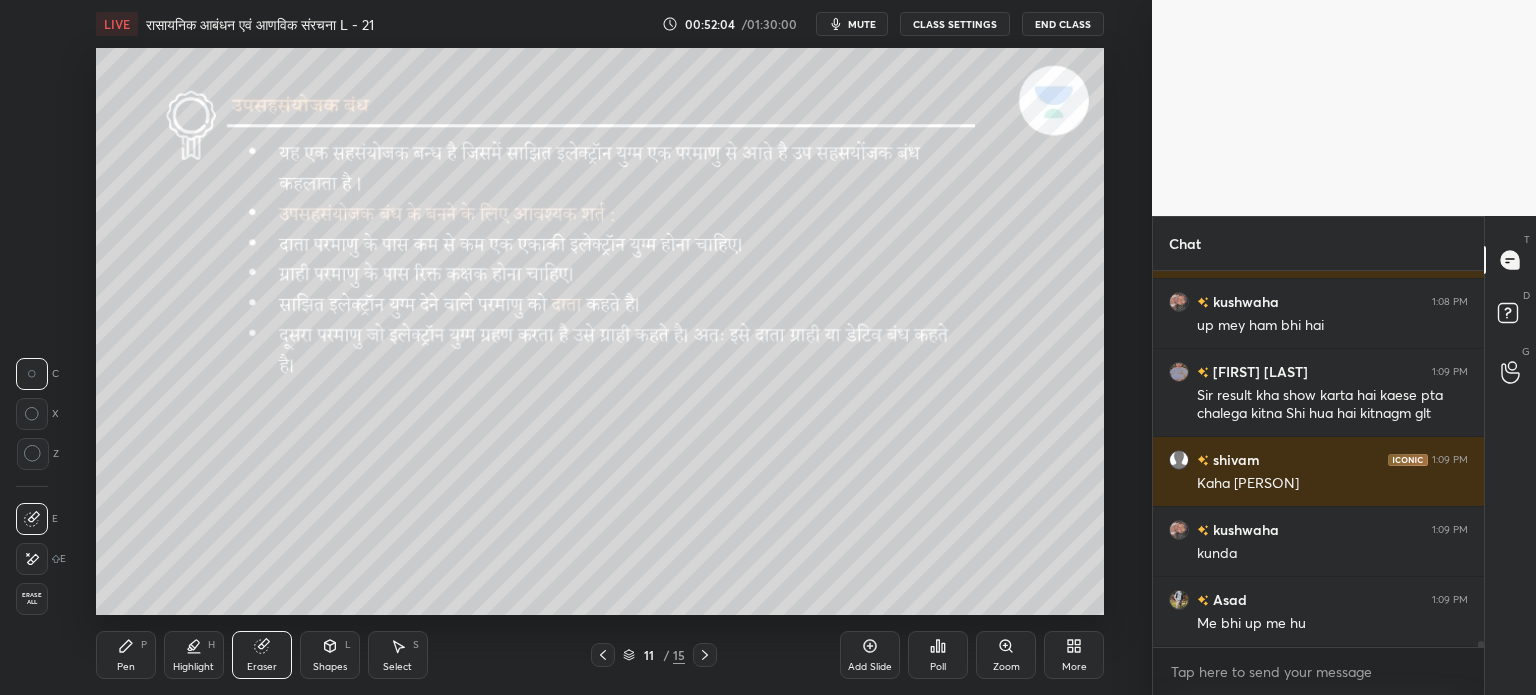 scroll, scrollTop: 22134, scrollLeft: 0, axis: vertical 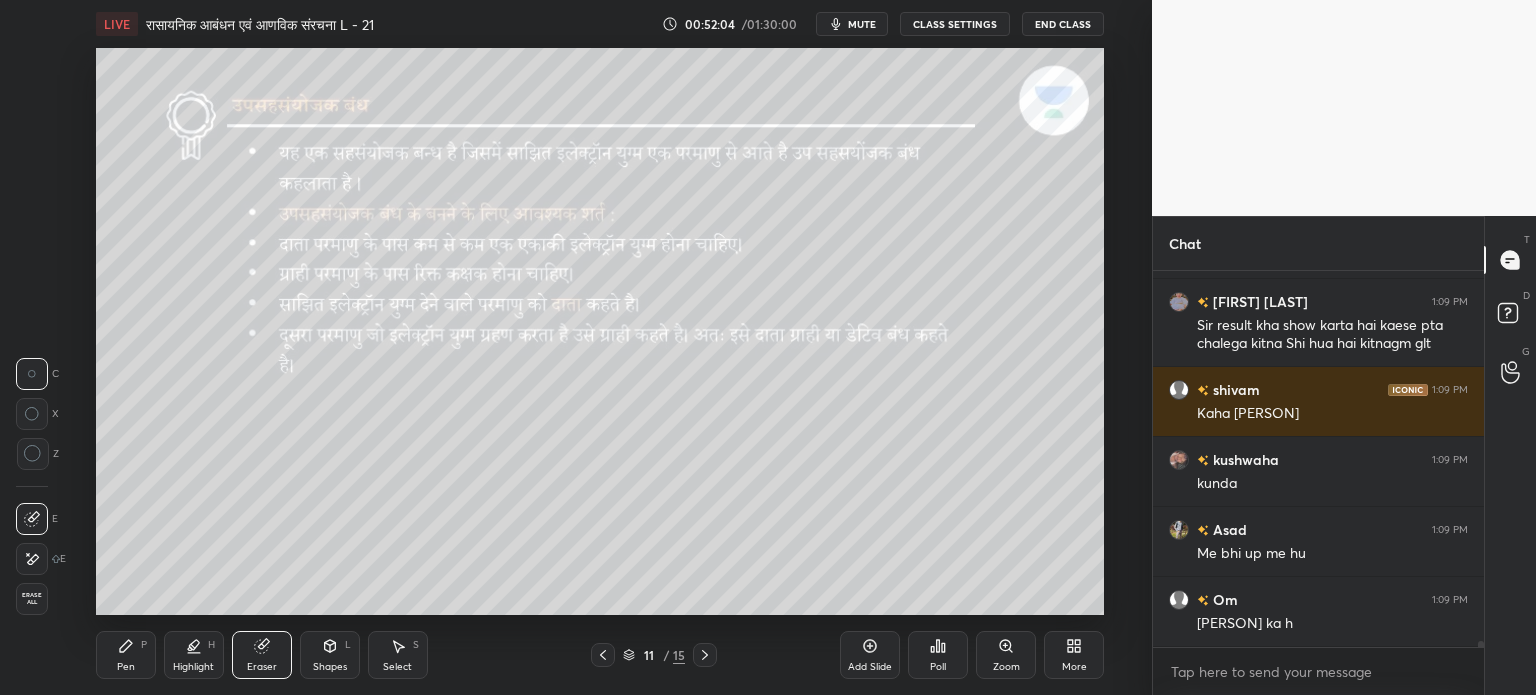 click on "Pen P" at bounding box center (126, 655) 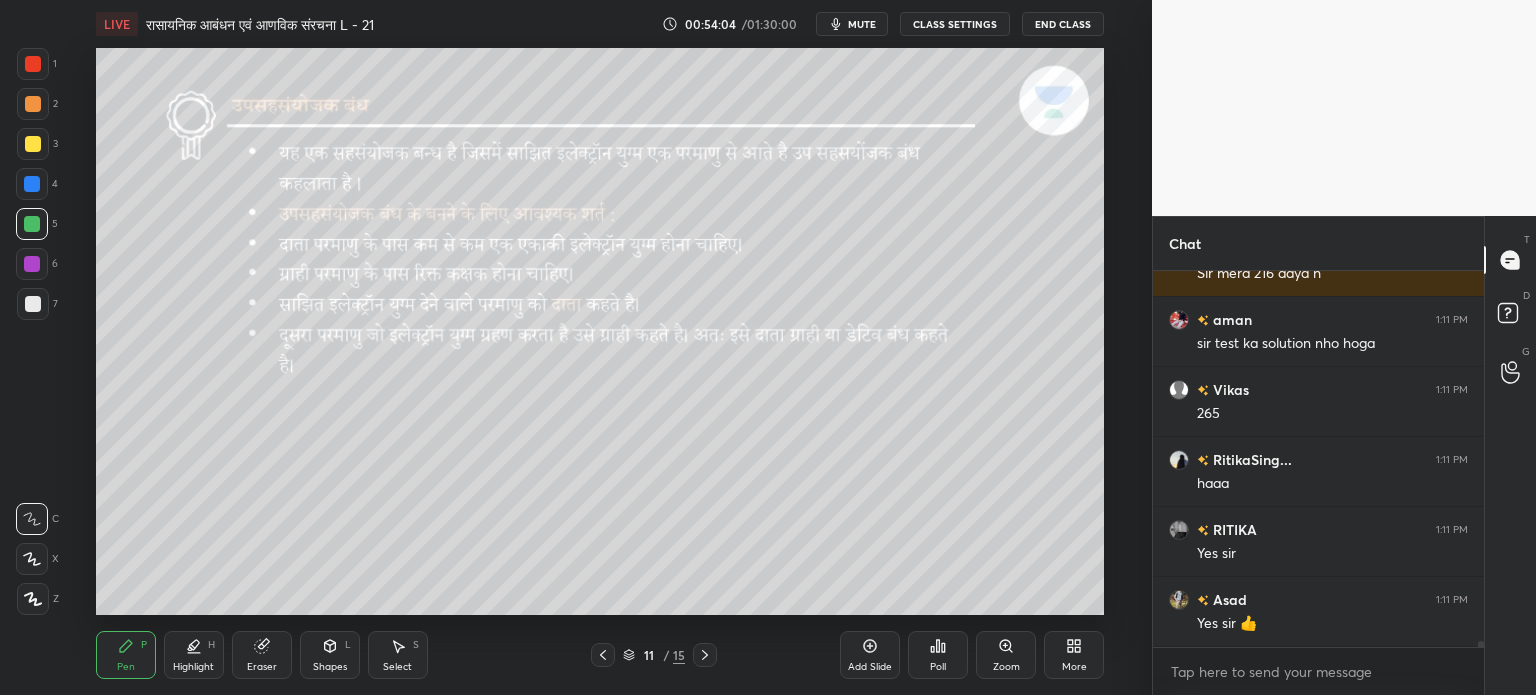 scroll, scrollTop: 23534, scrollLeft: 0, axis: vertical 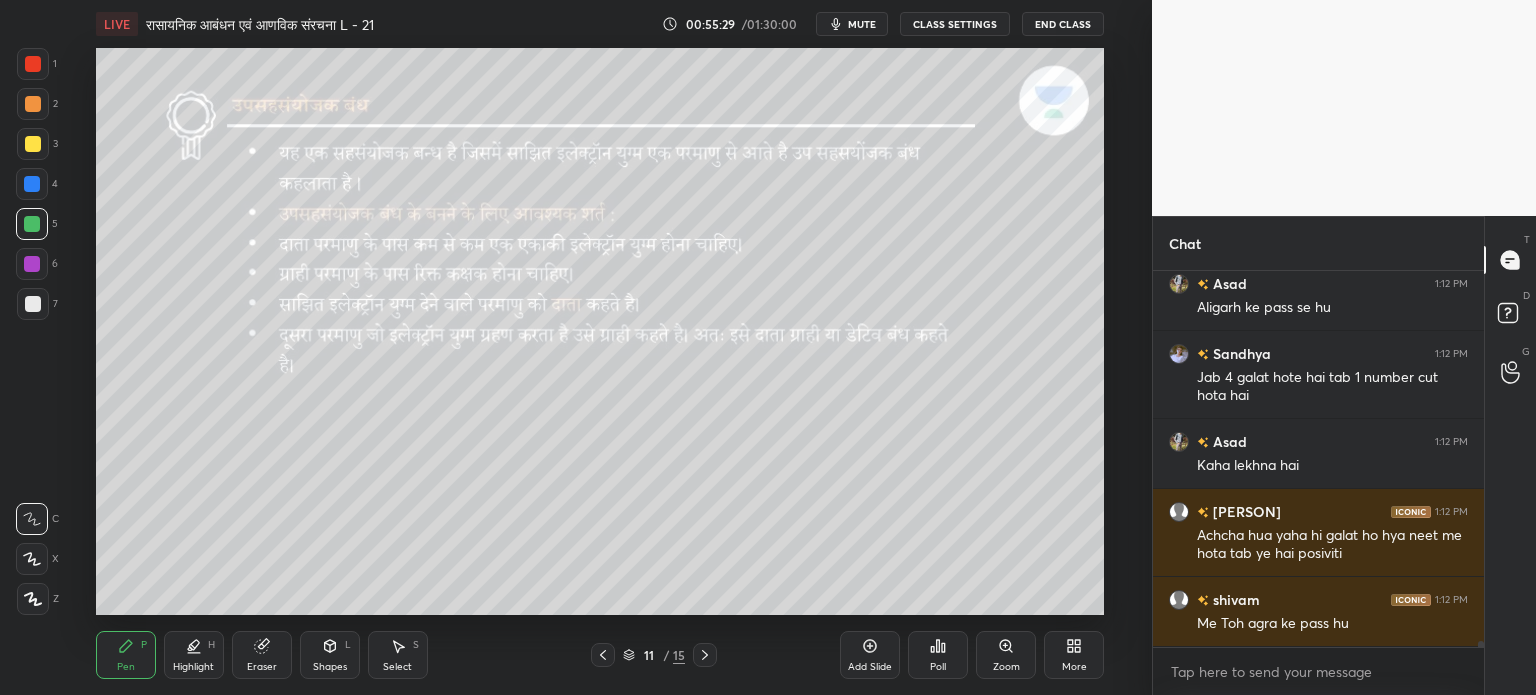 click on "Add Slide" at bounding box center (870, 655) 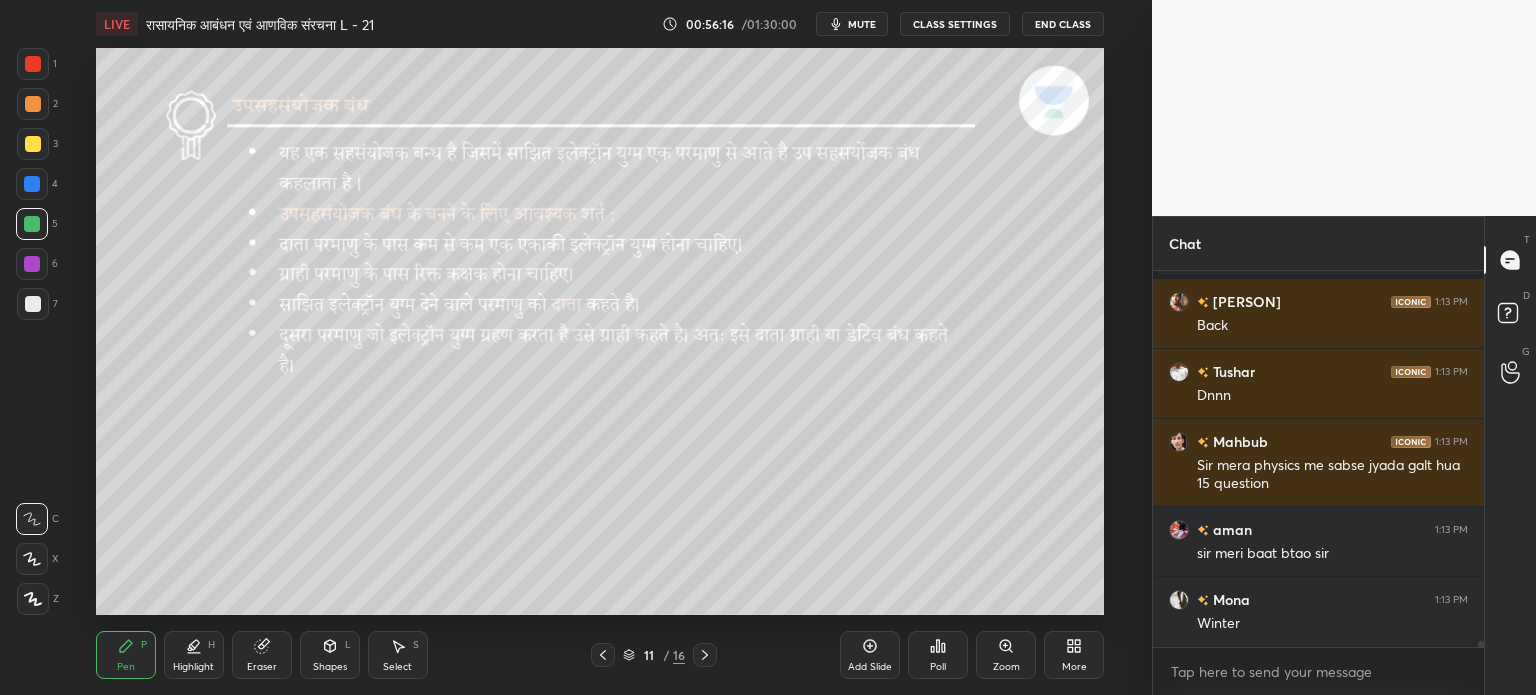scroll, scrollTop: 23286, scrollLeft: 0, axis: vertical 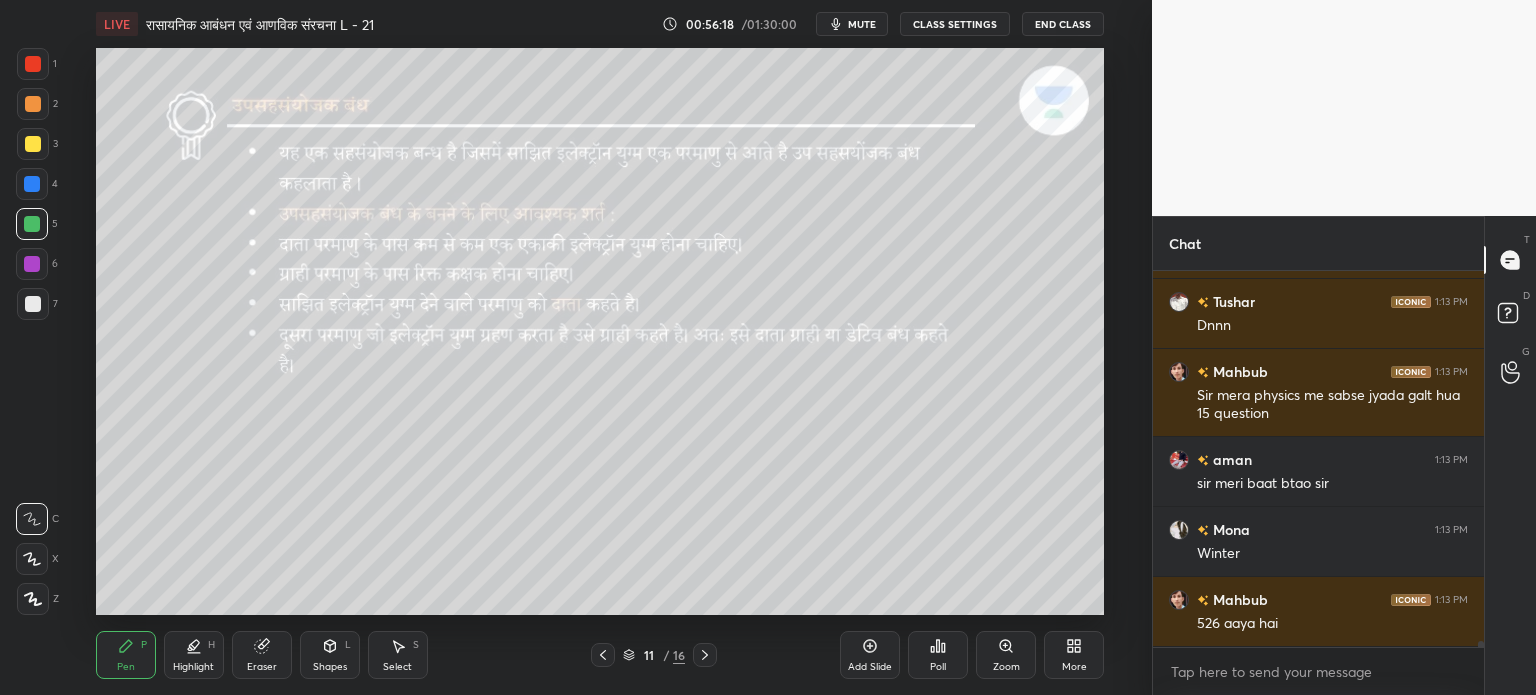 click 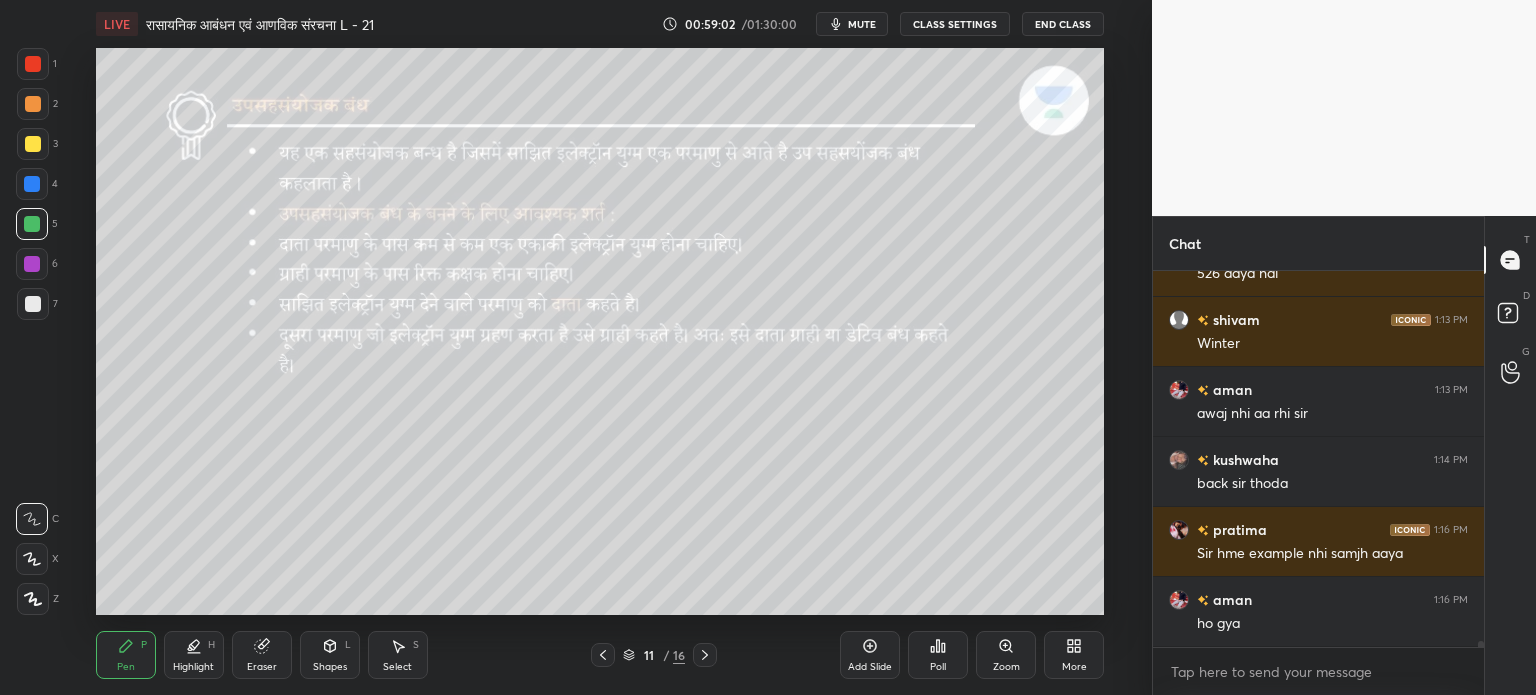 scroll, scrollTop: 23706, scrollLeft: 0, axis: vertical 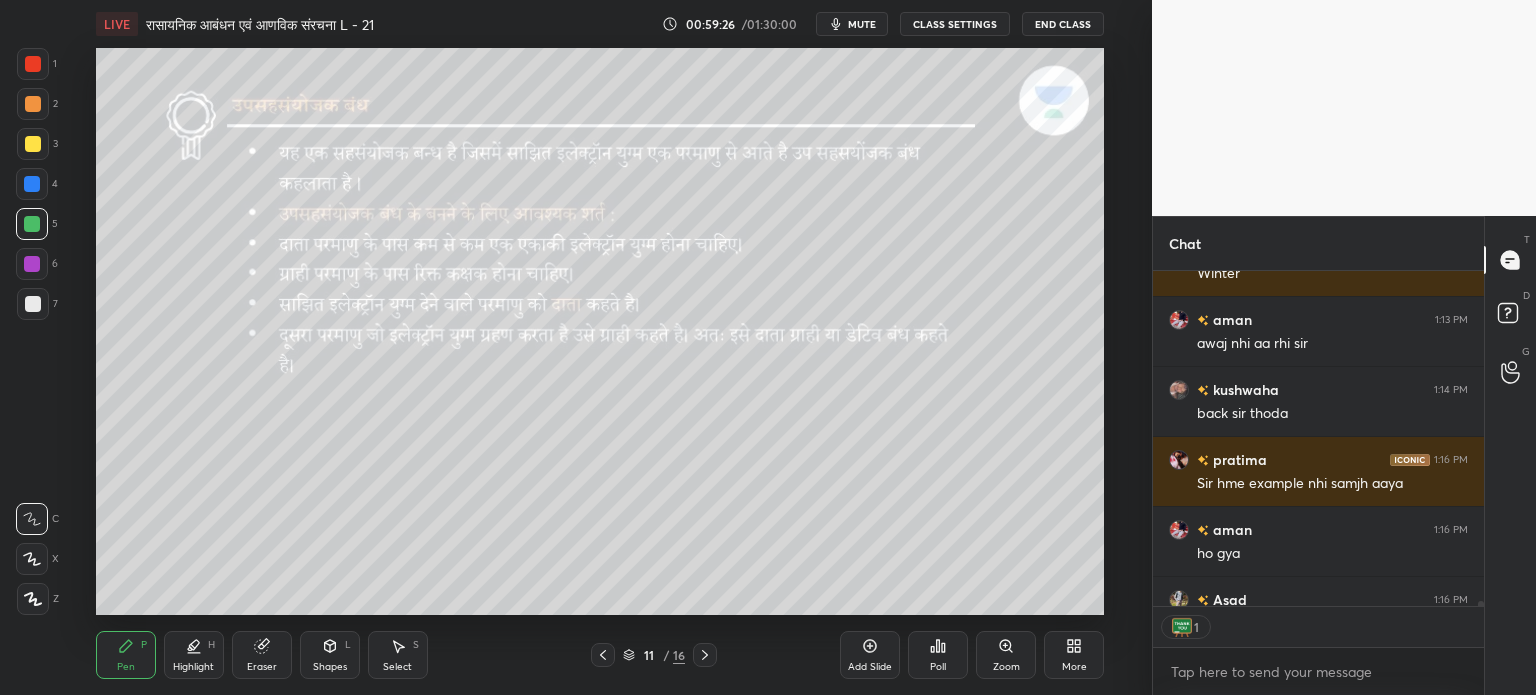 click 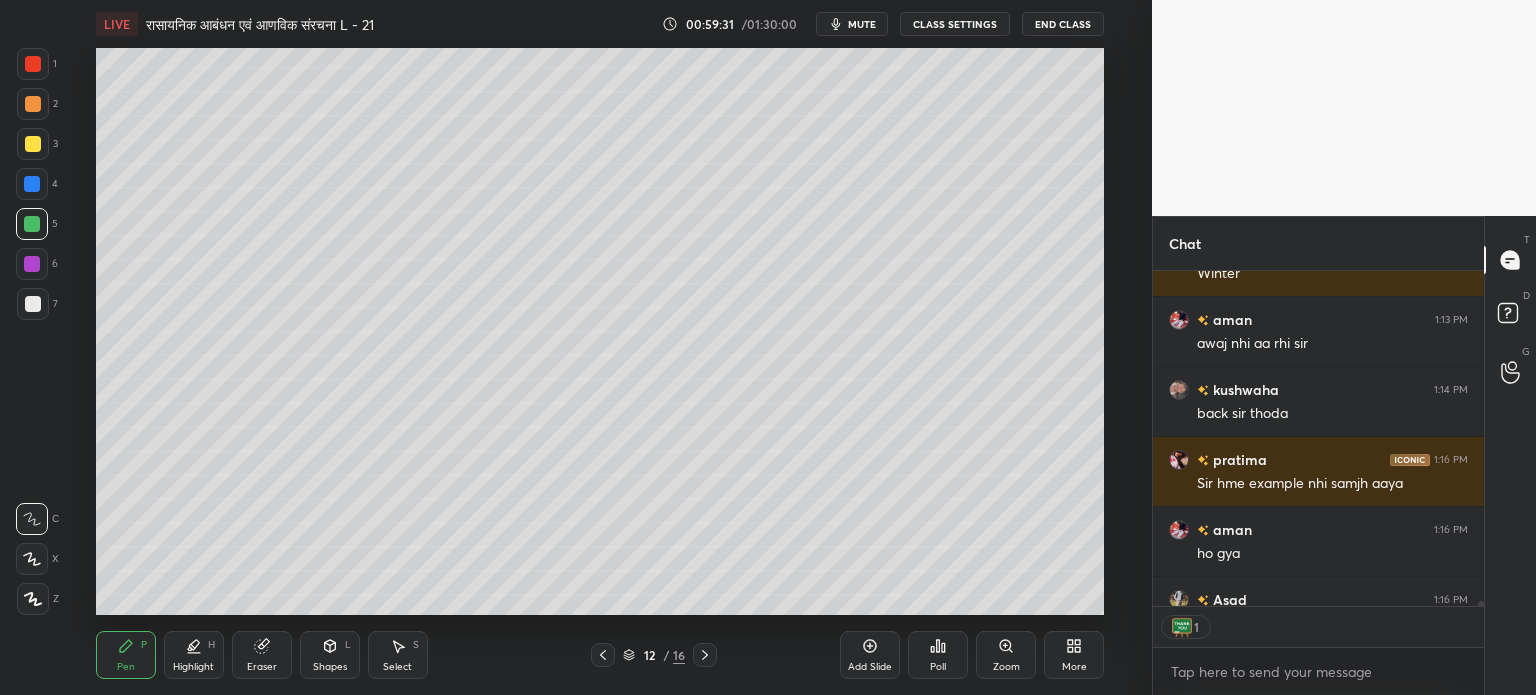 scroll, scrollTop: 5, scrollLeft: 6, axis: both 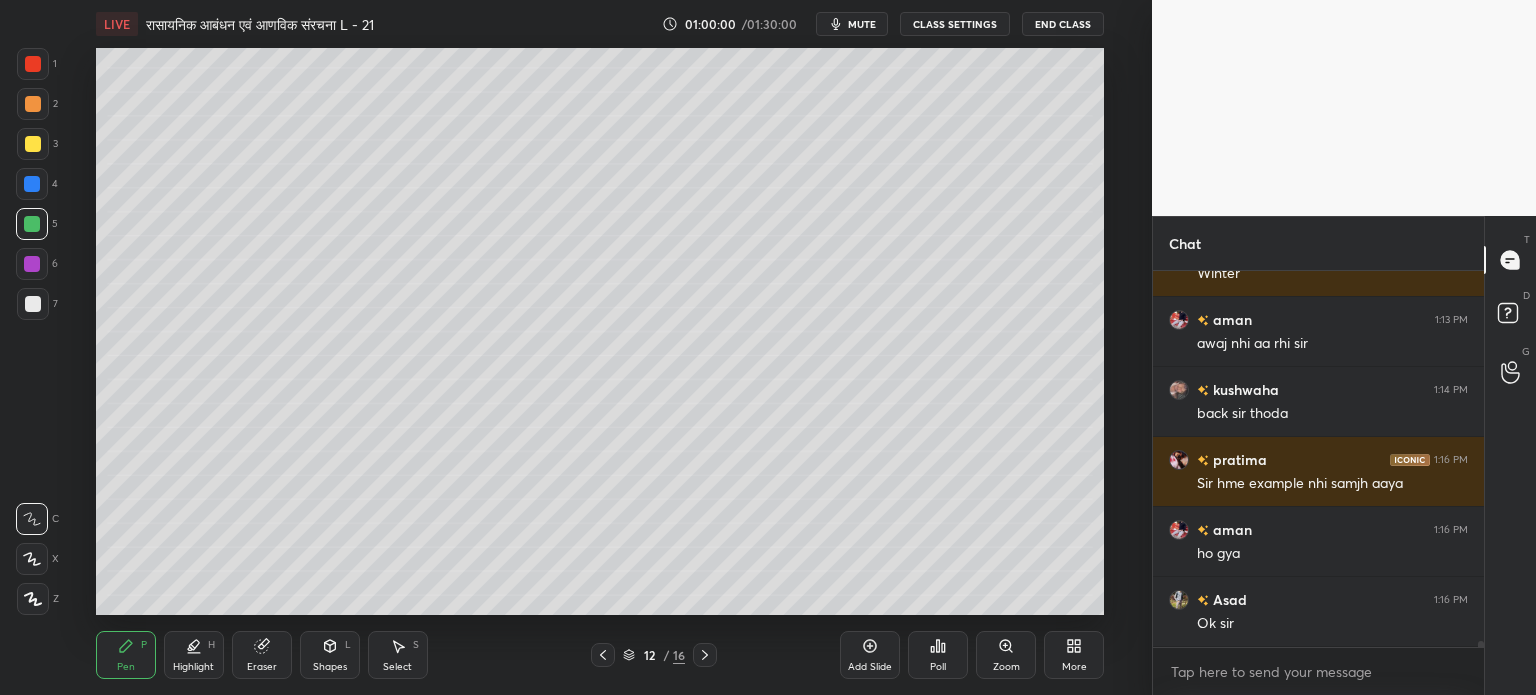click on "Eraser" at bounding box center (262, 667) 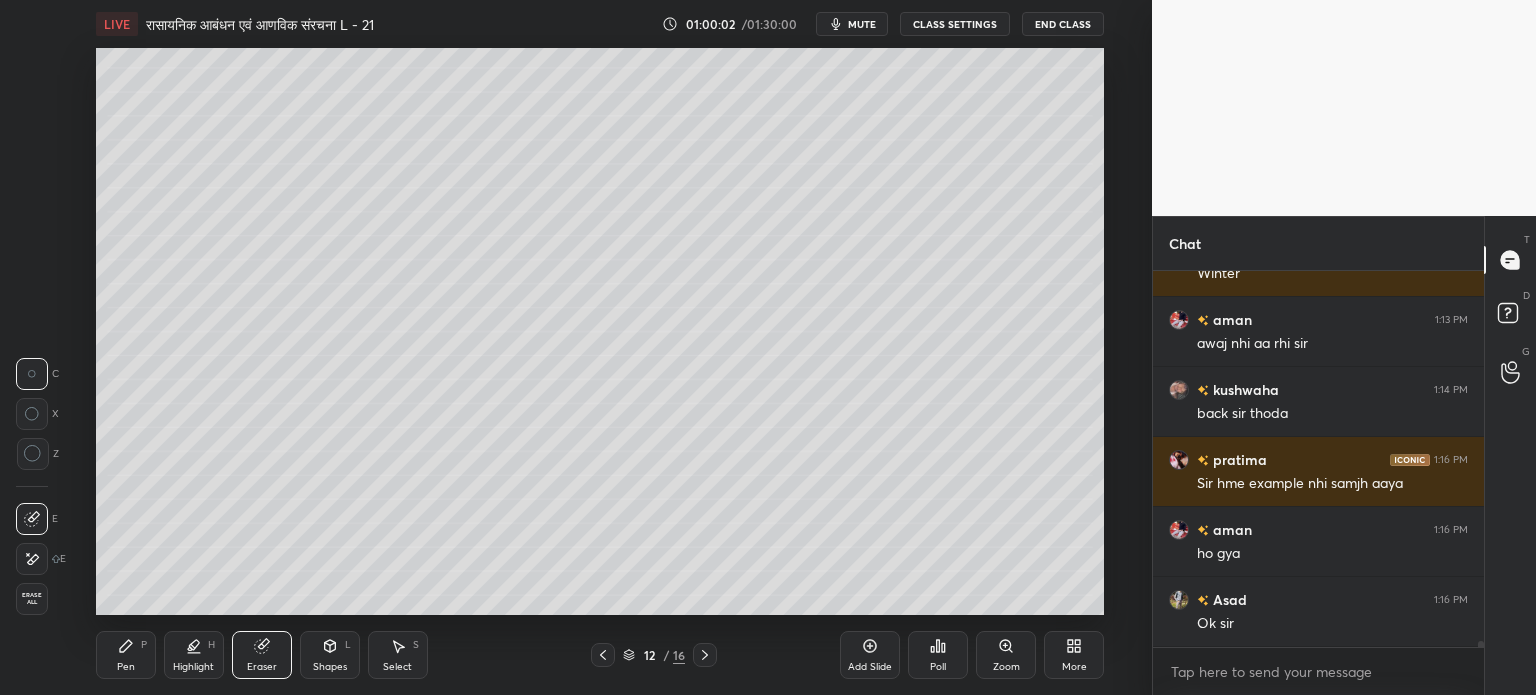 click on "Pen P" at bounding box center (126, 655) 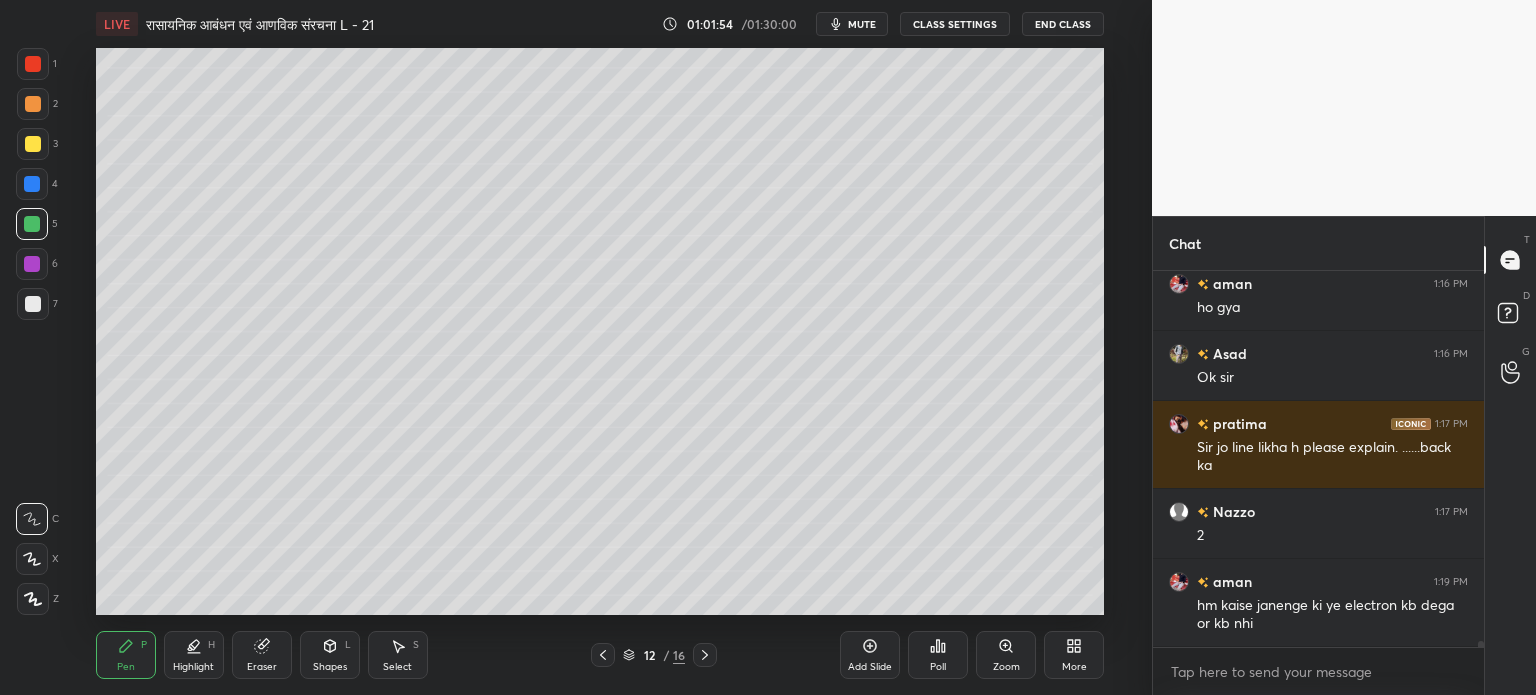 scroll, scrollTop: 24022, scrollLeft: 0, axis: vertical 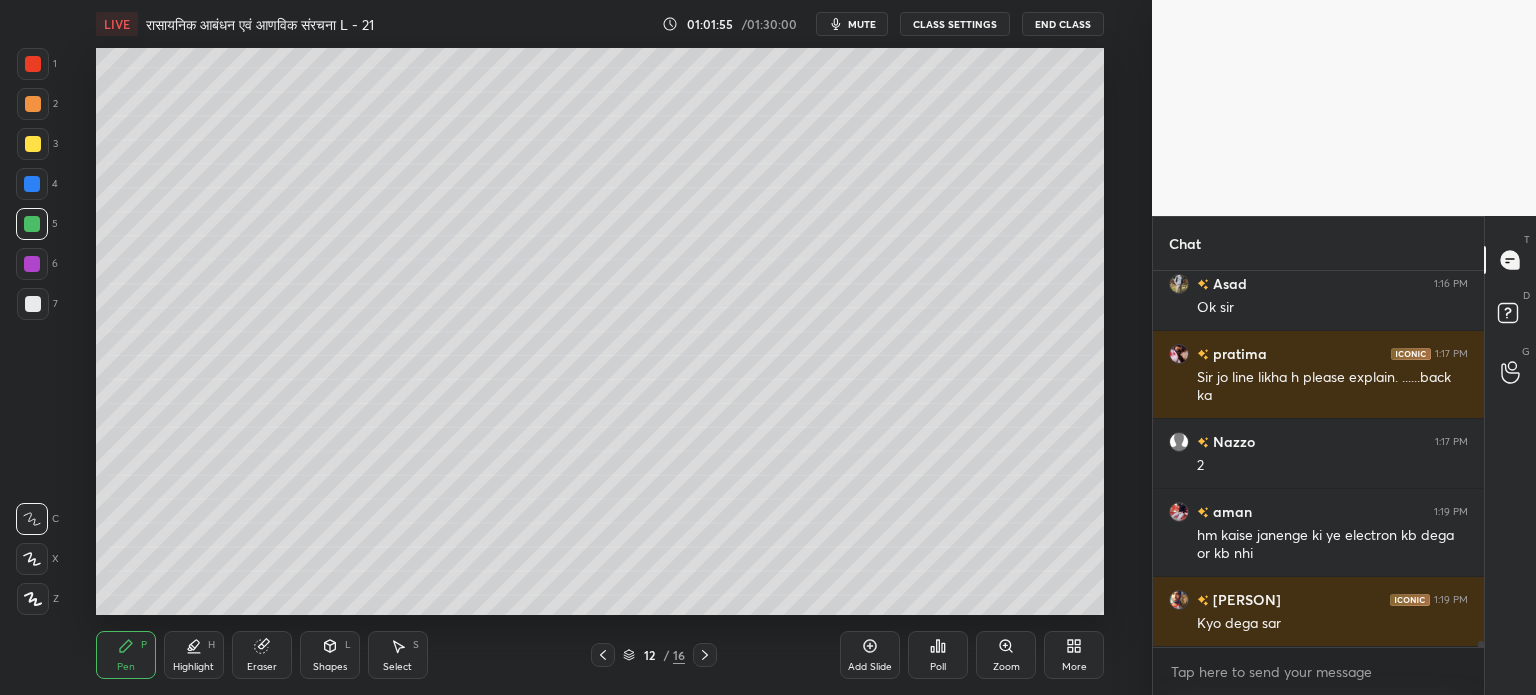 click 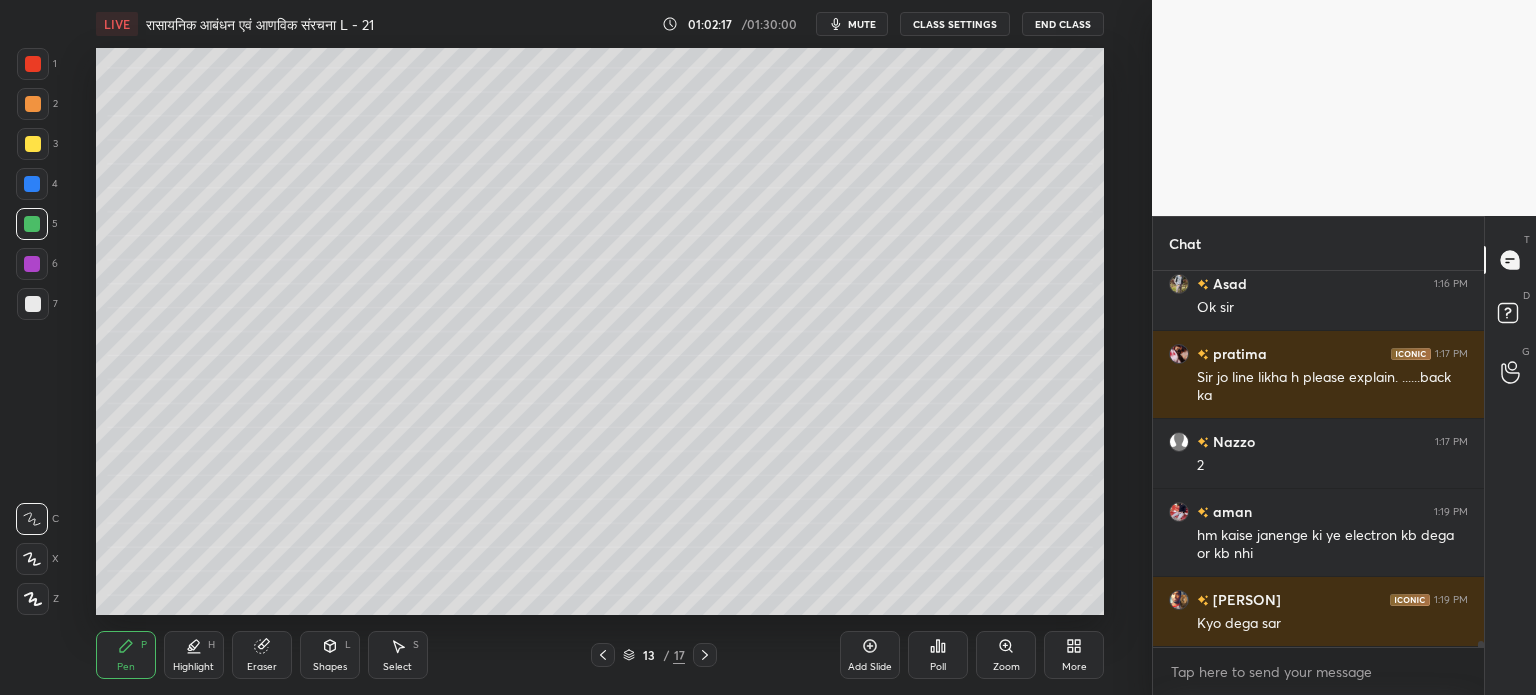 scroll, scrollTop: 6, scrollLeft: 6, axis: both 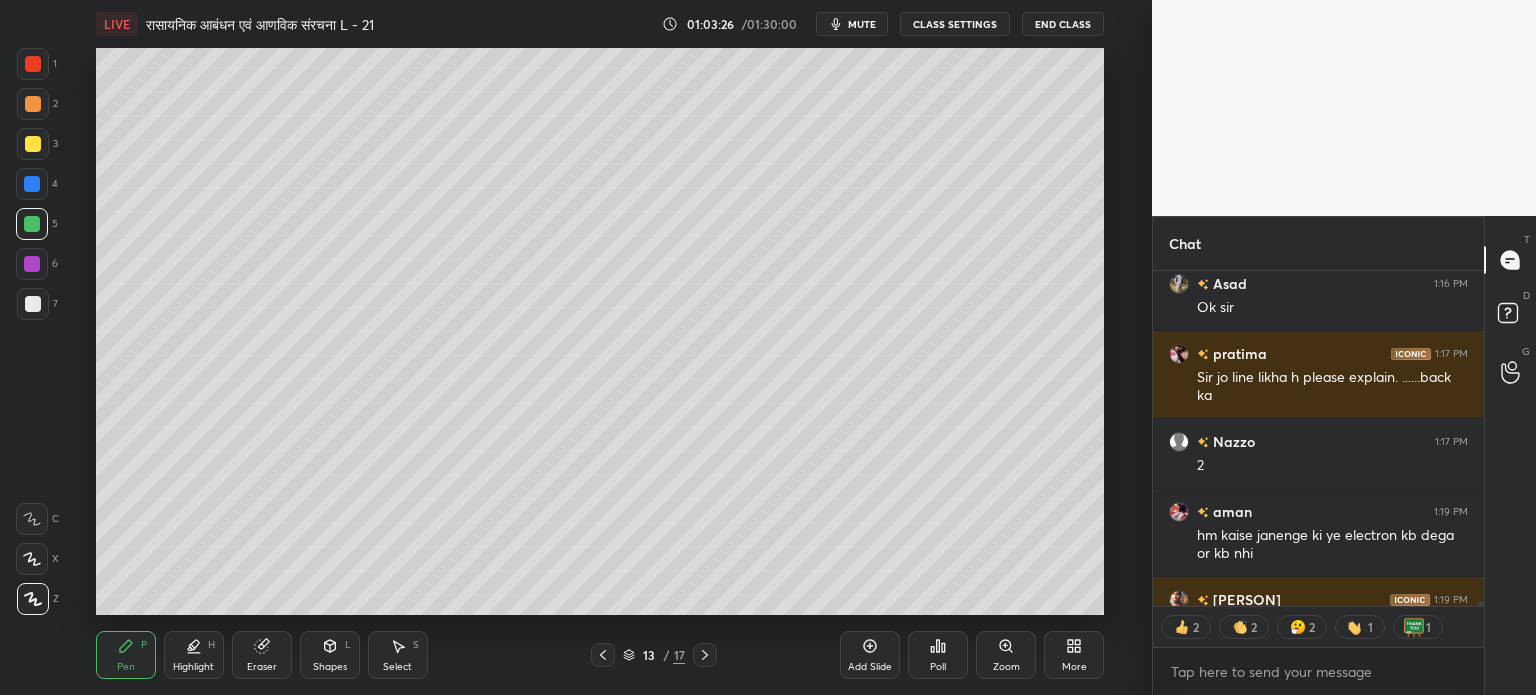 click 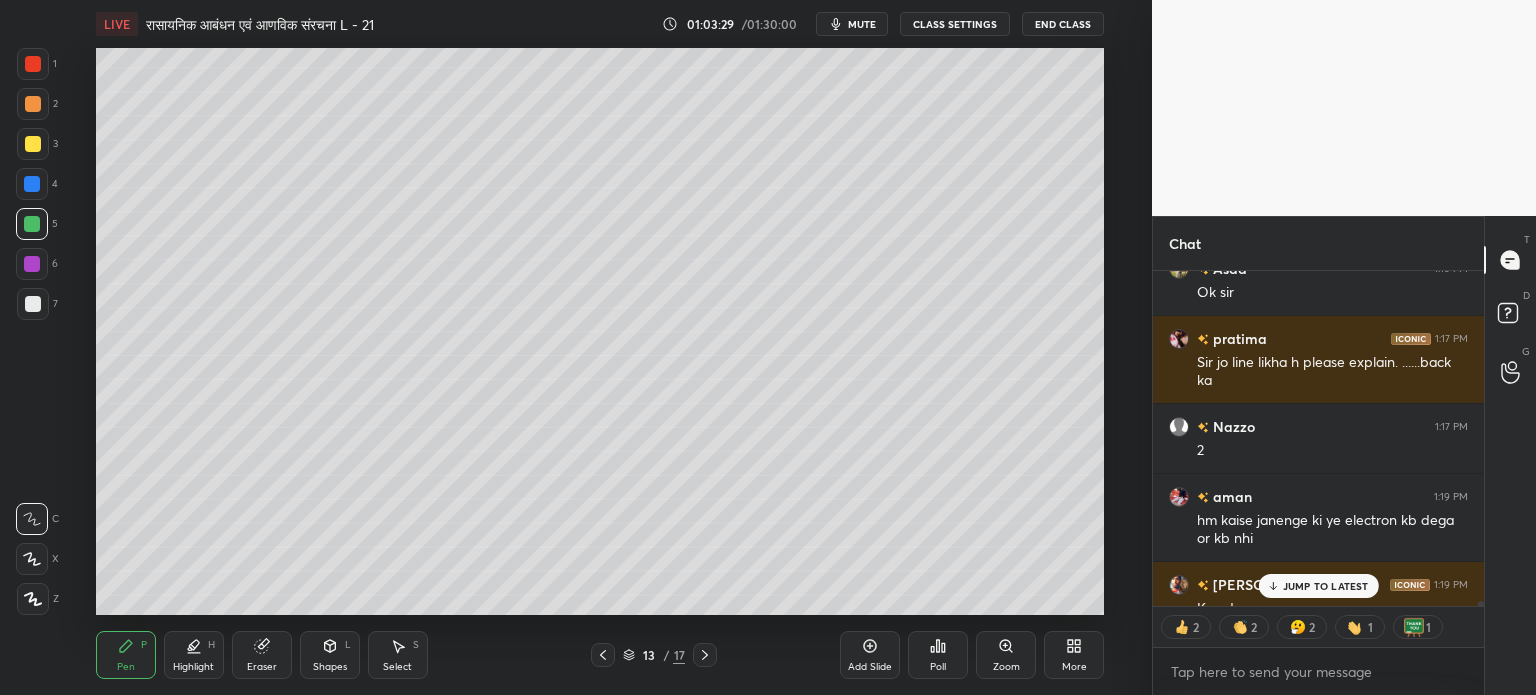 scroll, scrollTop: 24063, scrollLeft: 0, axis: vertical 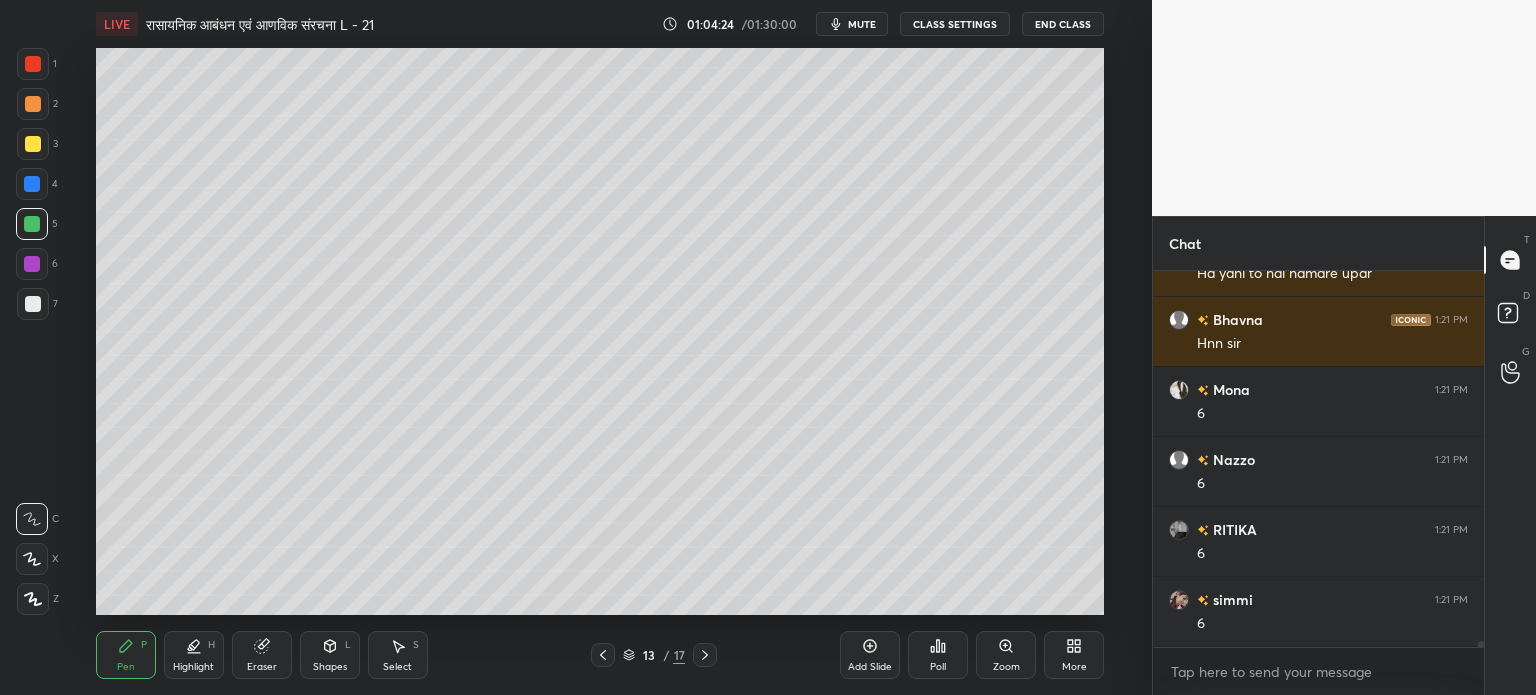 click at bounding box center (33, 144) 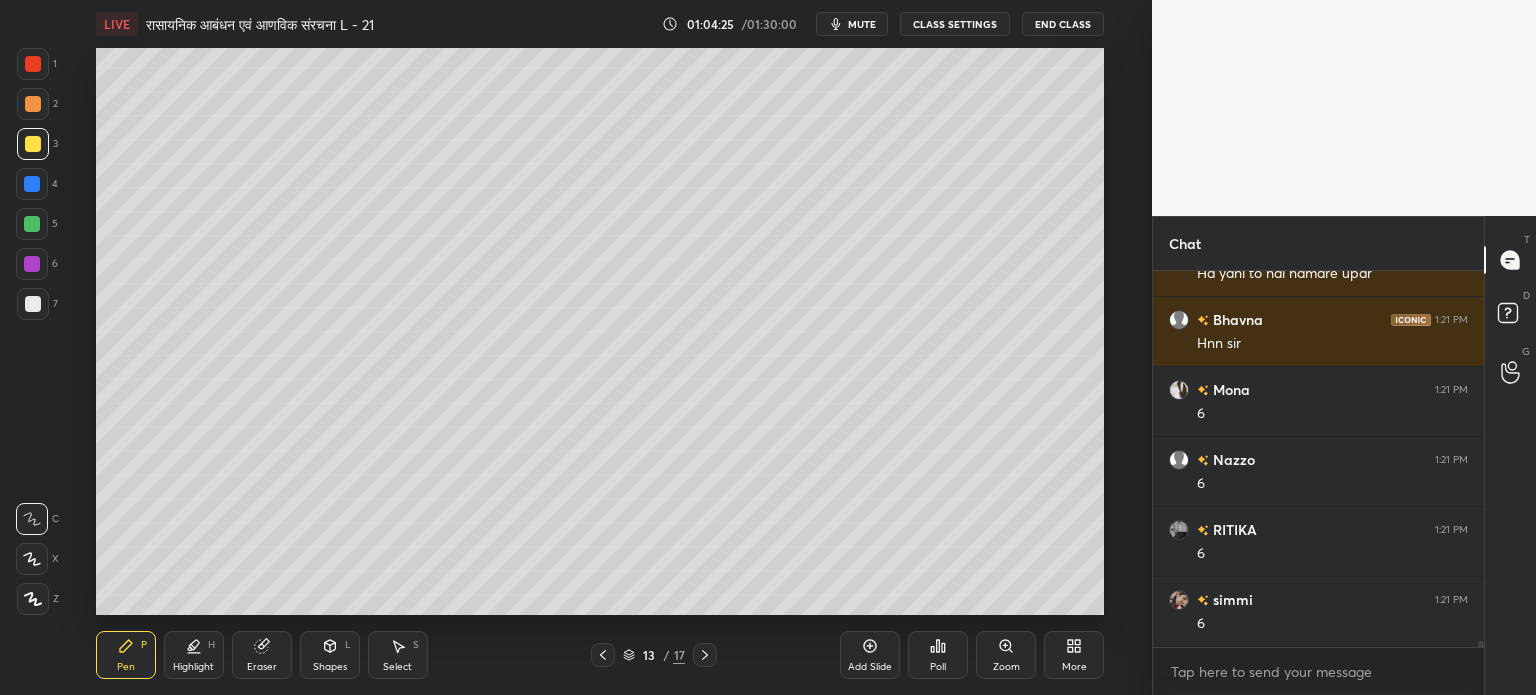 click on "Shapes L" at bounding box center (330, 655) 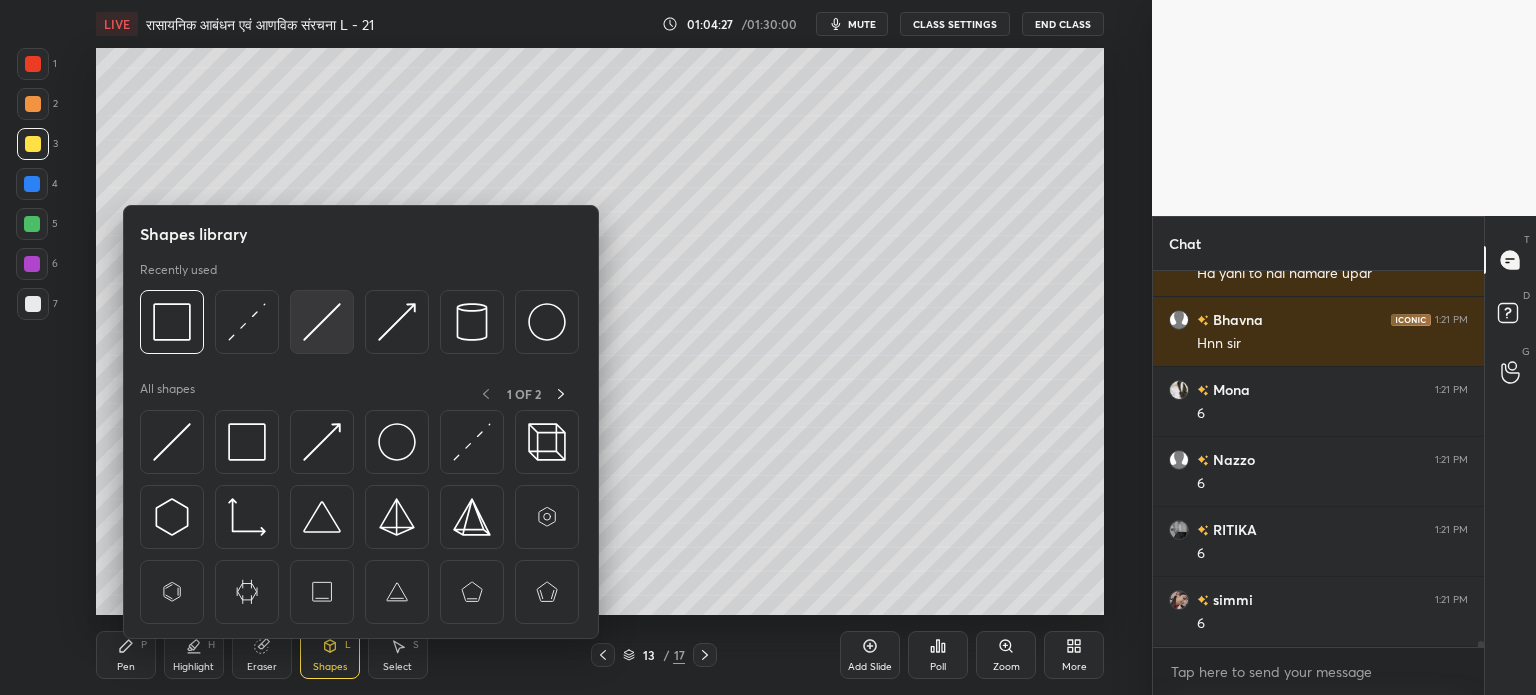 click at bounding box center [322, 322] 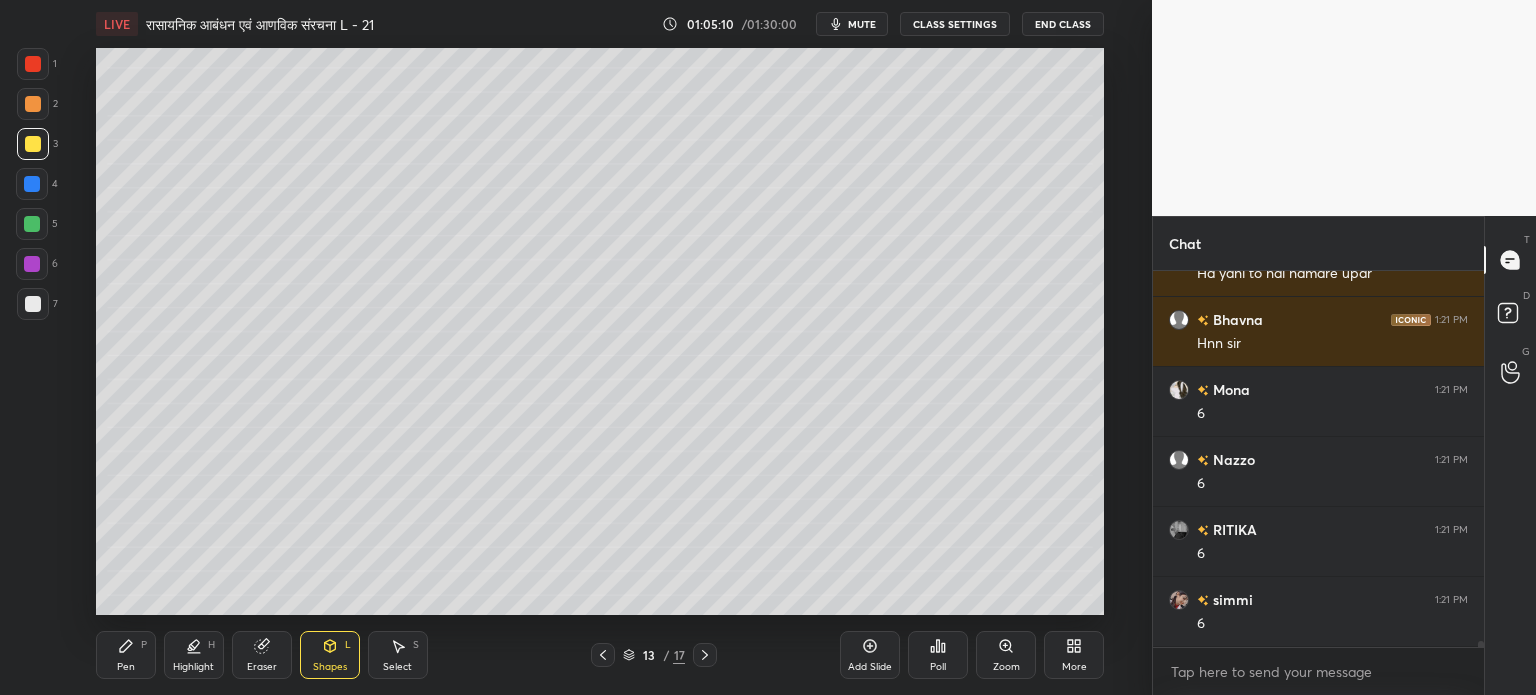 click on "Pen P" at bounding box center [126, 655] 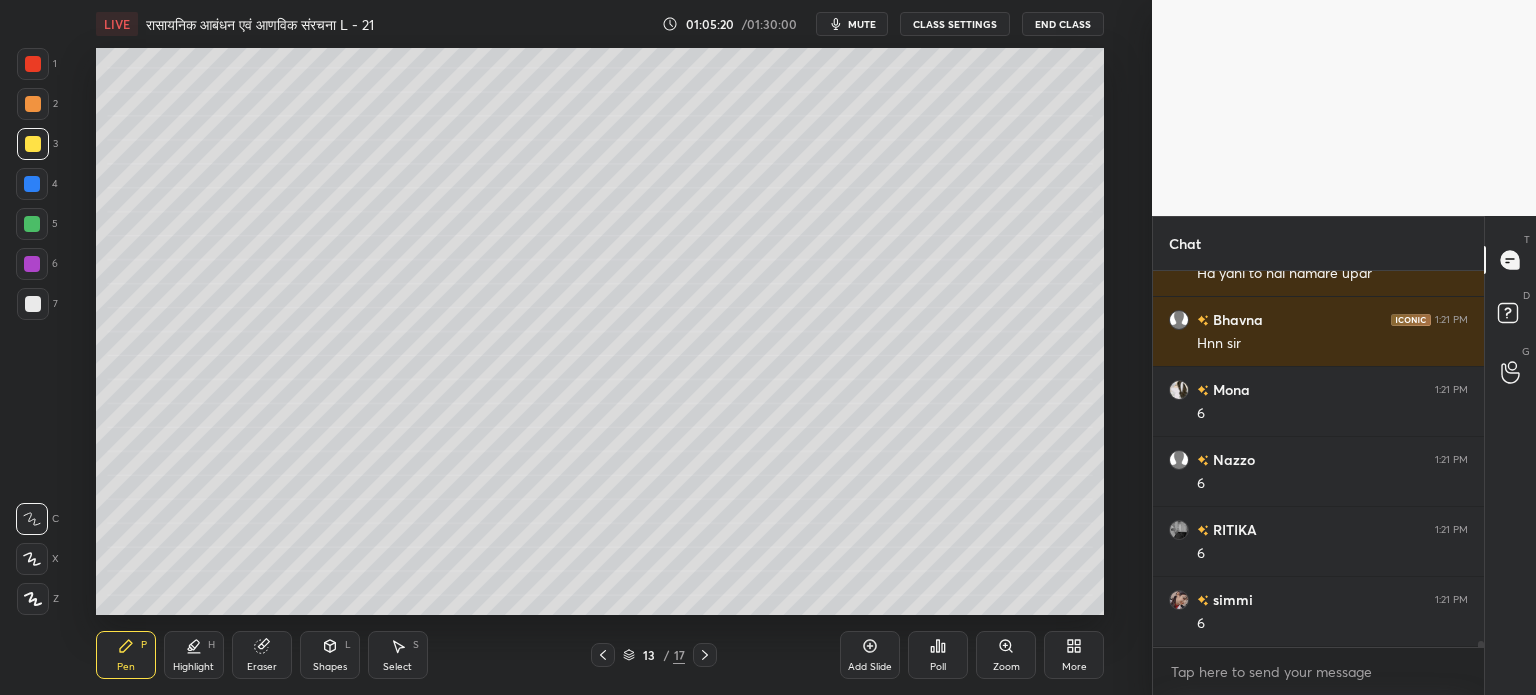 click on "Eraser" at bounding box center [262, 655] 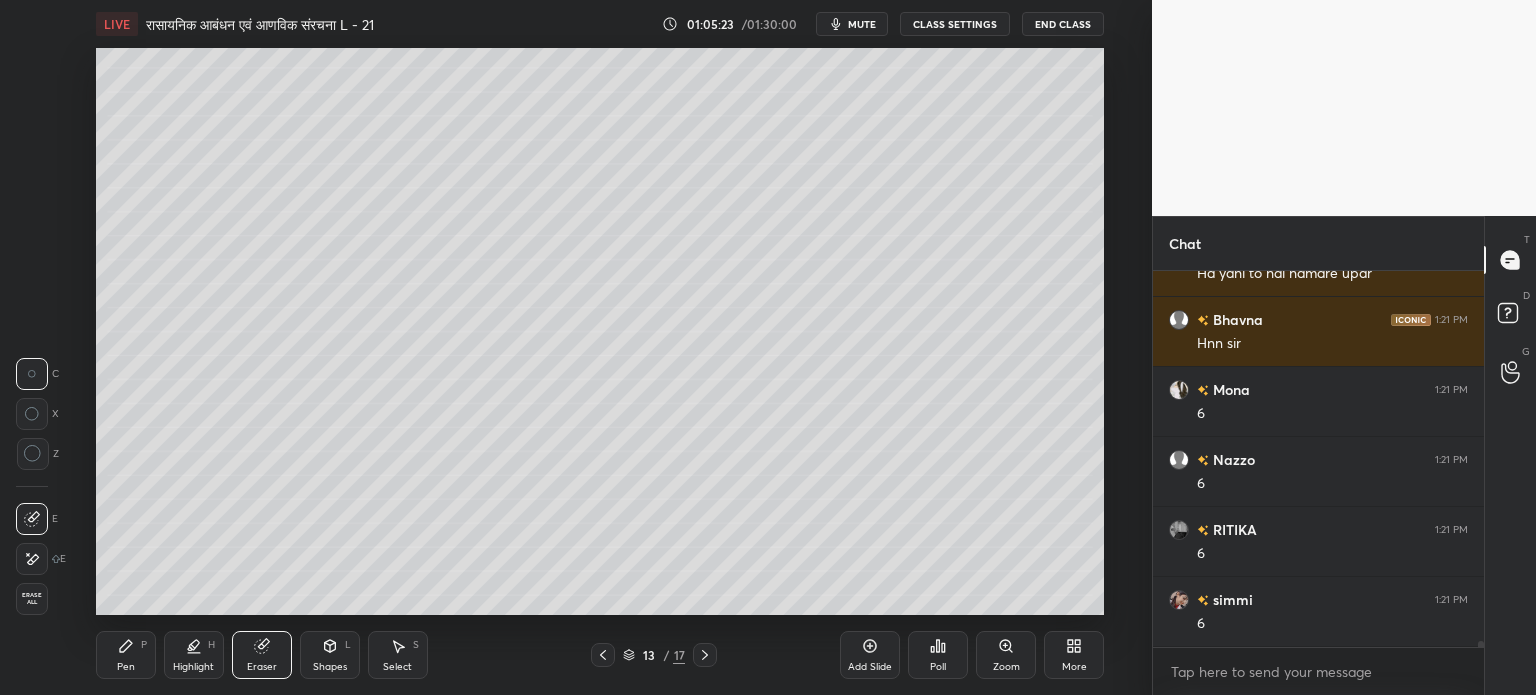 click on "Pen P" at bounding box center (126, 655) 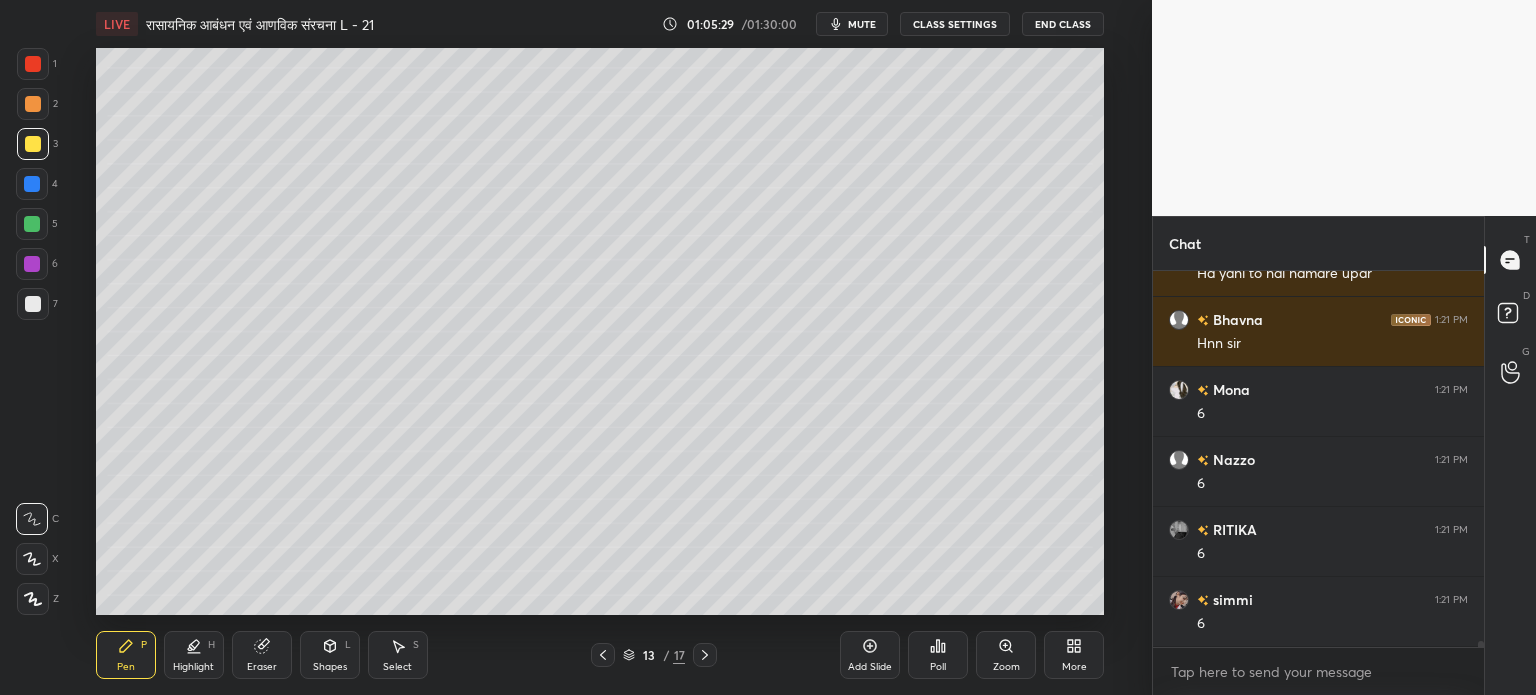 click 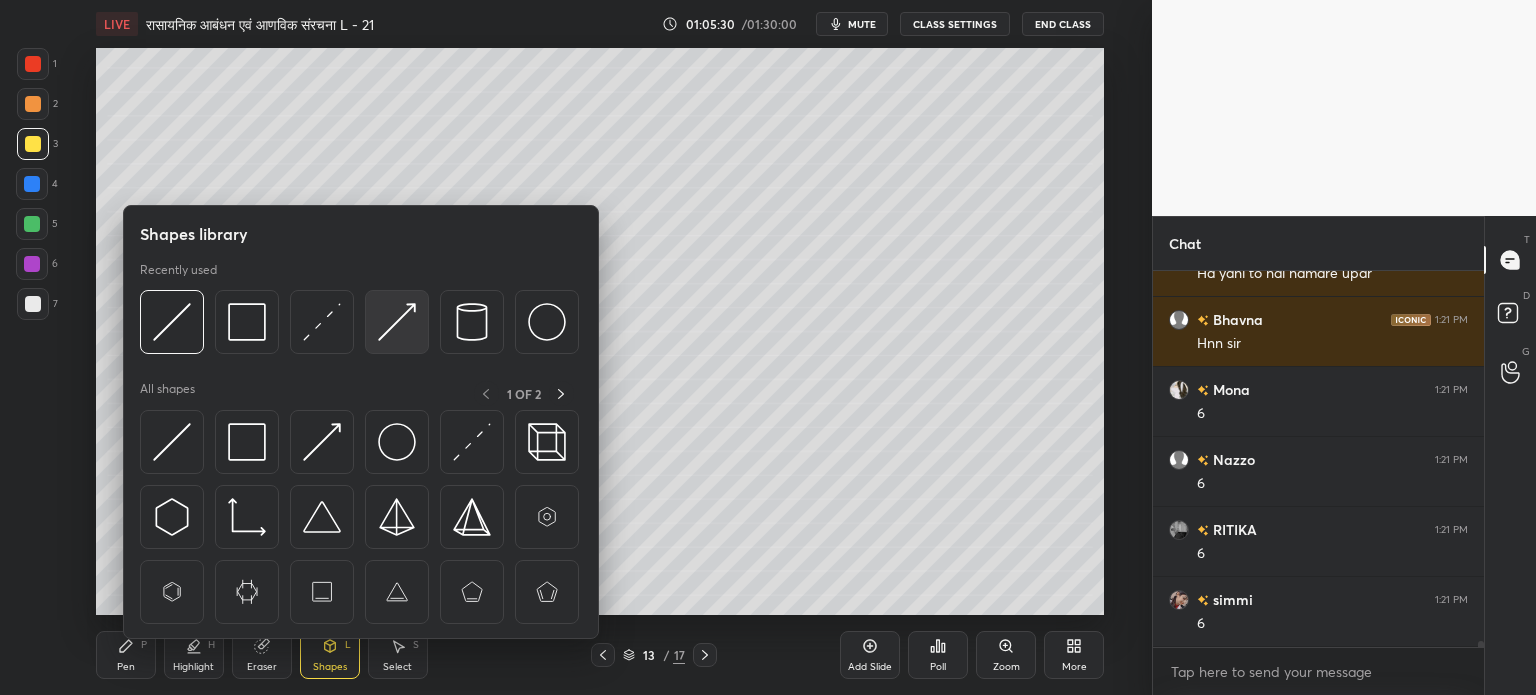 click at bounding box center [397, 322] 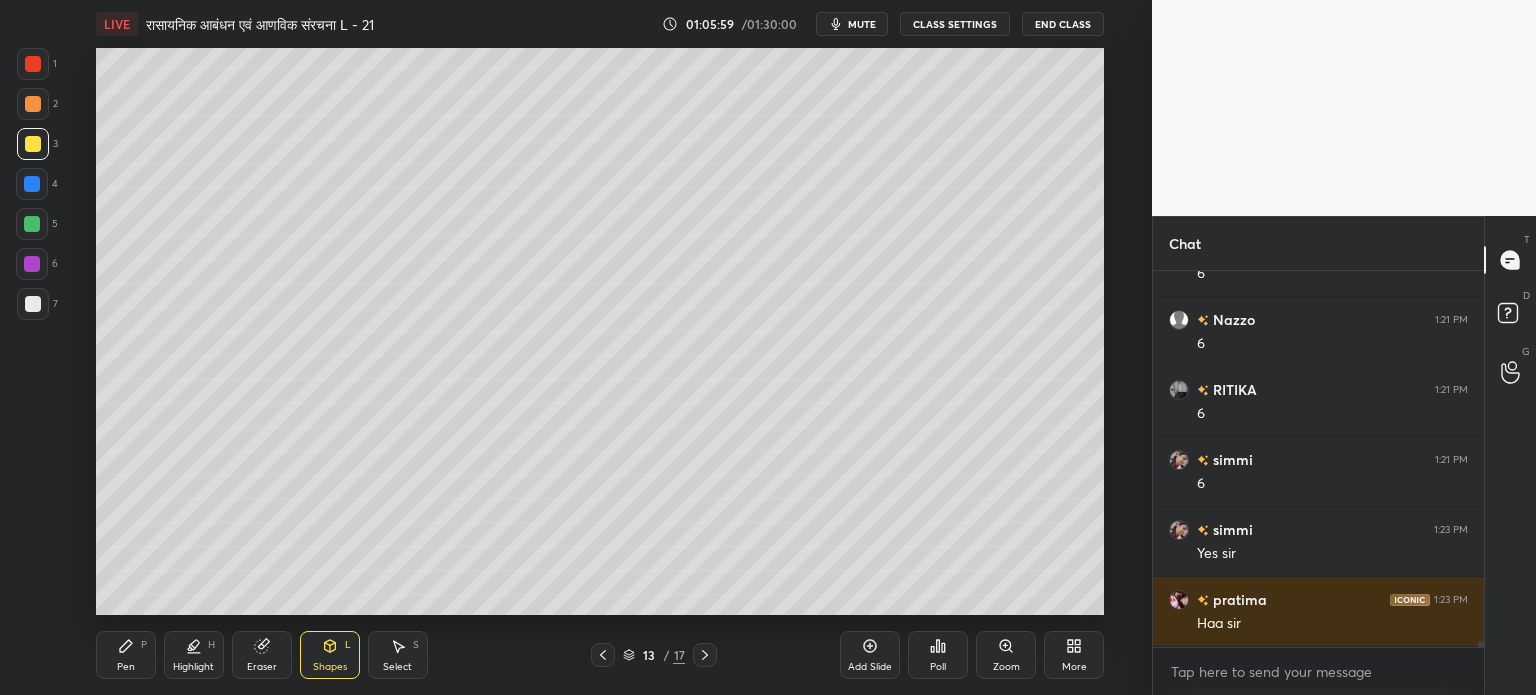 scroll, scrollTop: 24300, scrollLeft: 0, axis: vertical 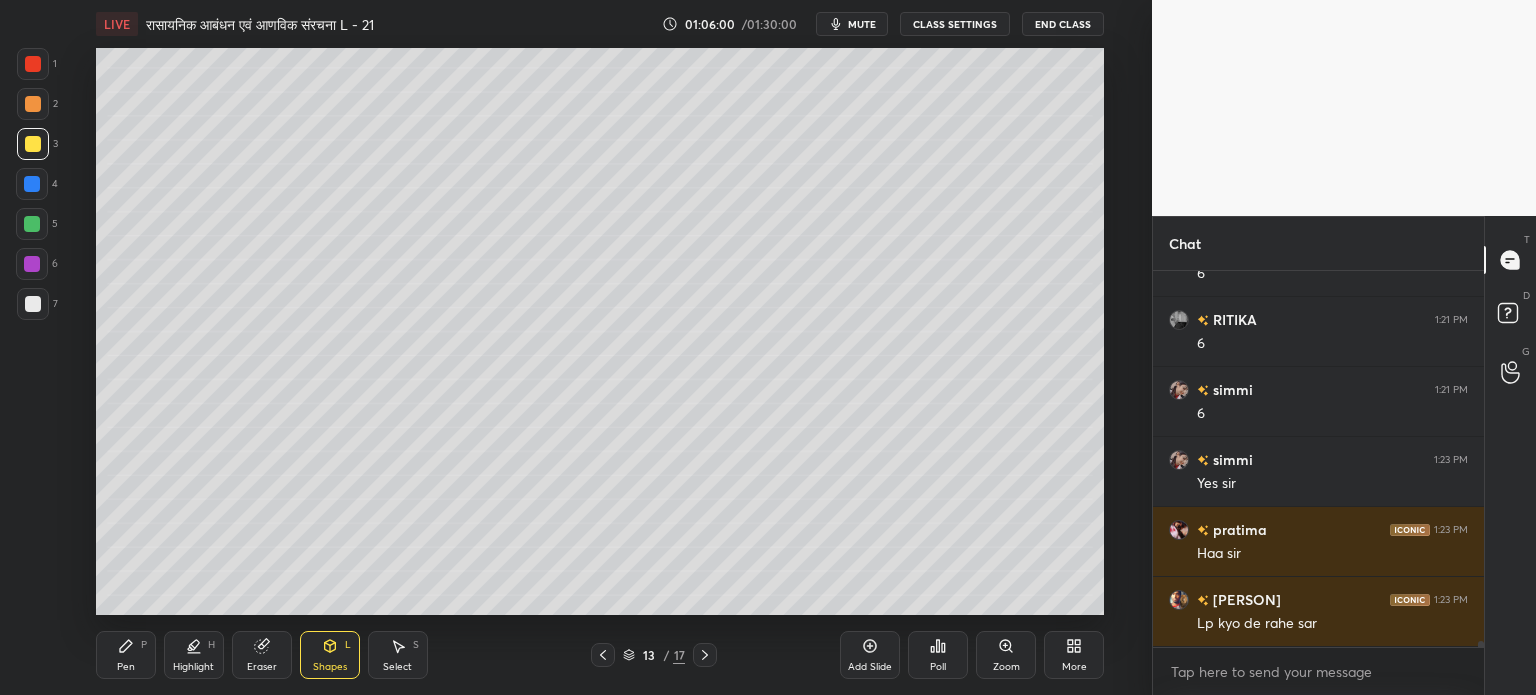 click on "Pen P" at bounding box center (126, 655) 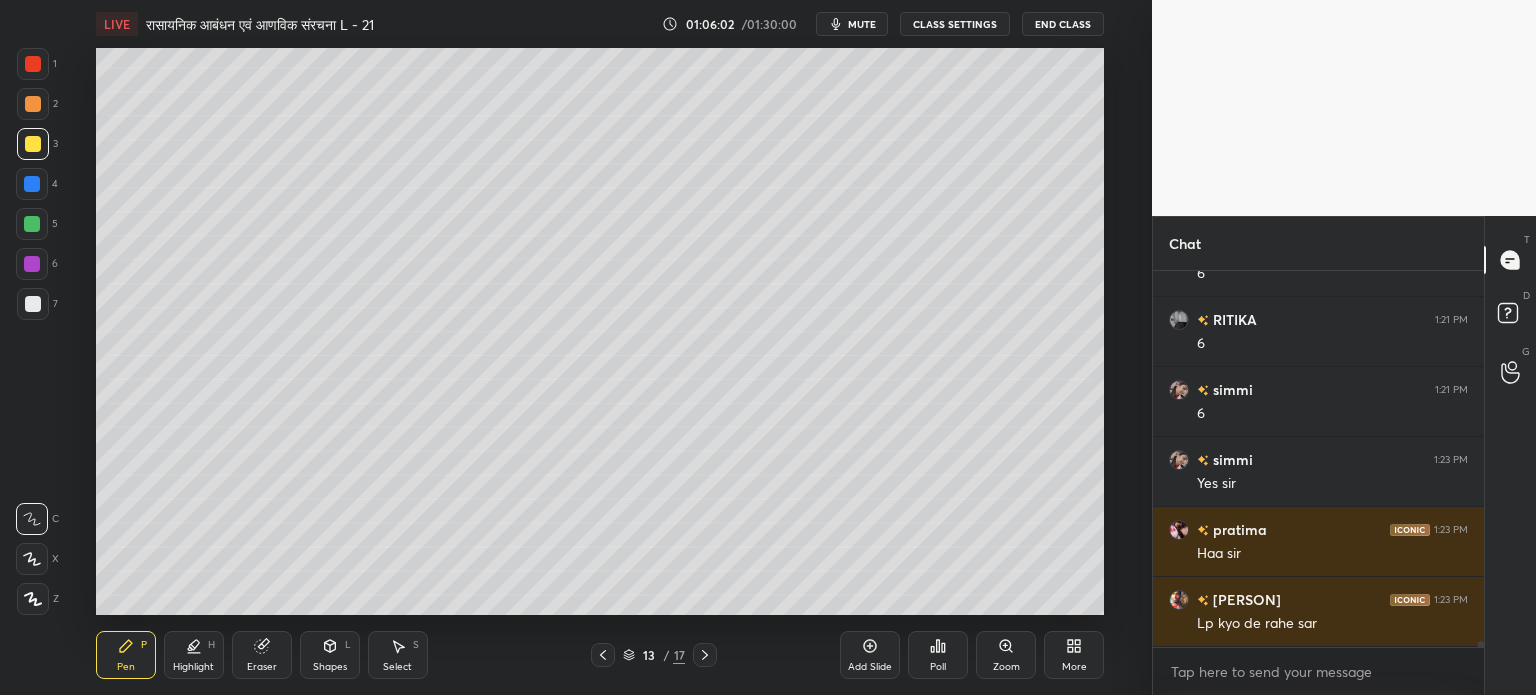 scroll, scrollTop: 24370, scrollLeft: 0, axis: vertical 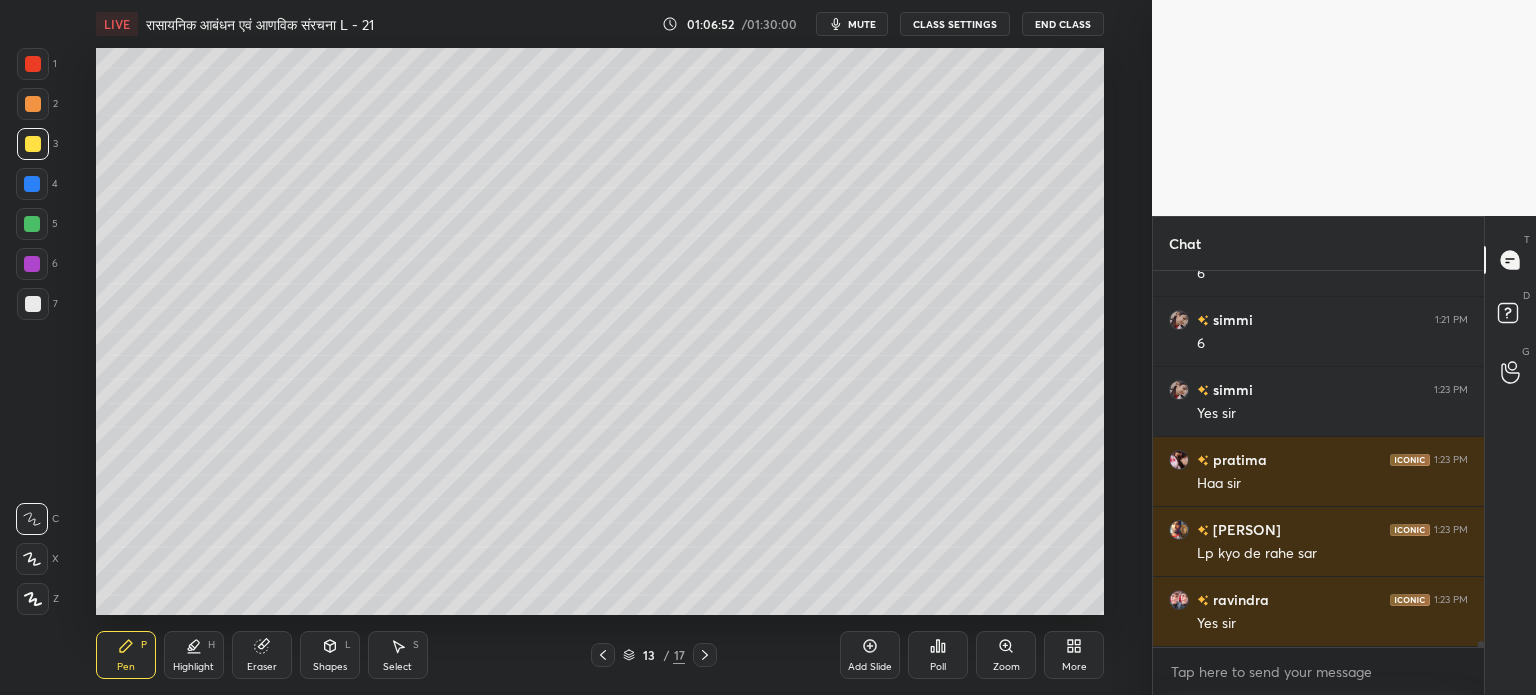 click 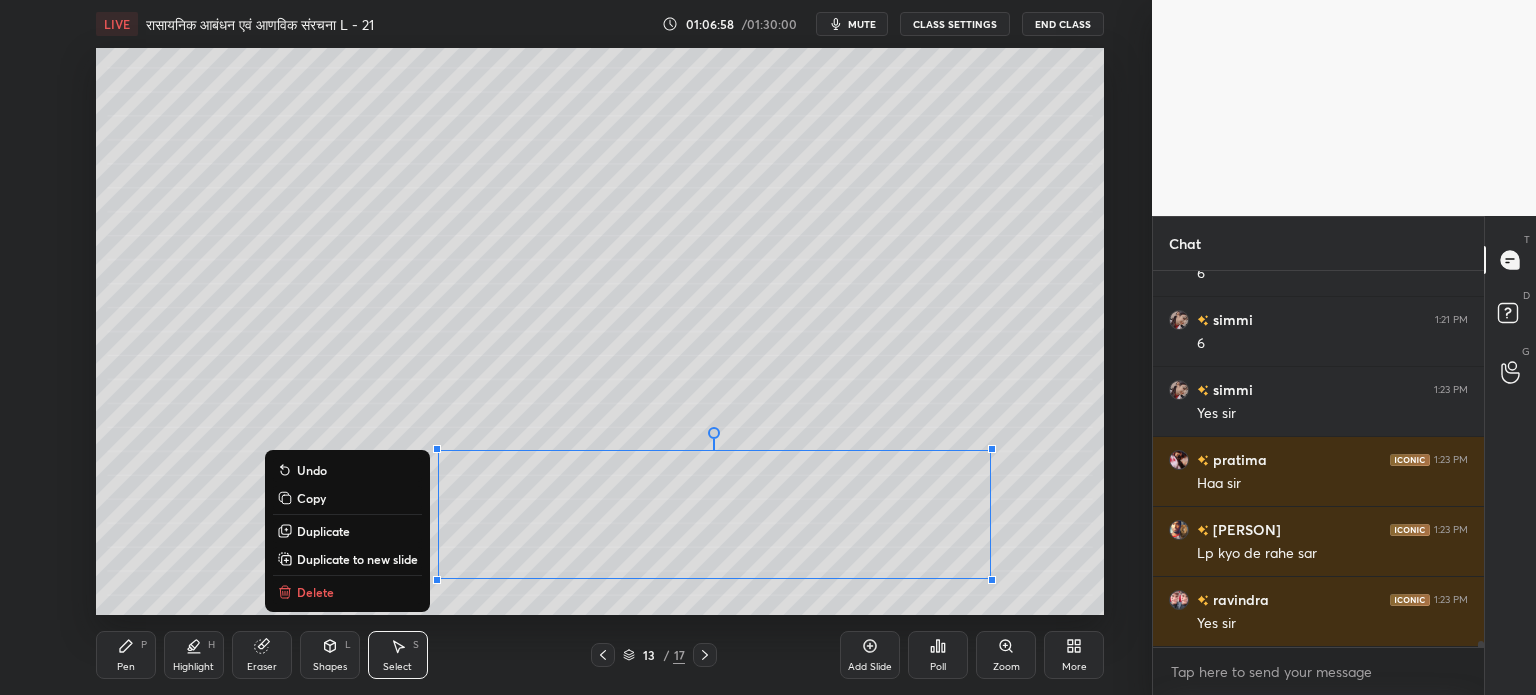 click on "Delete" at bounding box center (315, 592) 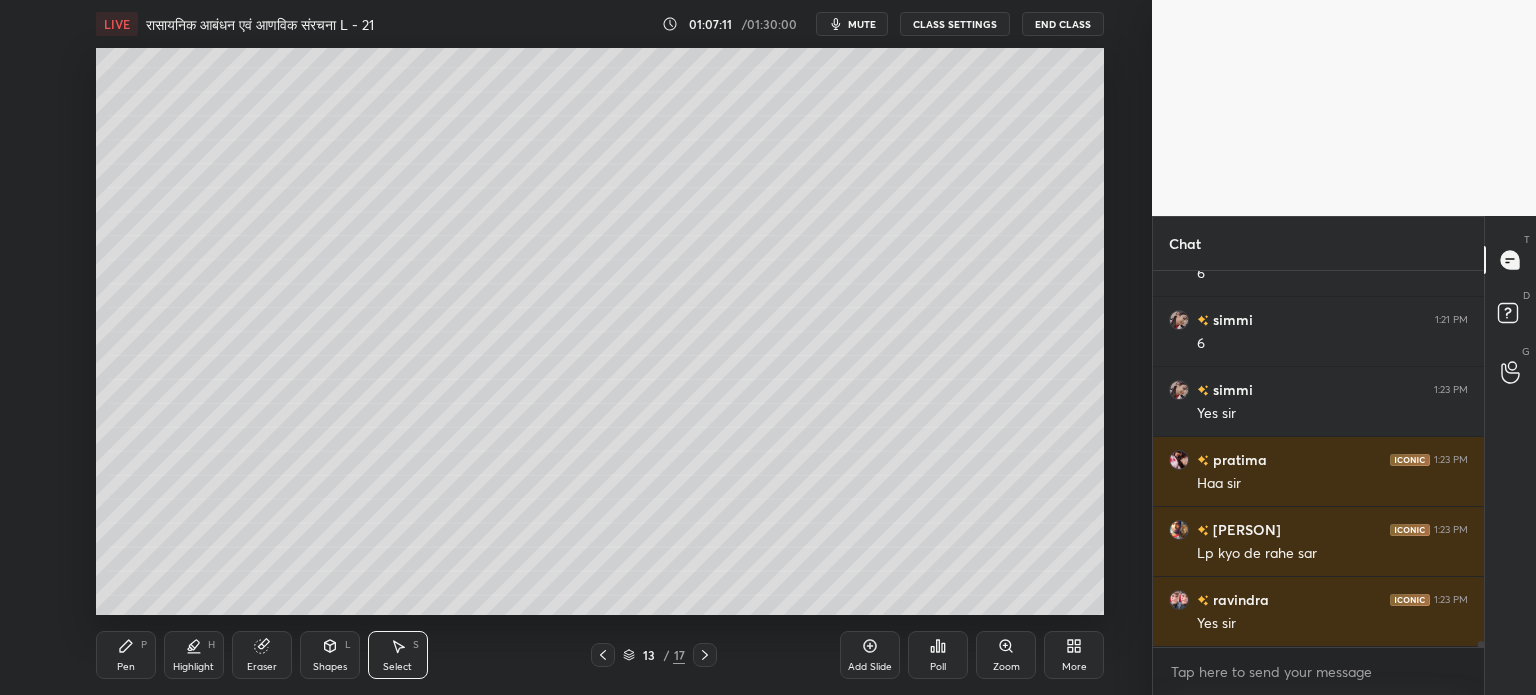 click 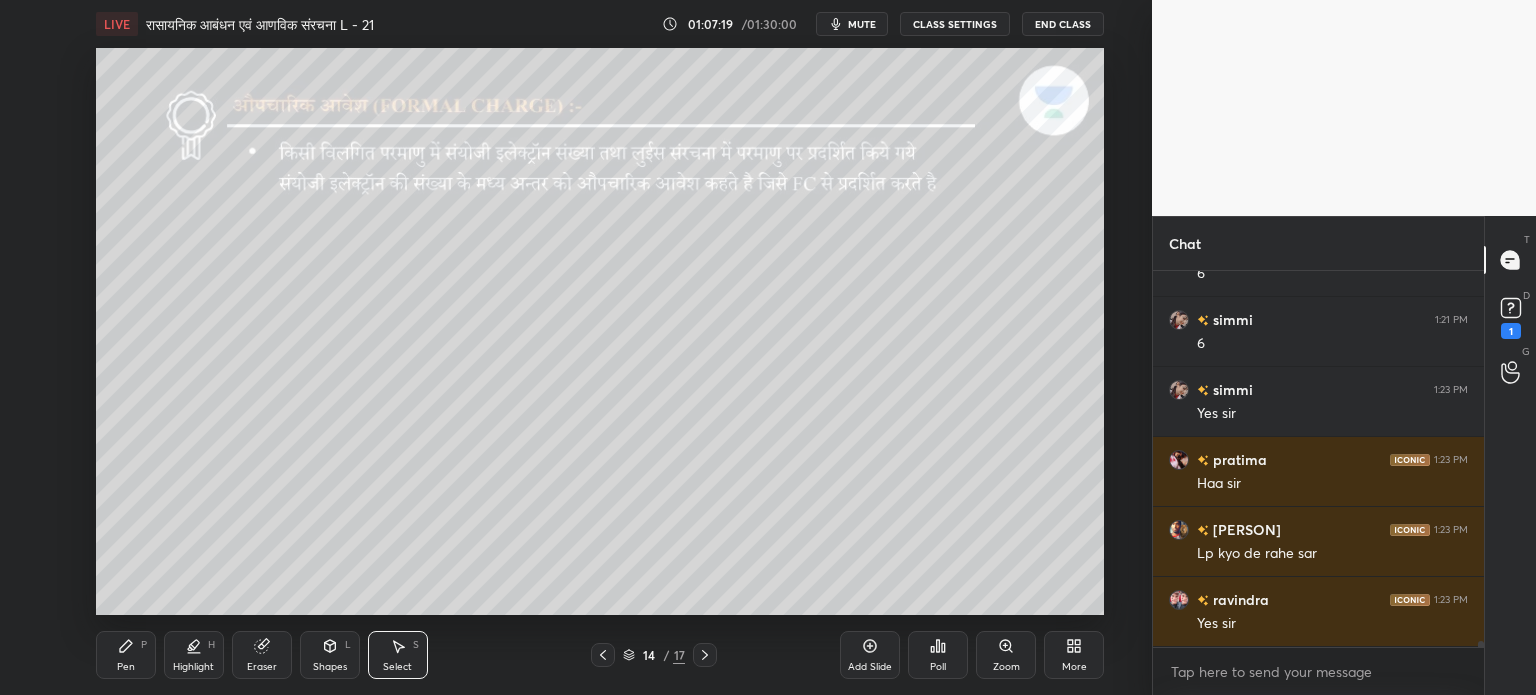 scroll, scrollTop: 24456, scrollLeft: 0, axis: vertical 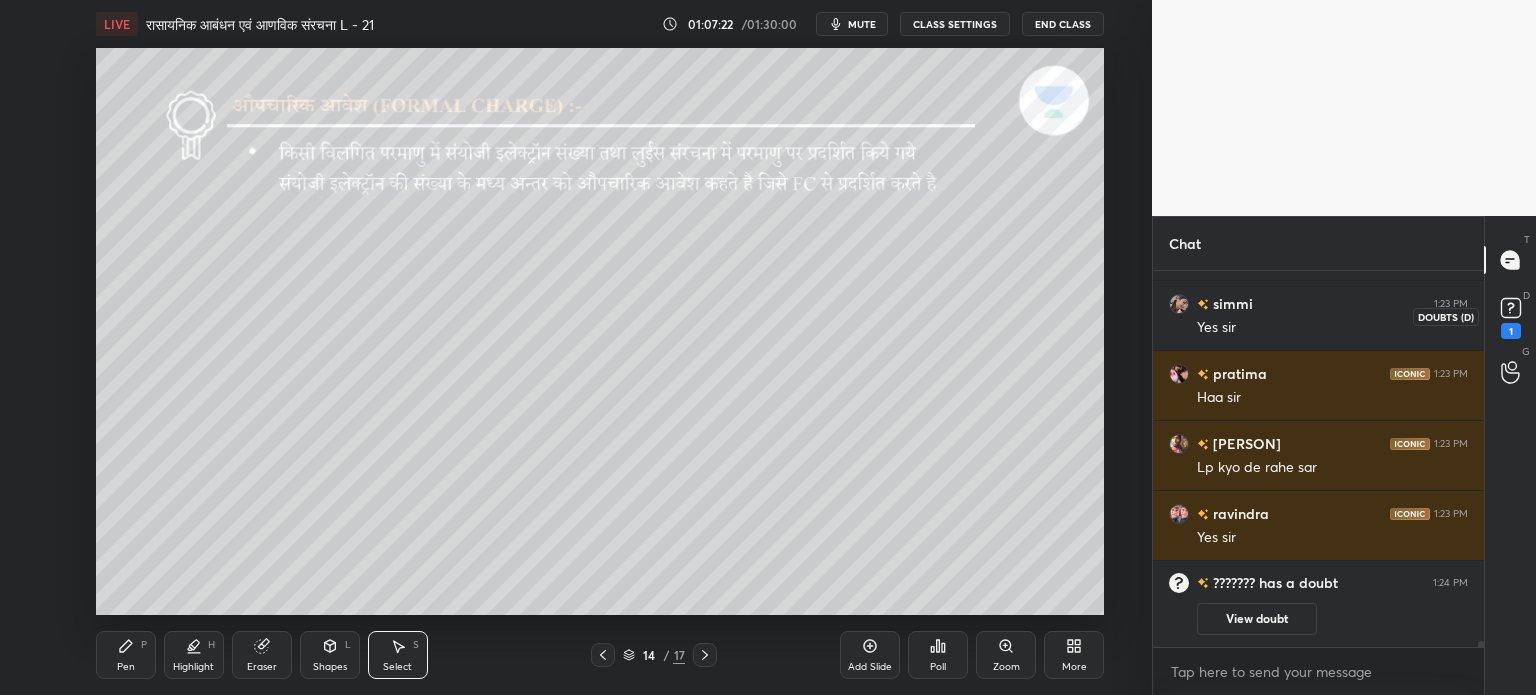 click 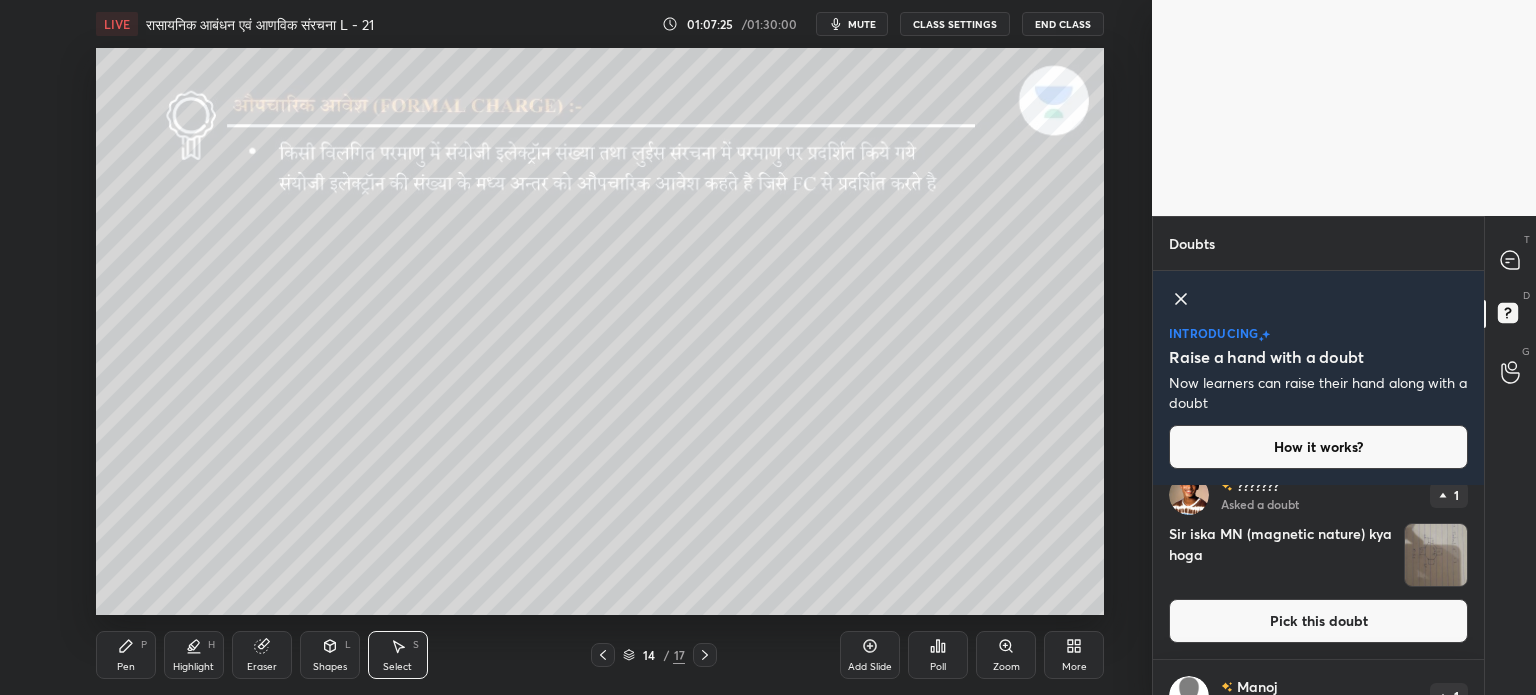 scroll, scrollTop: 200, scrollLeft: 0, axis: vertical 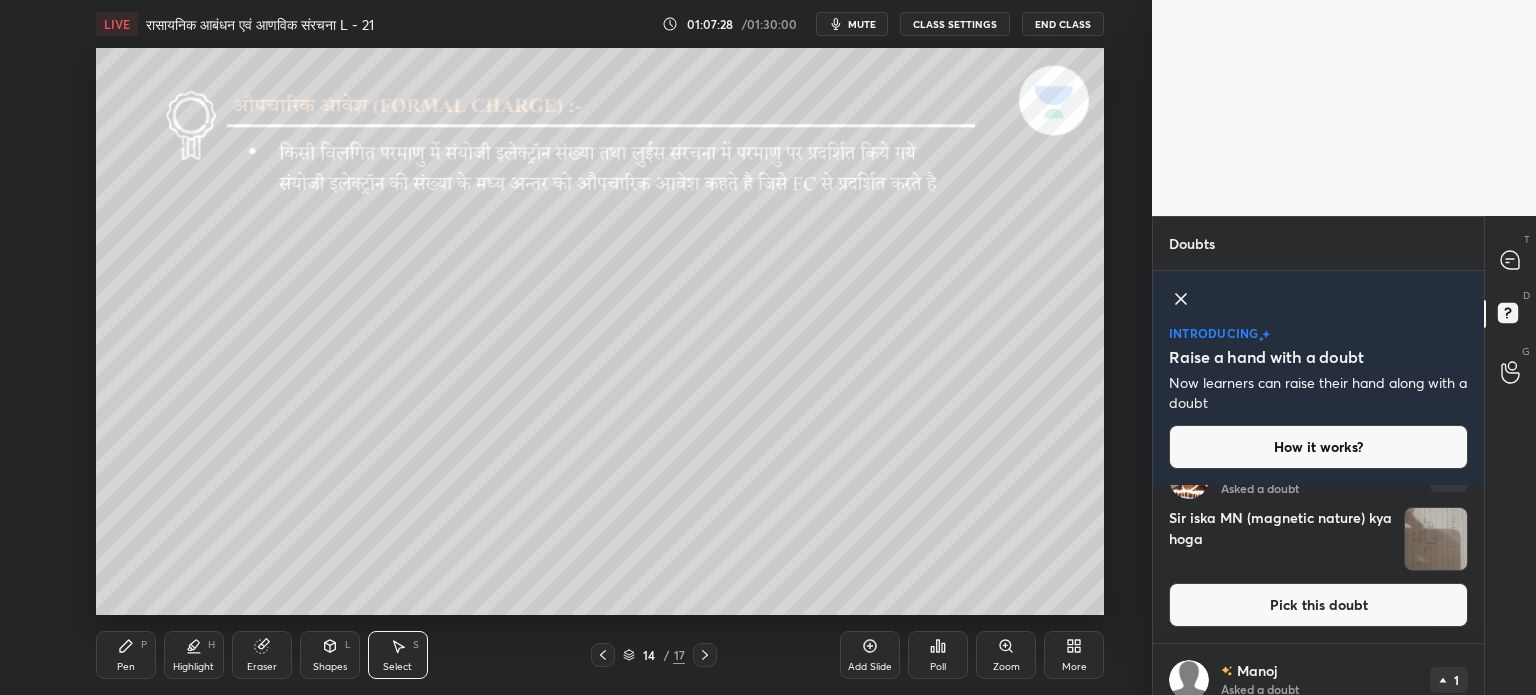 click at bounding box center [1436, 539] 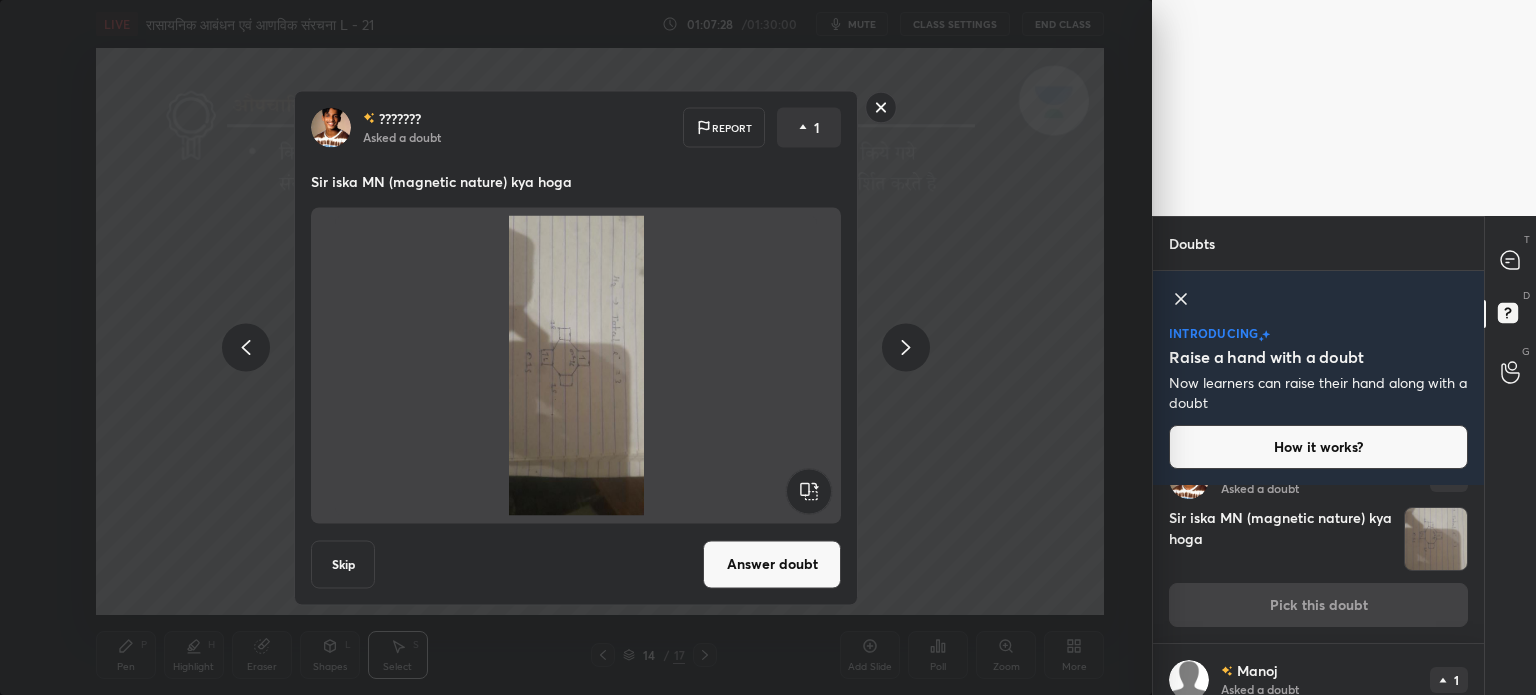 scroll, scrollTop: 158, scrollLeft: 0, axis: vertical 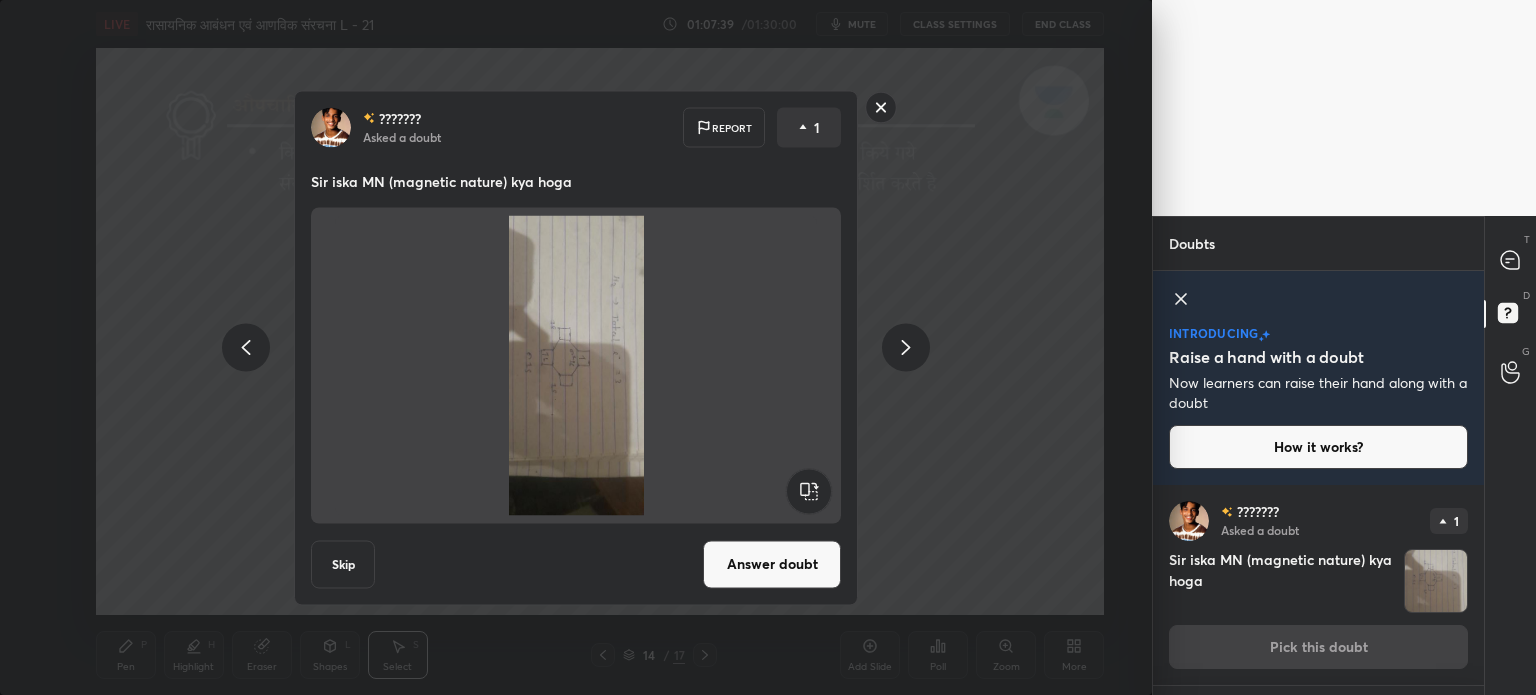 click 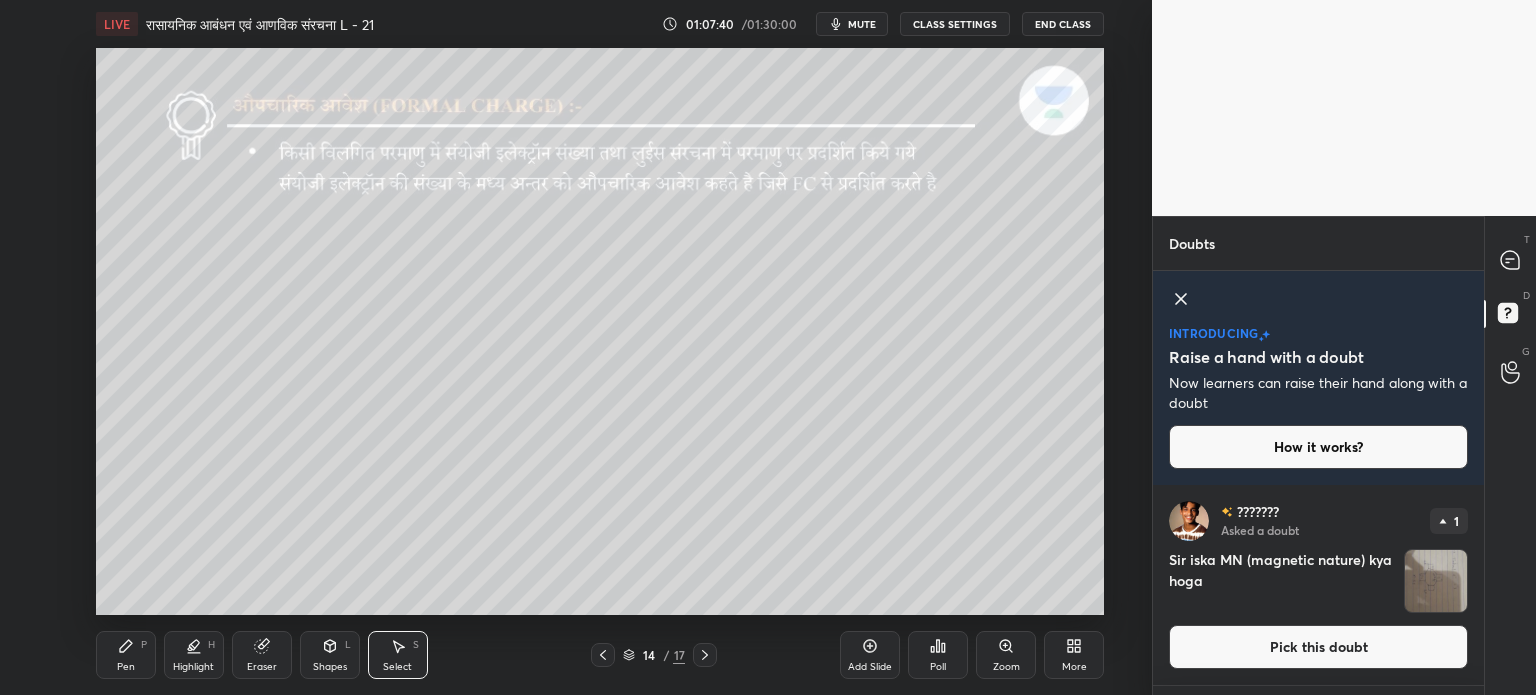scroll, scrollTop: 0, scrollLeft: 0, axis: both 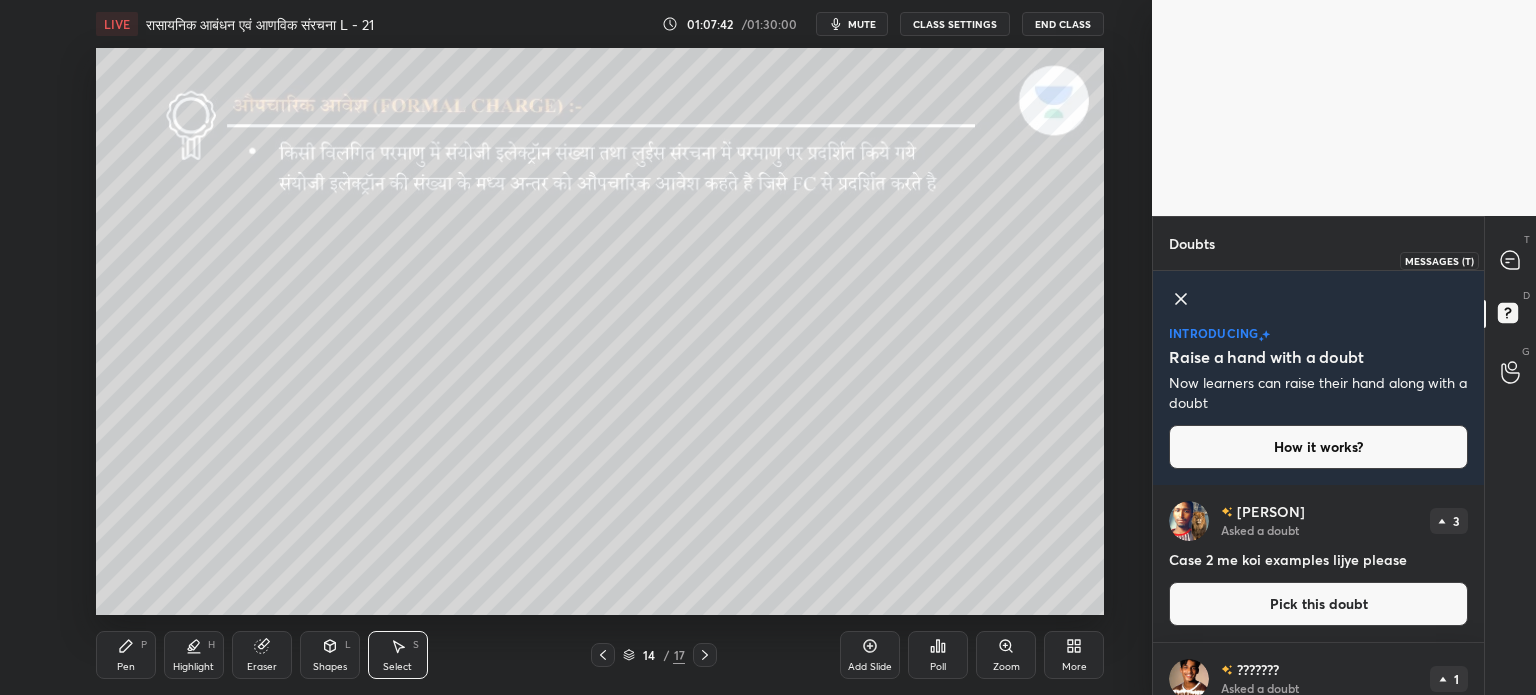 click 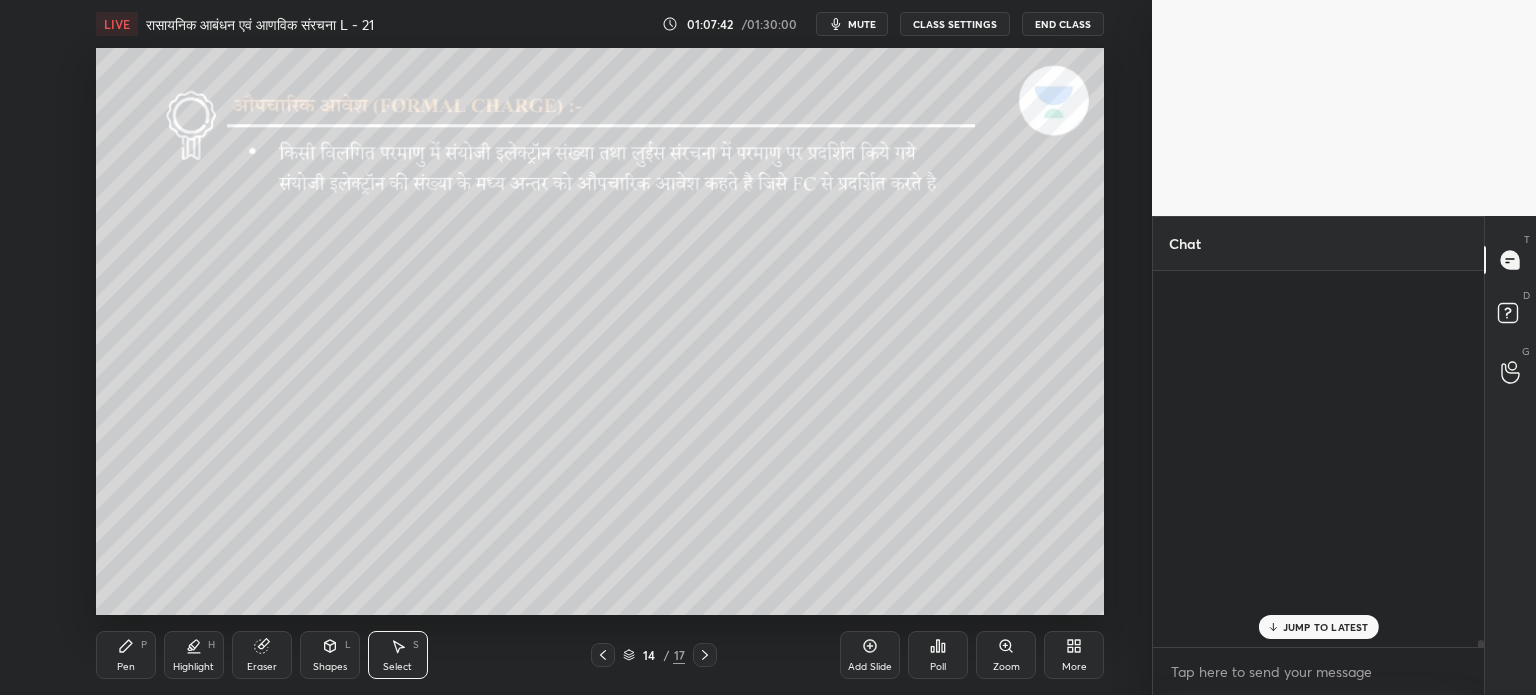 scroll, scrollTop: 24594, scrollLeft: 0, axis: vertical 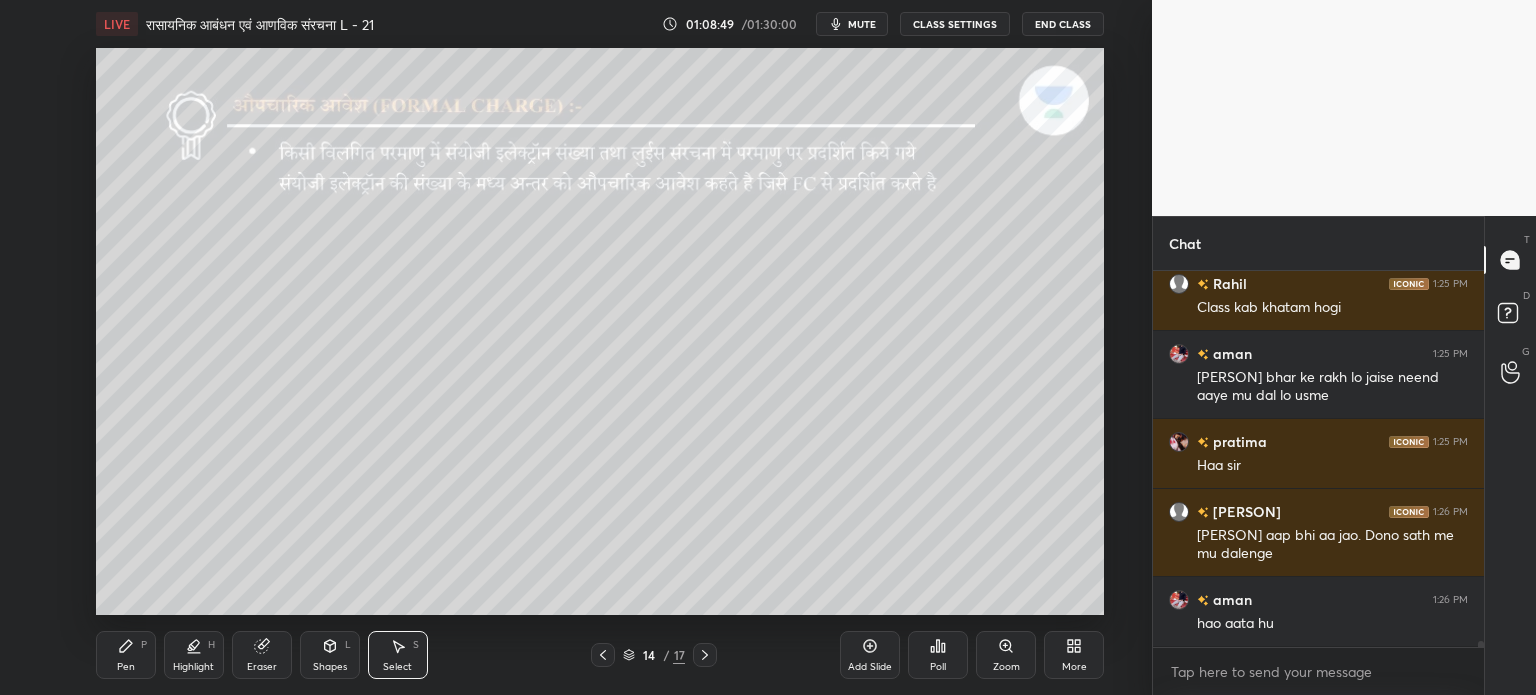 click on "0 ° Undo Copy Duplicate Duplicate to new slide Delete" at bounding box center (600, 331) 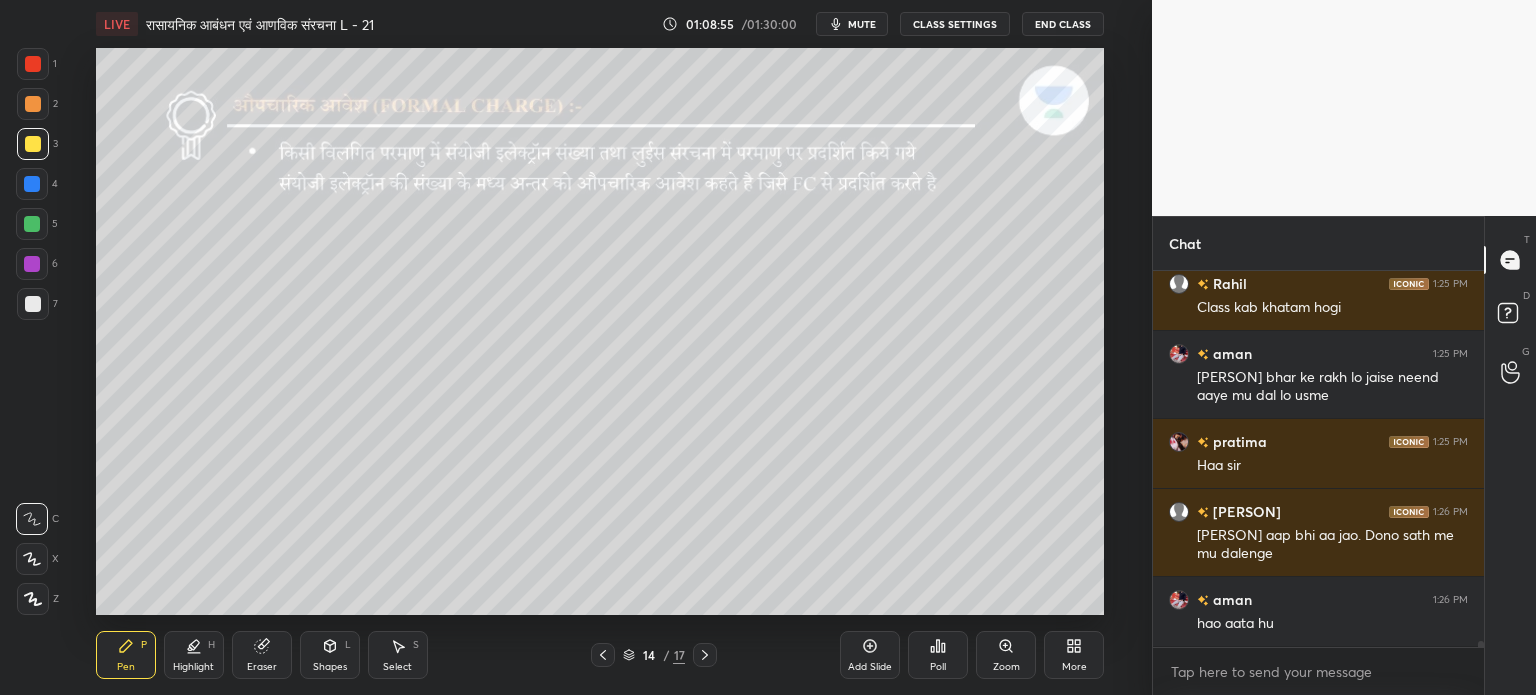click 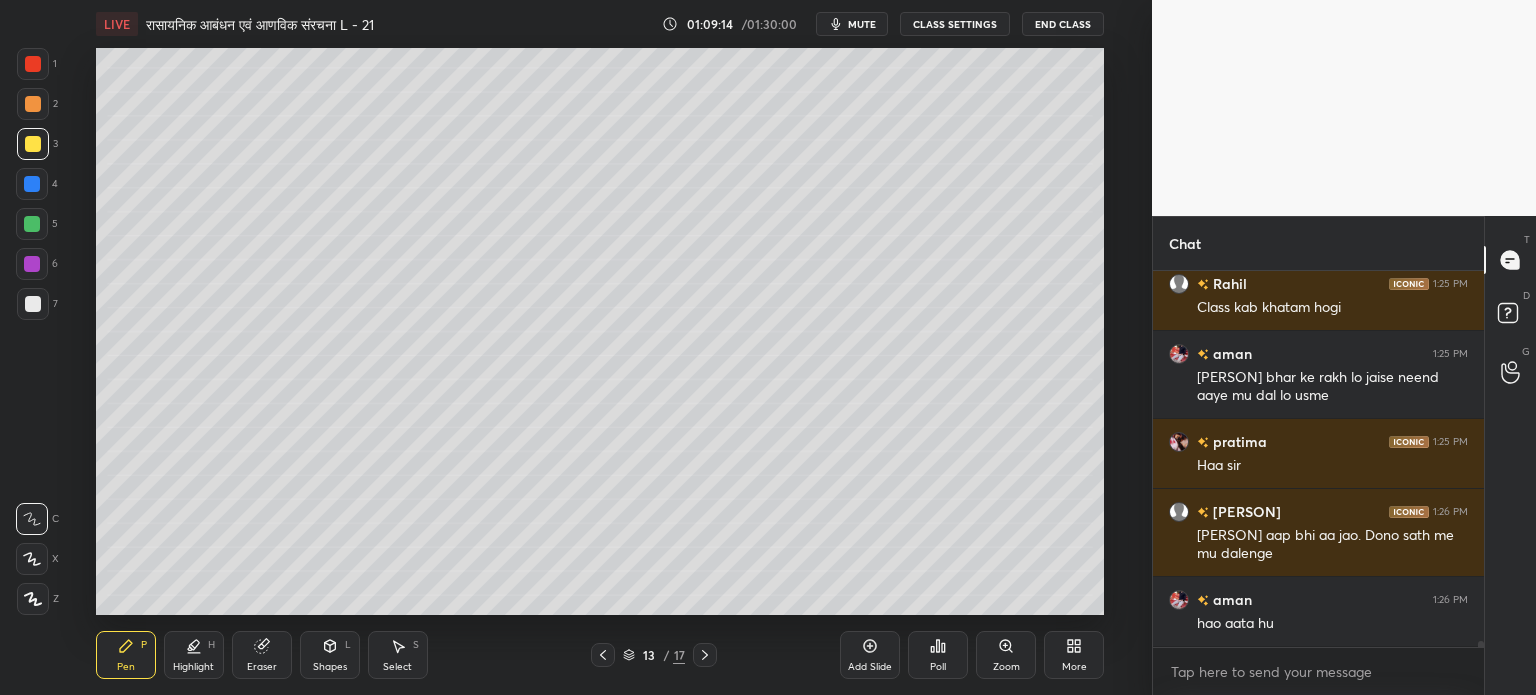 click 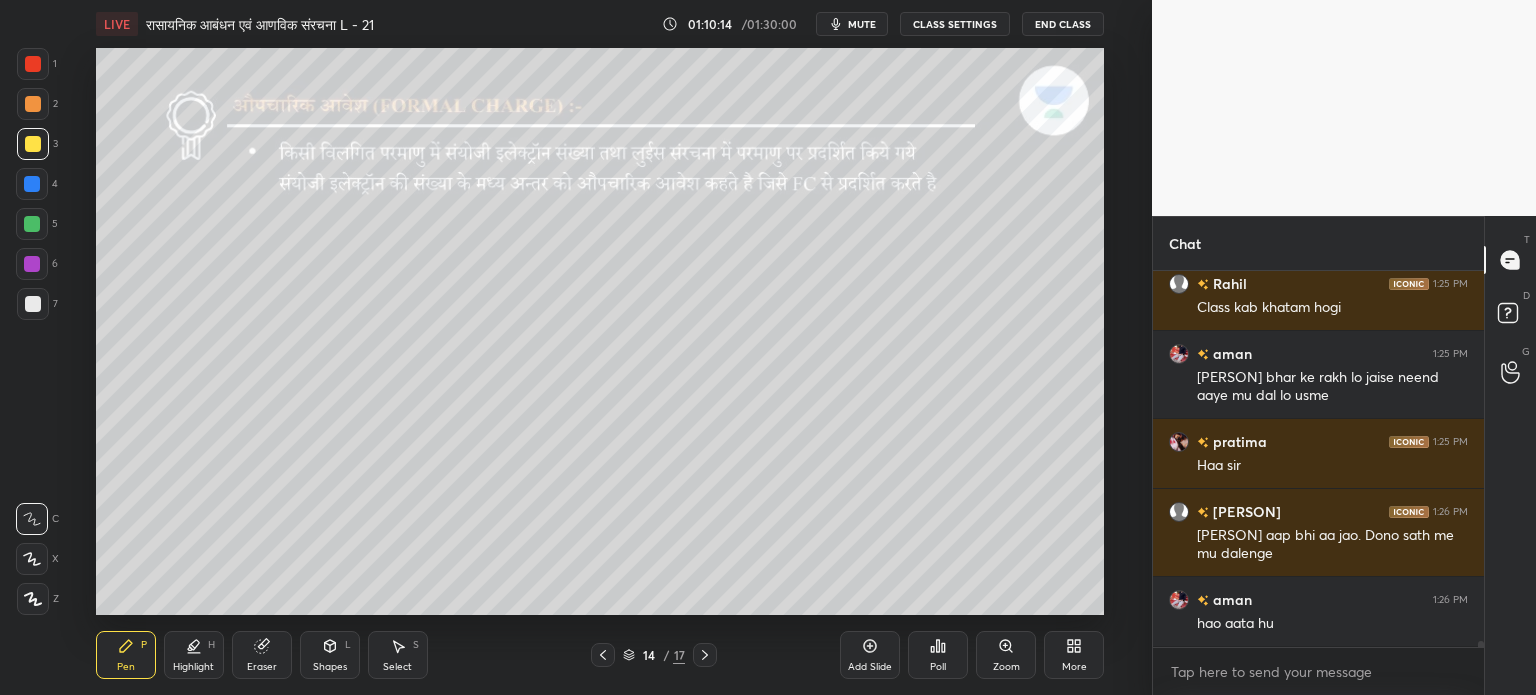 click on "Shapes L" at bounding box center [330, 655] 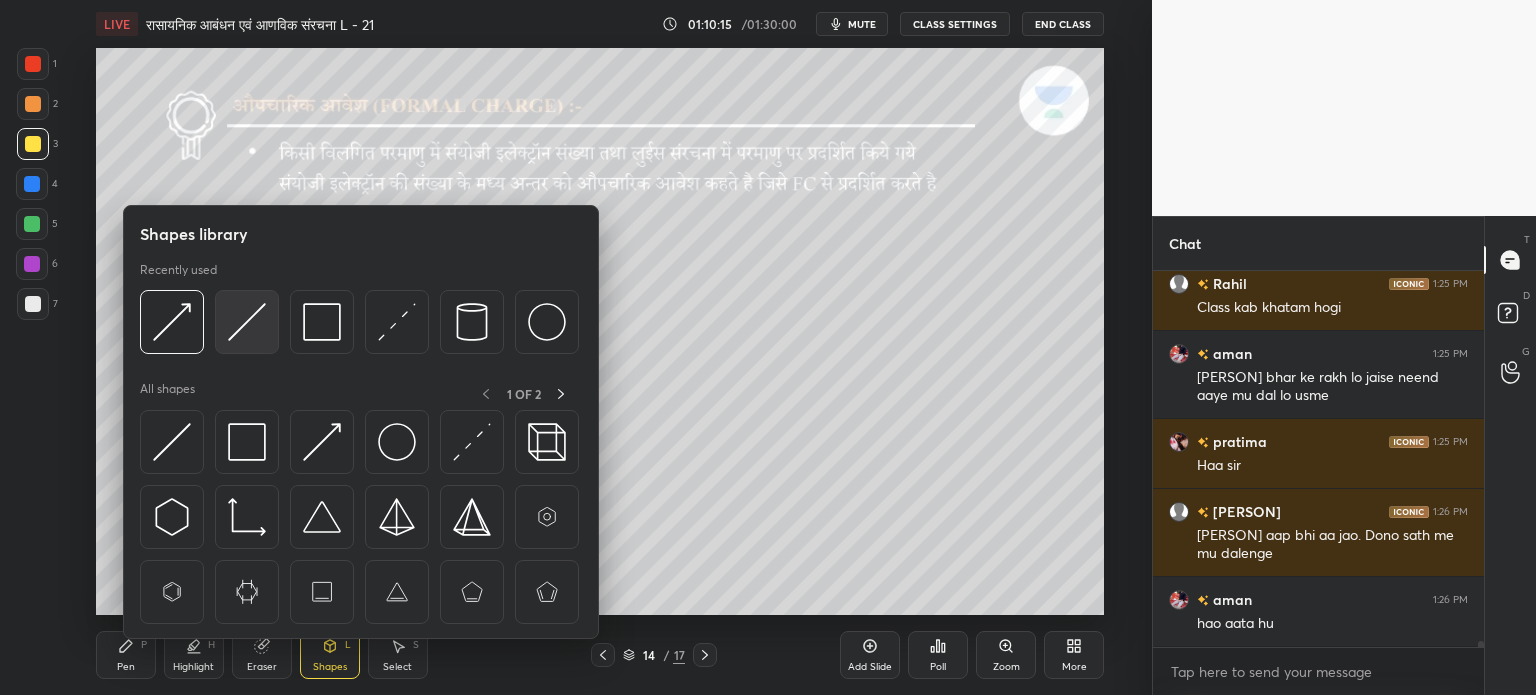 click at bounding box center (247, 322) 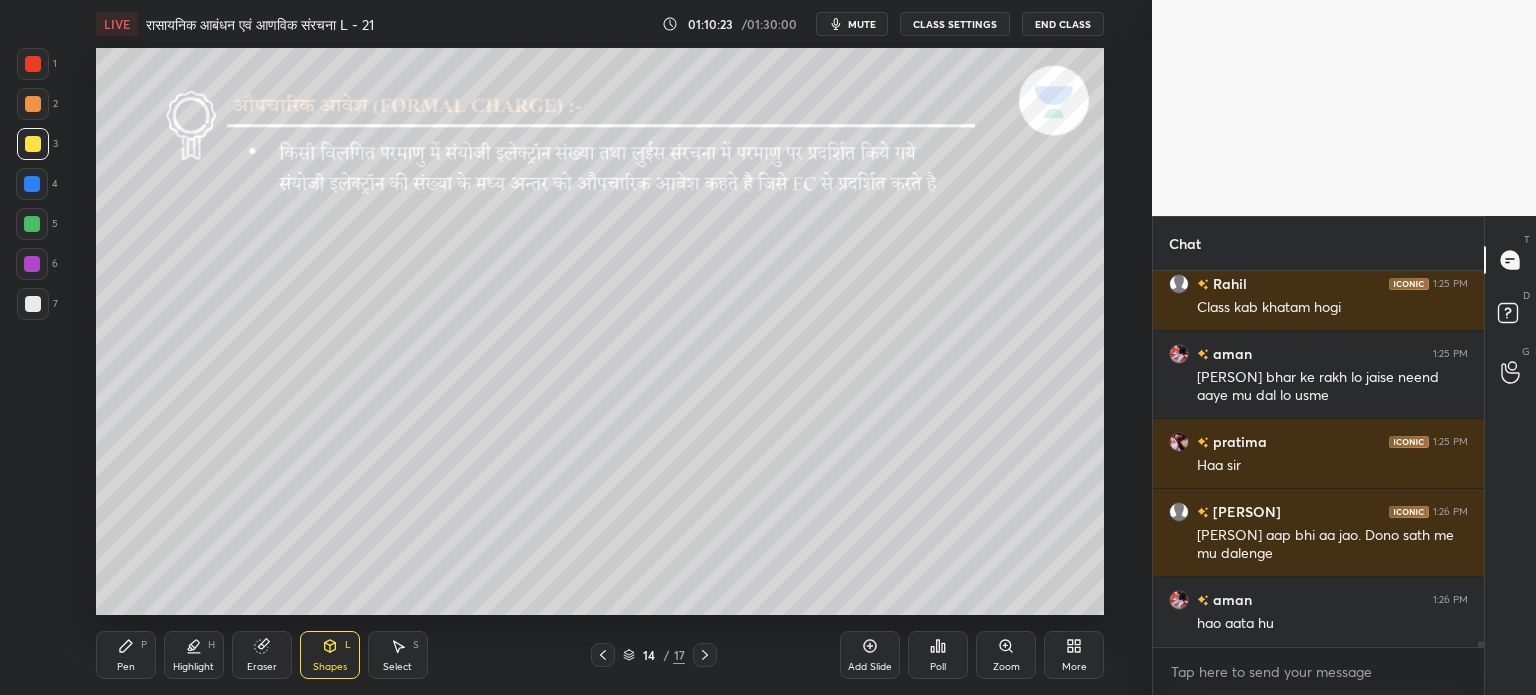 scroll, scrollTop: 24886, scrollLeft: 0, axis: vertical 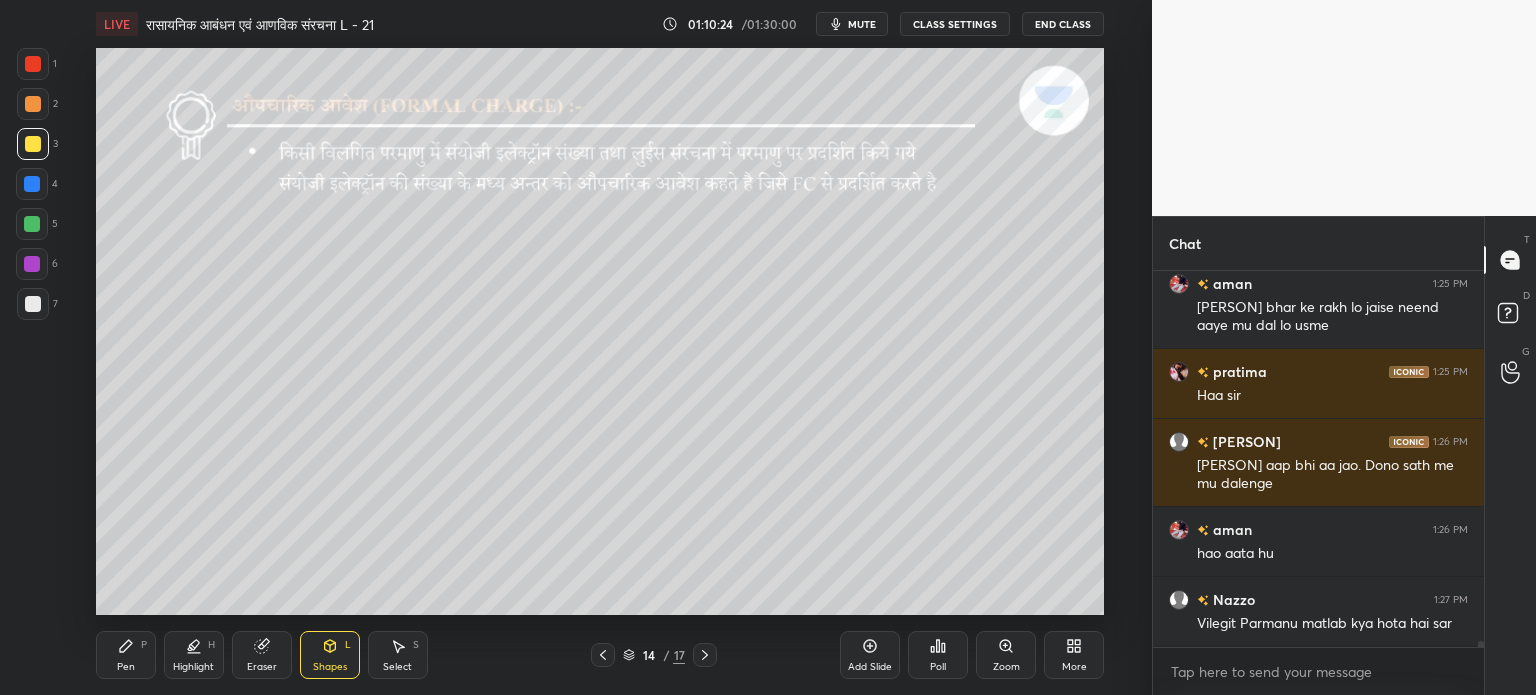 click on "Pen P" at bounding box center (126, 655) 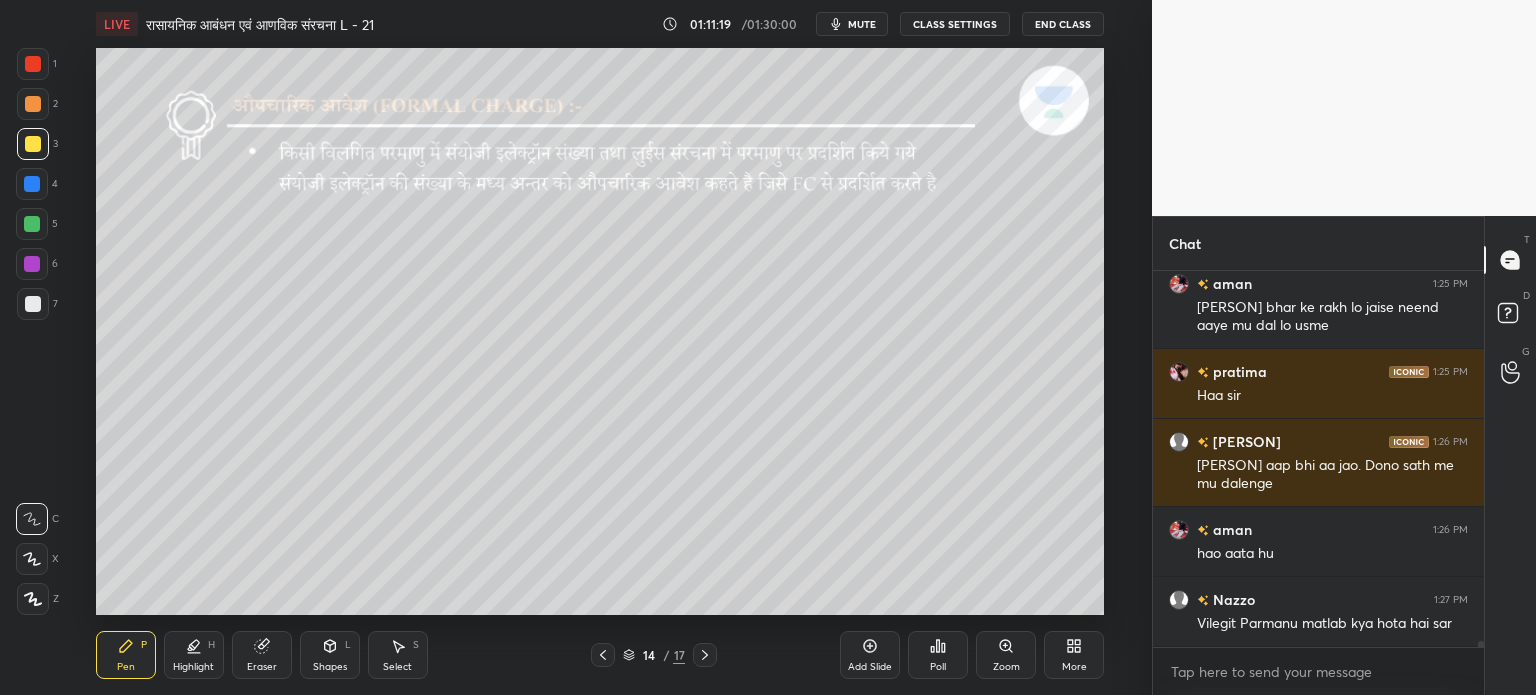 click on "Pen P Highlight H Eraser Shapes L Select S 14 / 17 Add Slide Poll Zoom More" at bounding box center [600, 655] 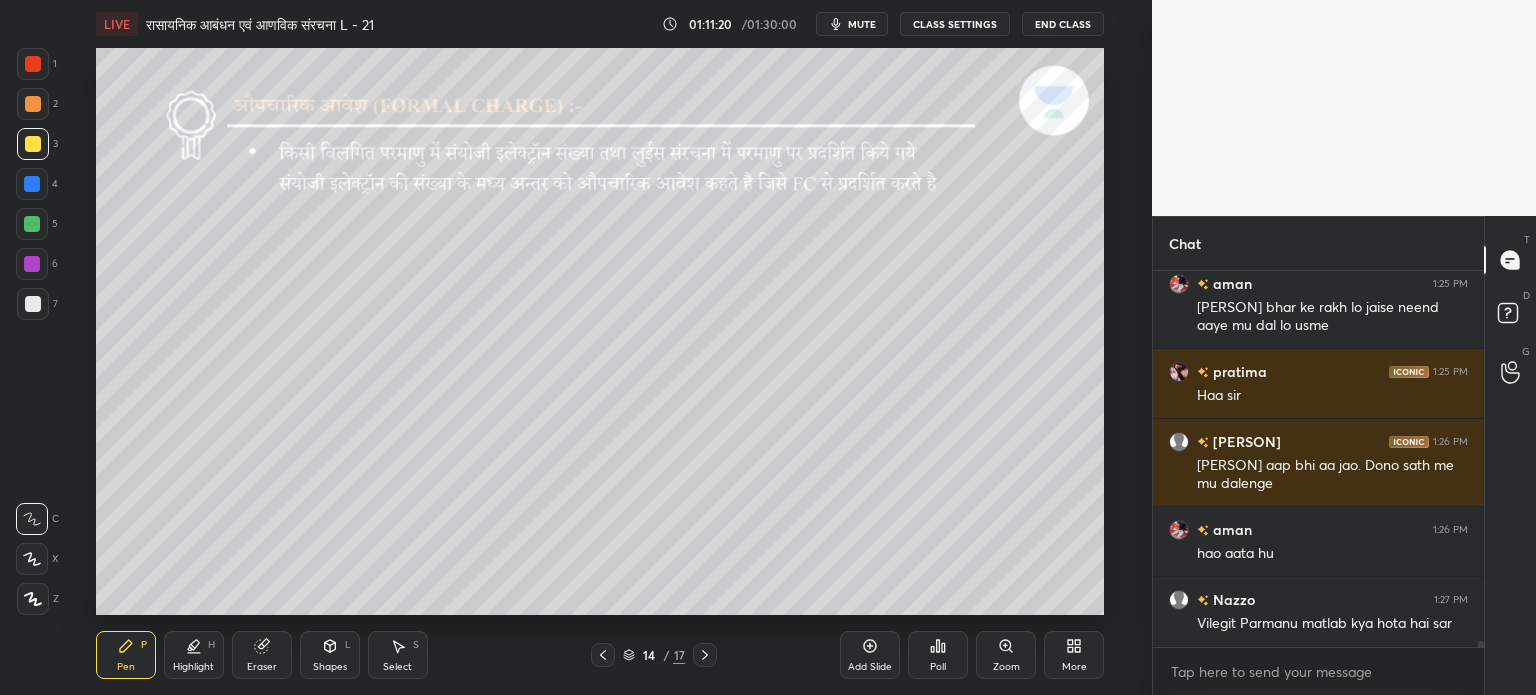 click 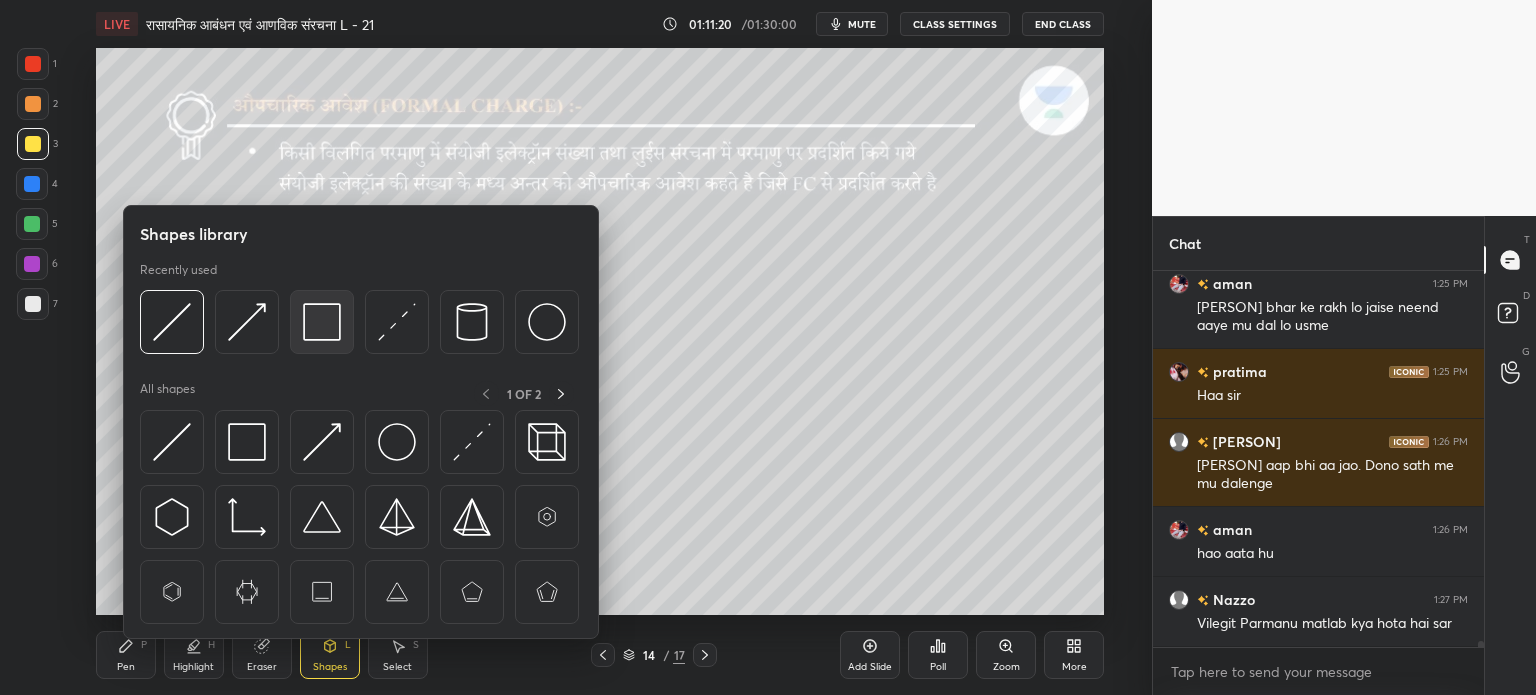 click at bounding box center (322, 322) 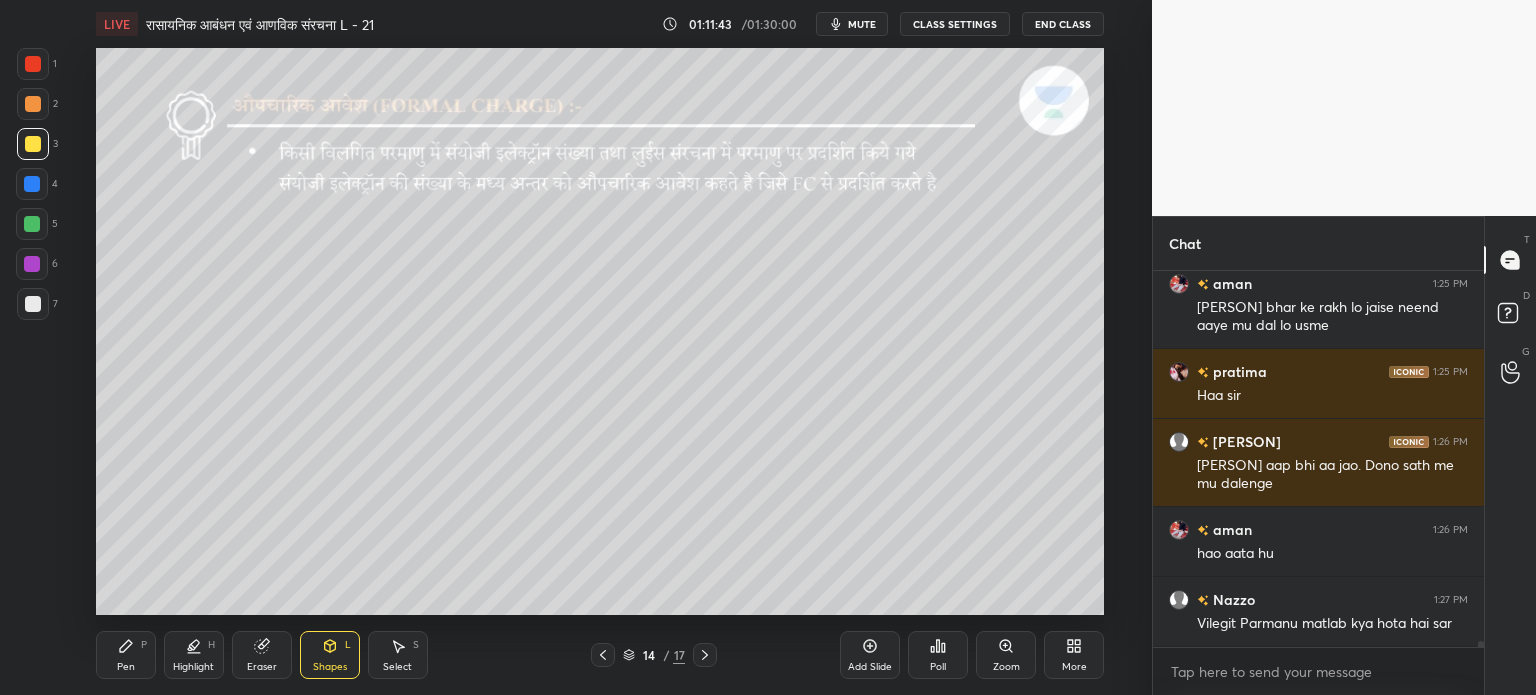 click 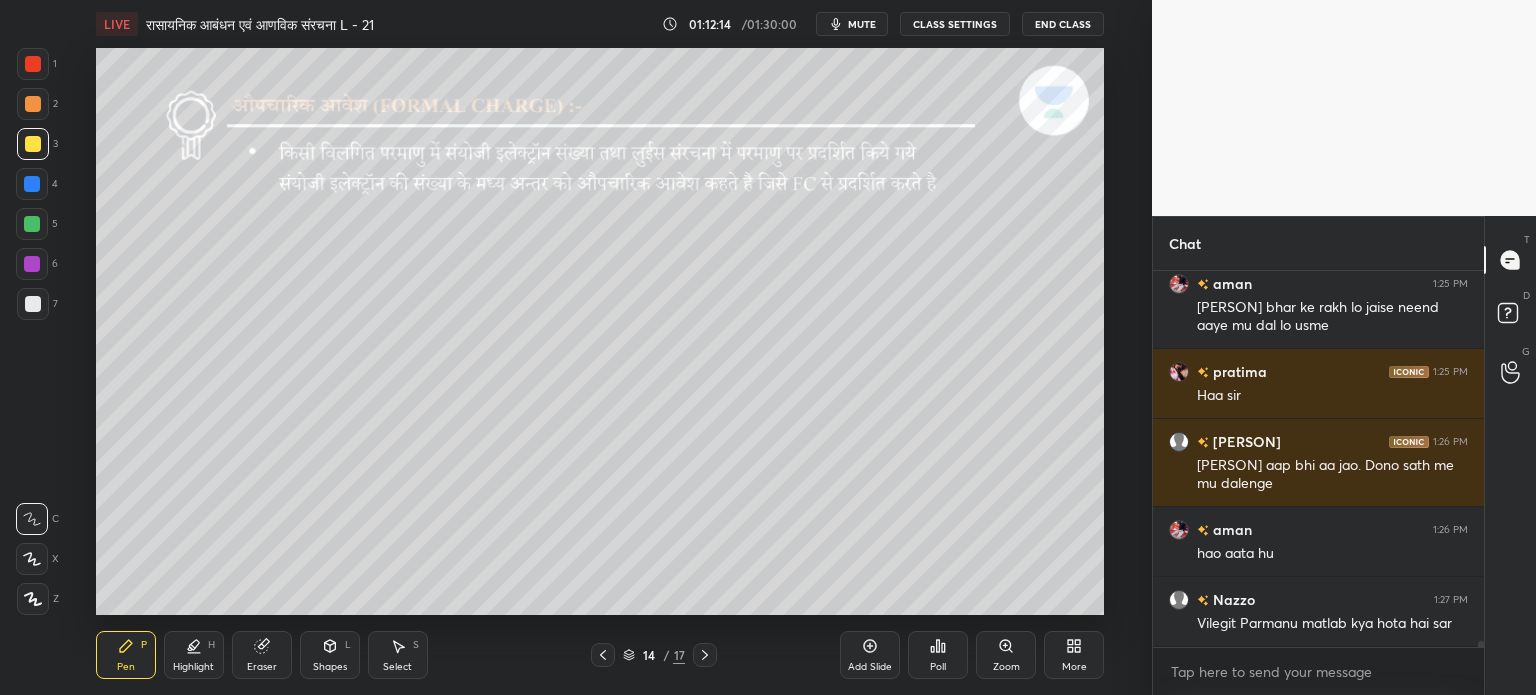 scroll, scrollTop: 24934, scrollLeft: 0, axis: vertical 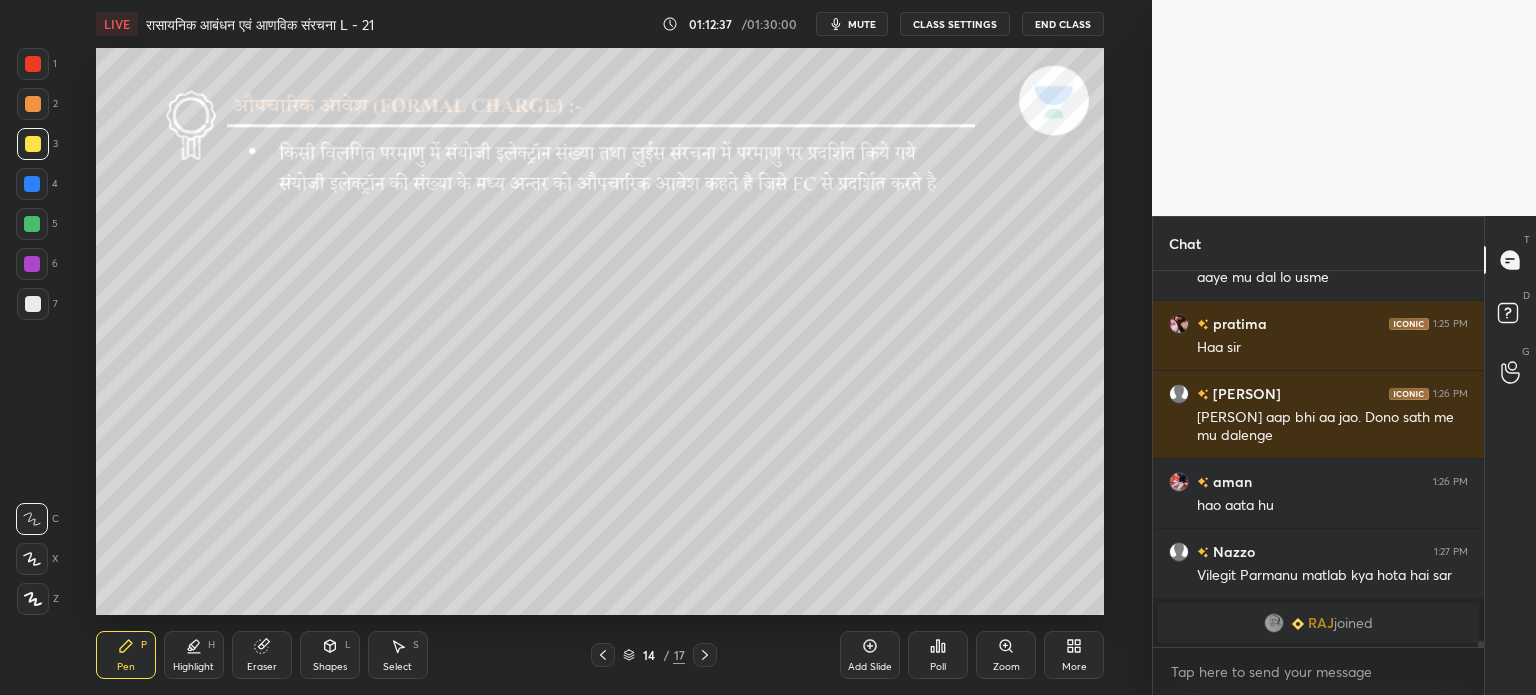click 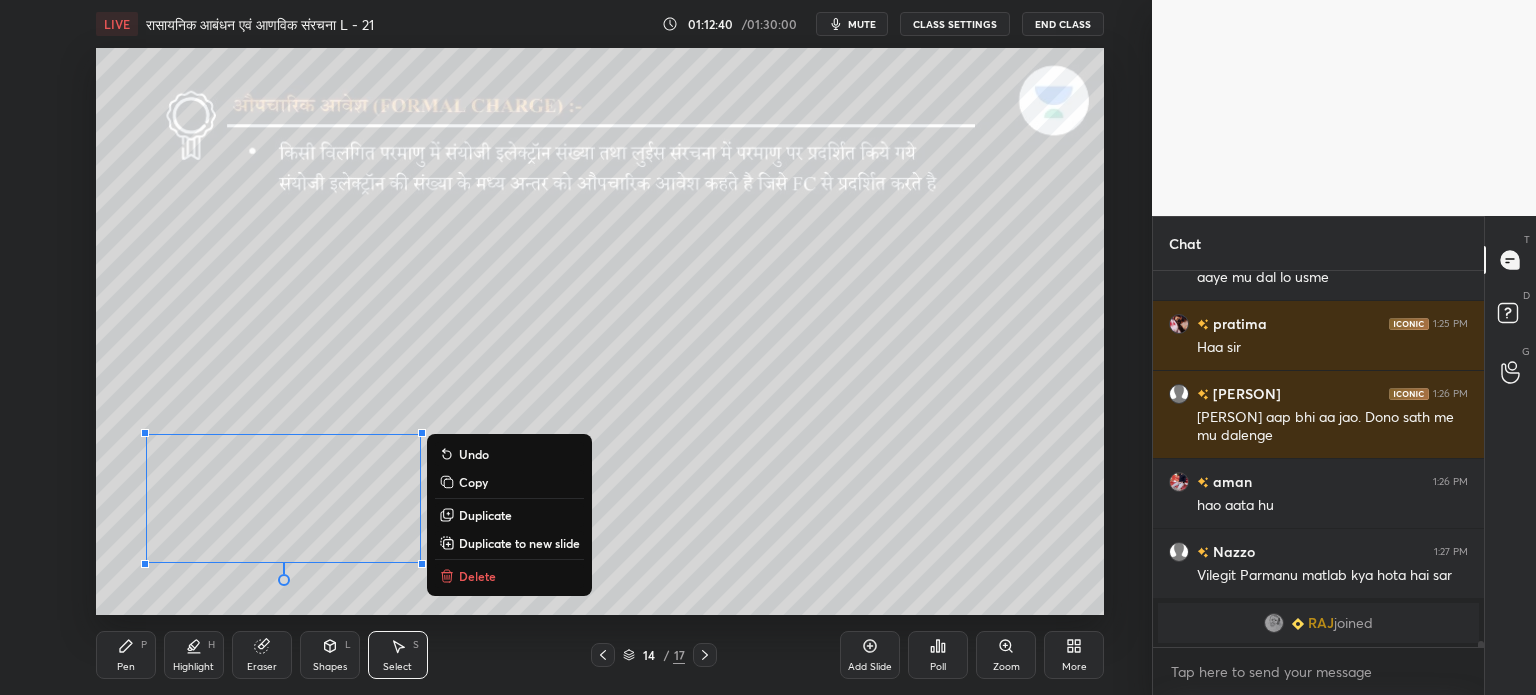 click on "Shapes" at bounding box center [330, 667] 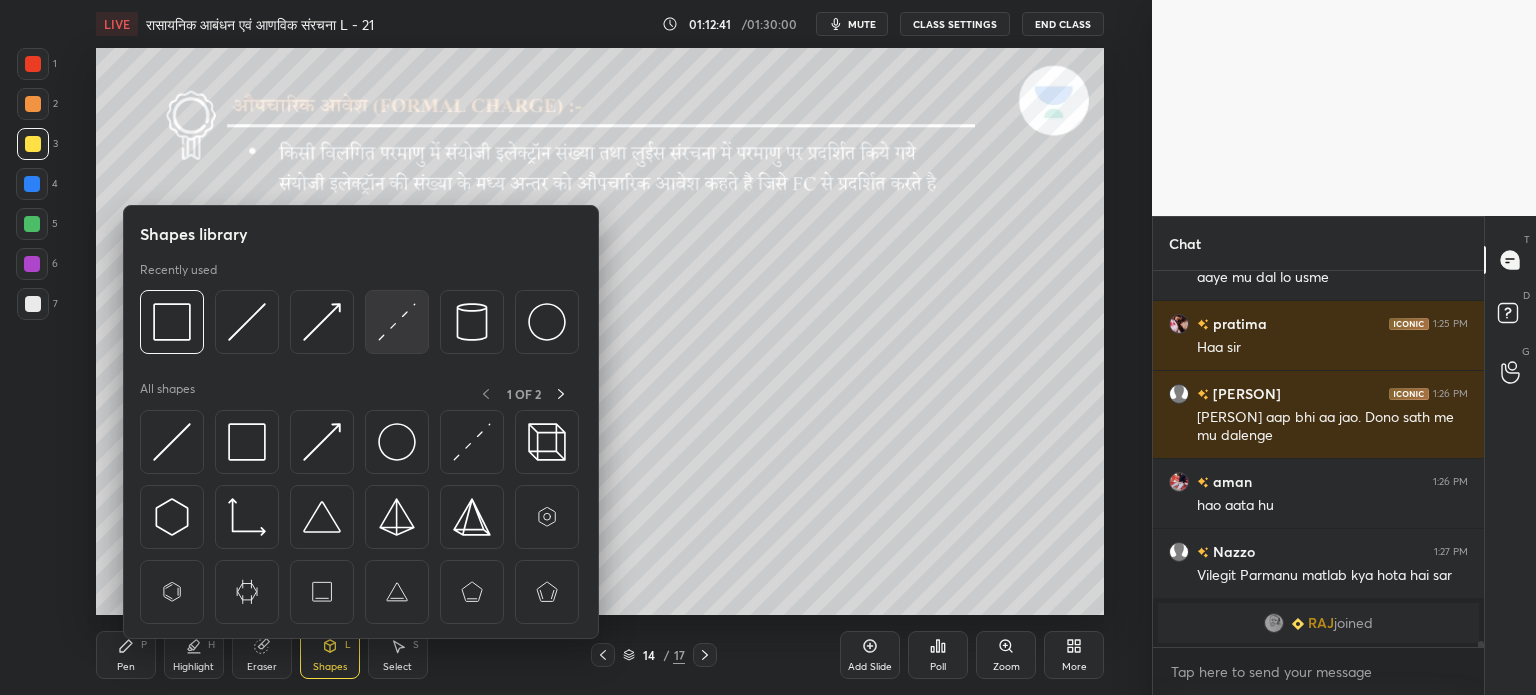 click at bounding box center [397, 322] 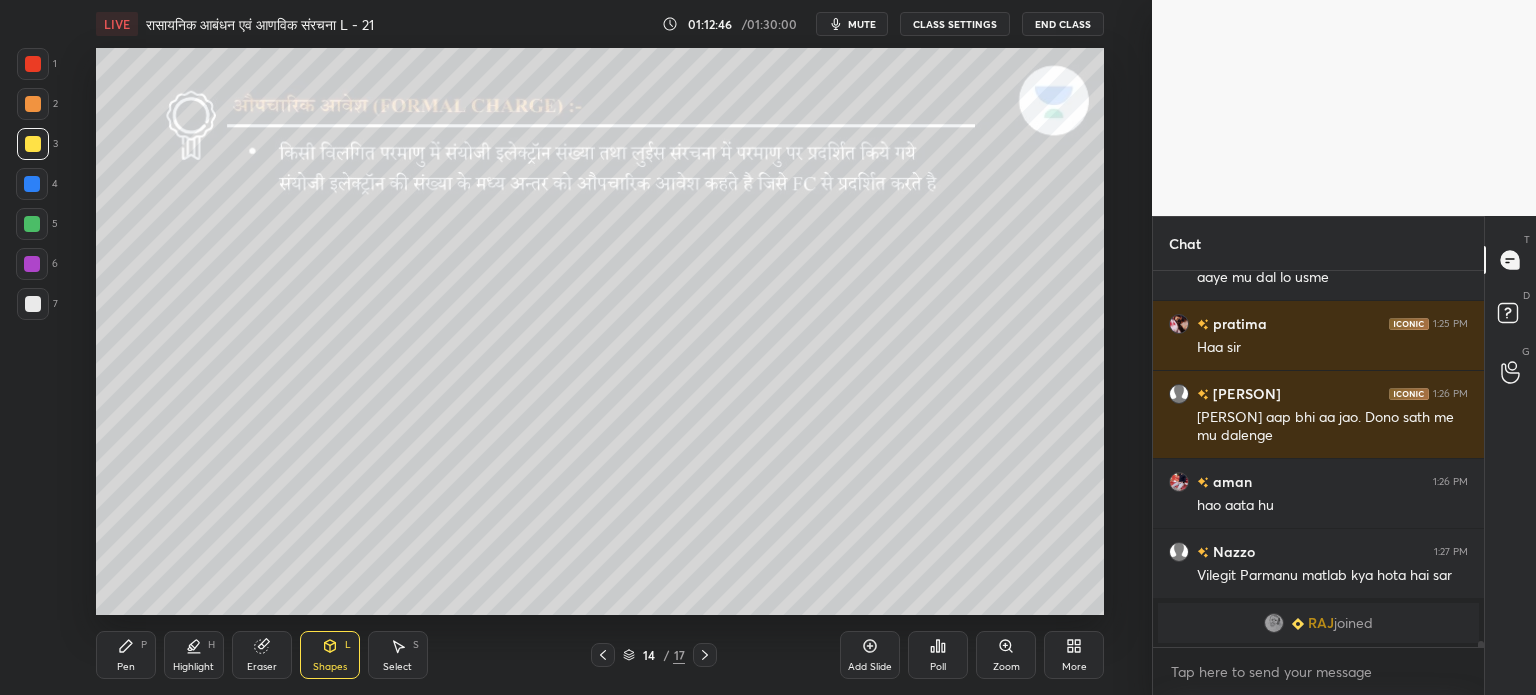 click on "Pen P" at bounding box center (126, 655) 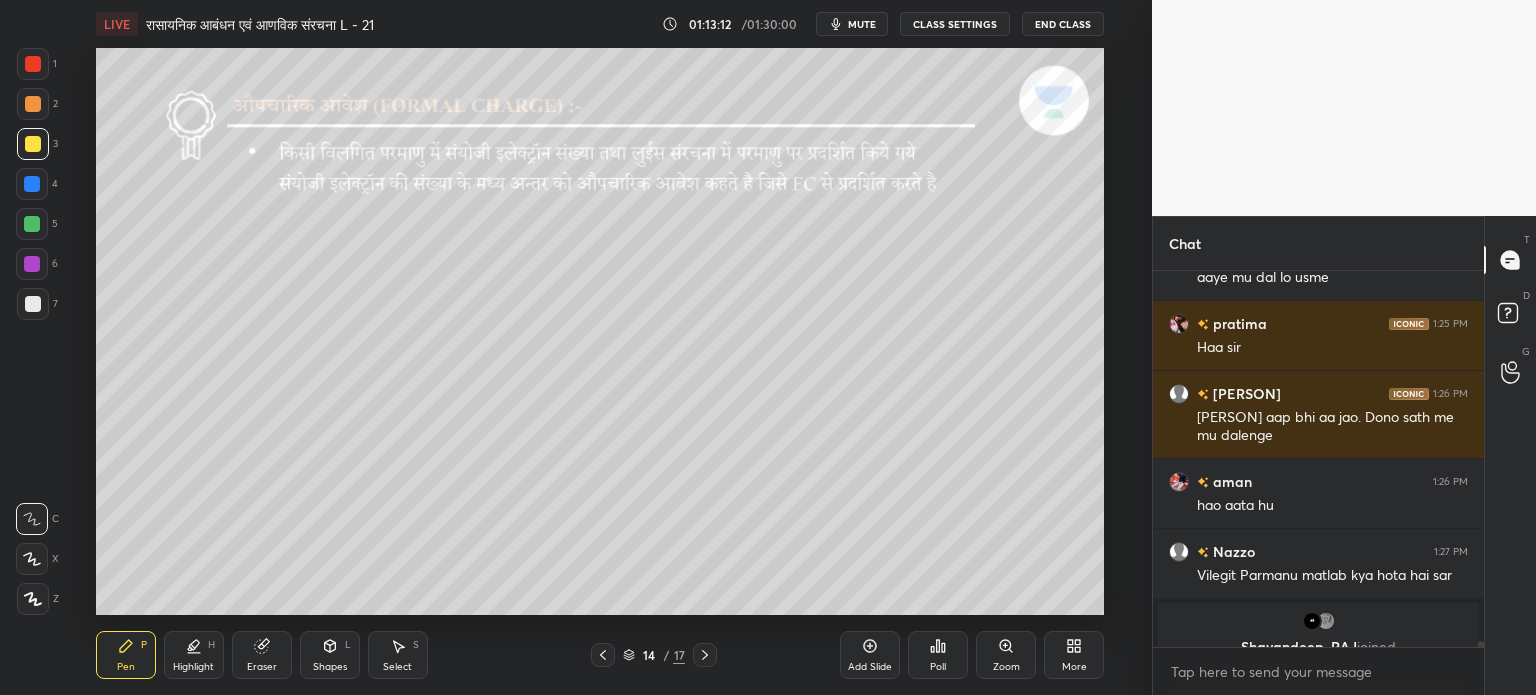 scroll, scrollTop: 24958, scrollLeft: 0, axis: vertical 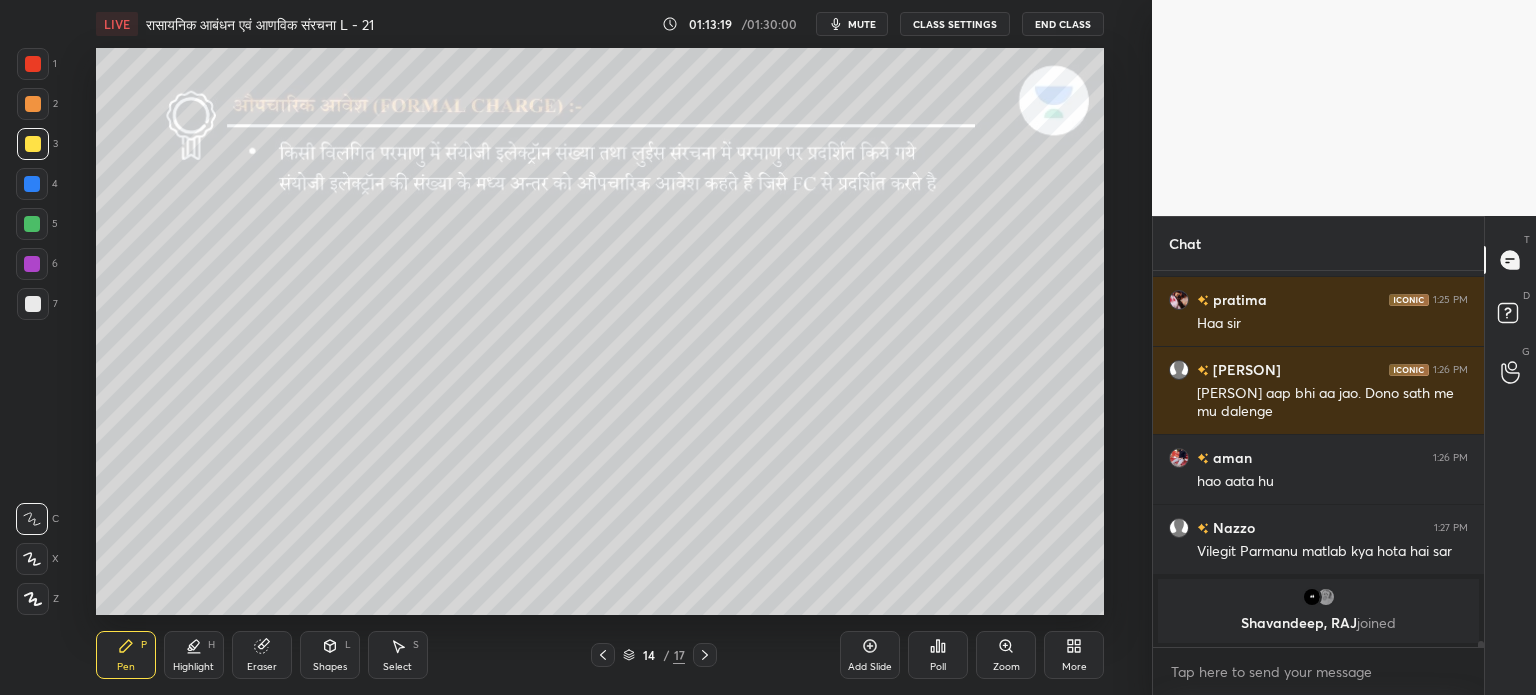 click at bounding box center [32, 224] 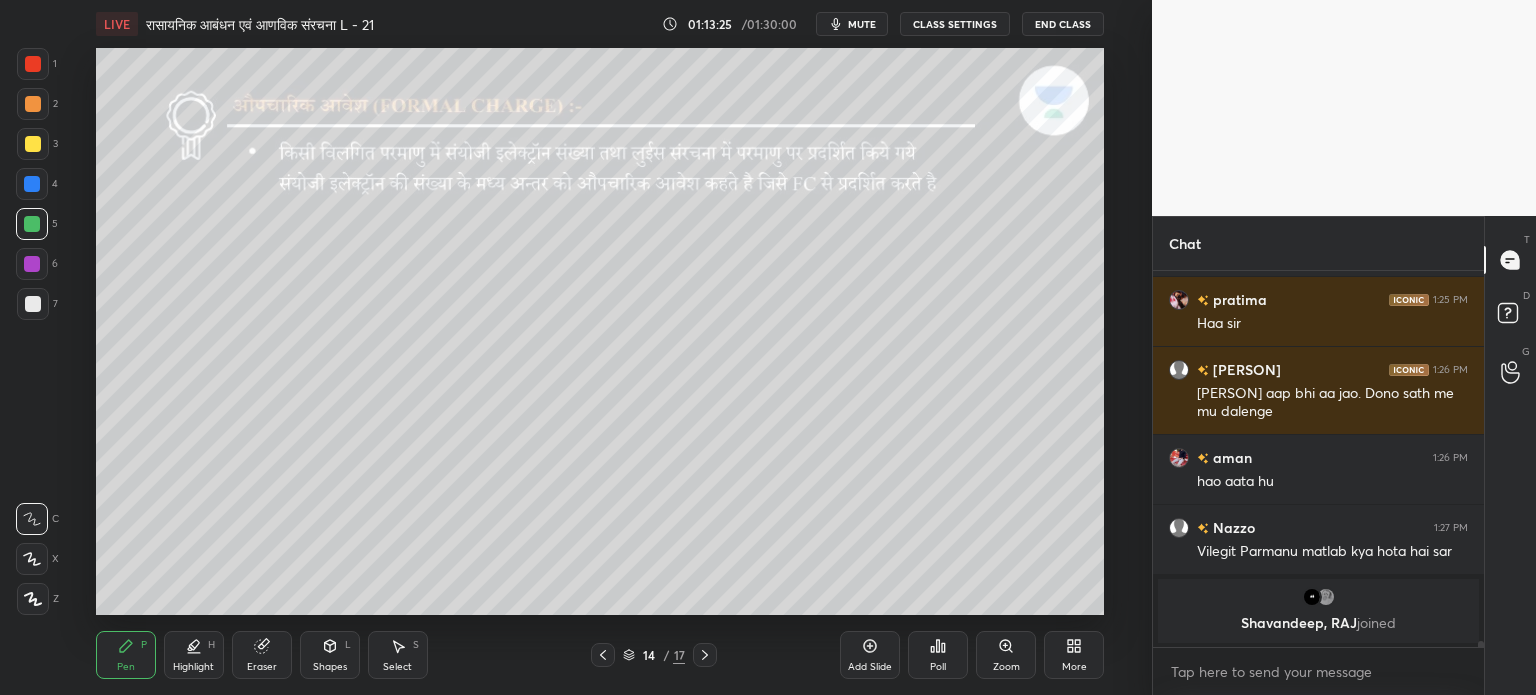 click on "Shapes L" at bounding box center [330, 655] 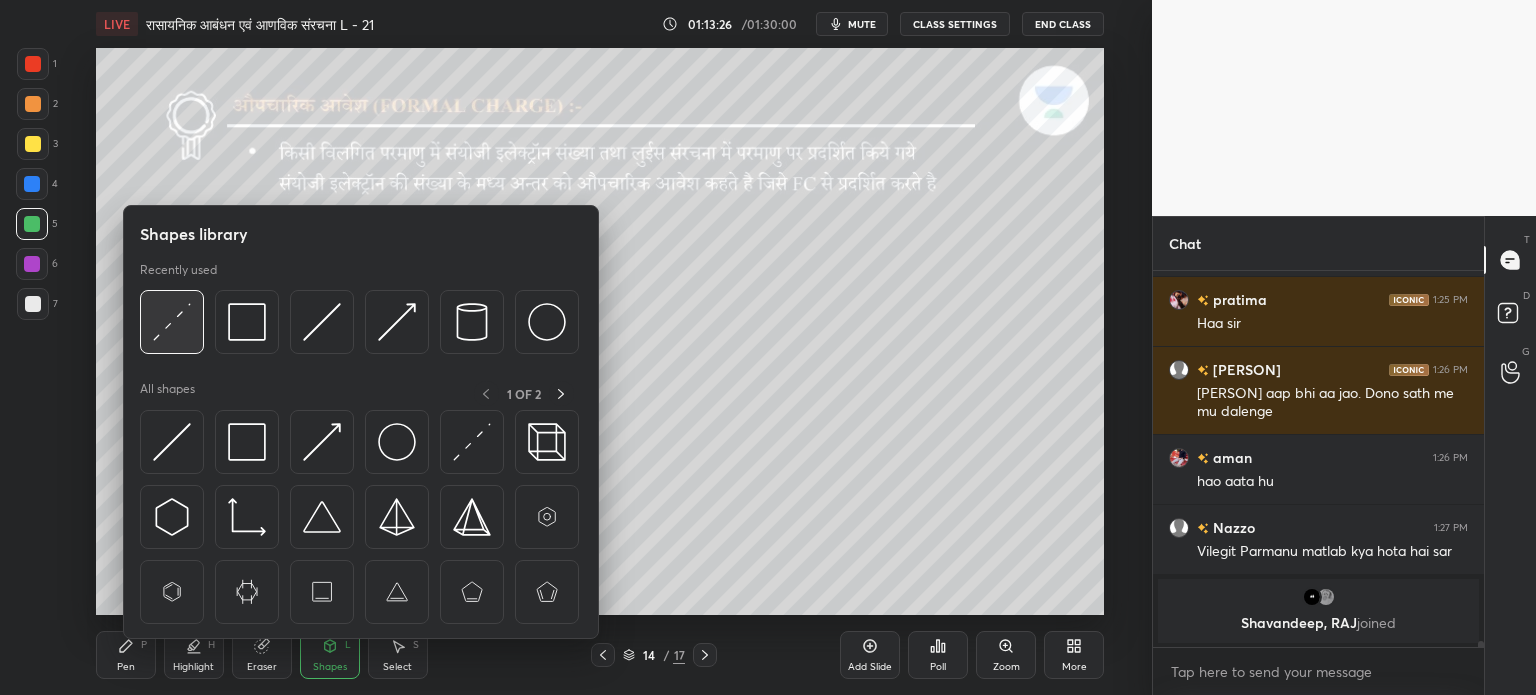 click at bounding box center [172, 322] 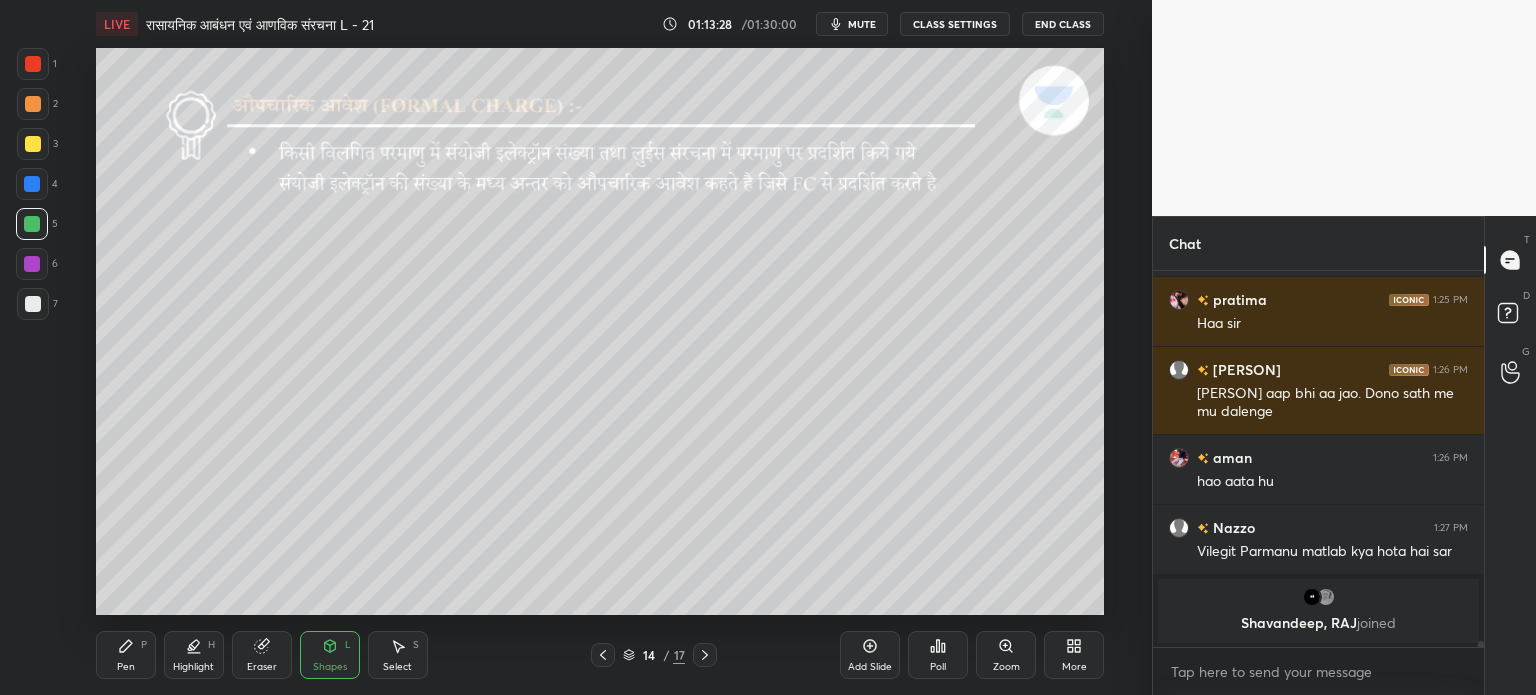 click on "Pen P" at bounding box center (126, 655) 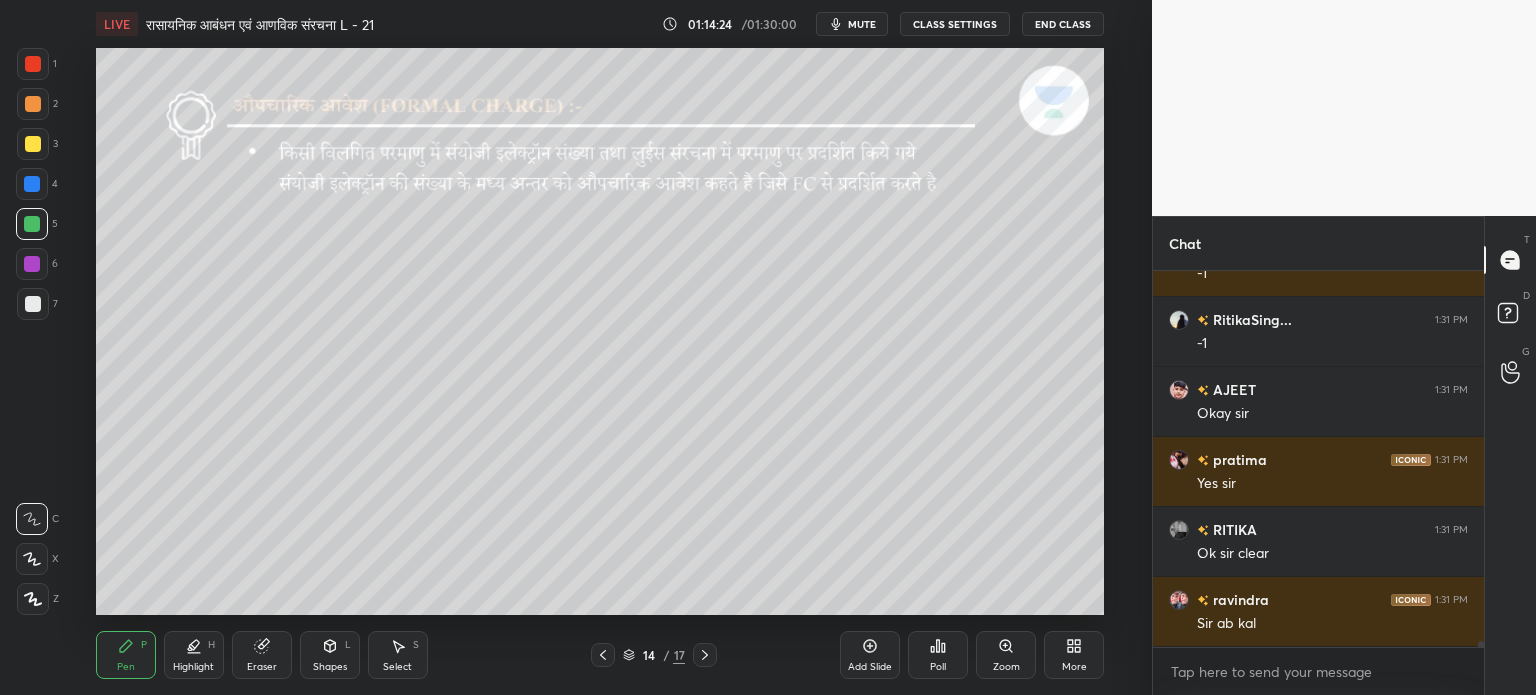 scroll, scrollTop: 25328, scrollLeft: 0, axis: vertical 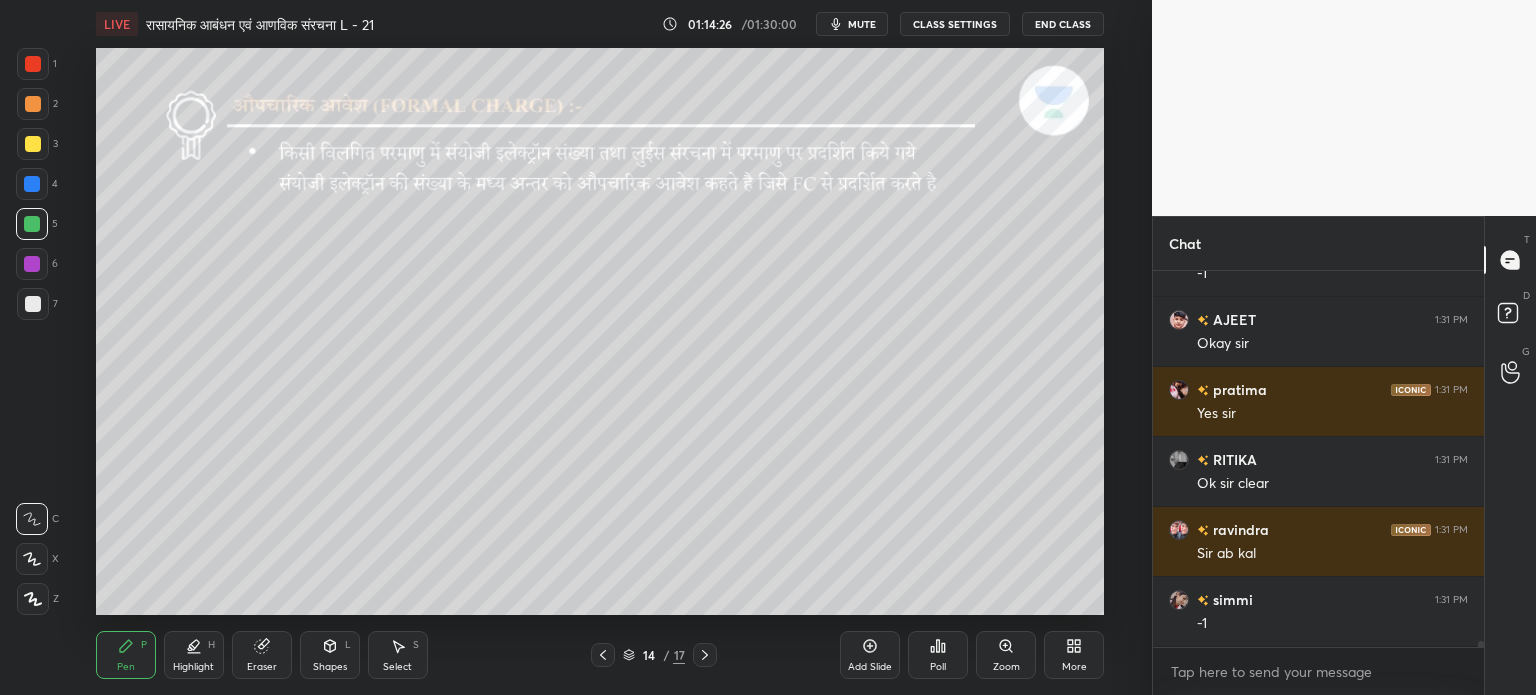 click on "Add Slide" at bounding box center (870, 667) 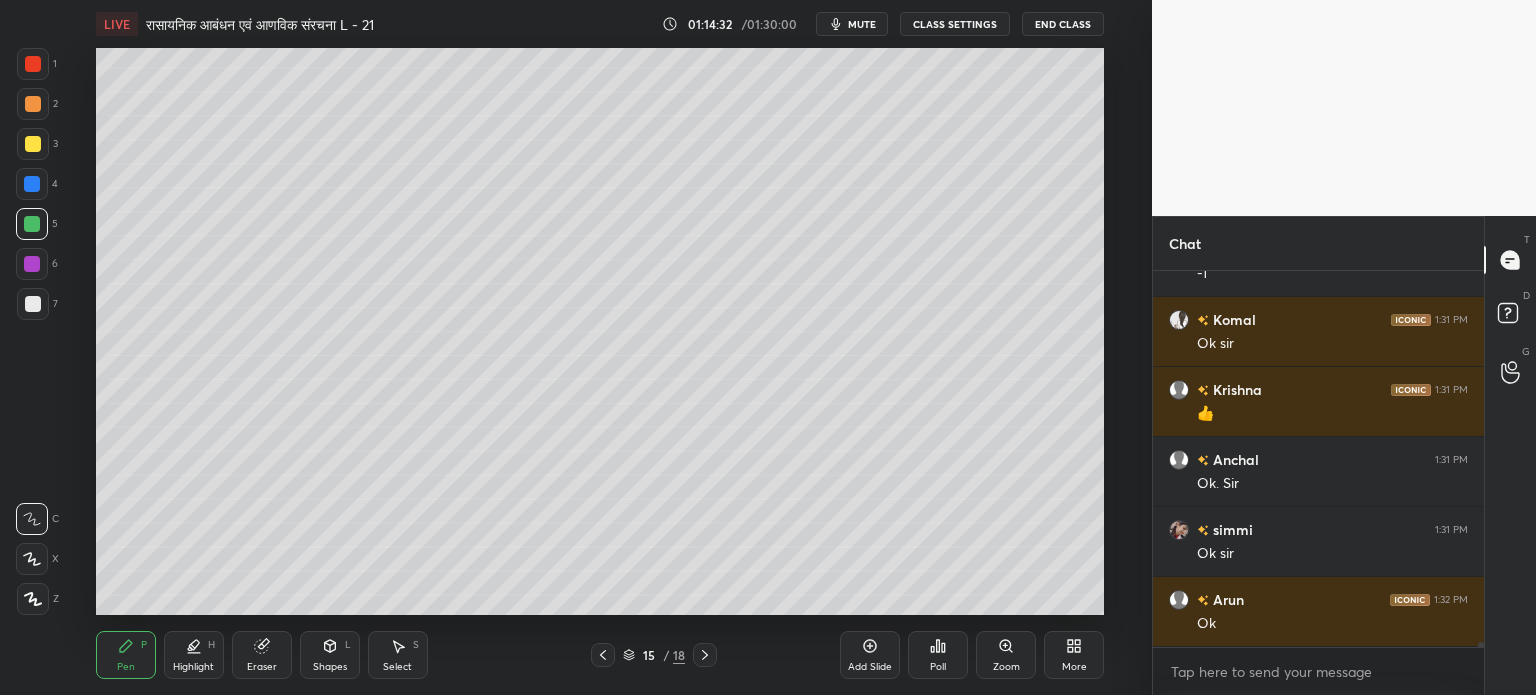 scroll, scrollTop: 25748, scrollLeft: 0, axis: vertical 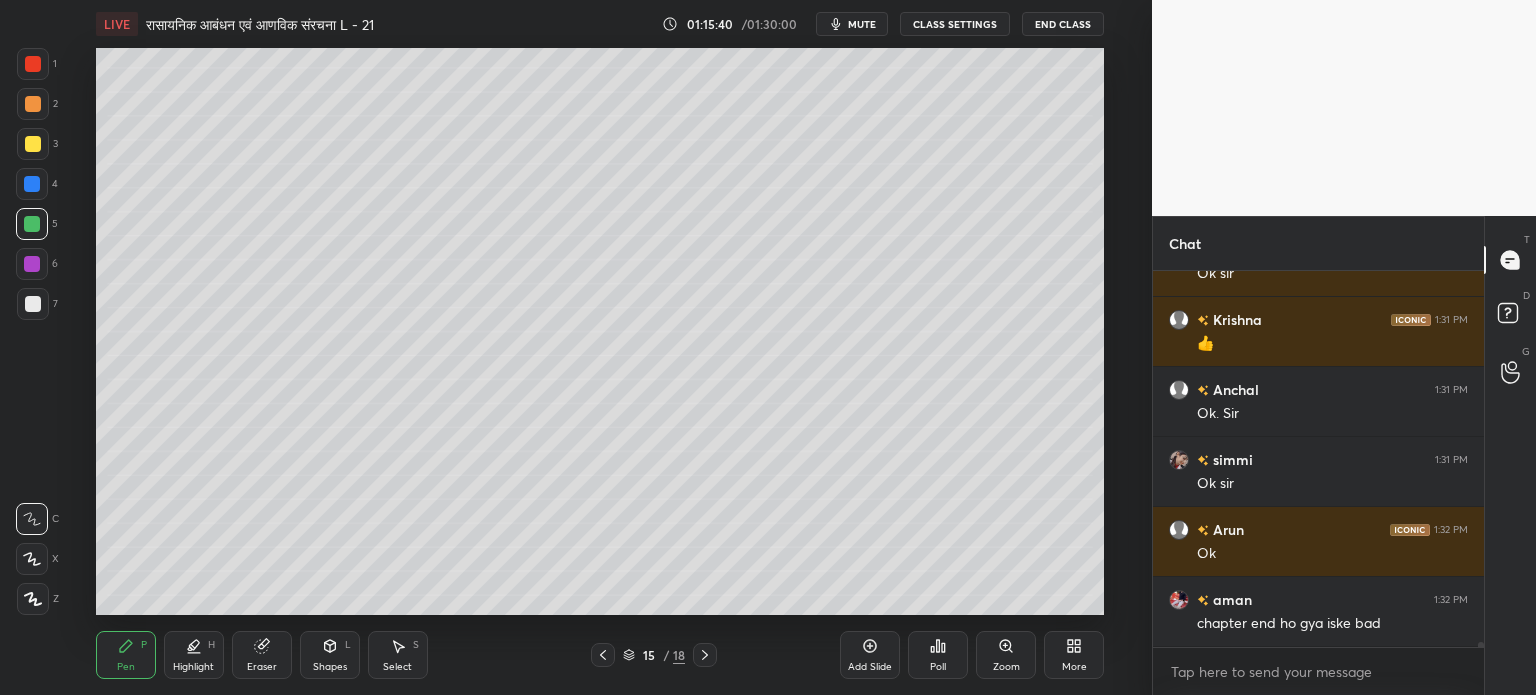 click 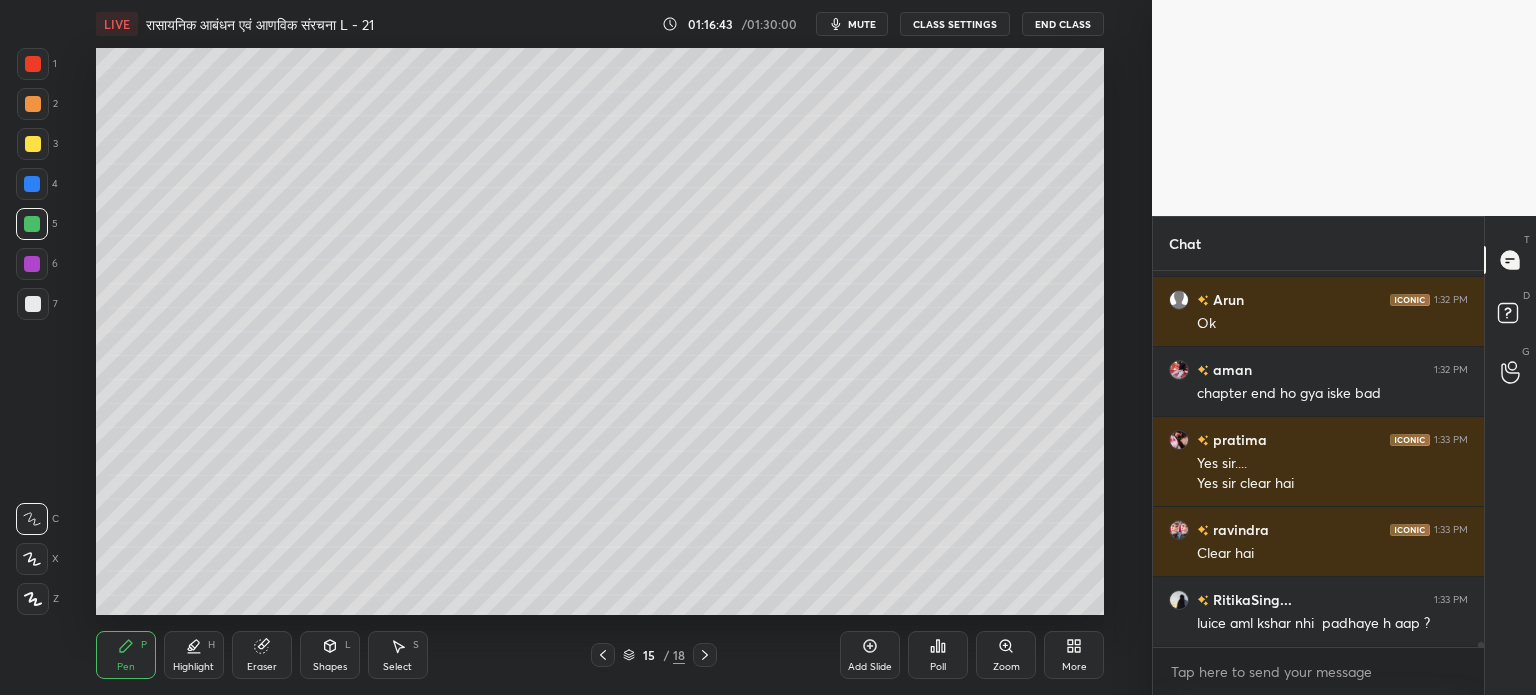 scroll, scrollTop: 26048, scrollLeft: 0, axis: vertical 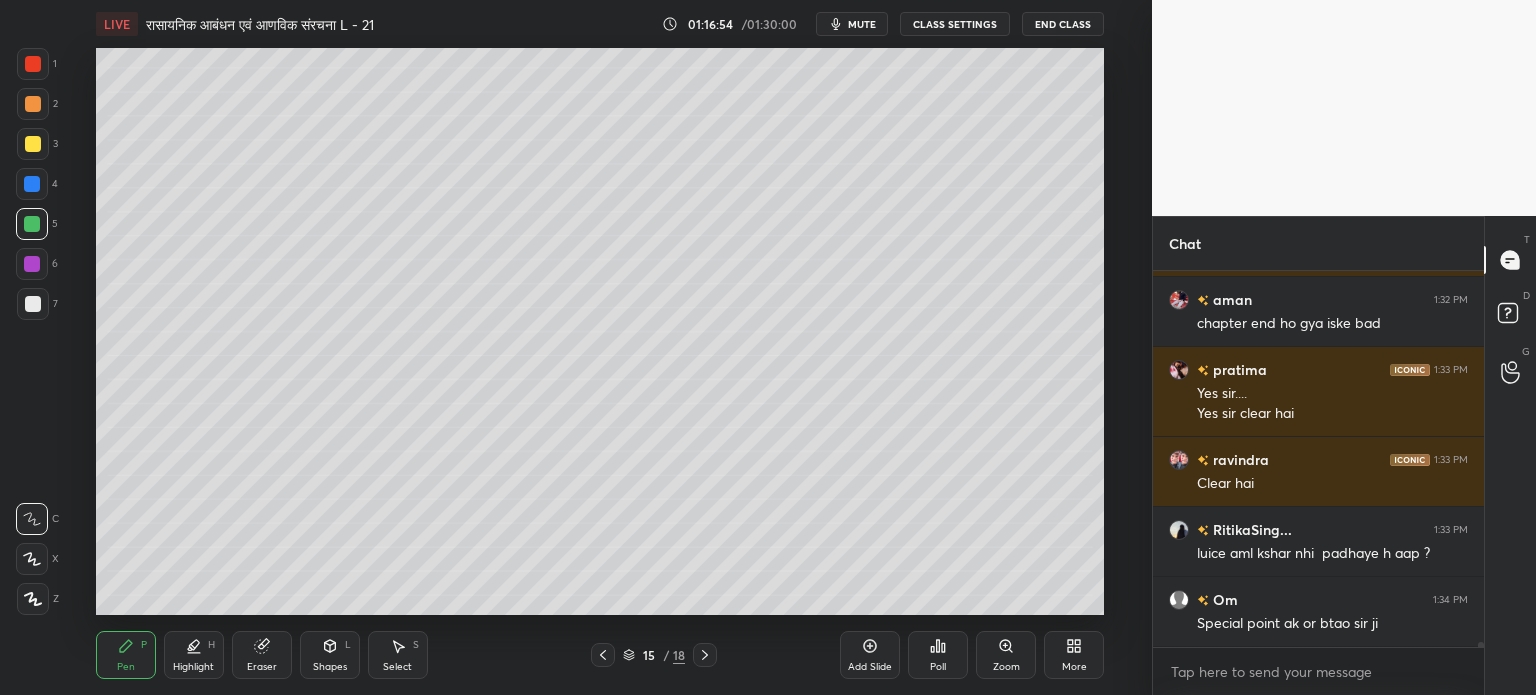 click 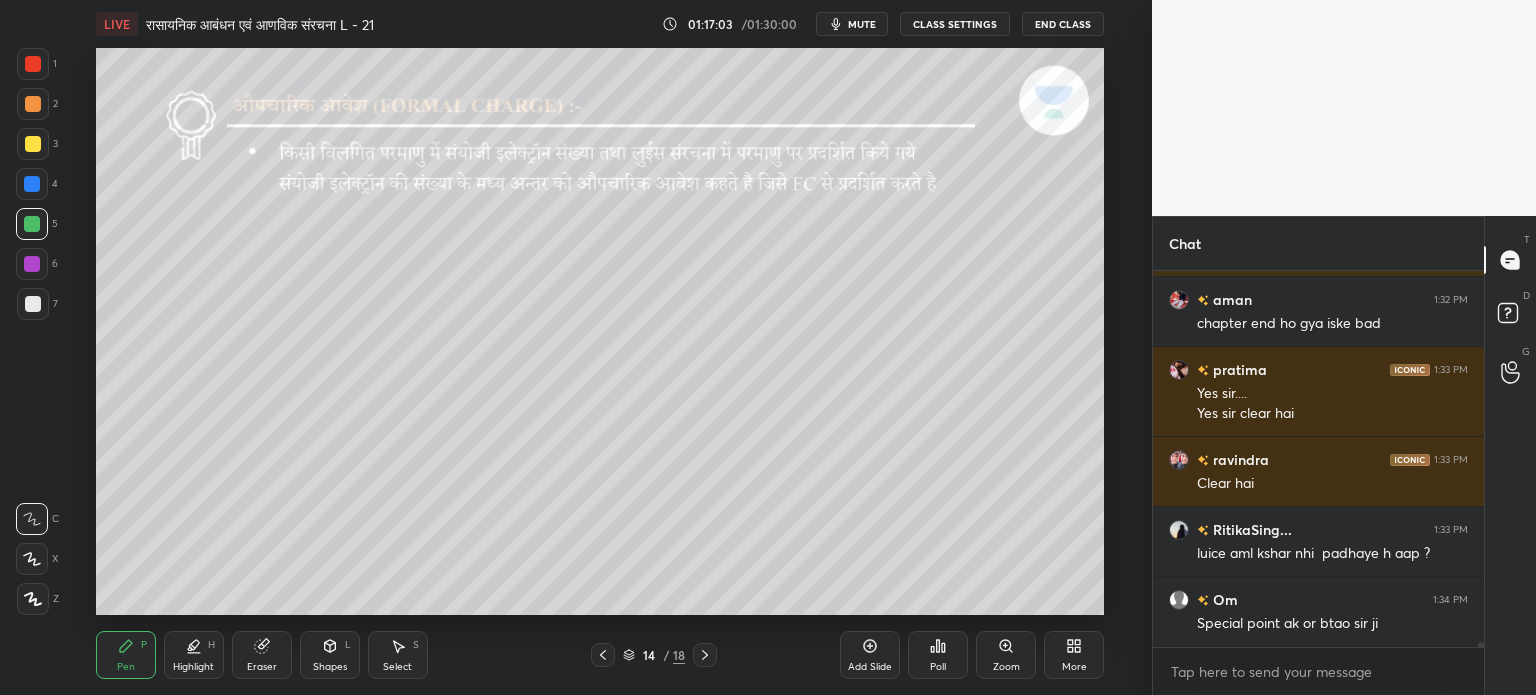 click on "Pen P Highlight H Eraser Shapes L Select S 14 / 18 Add Slide Poll Zoom More" at bounding box center (600, 655) 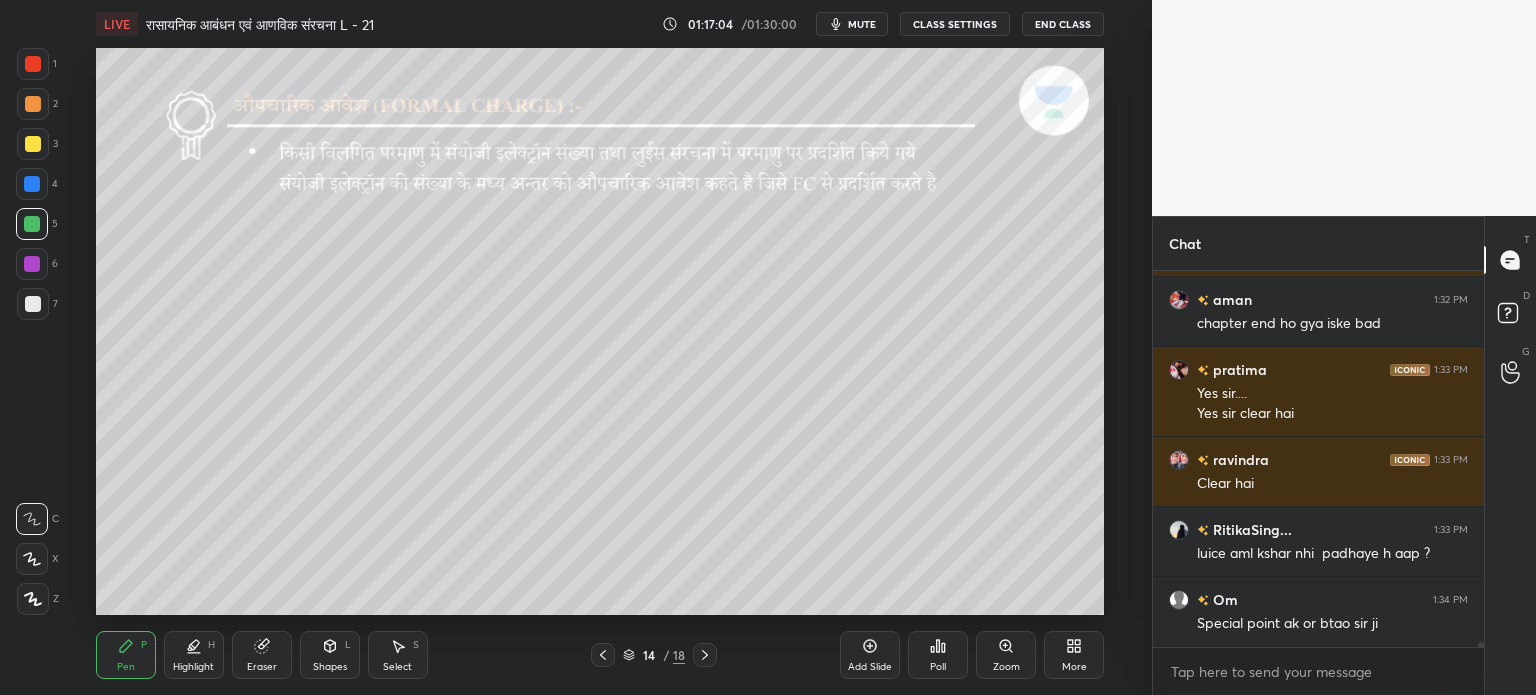 click 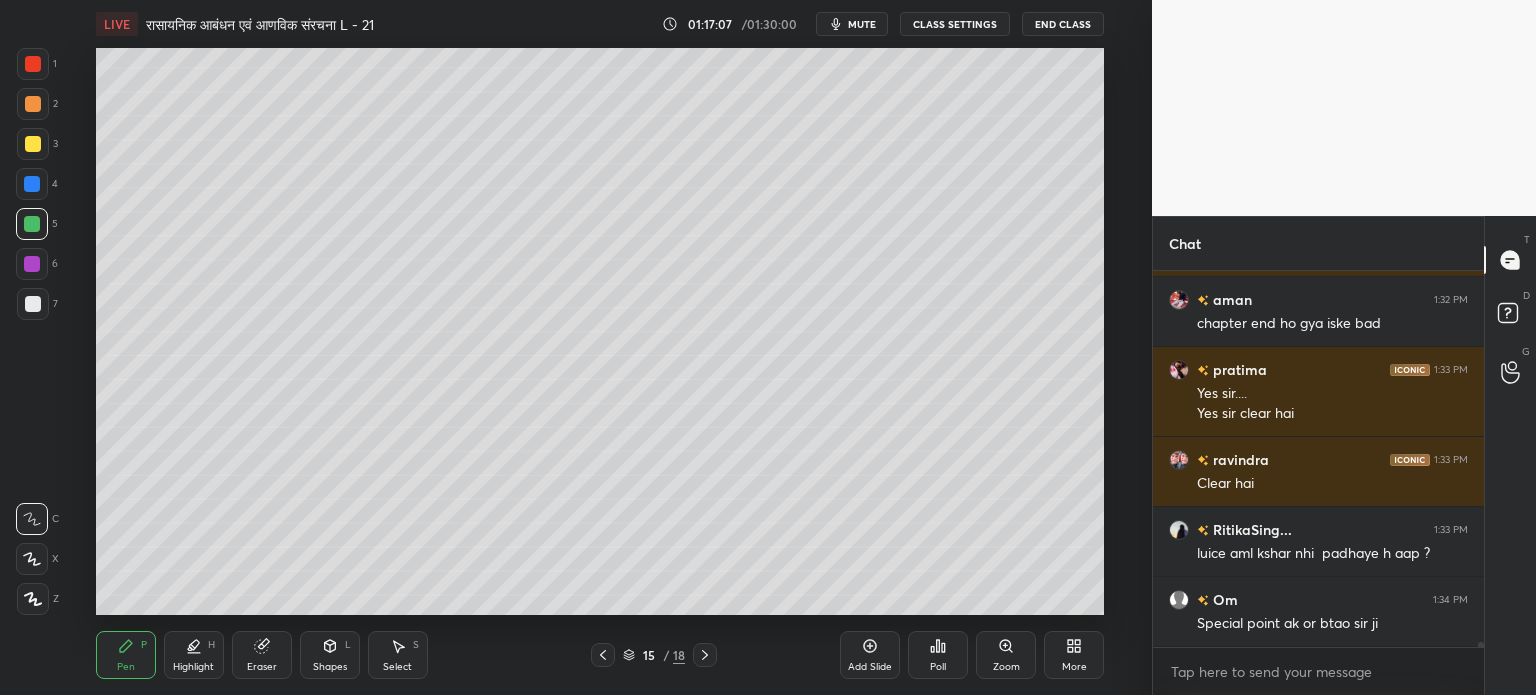 click 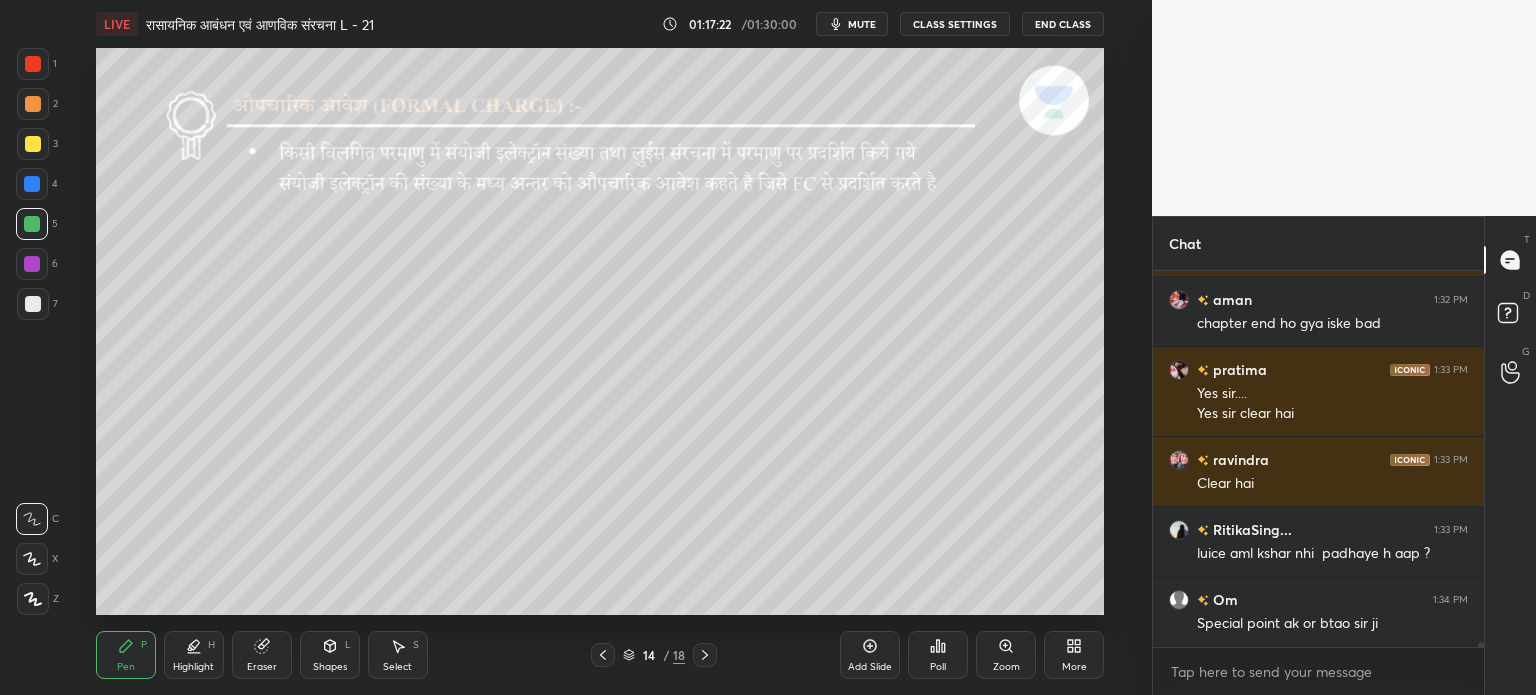 click on "Eraser" at bounding box center (262, 655) 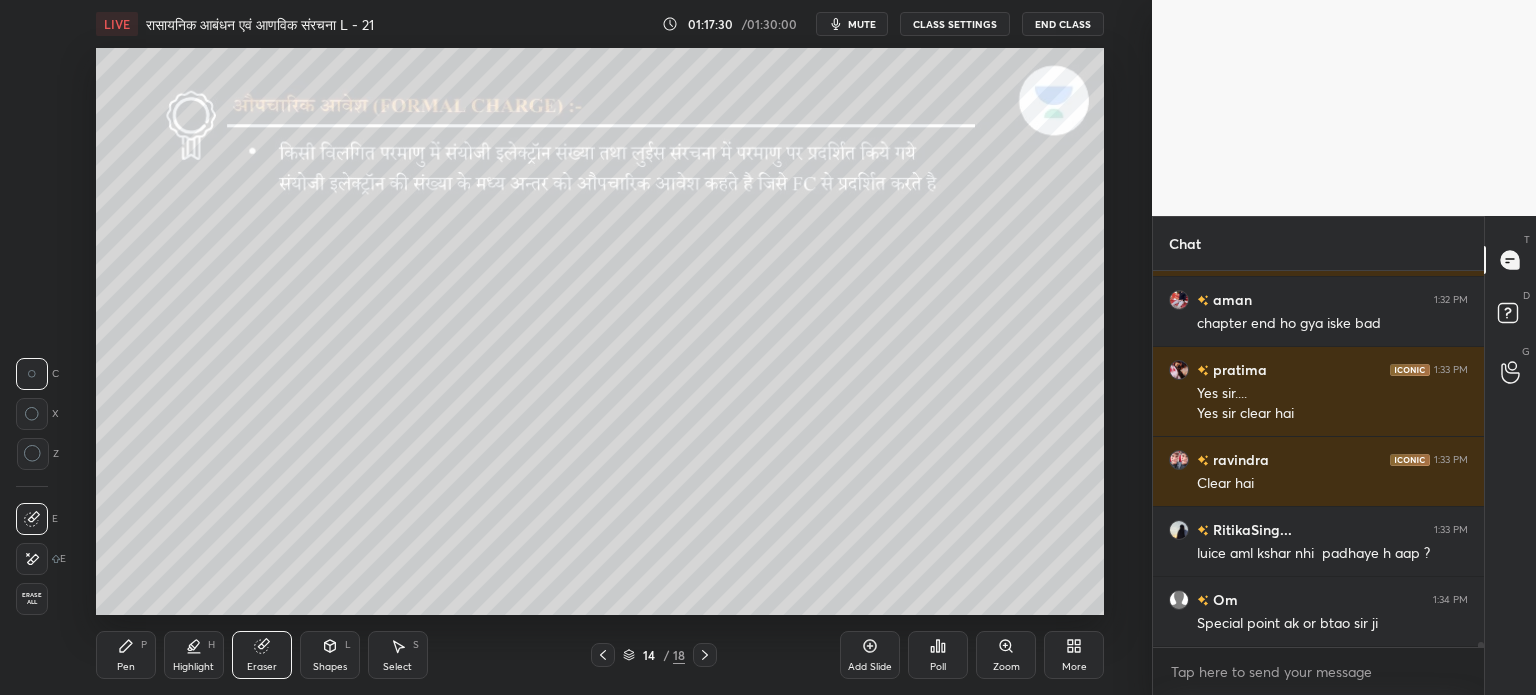 click 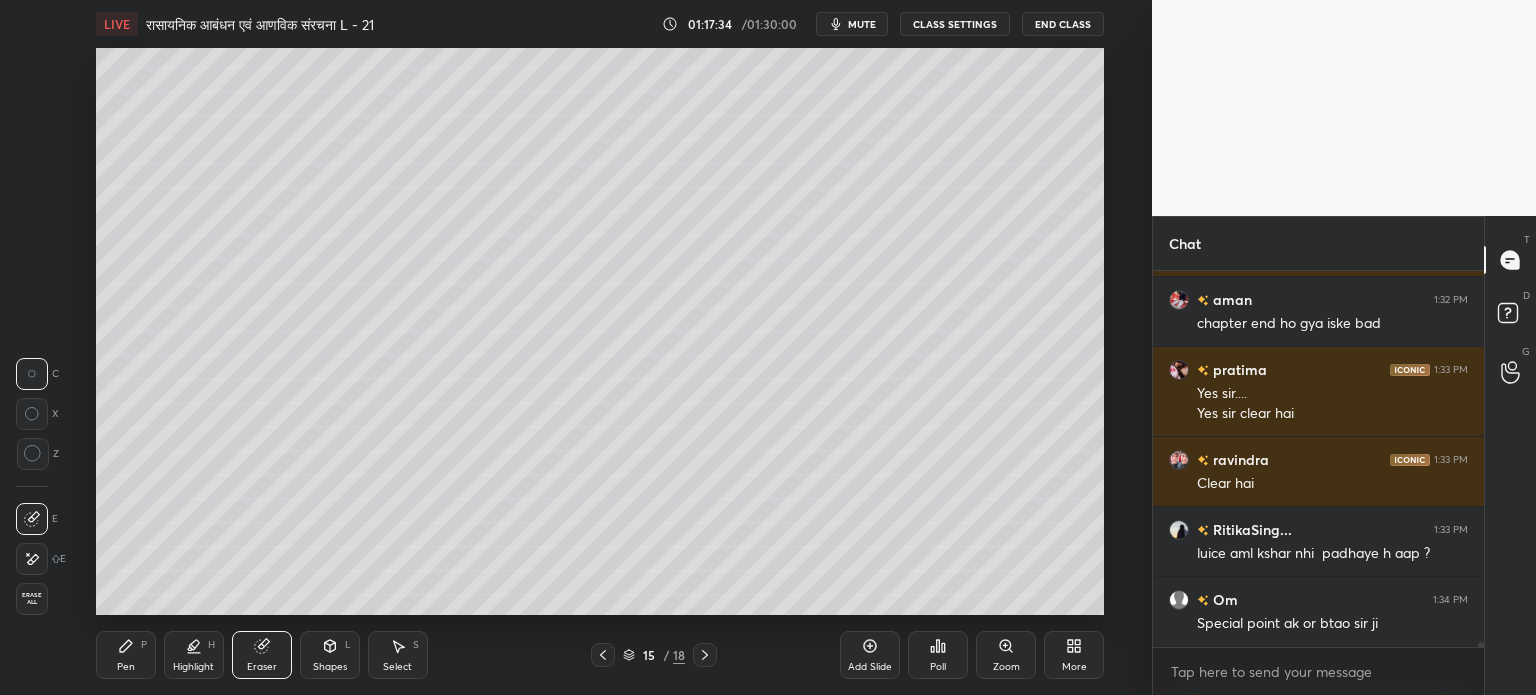 scroll, scrollTop: 26118, scrollLeft: 0, axis: vertical 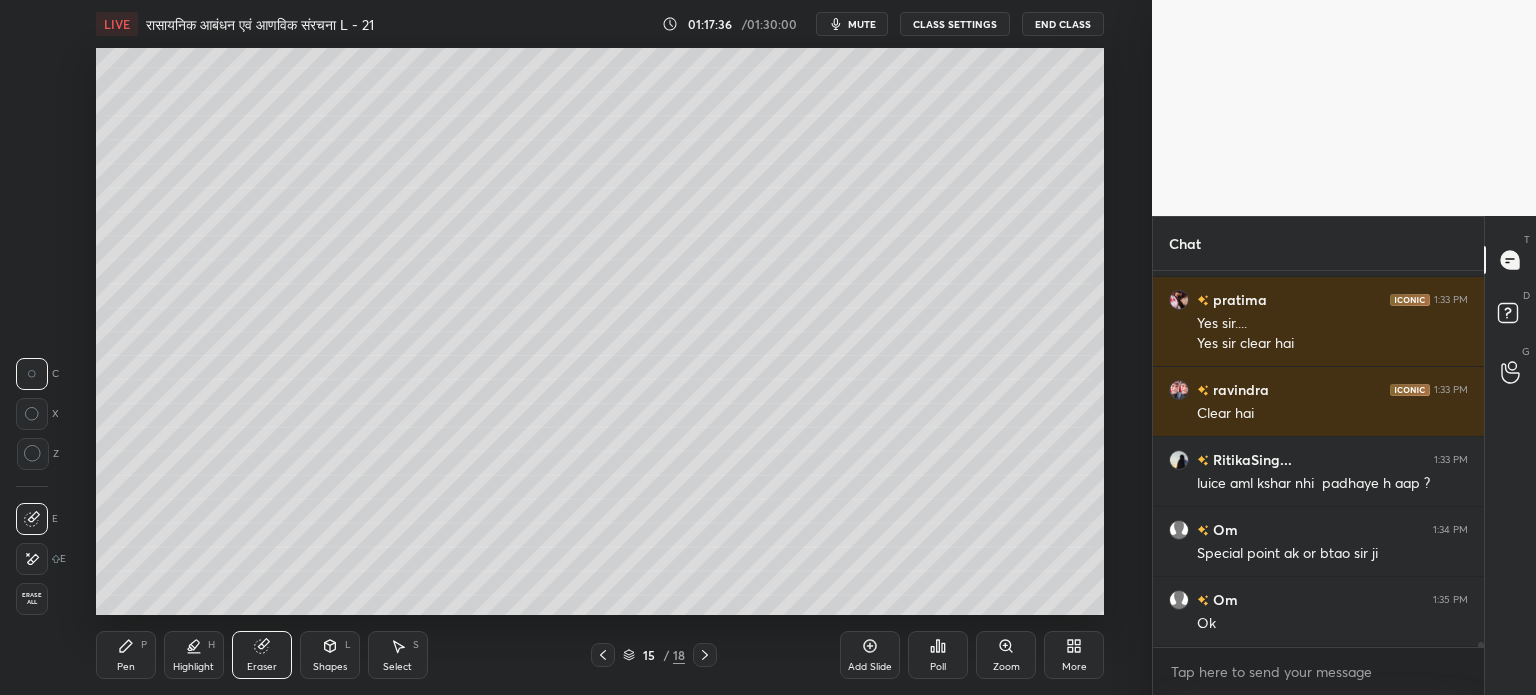 click 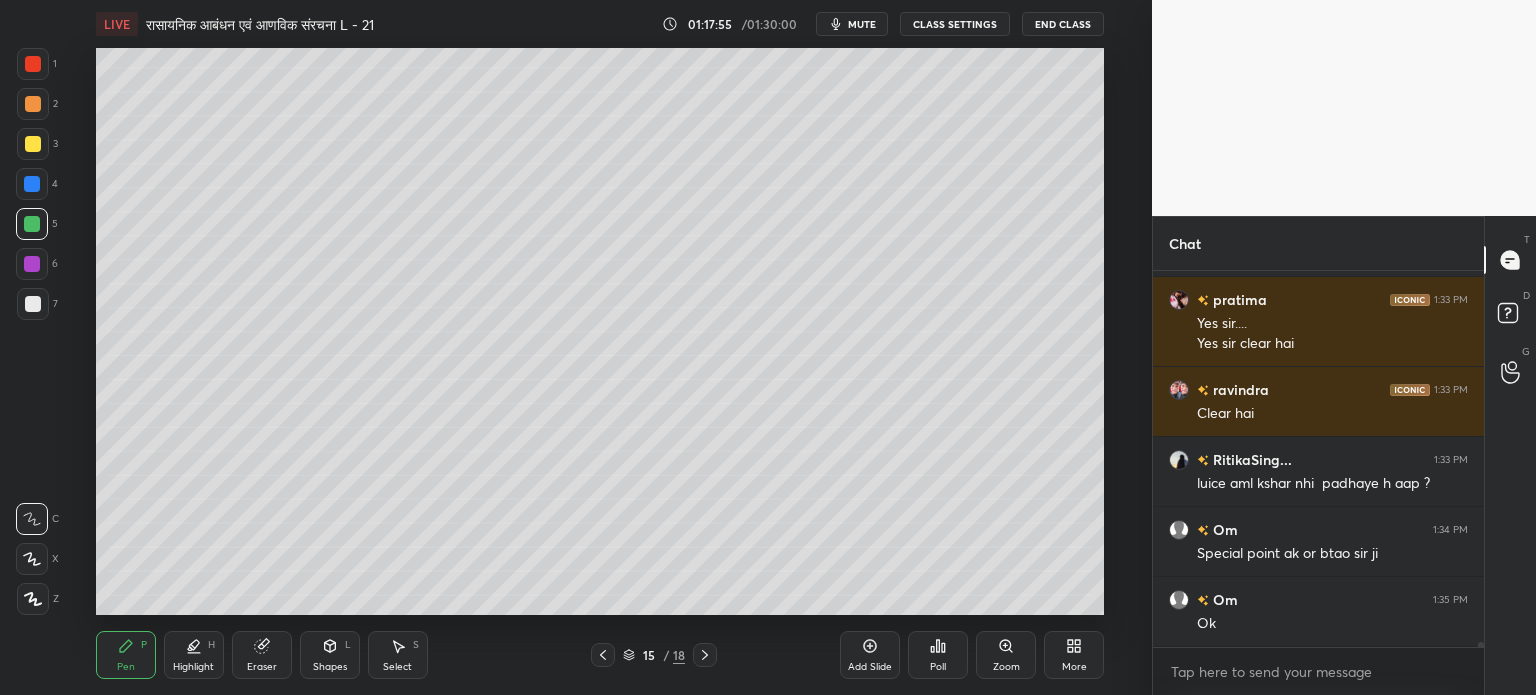click at bounding box center (33, 144) 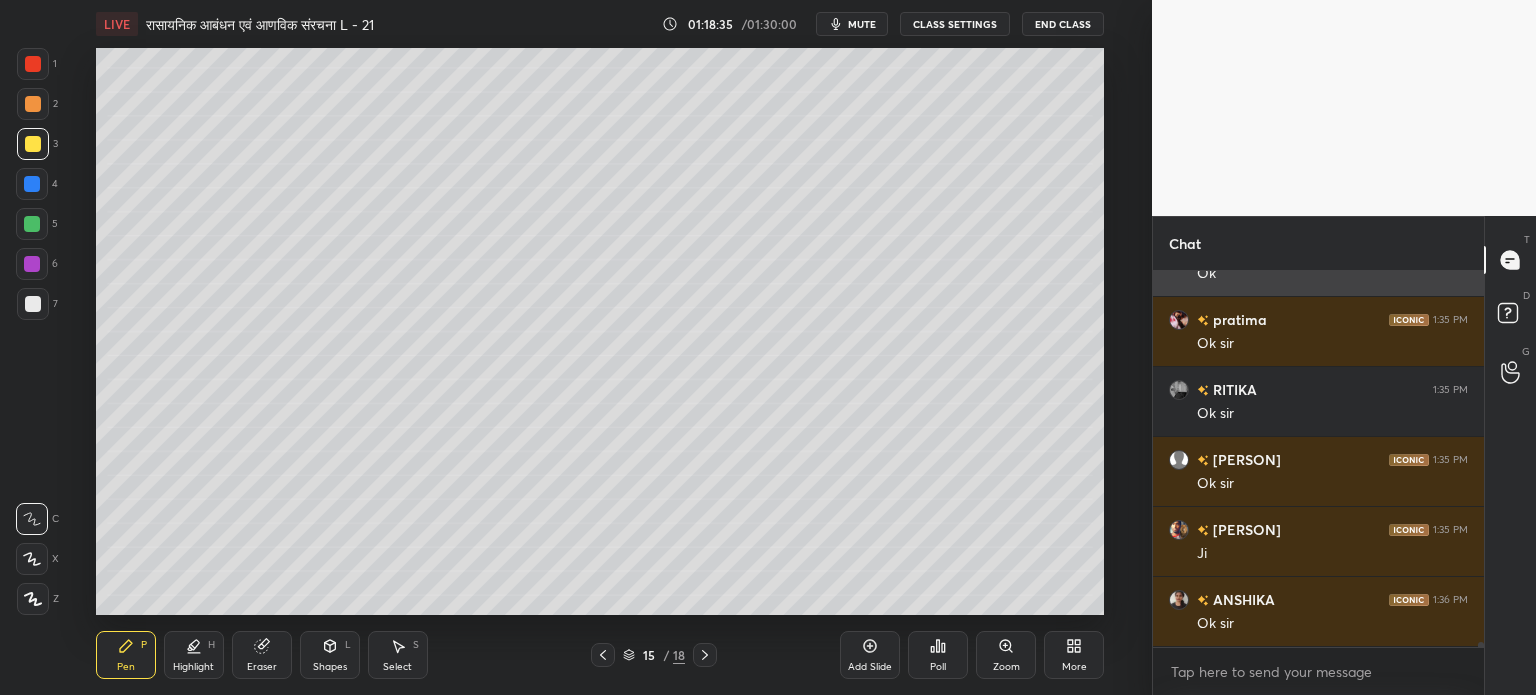 scroll, scrollTop: 26538, scrollLeft: 0, axis: vertical 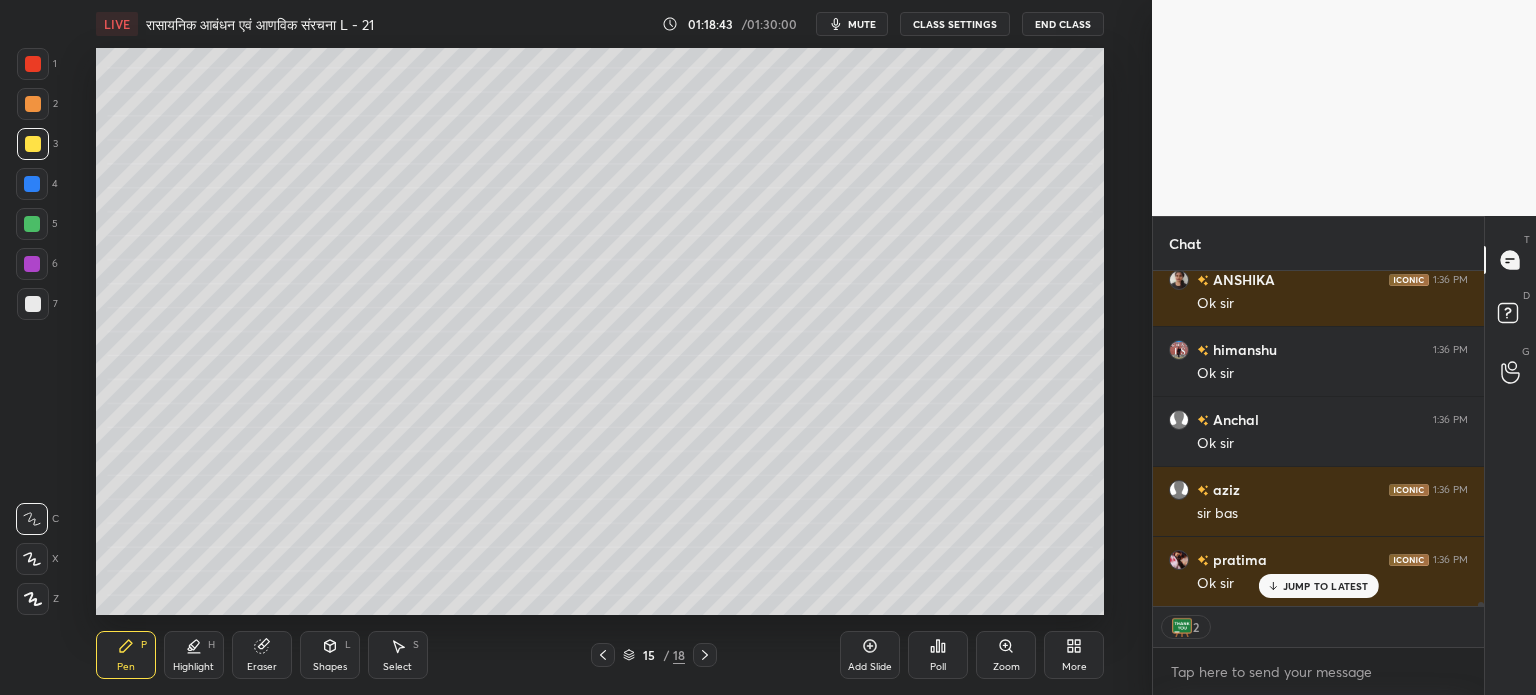 click on "mute" at bounding box center [862, 24] 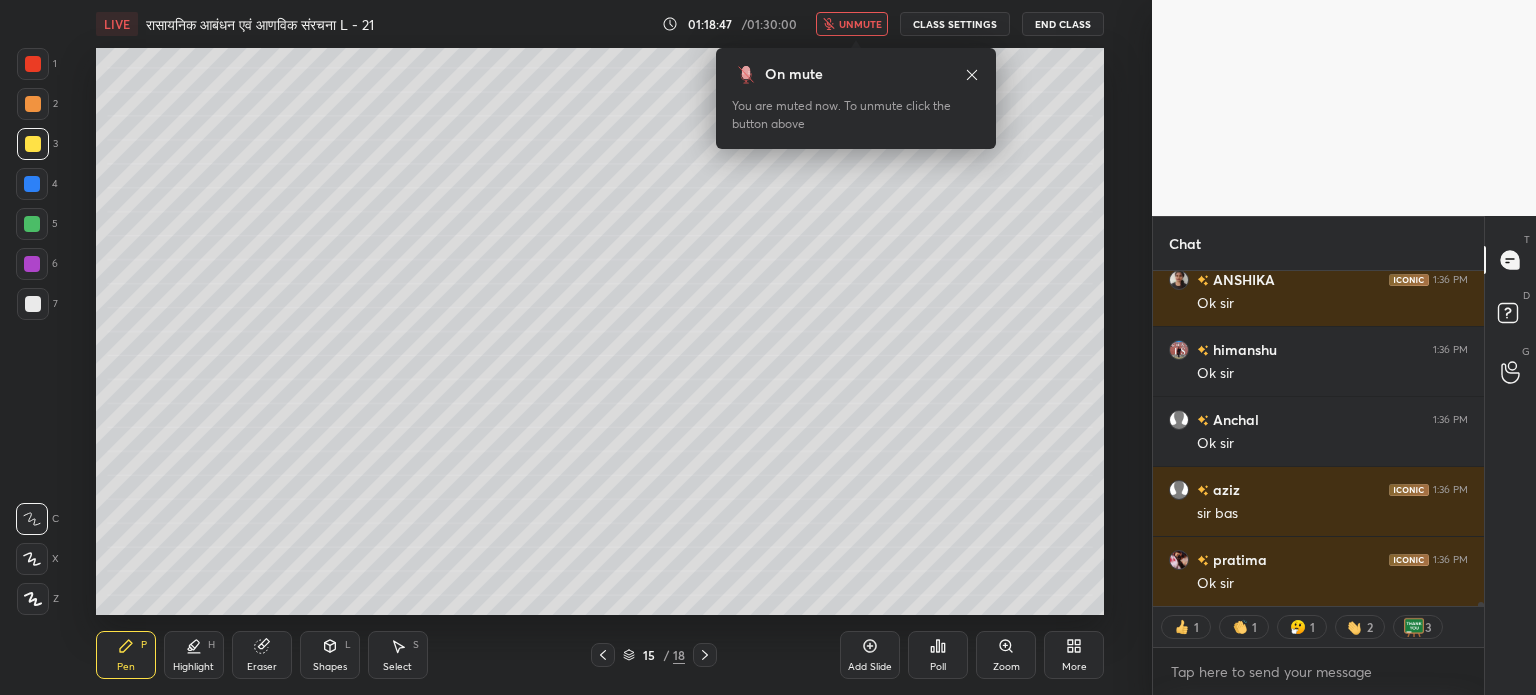 scroll, scrollTop: 26859, scrollLeft: 0, axis: vertical 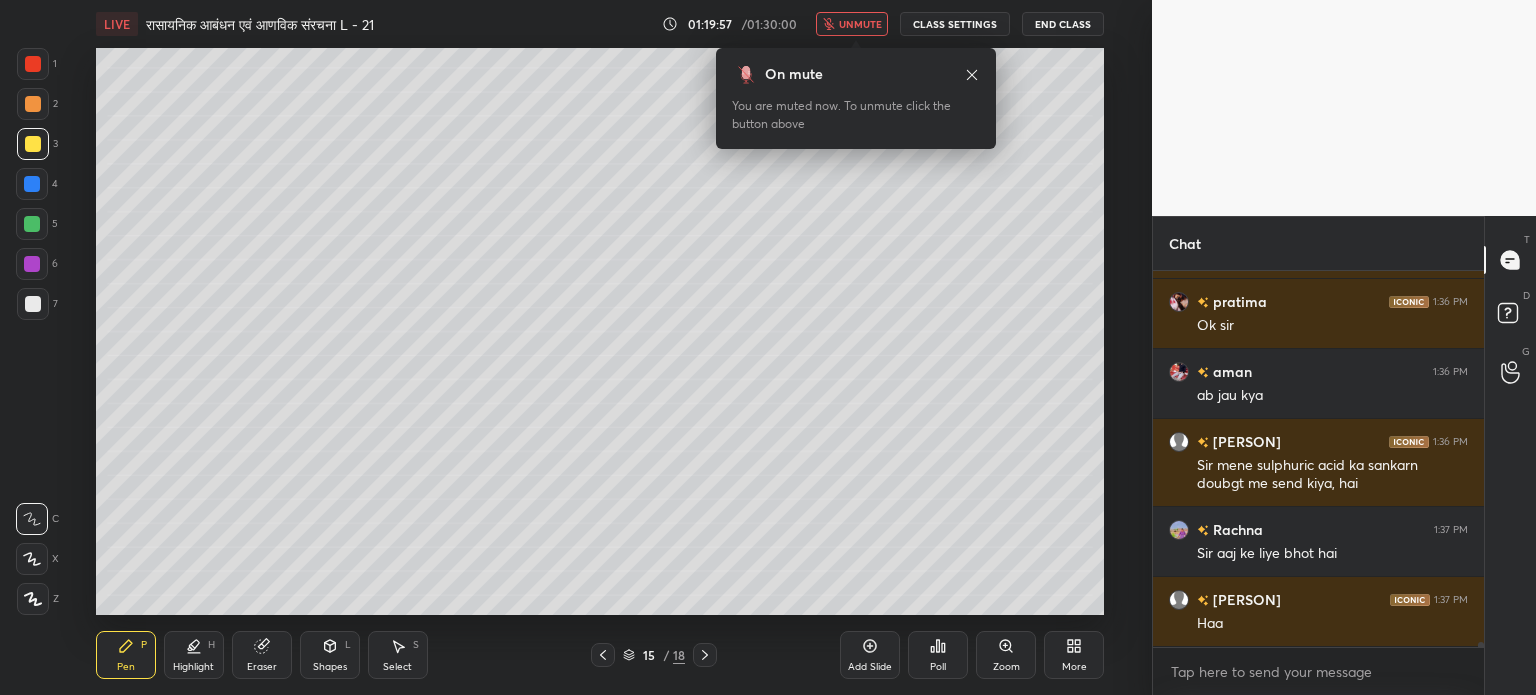 click on "unmute" at bounding box center (860, 24) 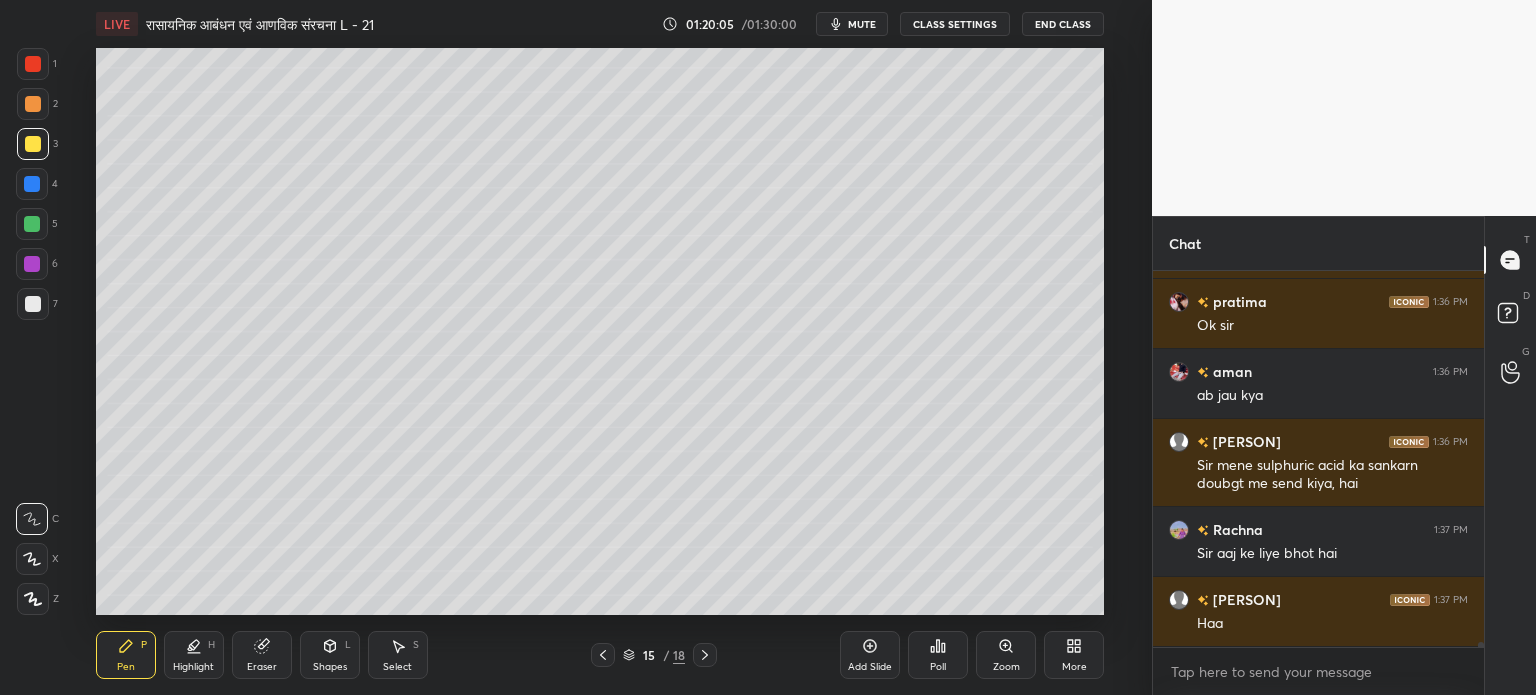 click 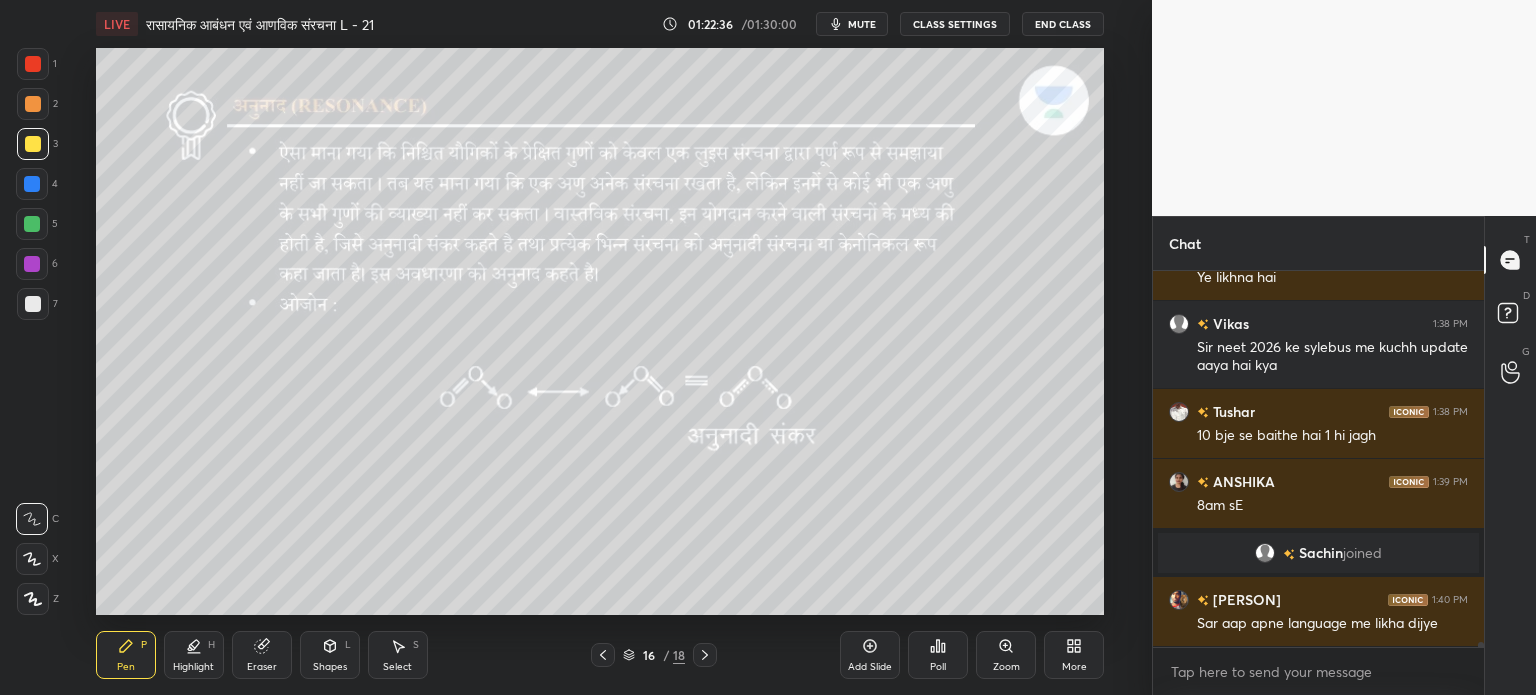 scroll, scrollTop: 26868, scrollLeft: 0, axis: vertical 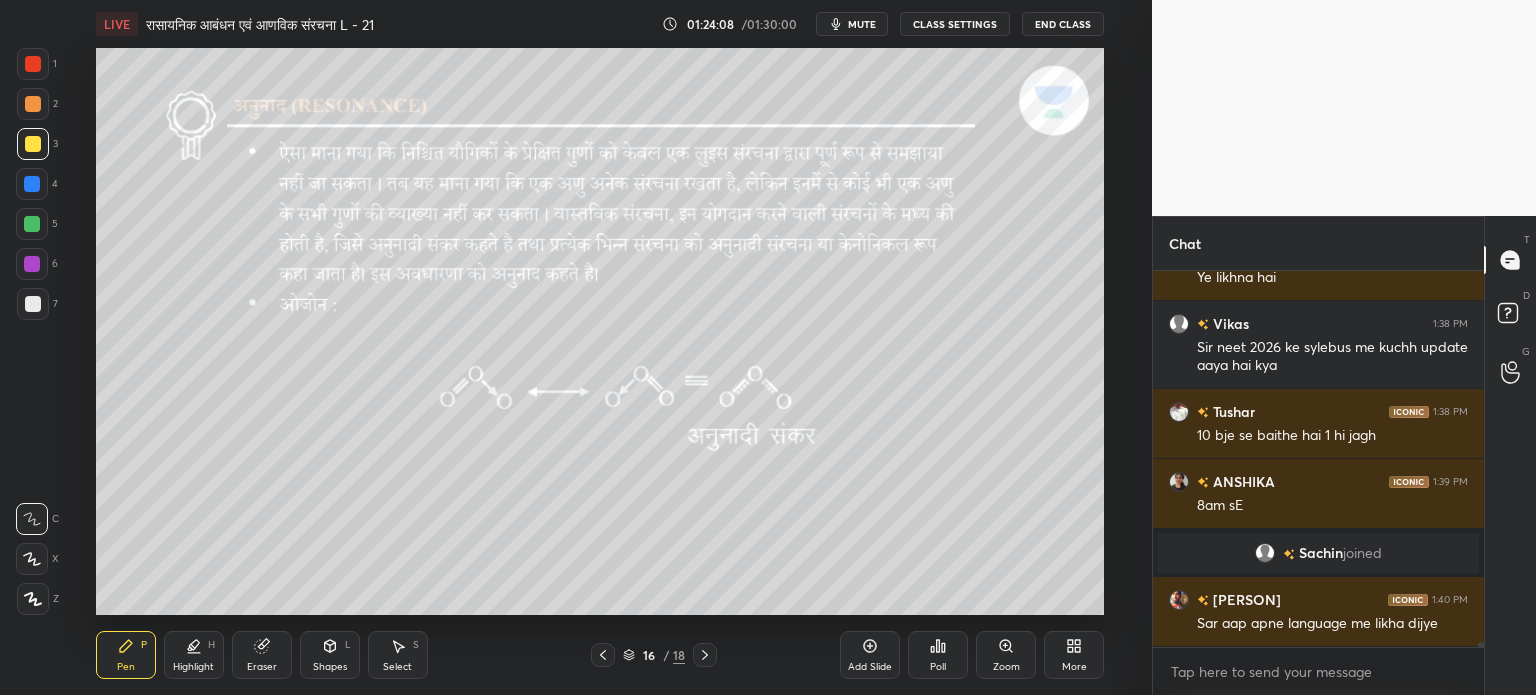 click 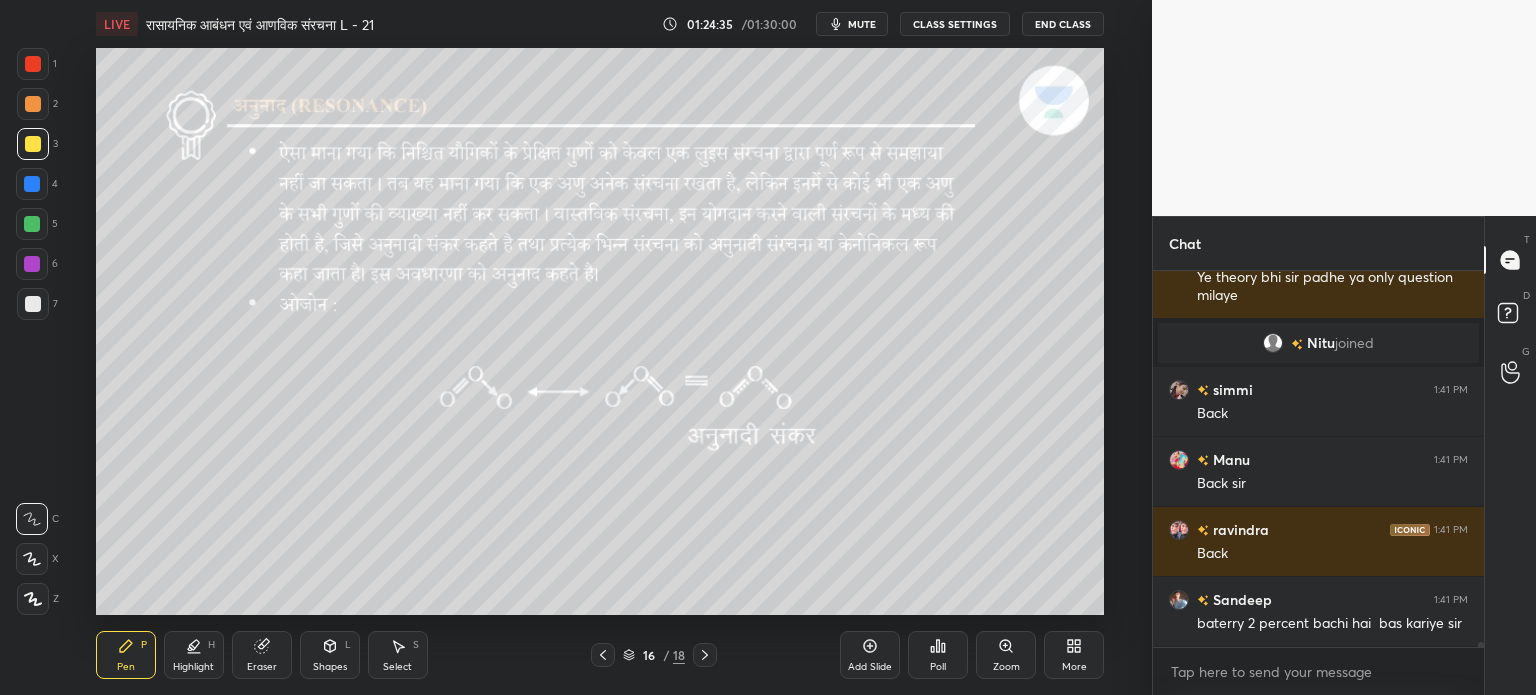 scroll, scrollTop: 27294, scrollLeft: 0, axis: vertical 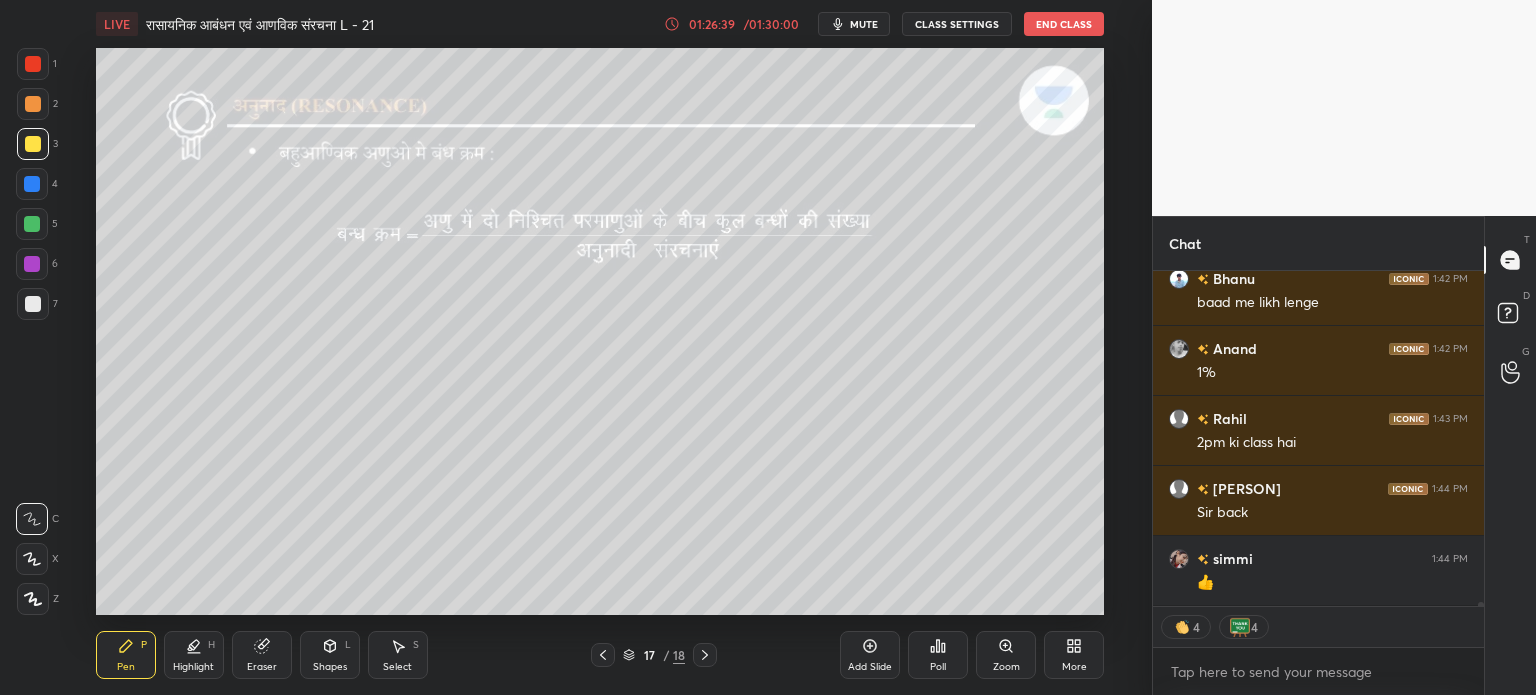 click on "Add Slide" at bounding box center (870, 667) 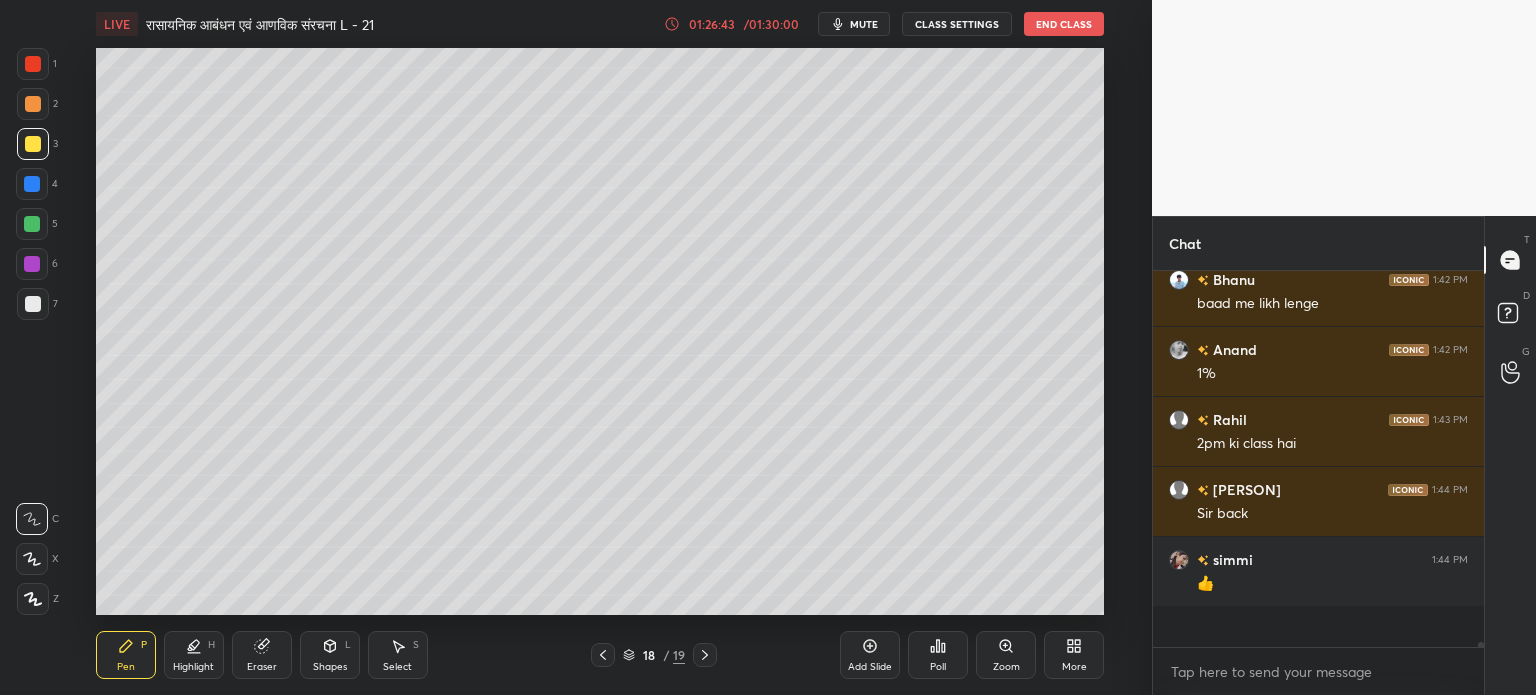 scroll, scrollTop: 7, scrollLeft: 6, axis: both 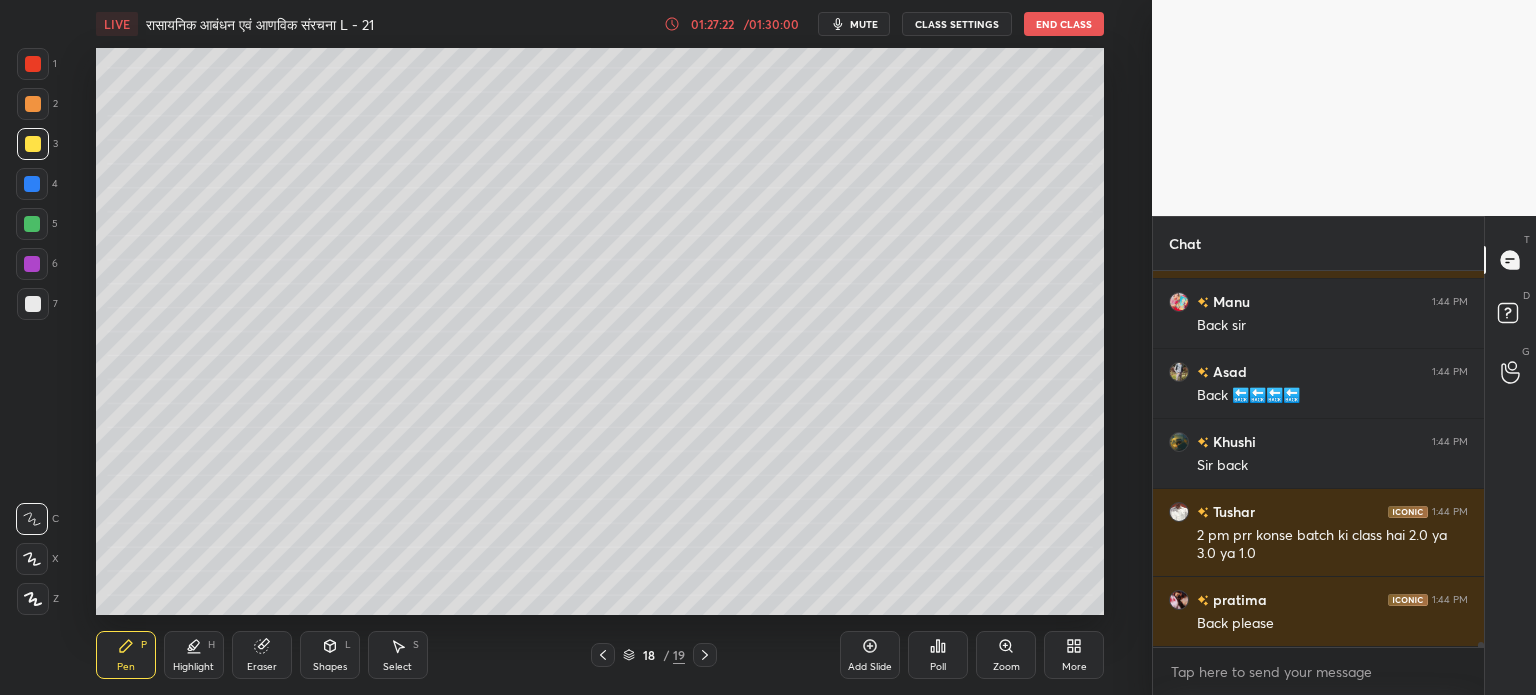 click 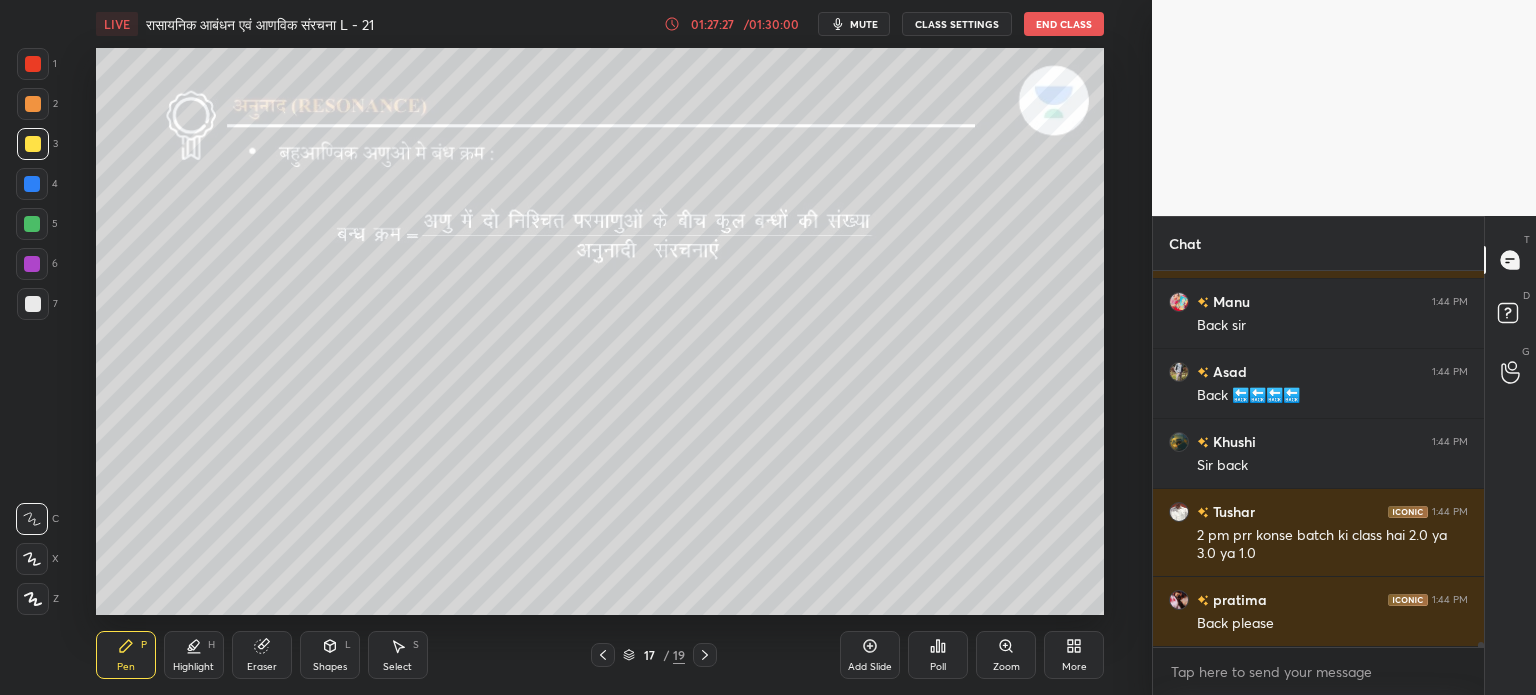 click 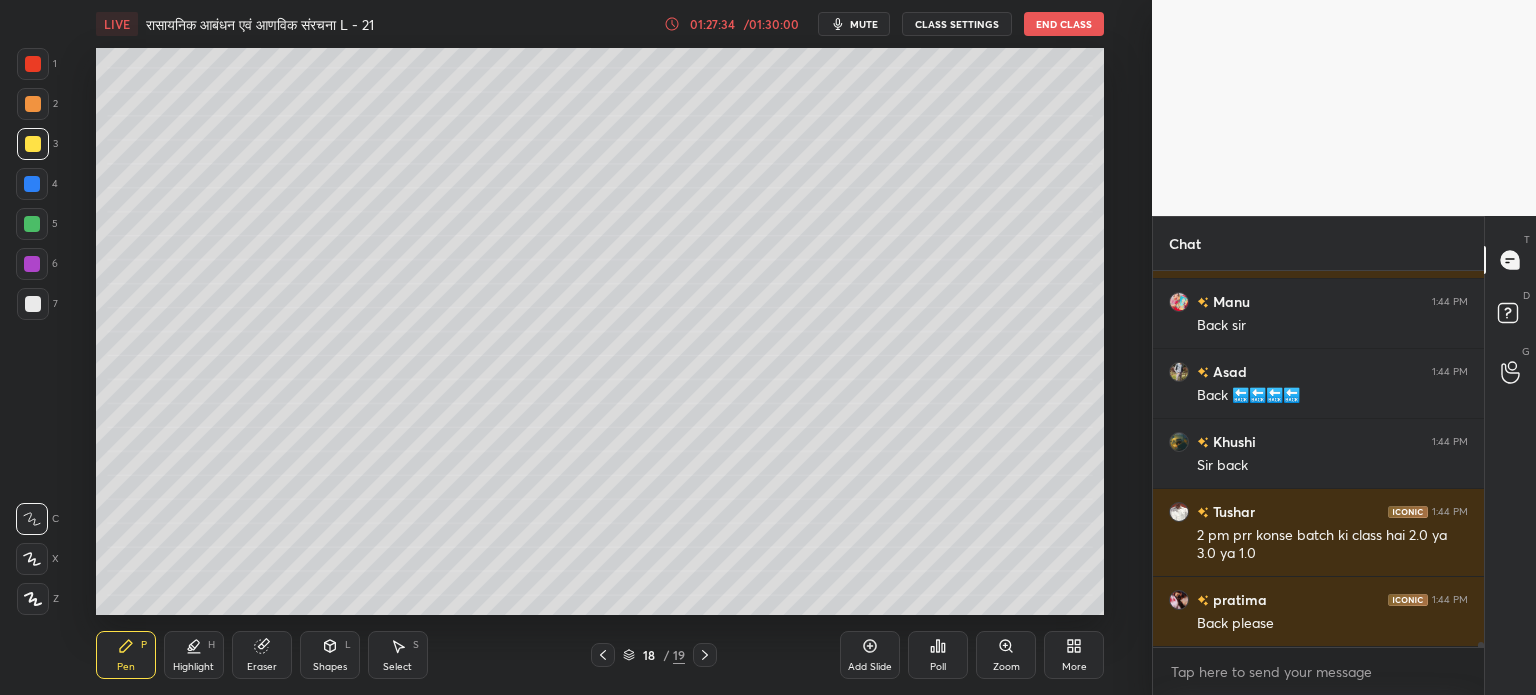 scroll, scrollTop: 28152, scrollLeft: 0, axis: vertical 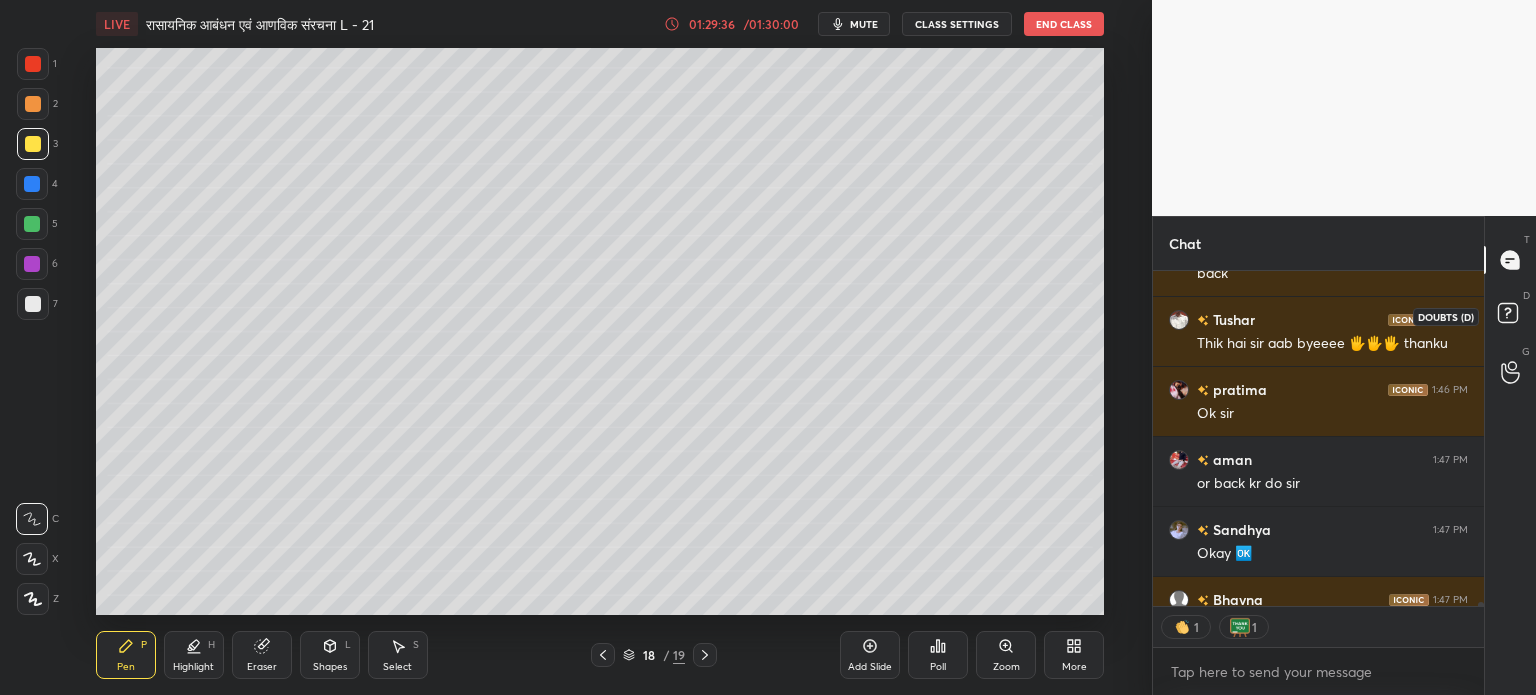 click 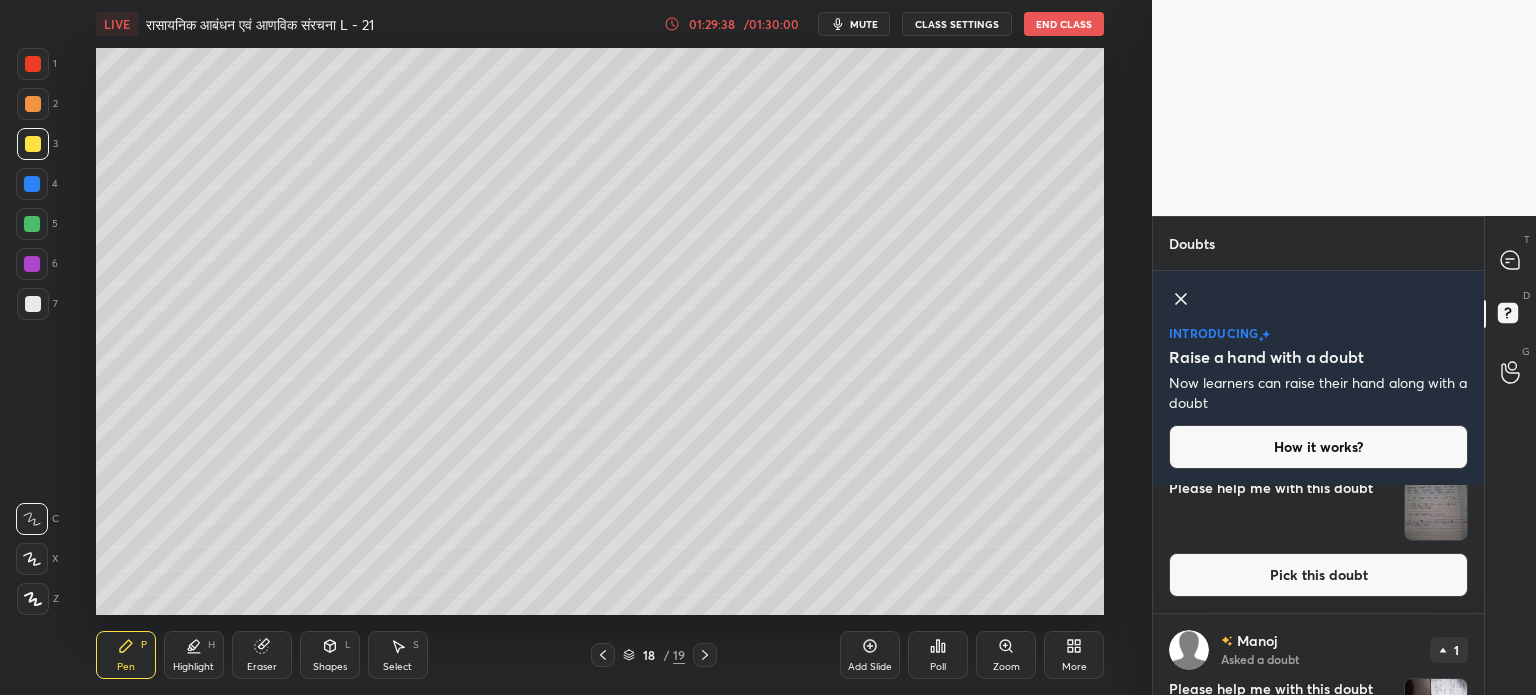 scroll, scrollTop: 752, scrollLeft: 0, axis: vertical 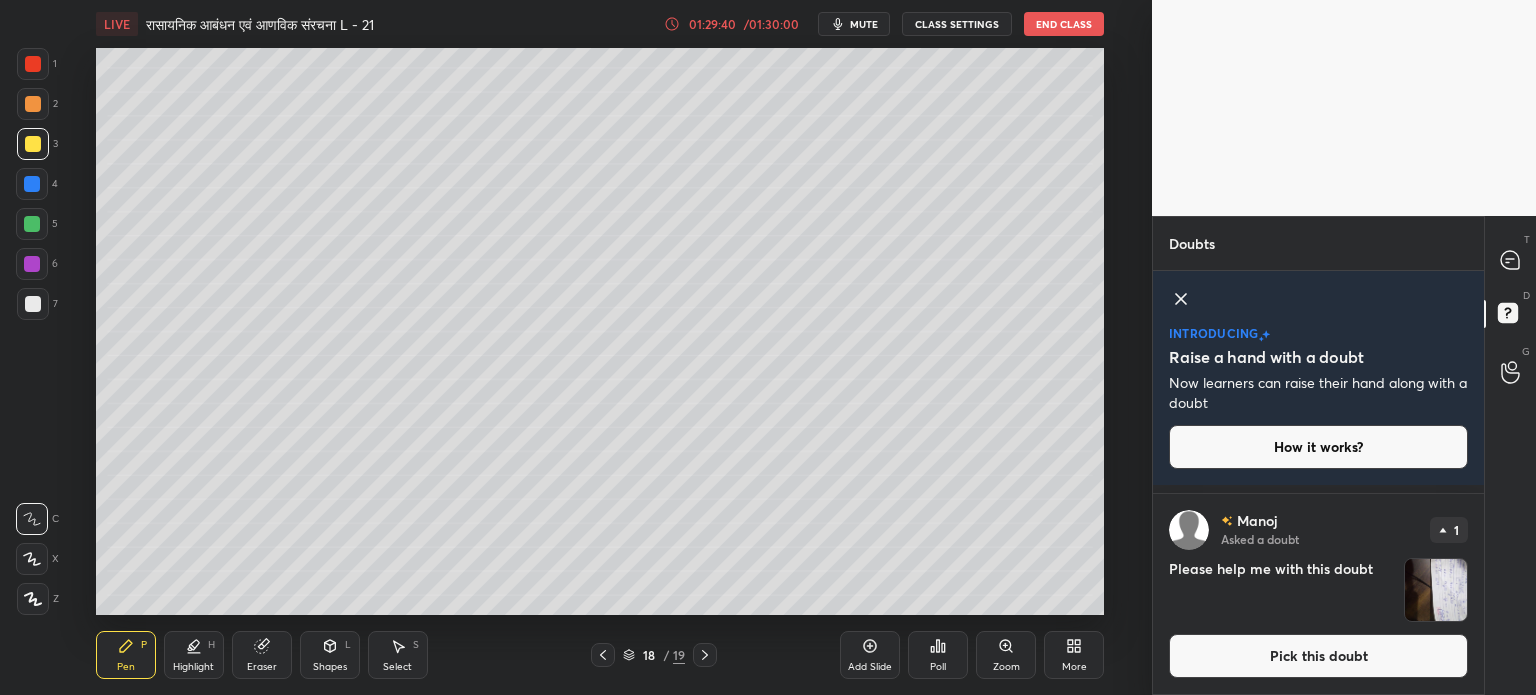 click at bounding box center (1436, 590) 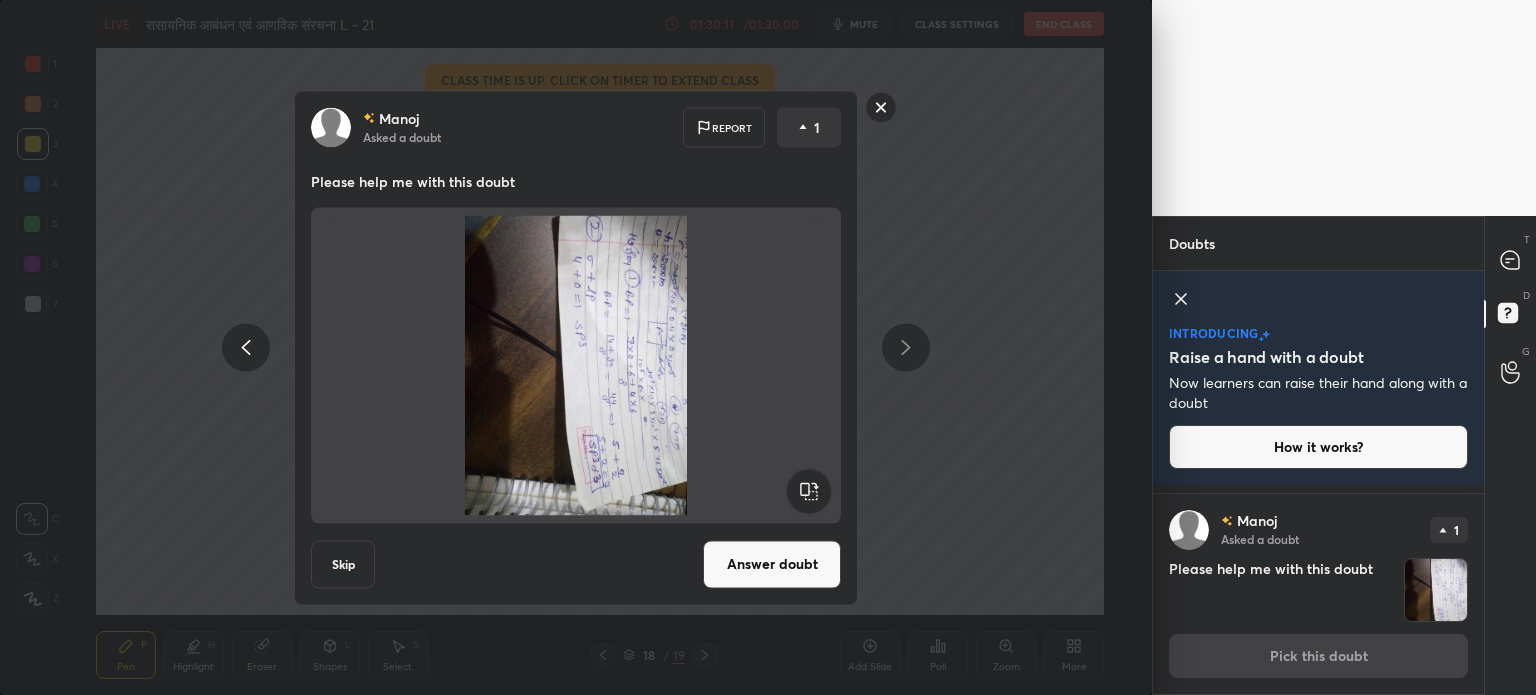 click 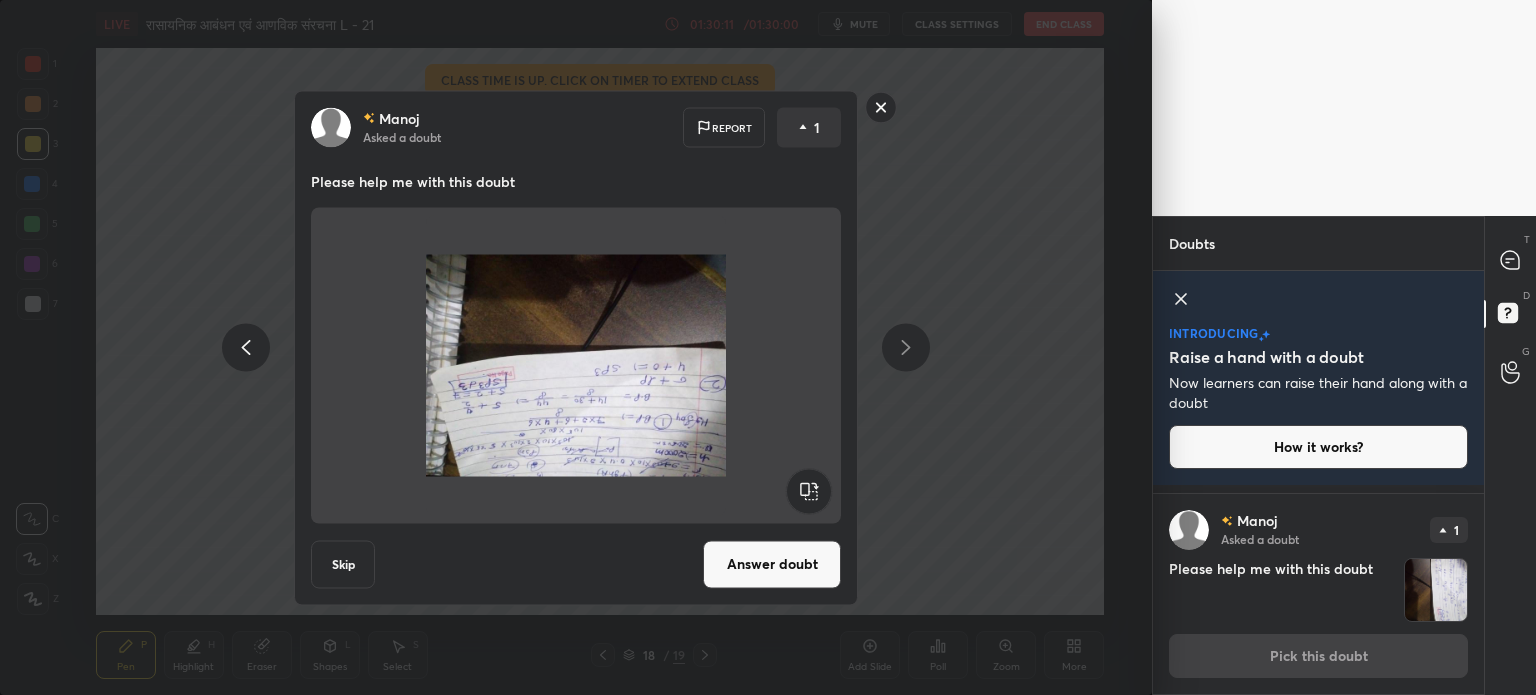 click 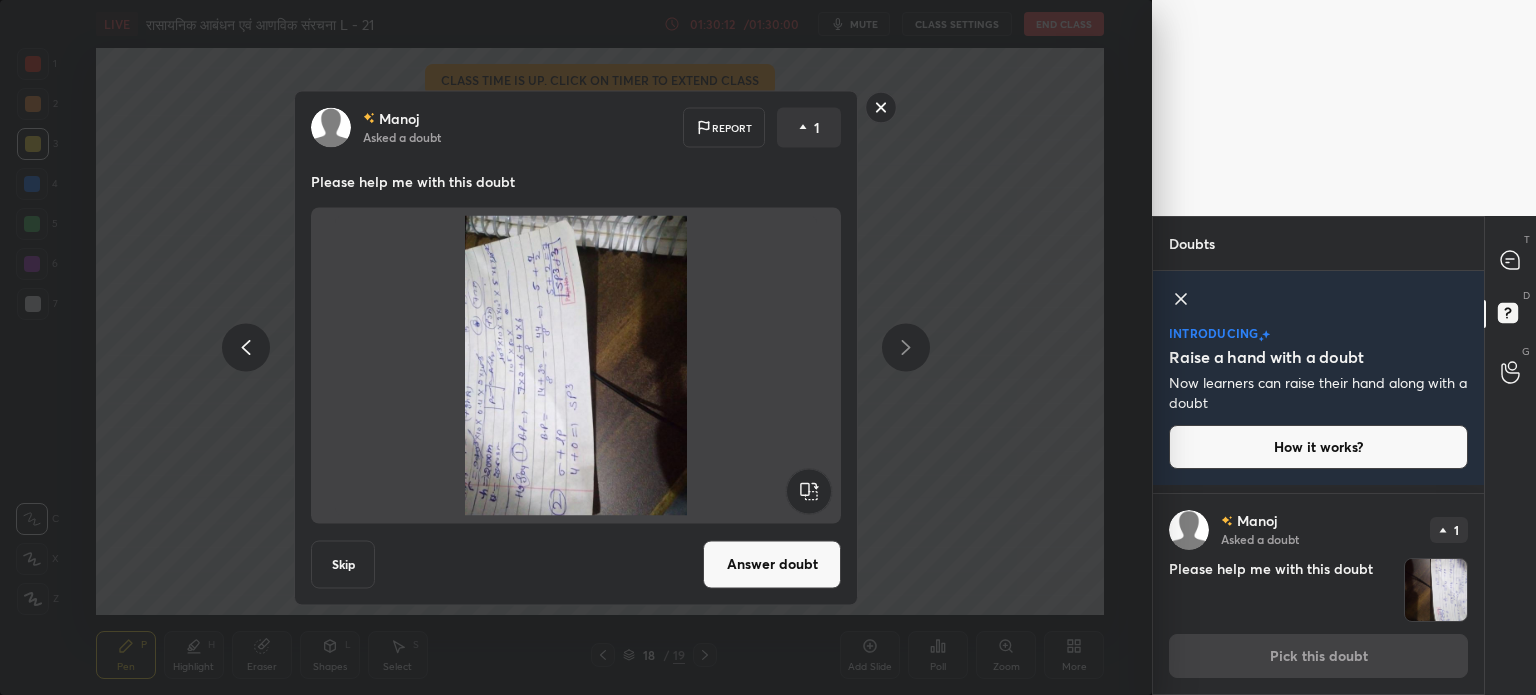 click 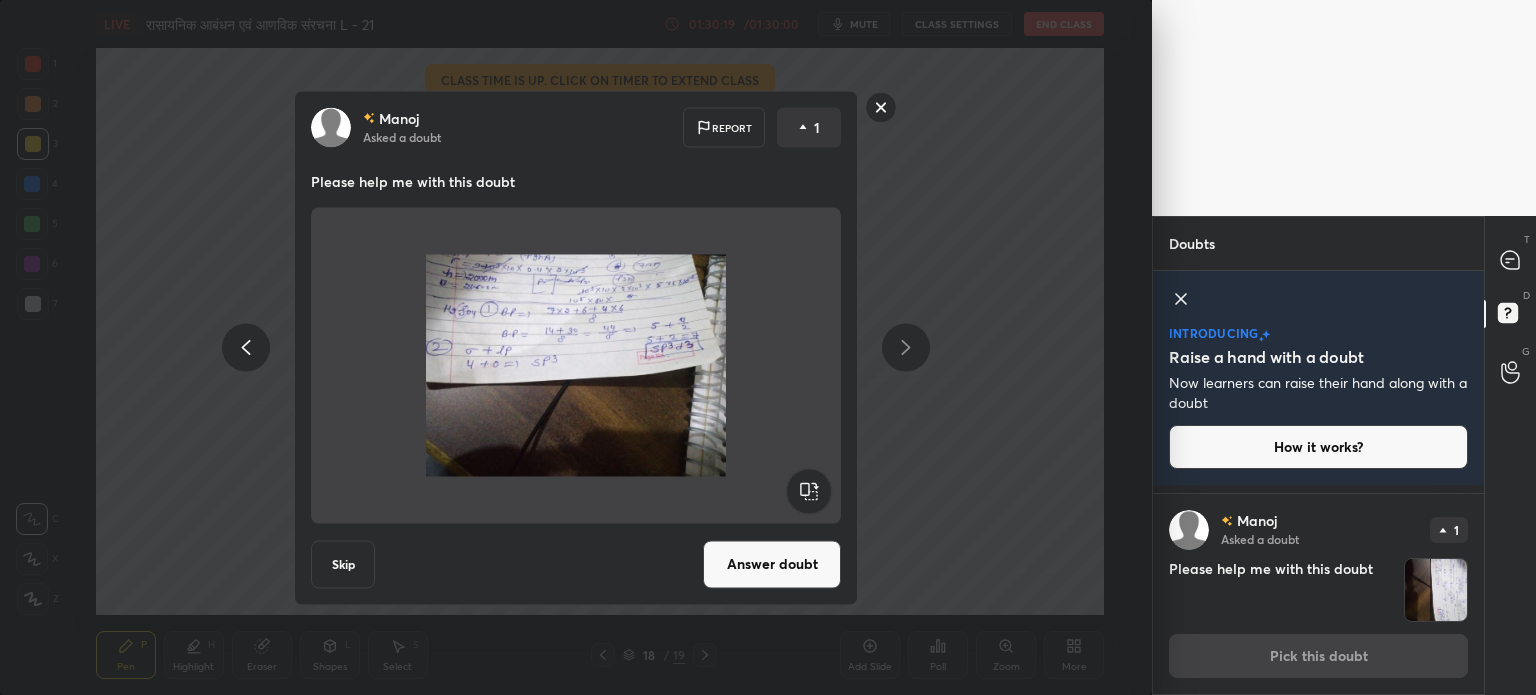 click 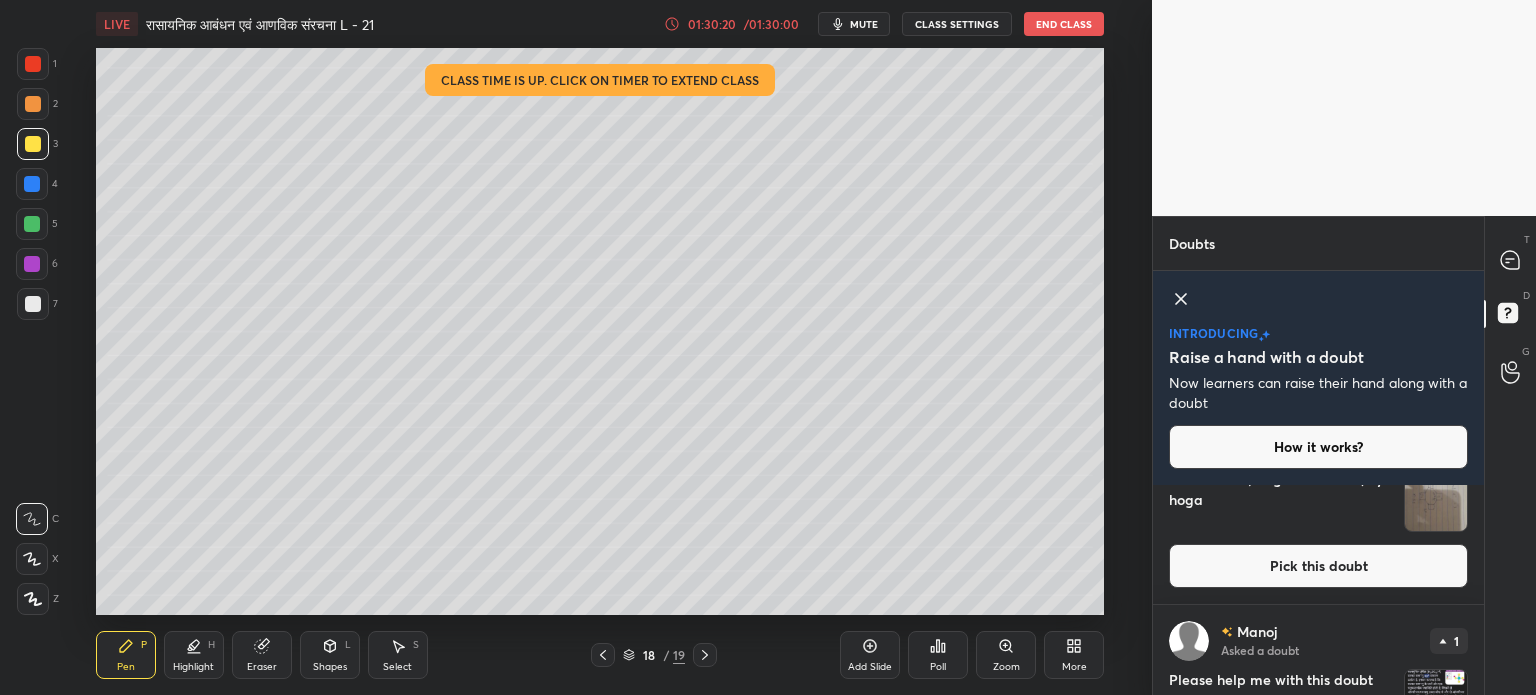 scroll, scrollTop: 0, scrollLeft: 0, axis: both 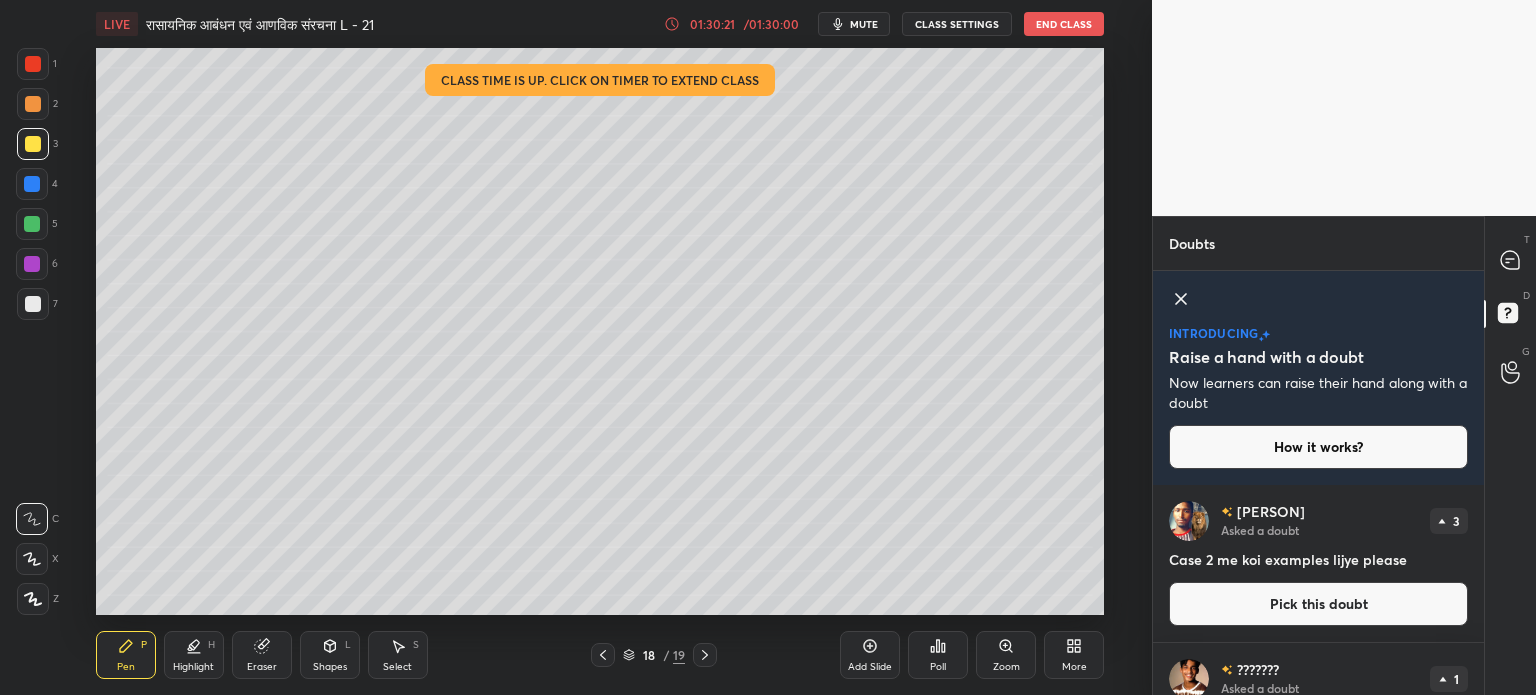 click on "Pick this doubt" at bounding box center (1318, 604) 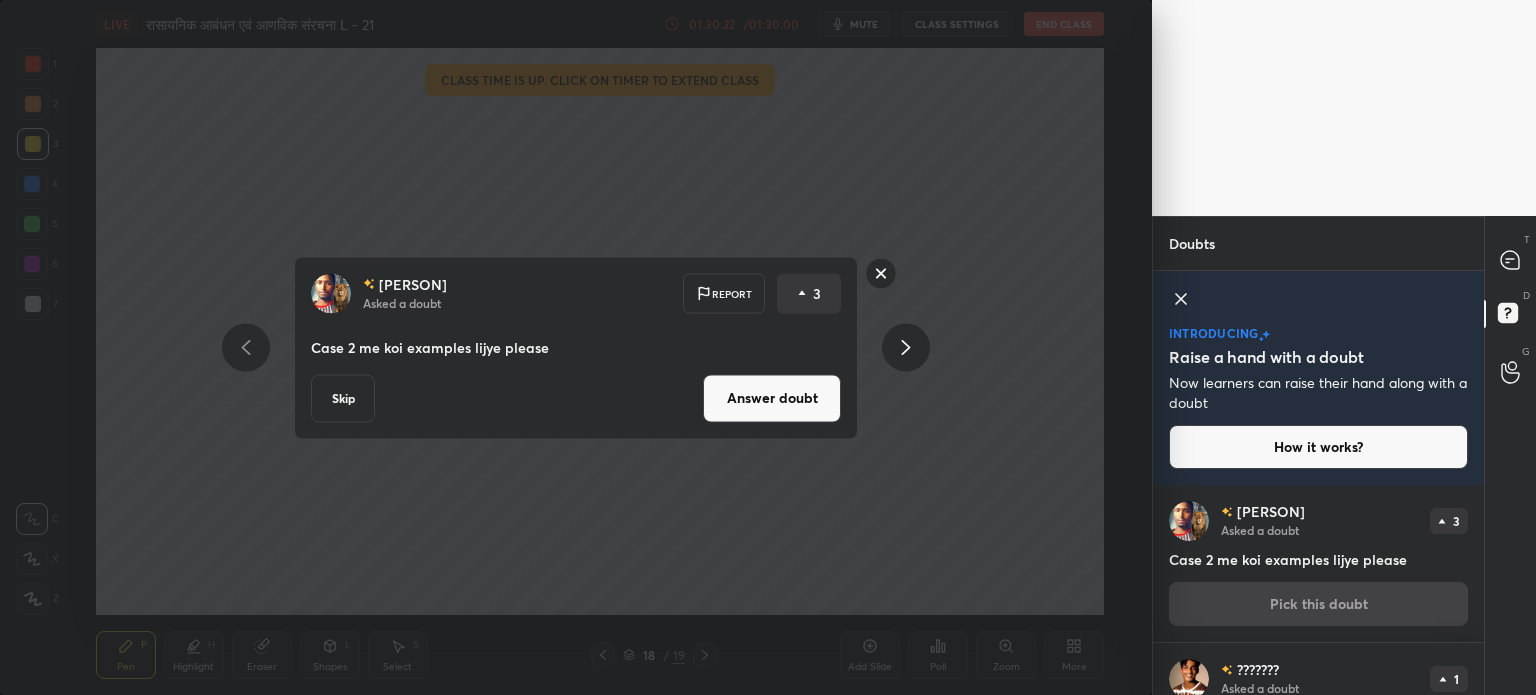 click on "Skip" at bounding box center [343, 398] 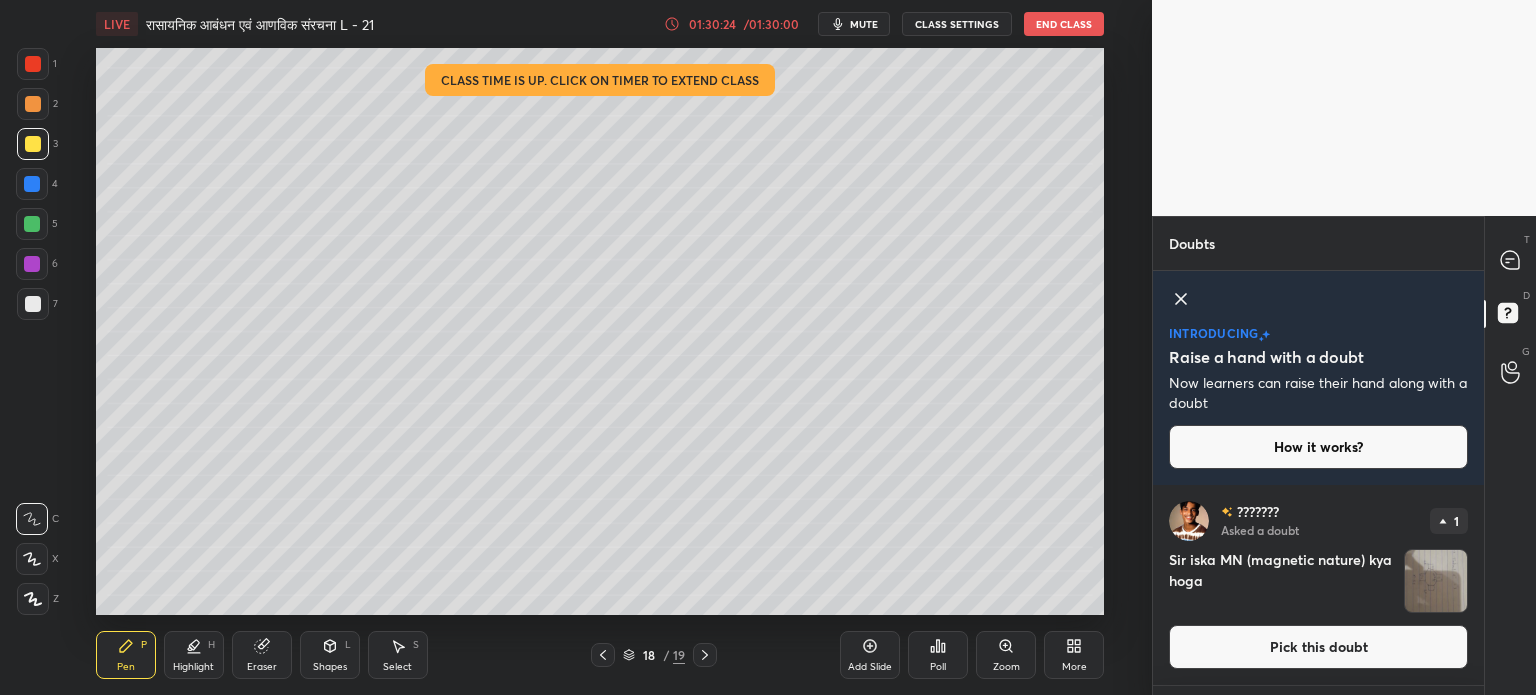 click at bounding box center [1436, 581] 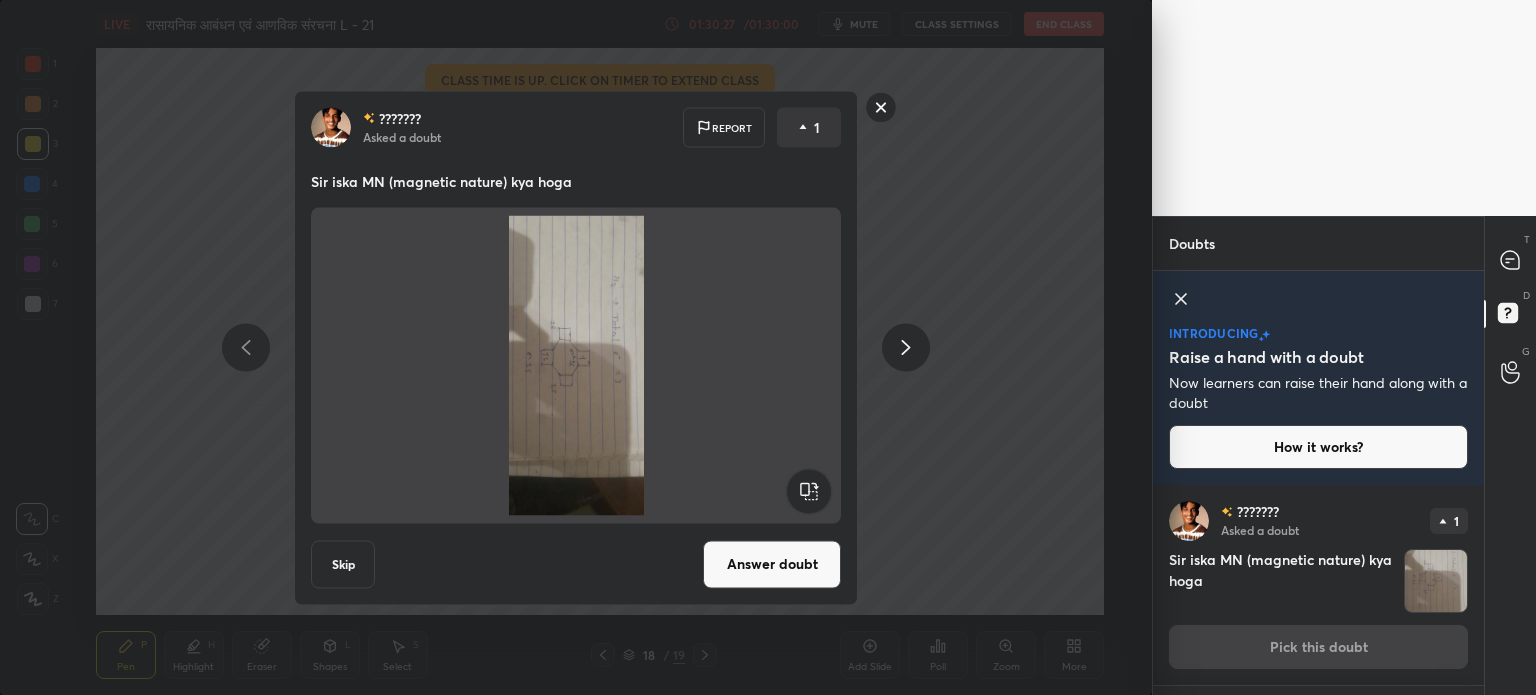 click on "Answer doubt" at bounding box center [772, 564] 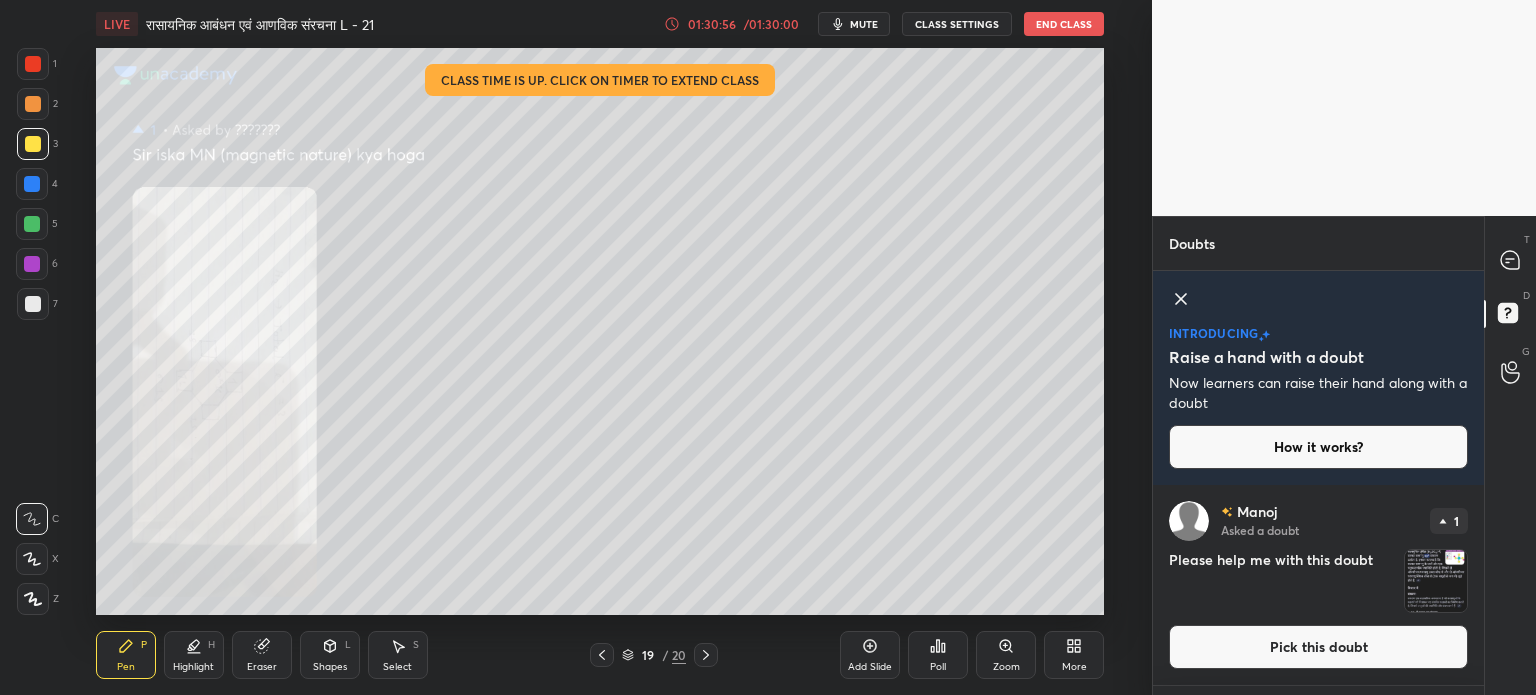 click at bounding box center [1436, 581] 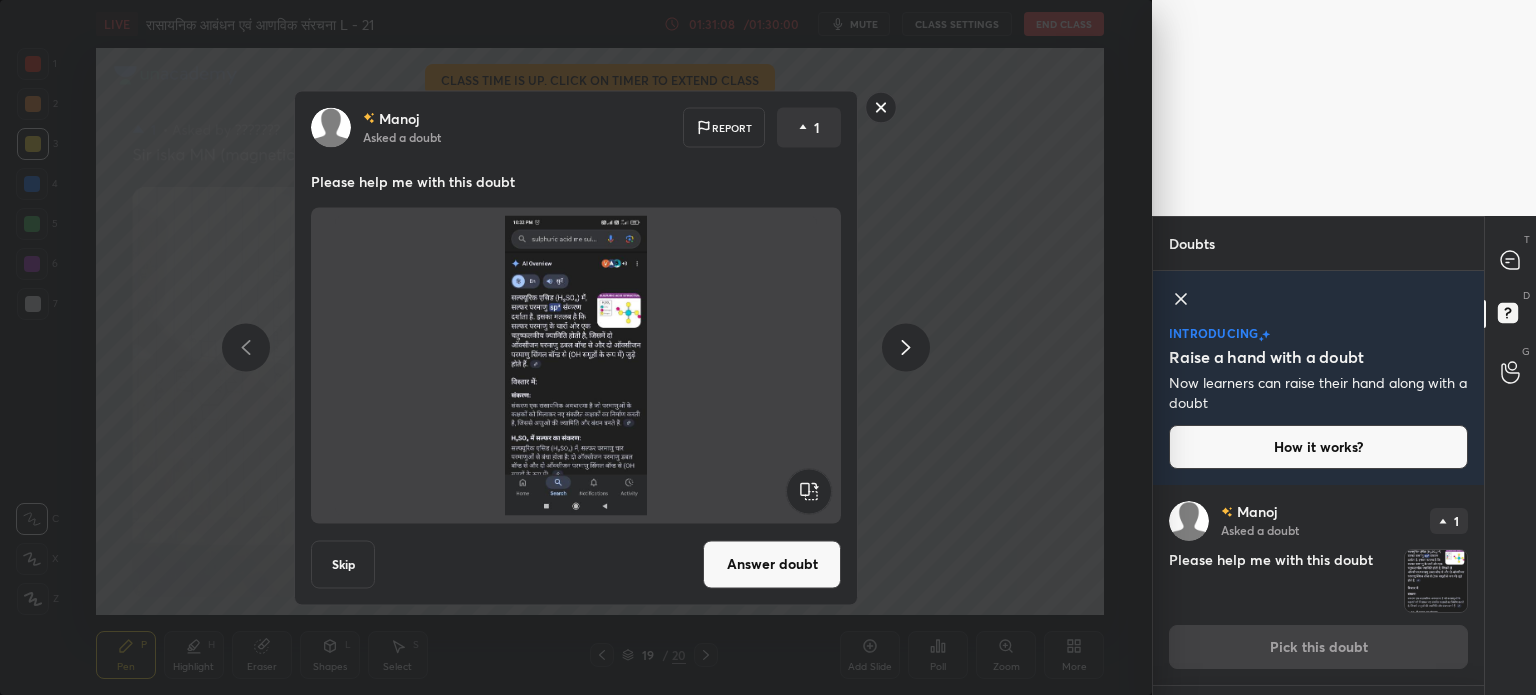 click on "Skip" at bounding box center (343, 564) 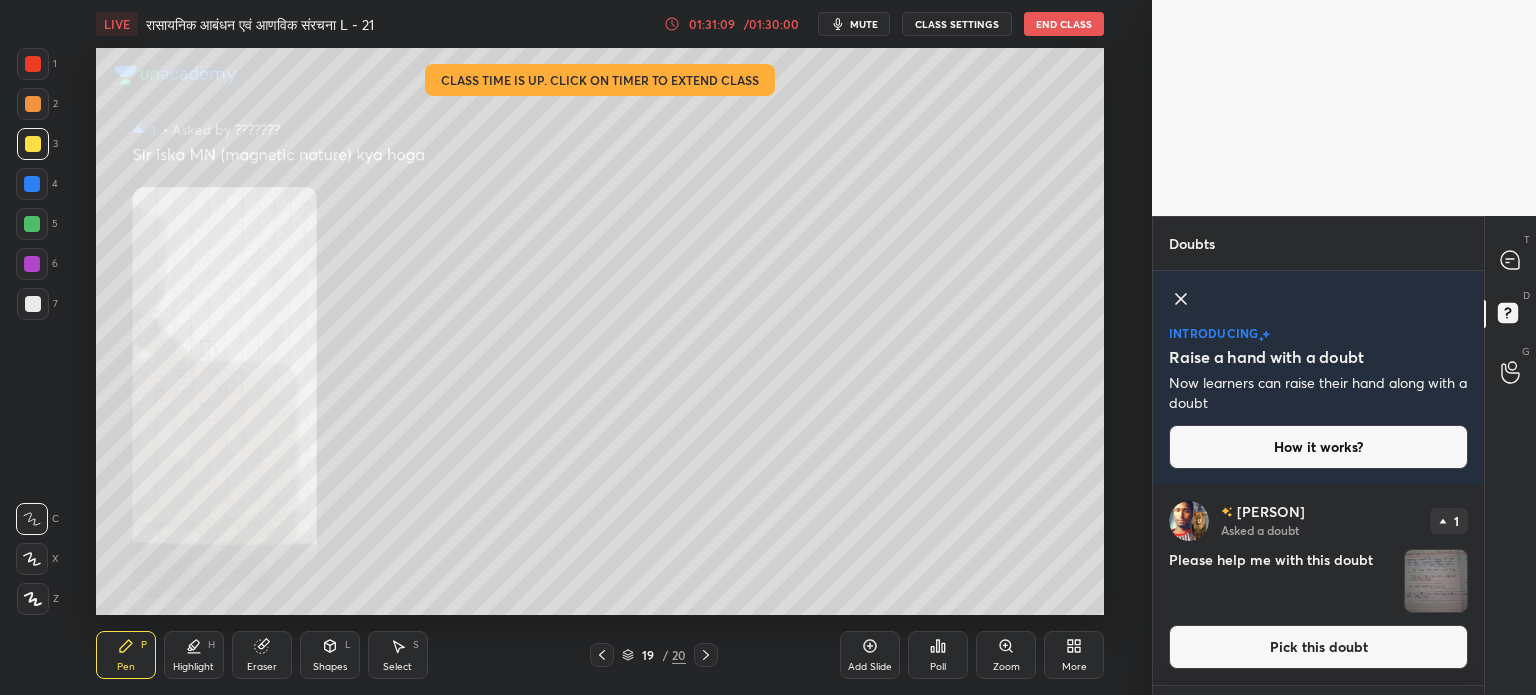click at bounding box center [1436, 581] 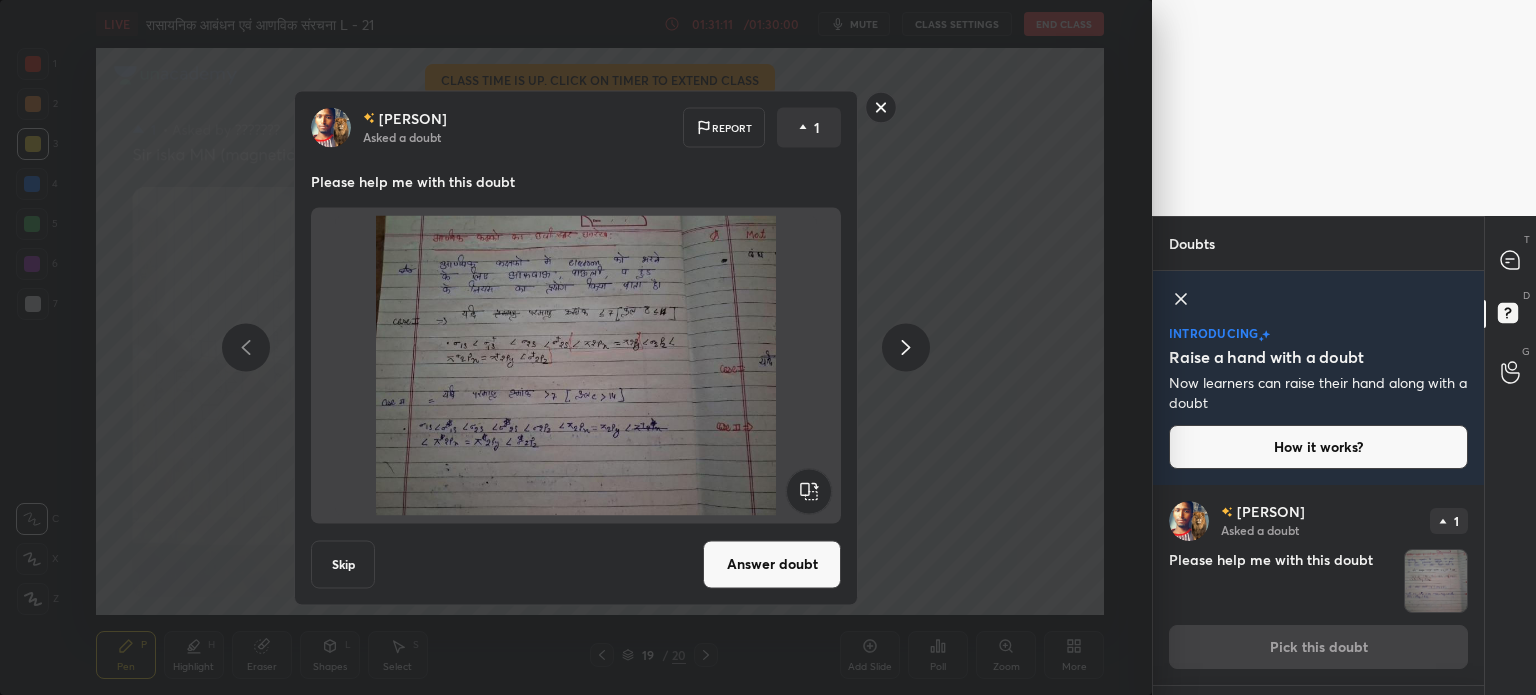 click on "Skip" at bounding box center [343, 564] 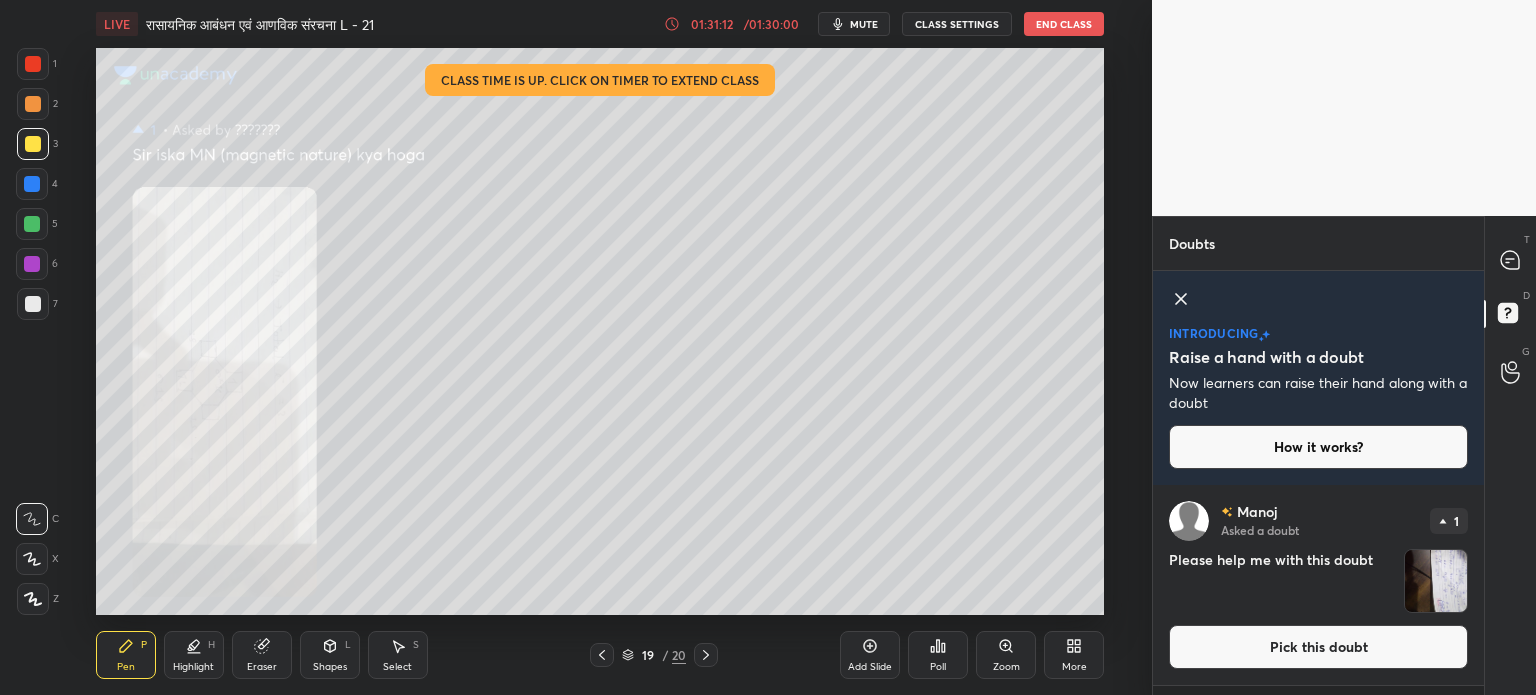 click at bounding box center [1436, 581] 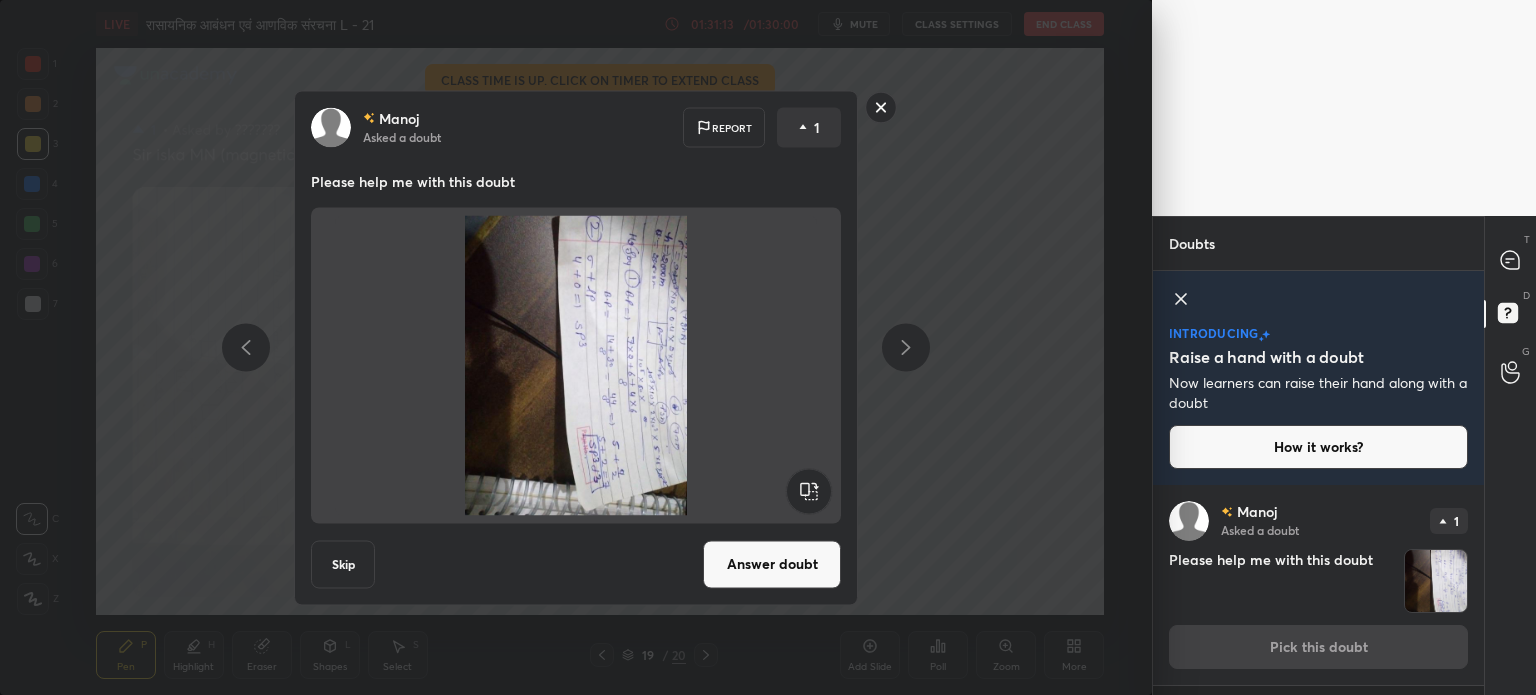 click on "Skip" at bounding box center (343, 564) 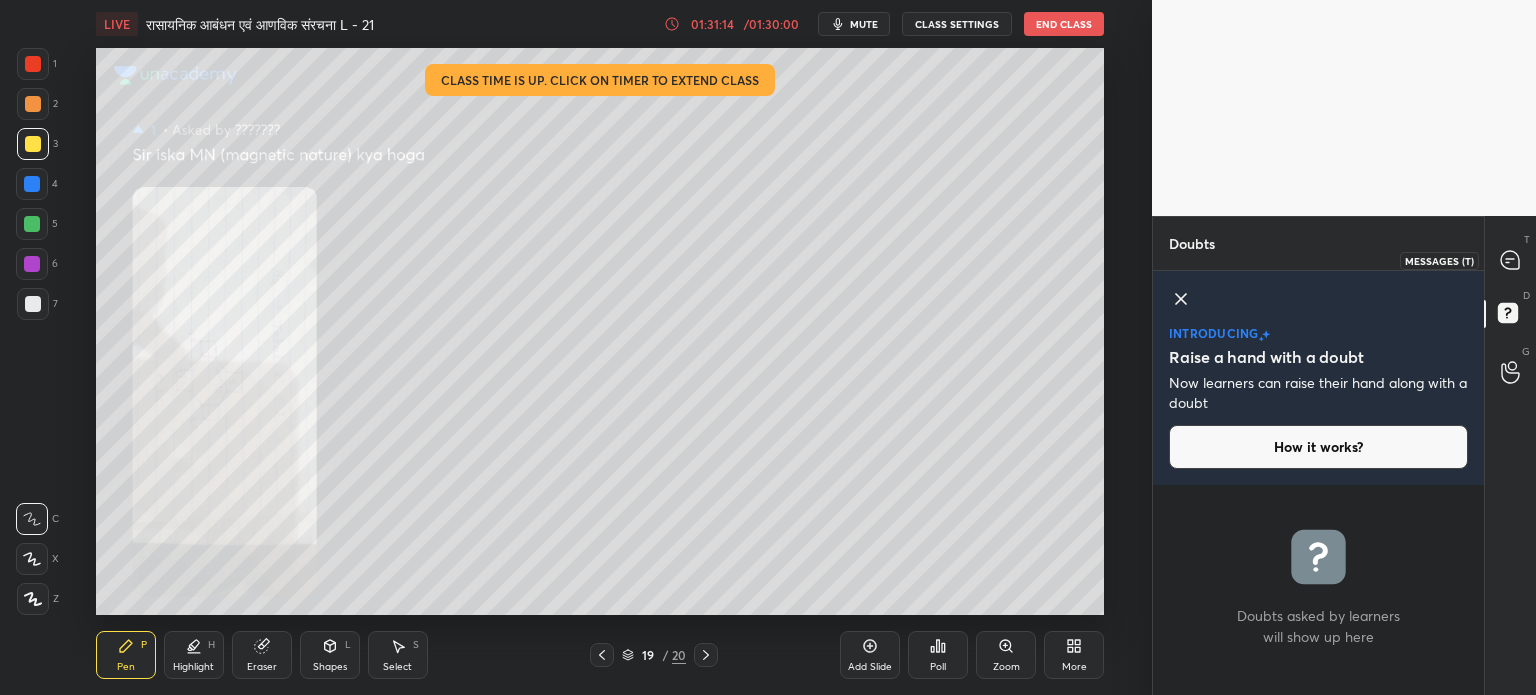 click 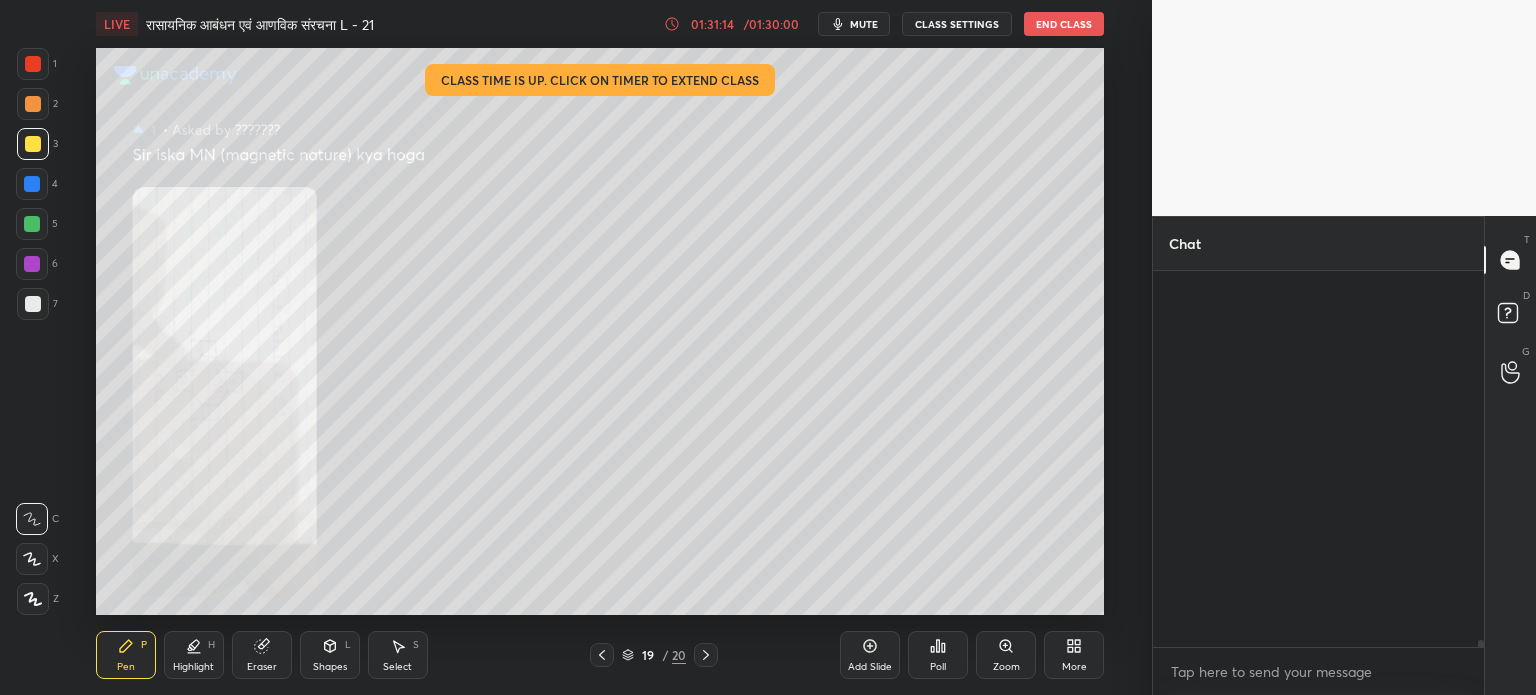 scroll, scrollTop: 30836, scrollLeft: 0, axis: vertical 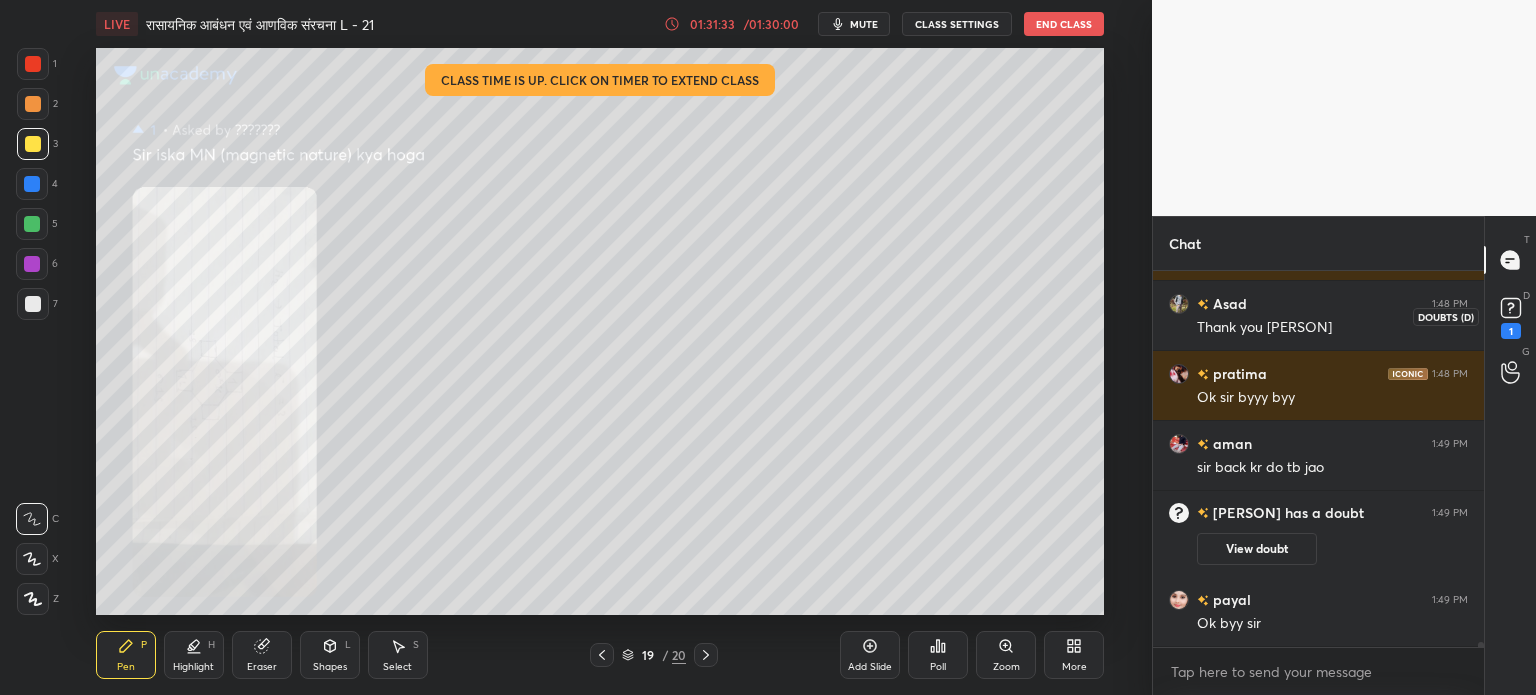 click 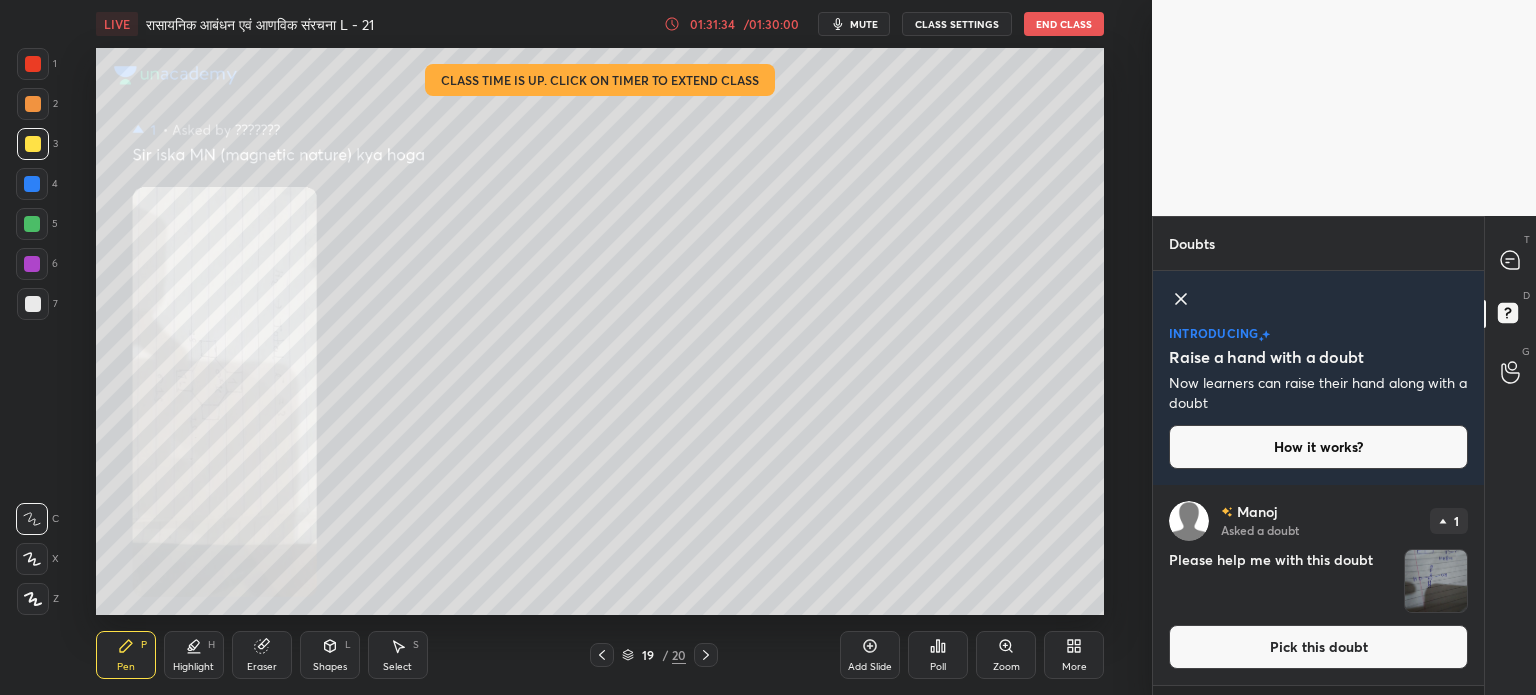 click at bounding box center [1436, 581] 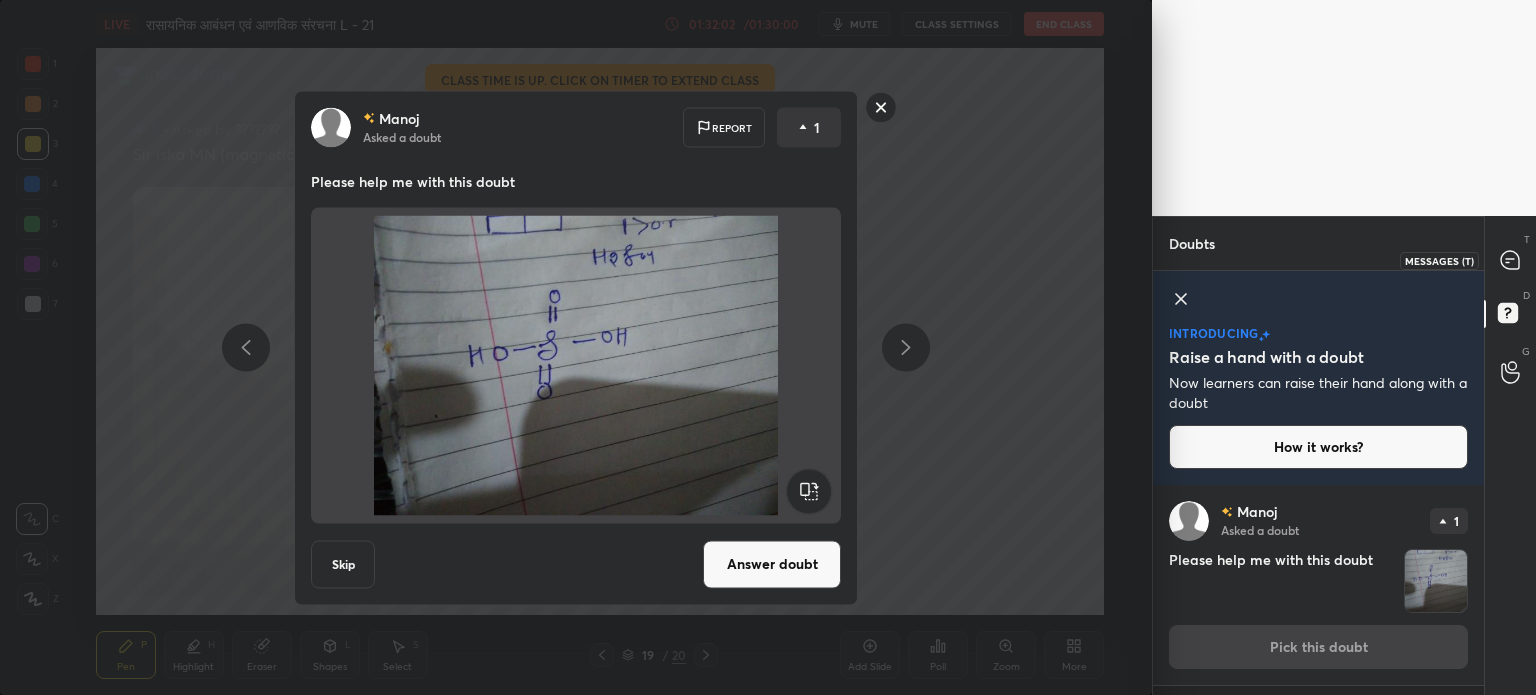 click 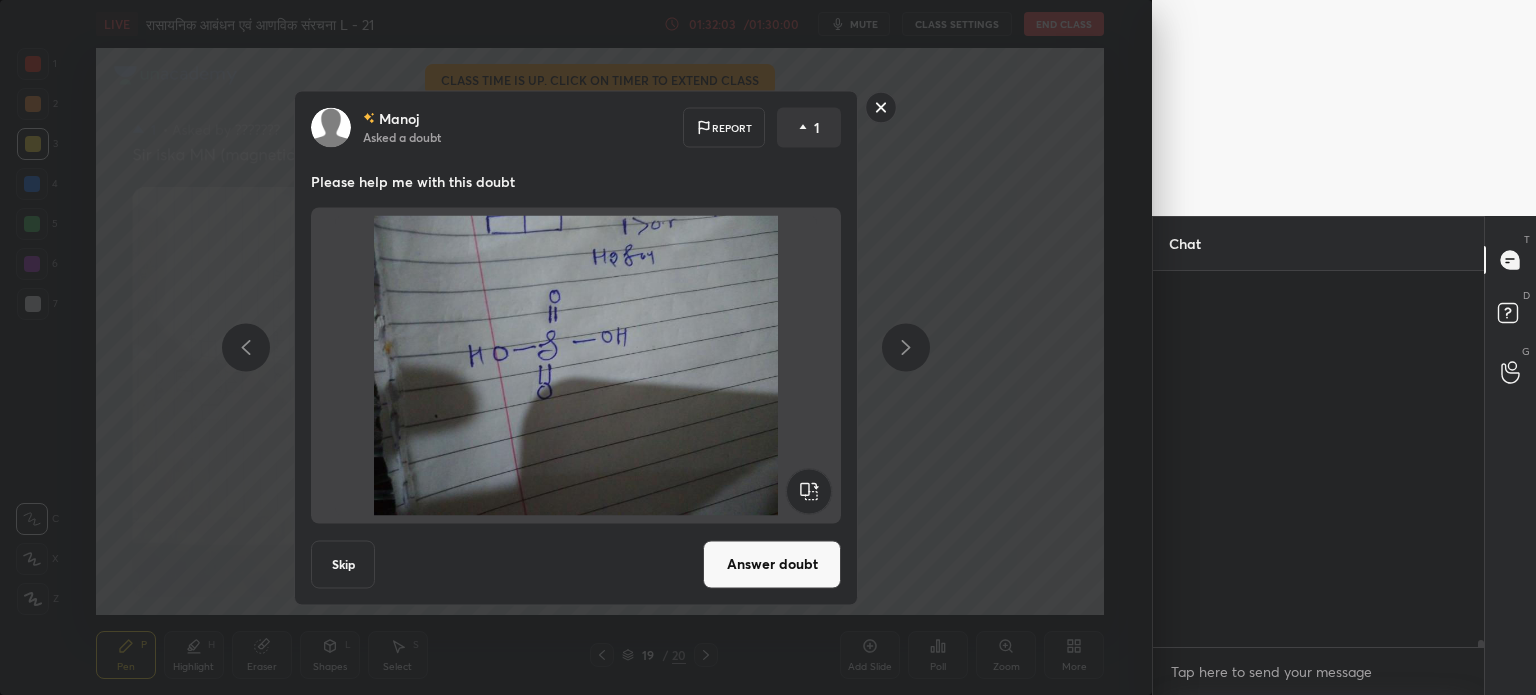 scroll, scrollTop: 30912, scrollLeft: 0, axis: vertical 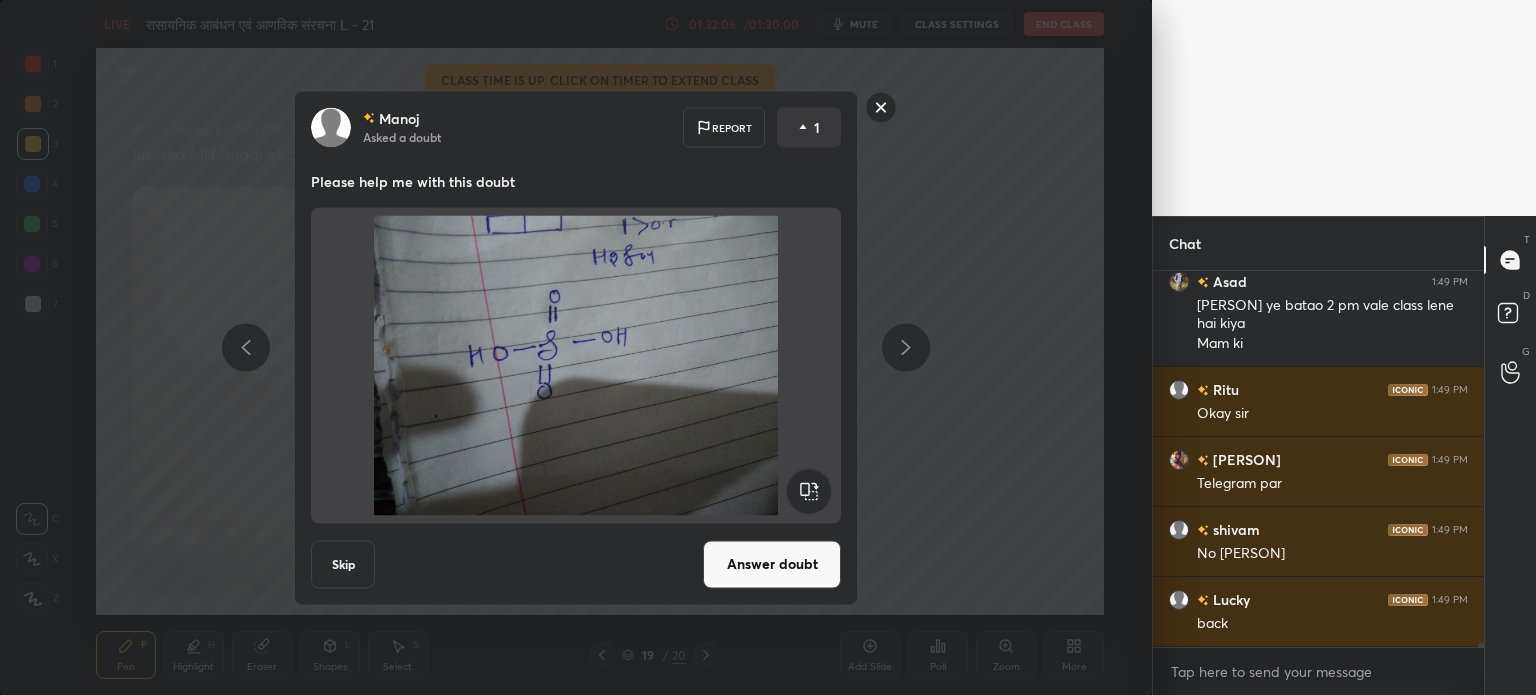 click on "Skip" at bounding box center (343, 564) 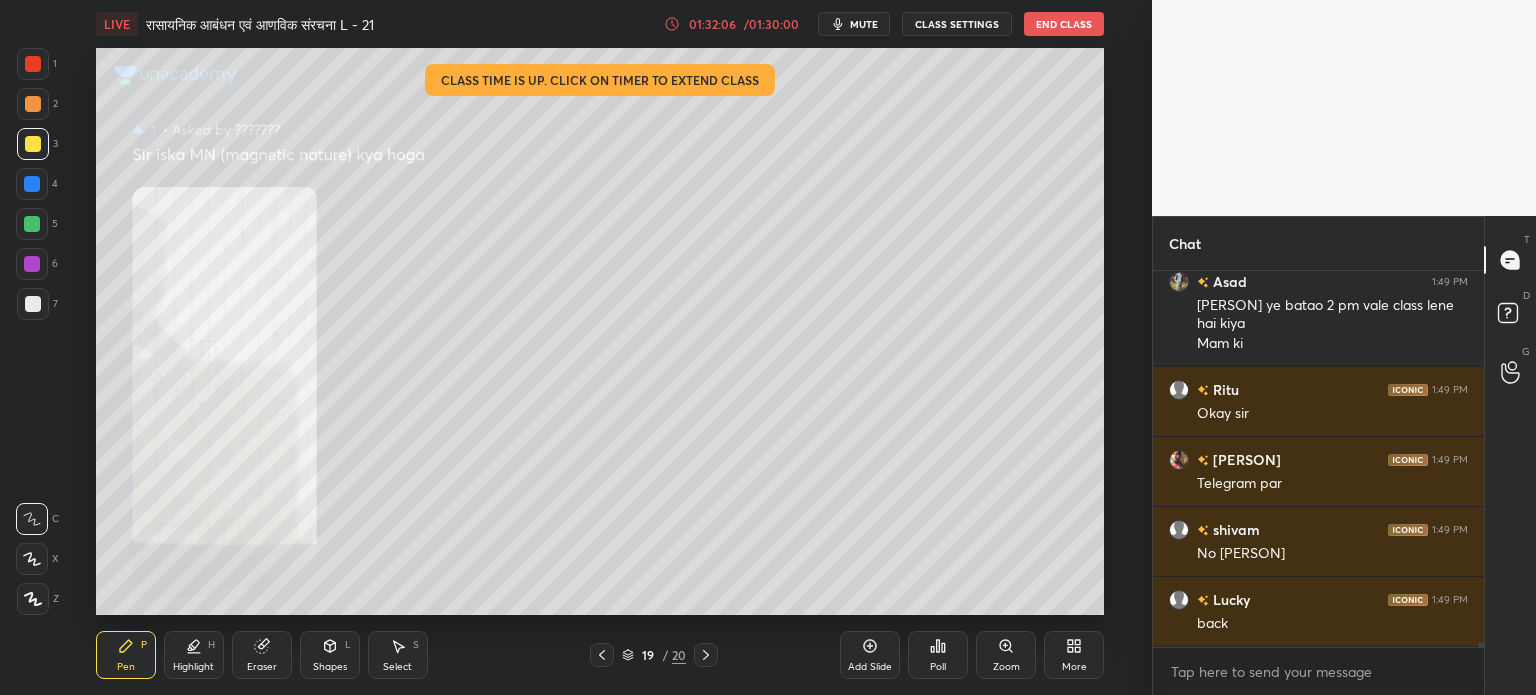 scroll, scrollTop: 30738, scrollLeft: 0, axis: vertical 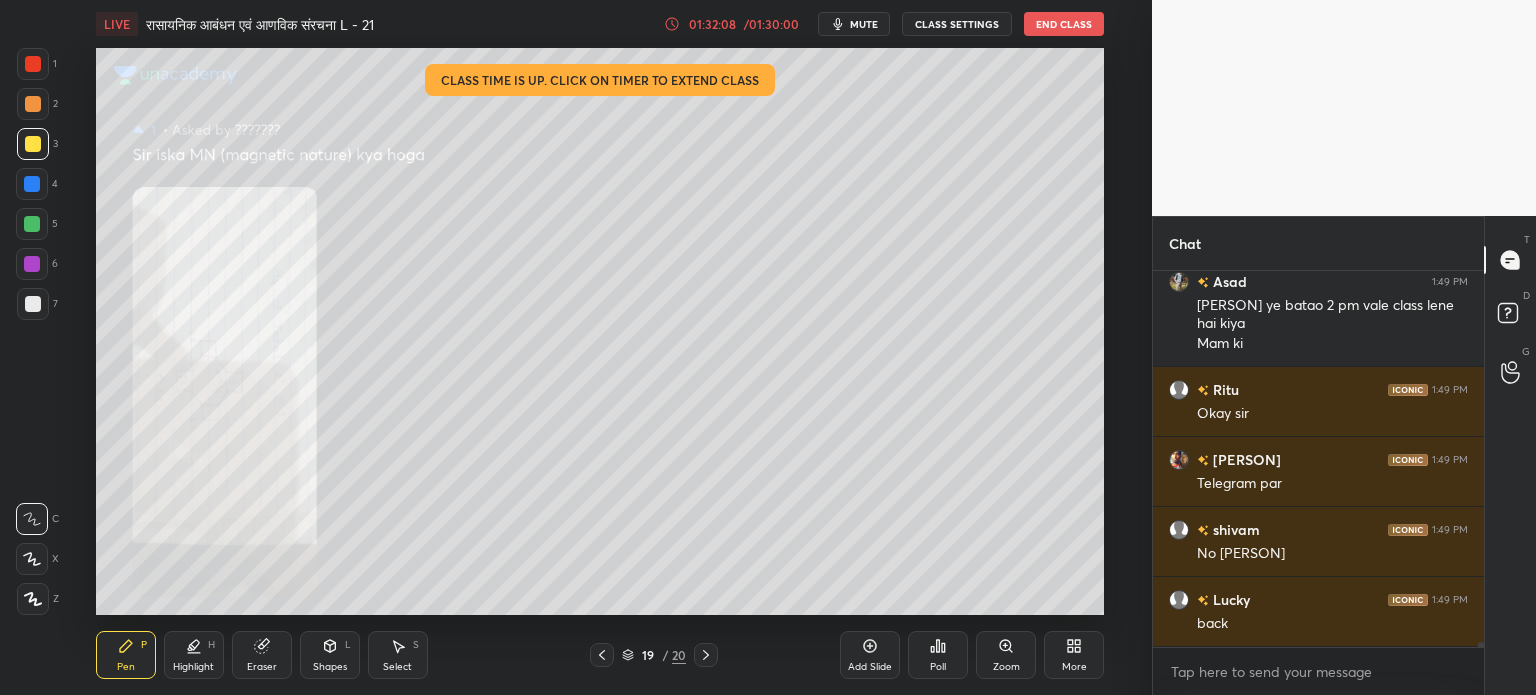click 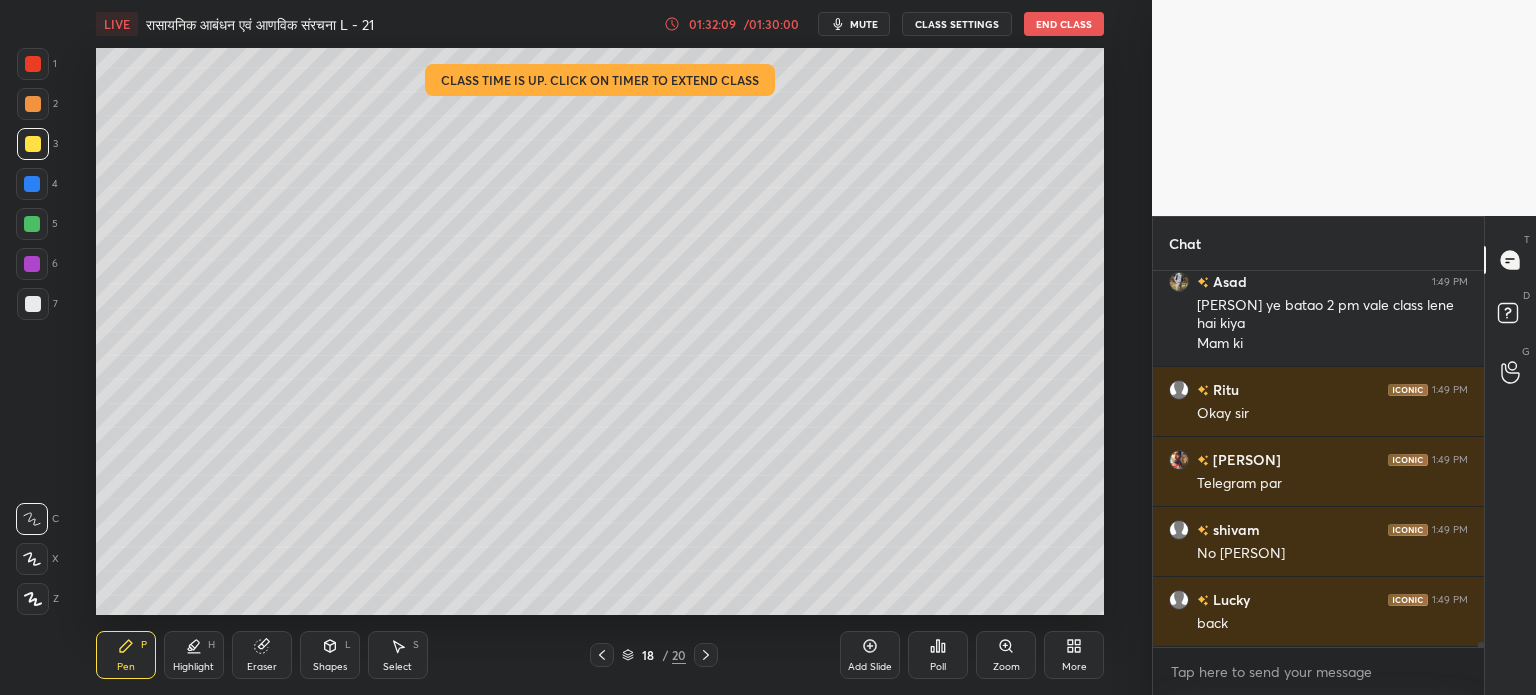 click 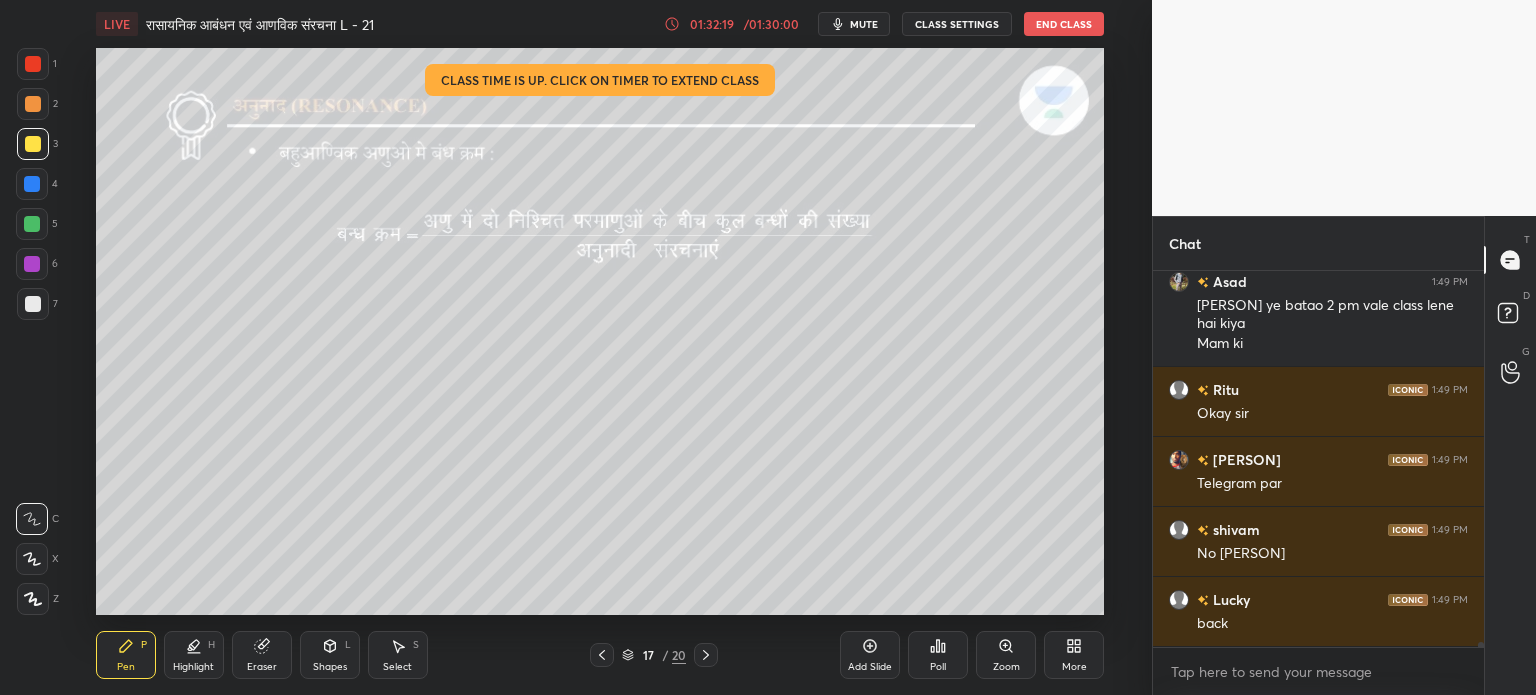 scroll, scrollTop: 30808, scrollLeft: 0, axis: vertical 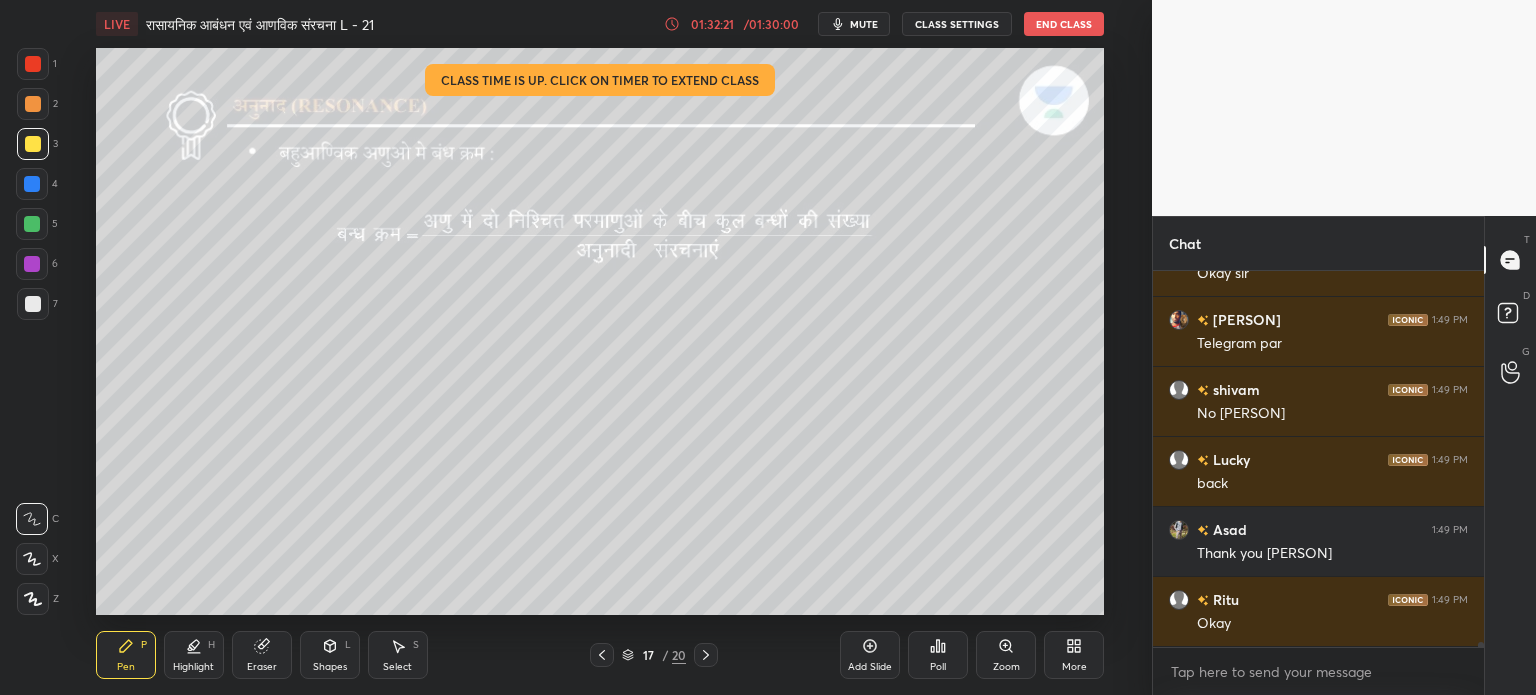 click on "End Class" at bounding box center [1064, 24] 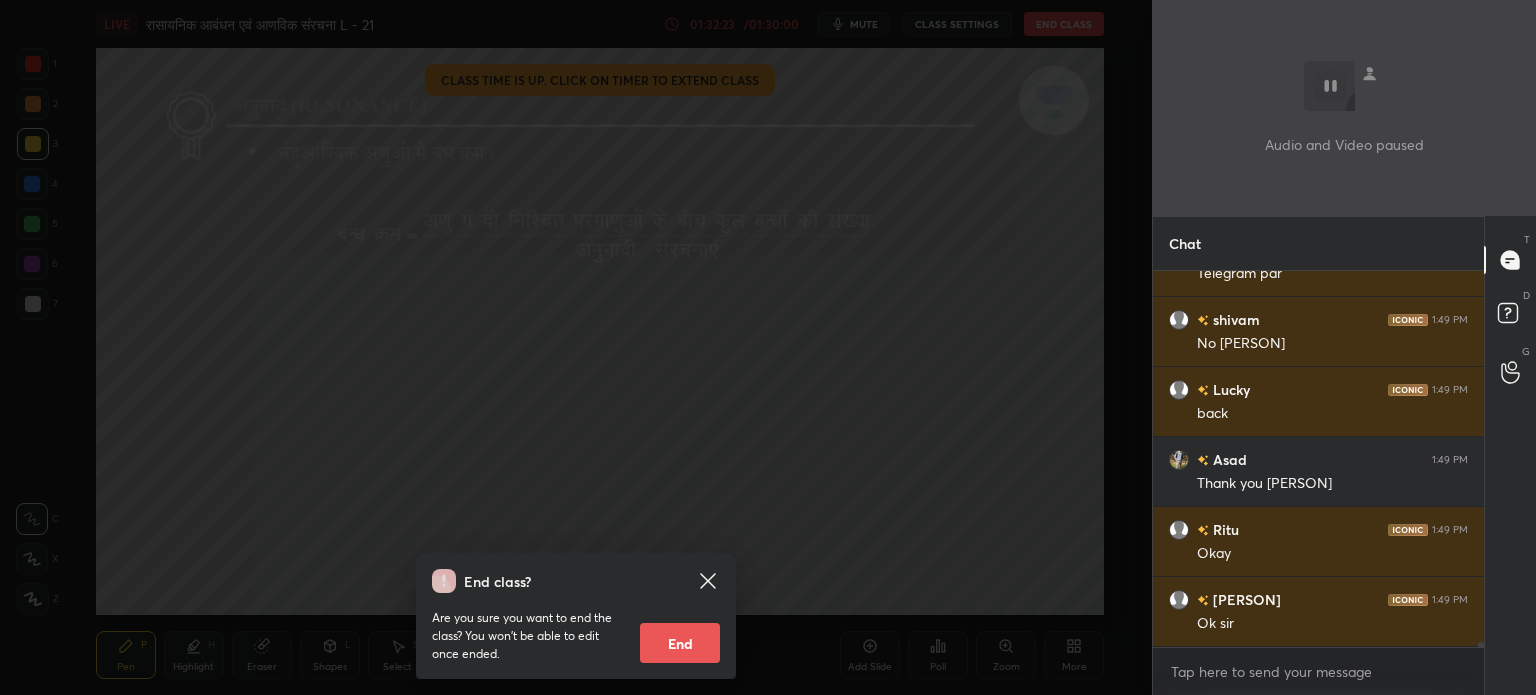 click on "End" at bounding box center [680, 643] 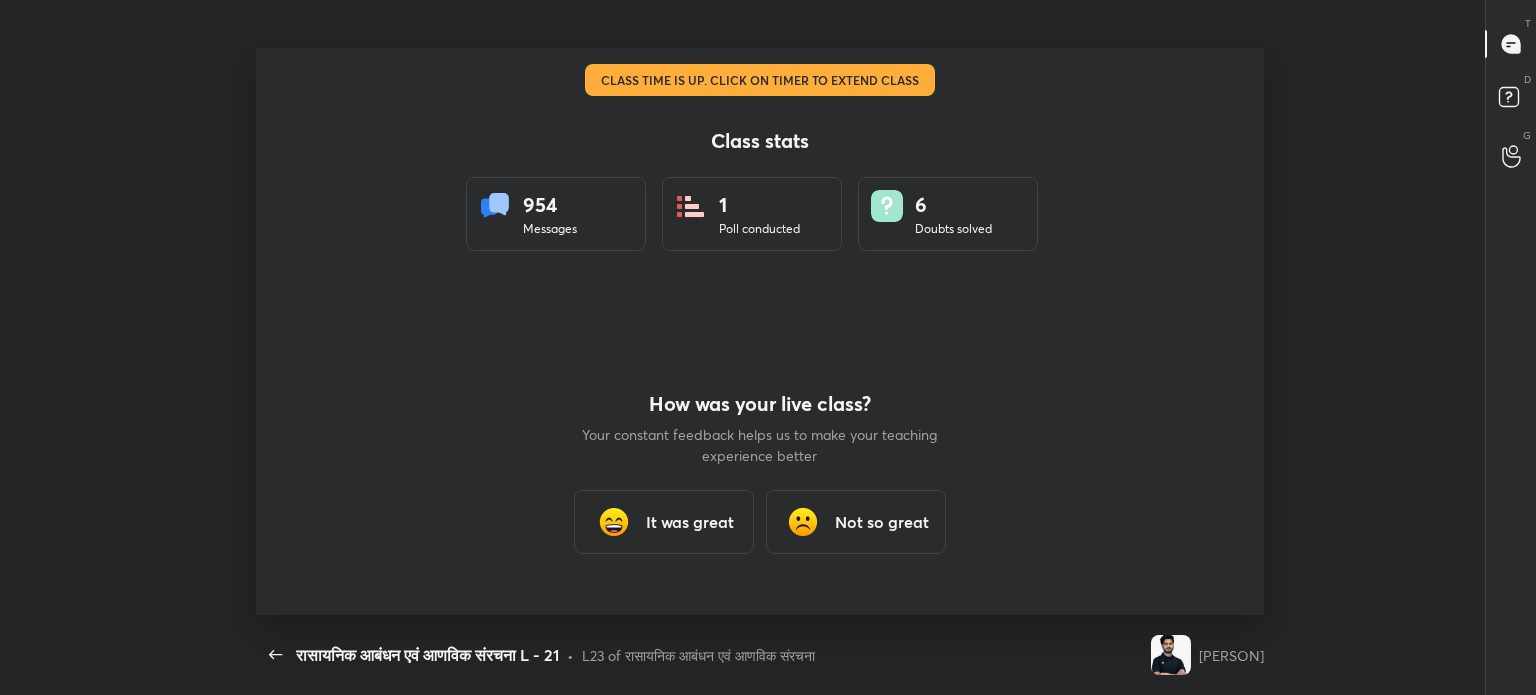 scroll, scrollTop: 99432, scrollLeft: 98536, axis: both 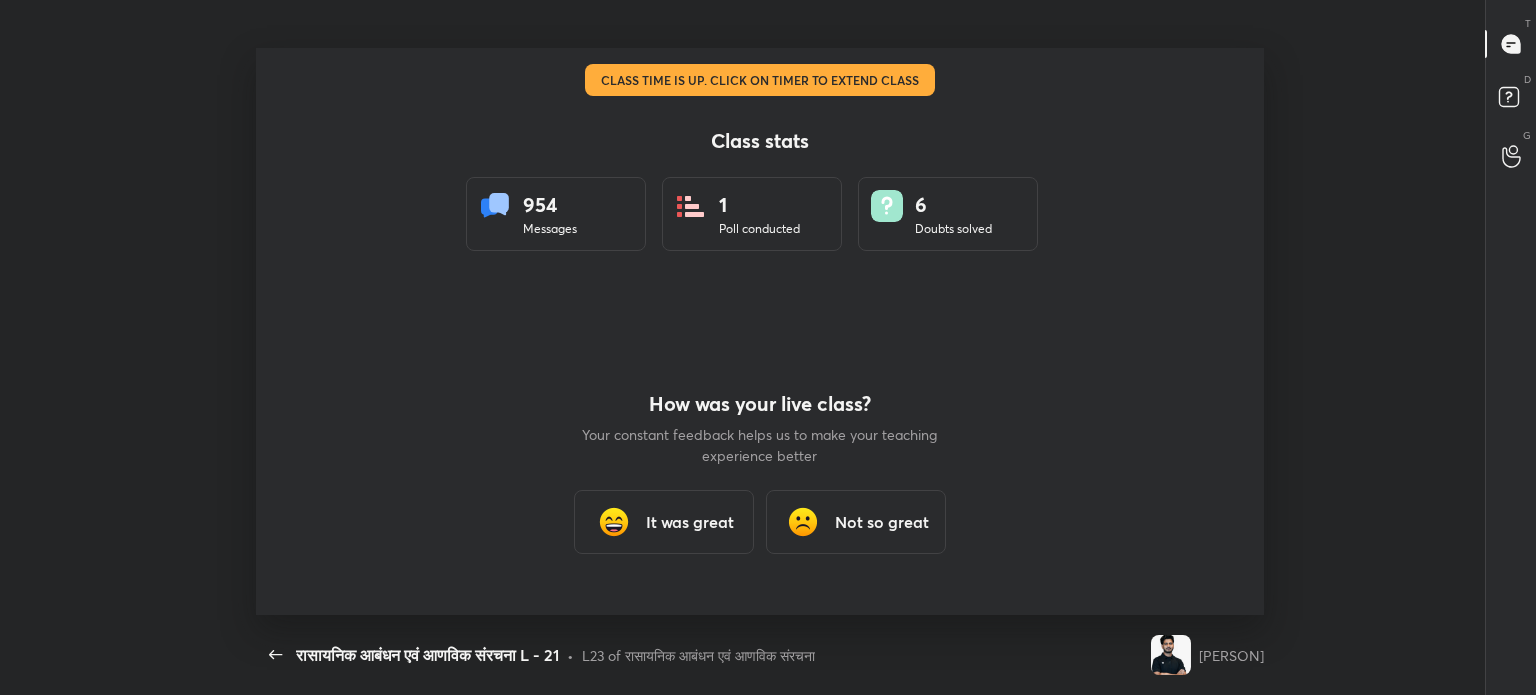 click on "It was great" at bounding box center [664, 522] 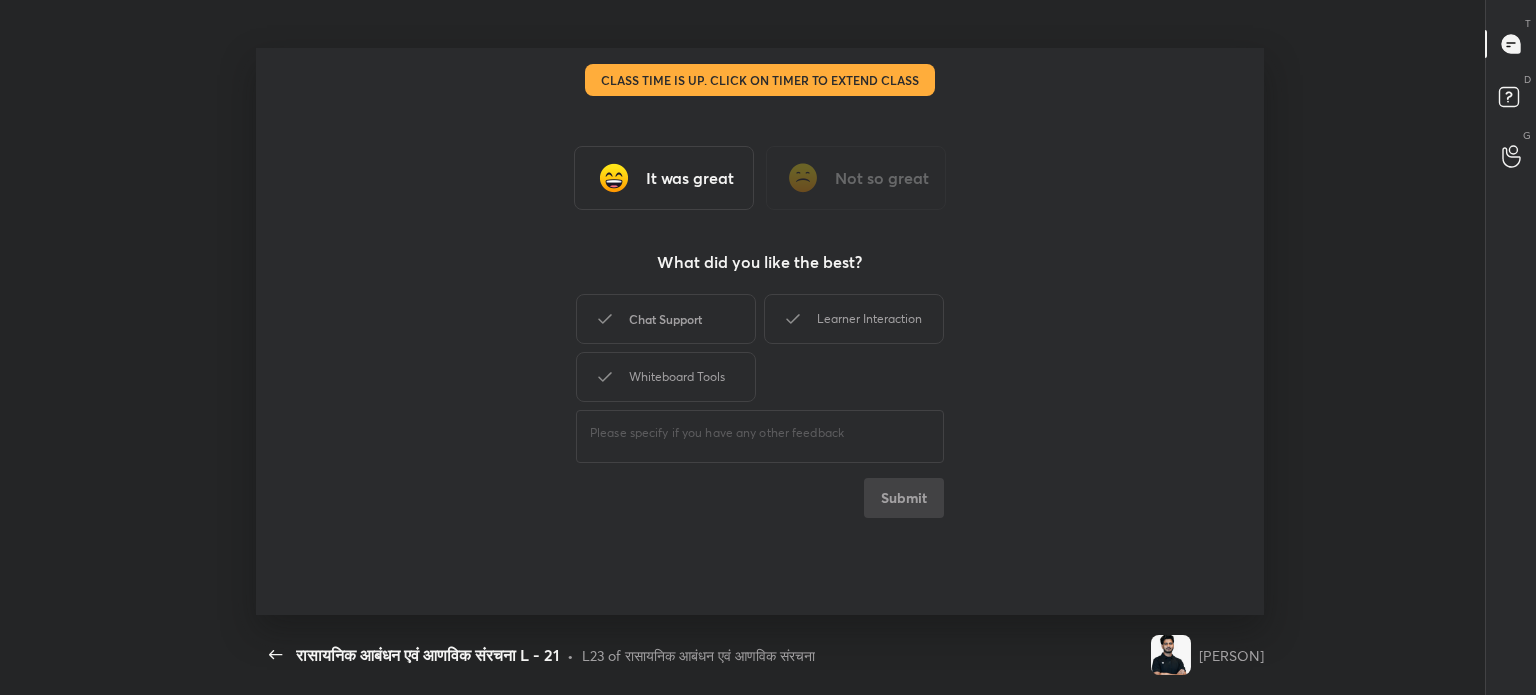 click on "Chat Support" at bounding box center (666, 319) 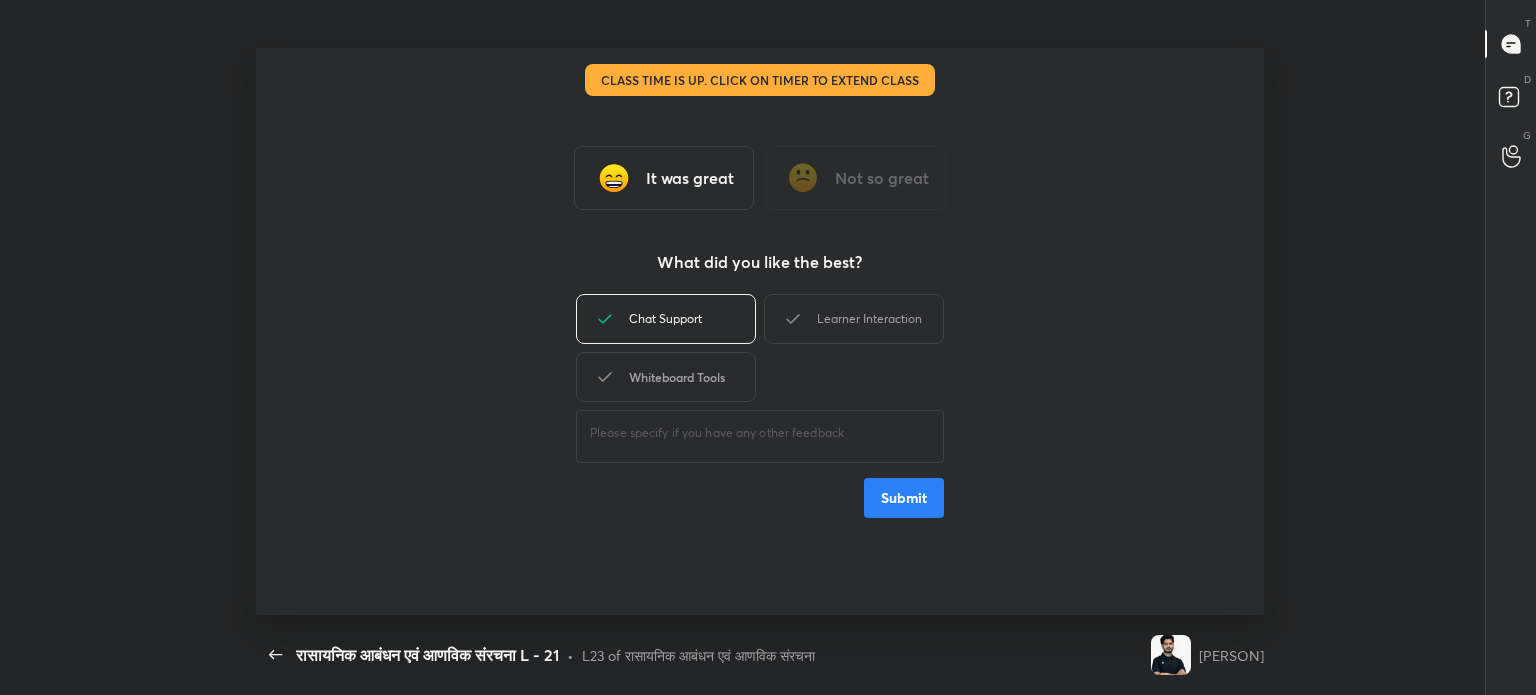 click on "Whiteboard Tools" at bounding box center (666, 377) 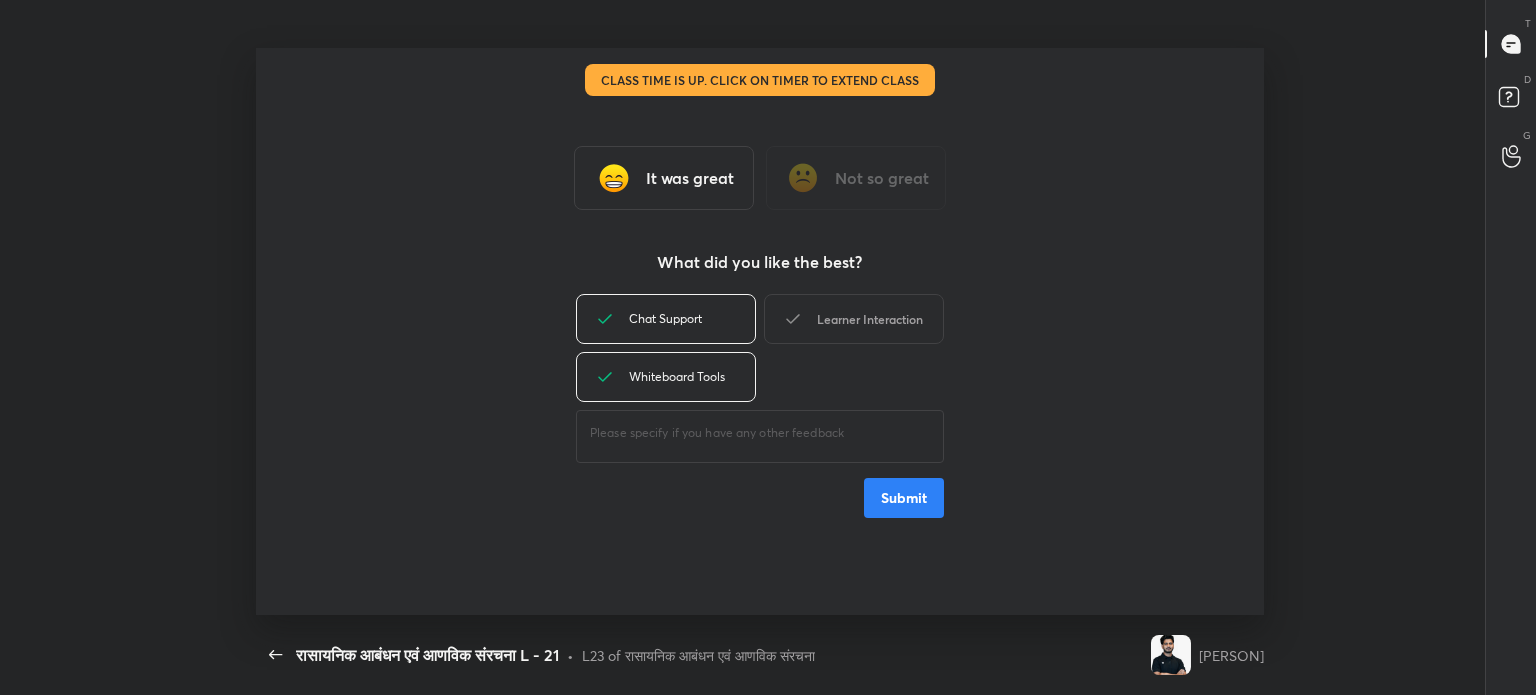 click on "Learner Interaction" at bounding box center [854, 319] 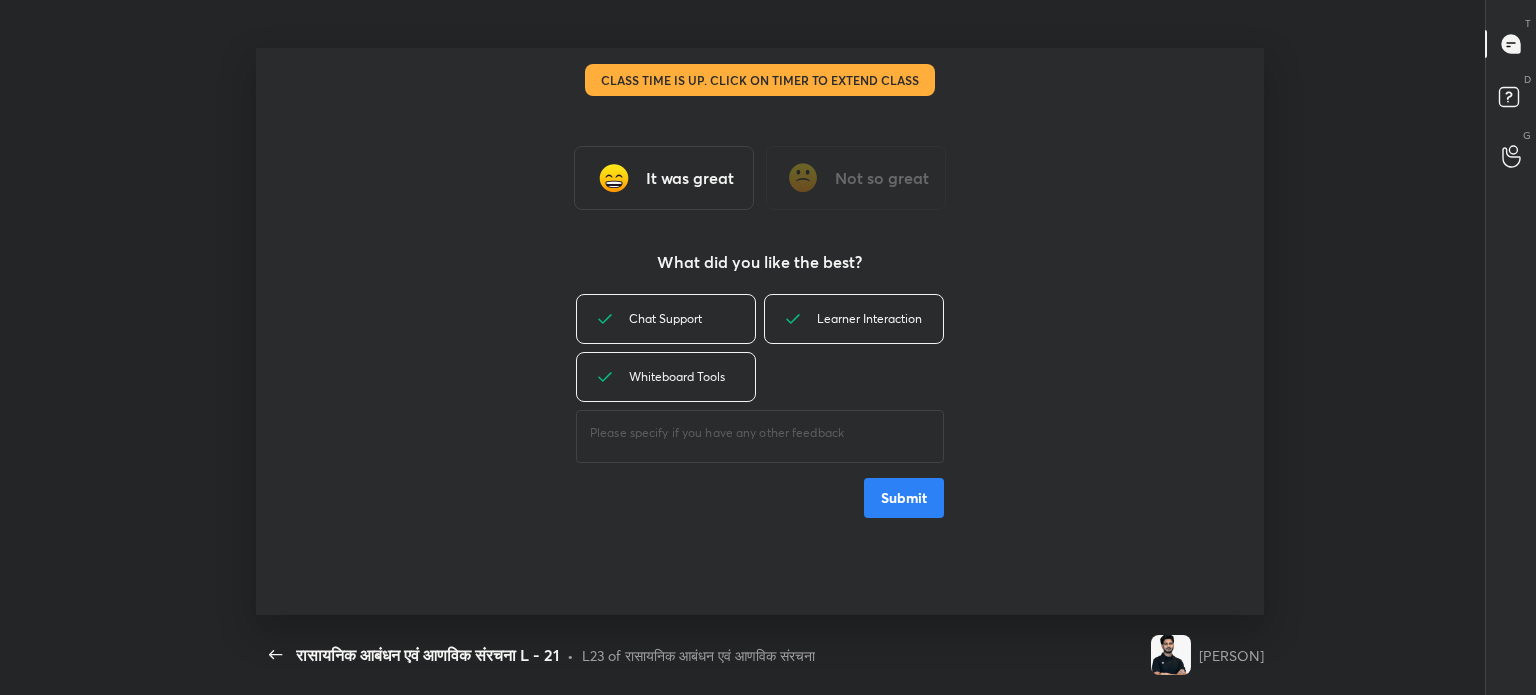 click on "Submit" at bounding box center (904, 498) 